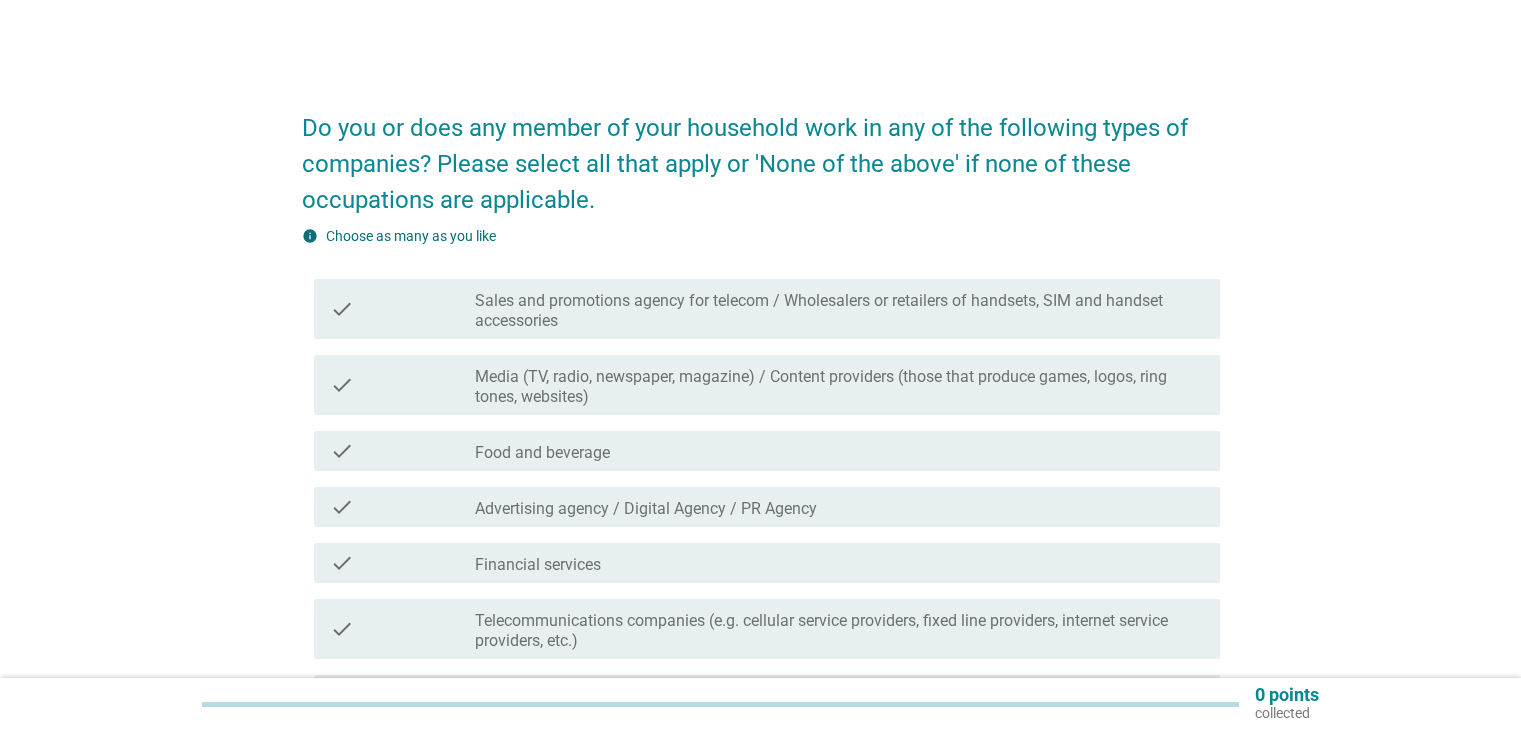 scroll, scrollTop: 100, scrollLeft: 0, axis: vertical 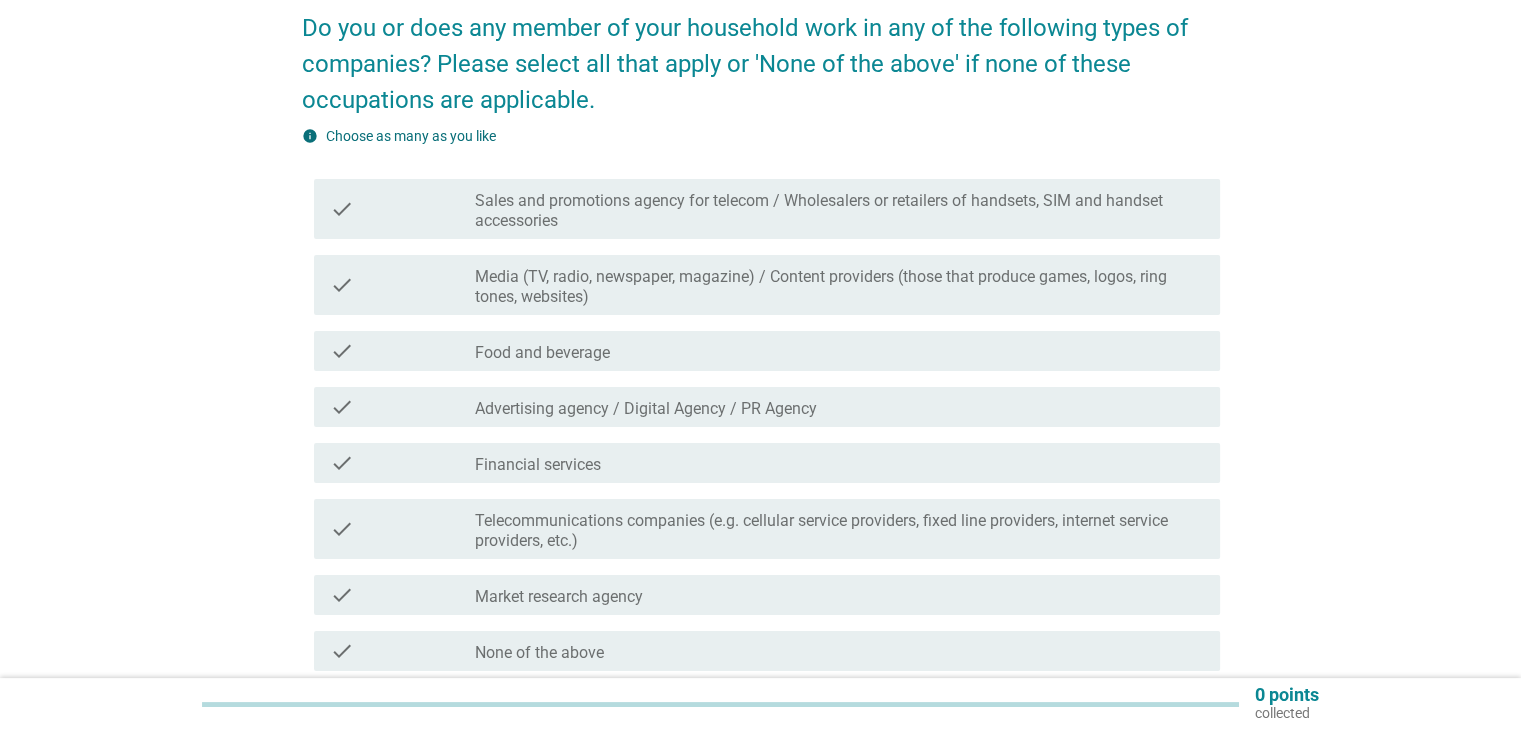 click on "Financial services" at bounding box center [538, 465] 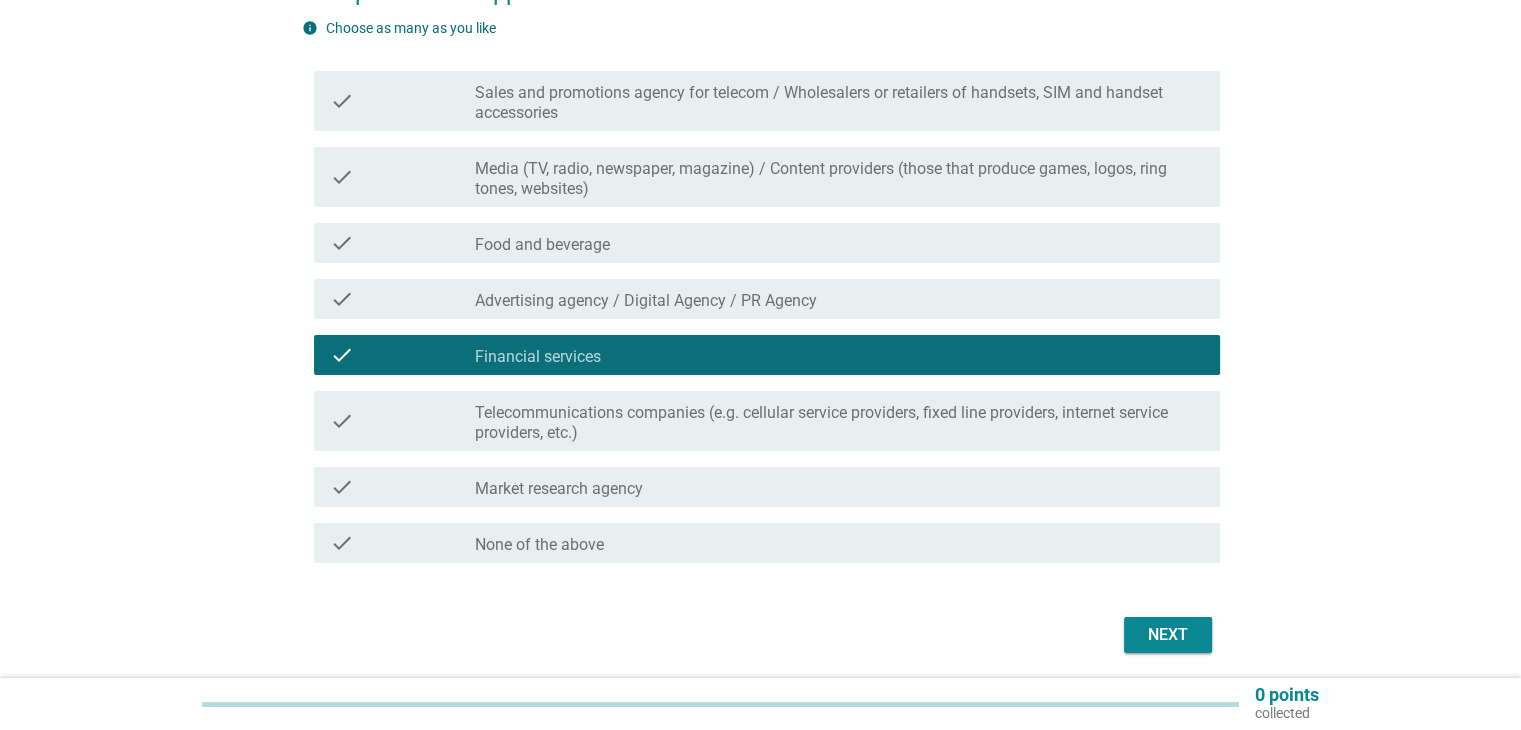 scroll, scrollTop: 279, scrollLeft: 0, axis: vertical 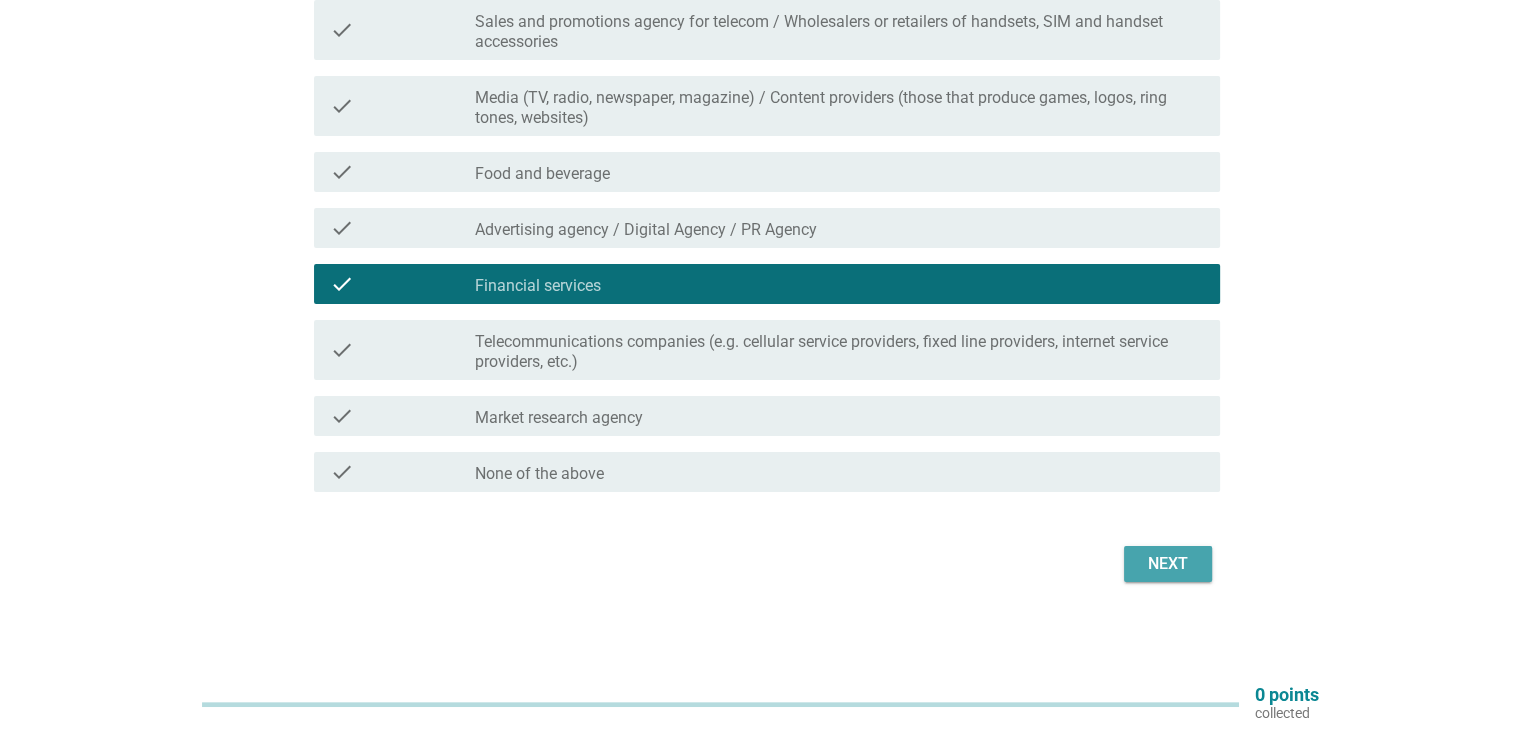 click on "Next" at bounding box center [1168, 564] 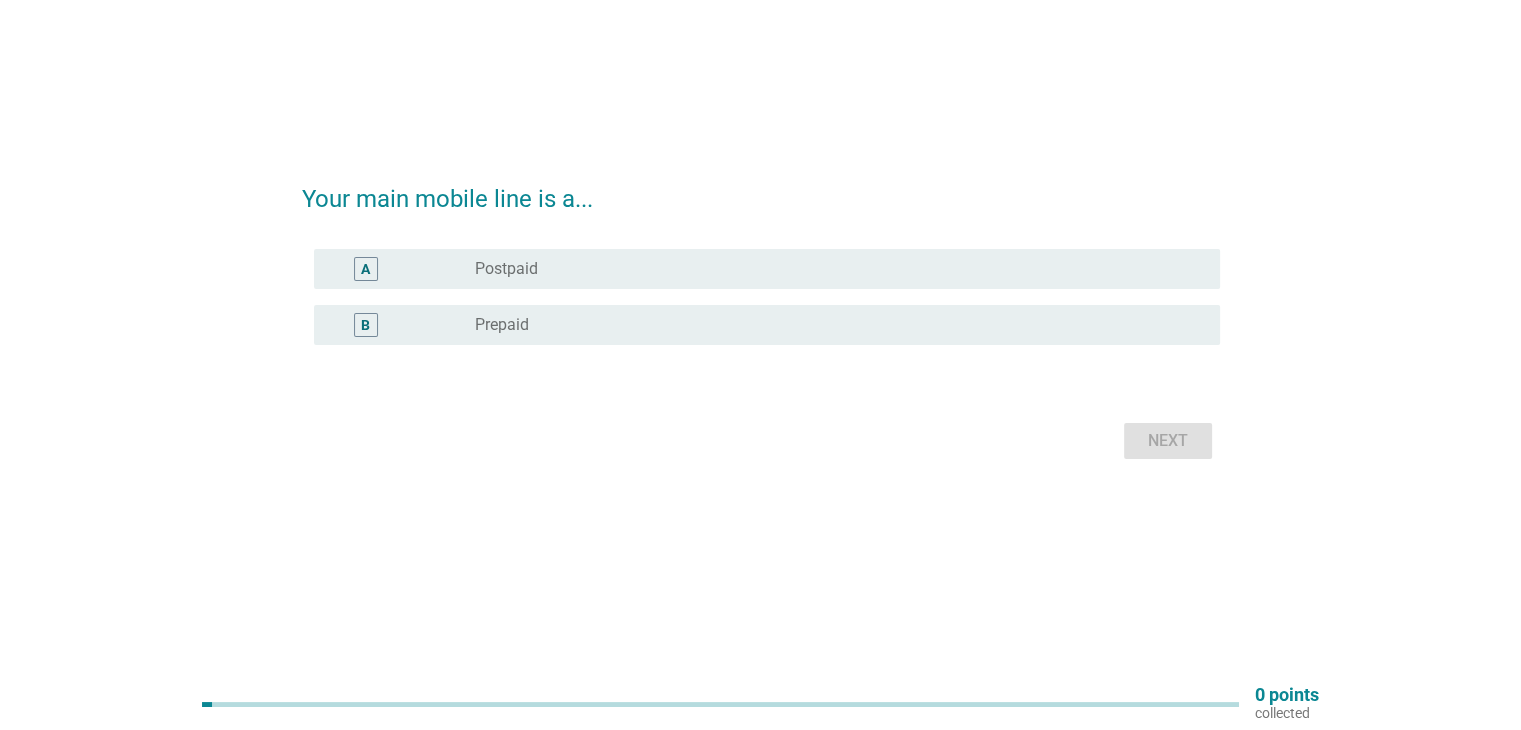 scroll, scrollTop: 0, scrollLeft: 0, axis: both 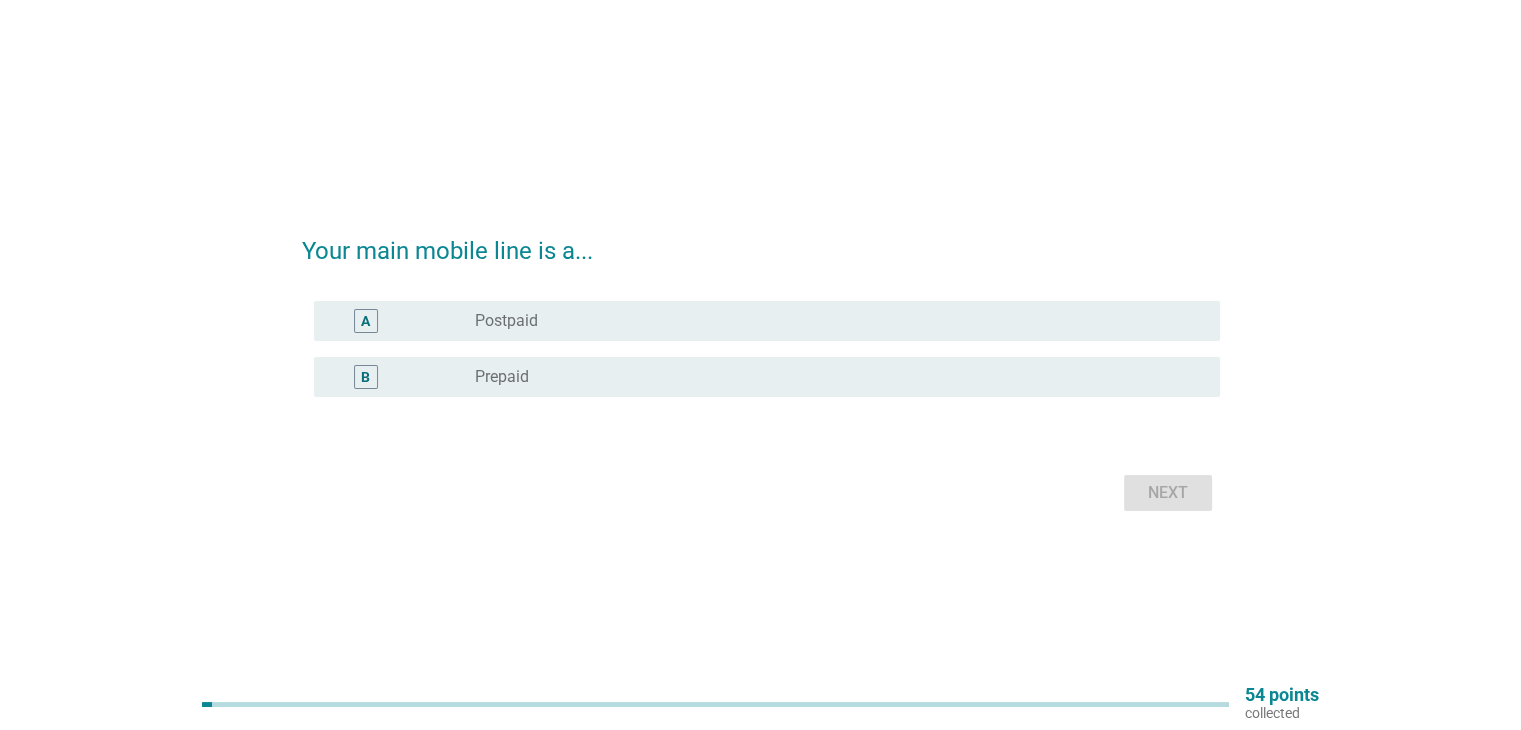 click on "radio_button_unchecked Postpaid" at bounding box center (831, 321) 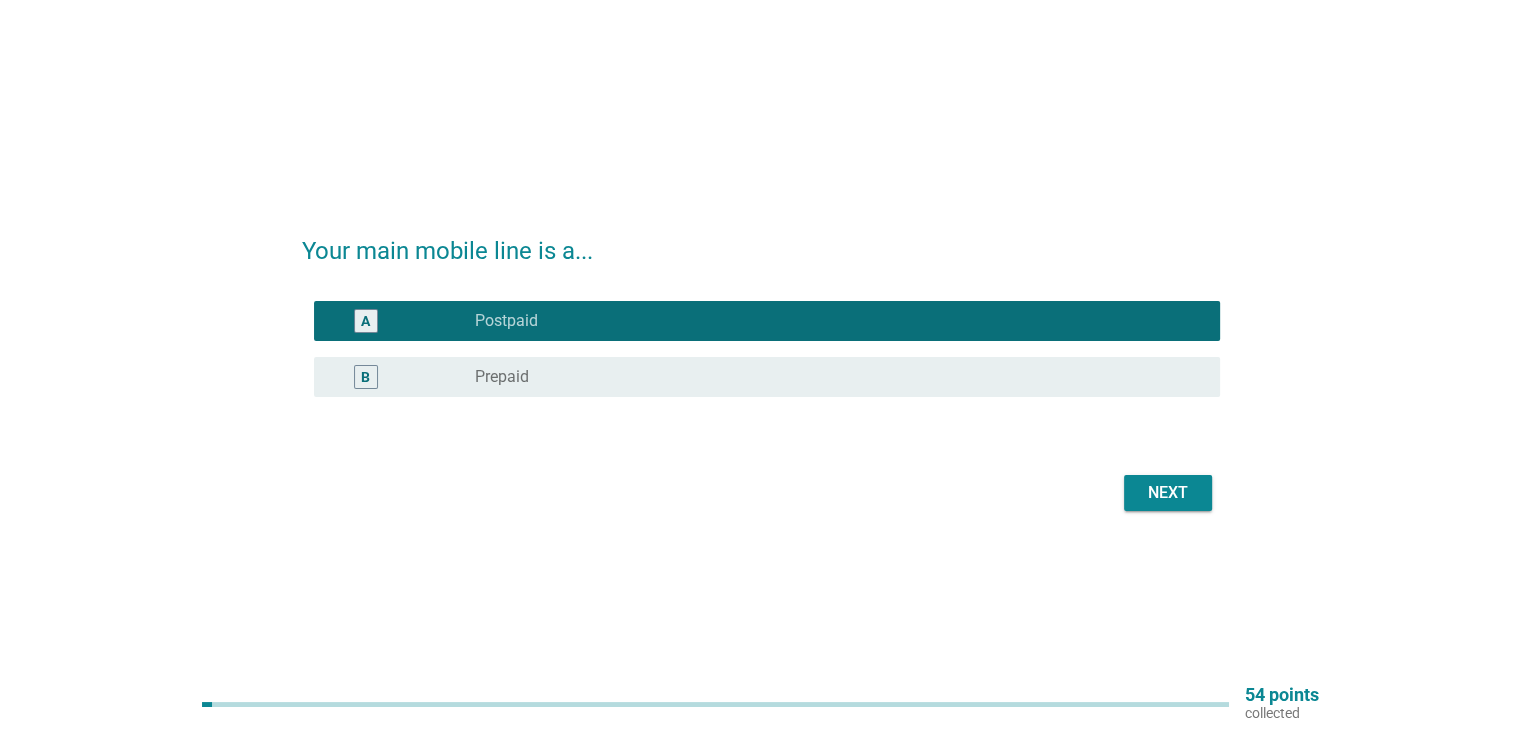 click on "Next" at bounding box center (1168, 493) 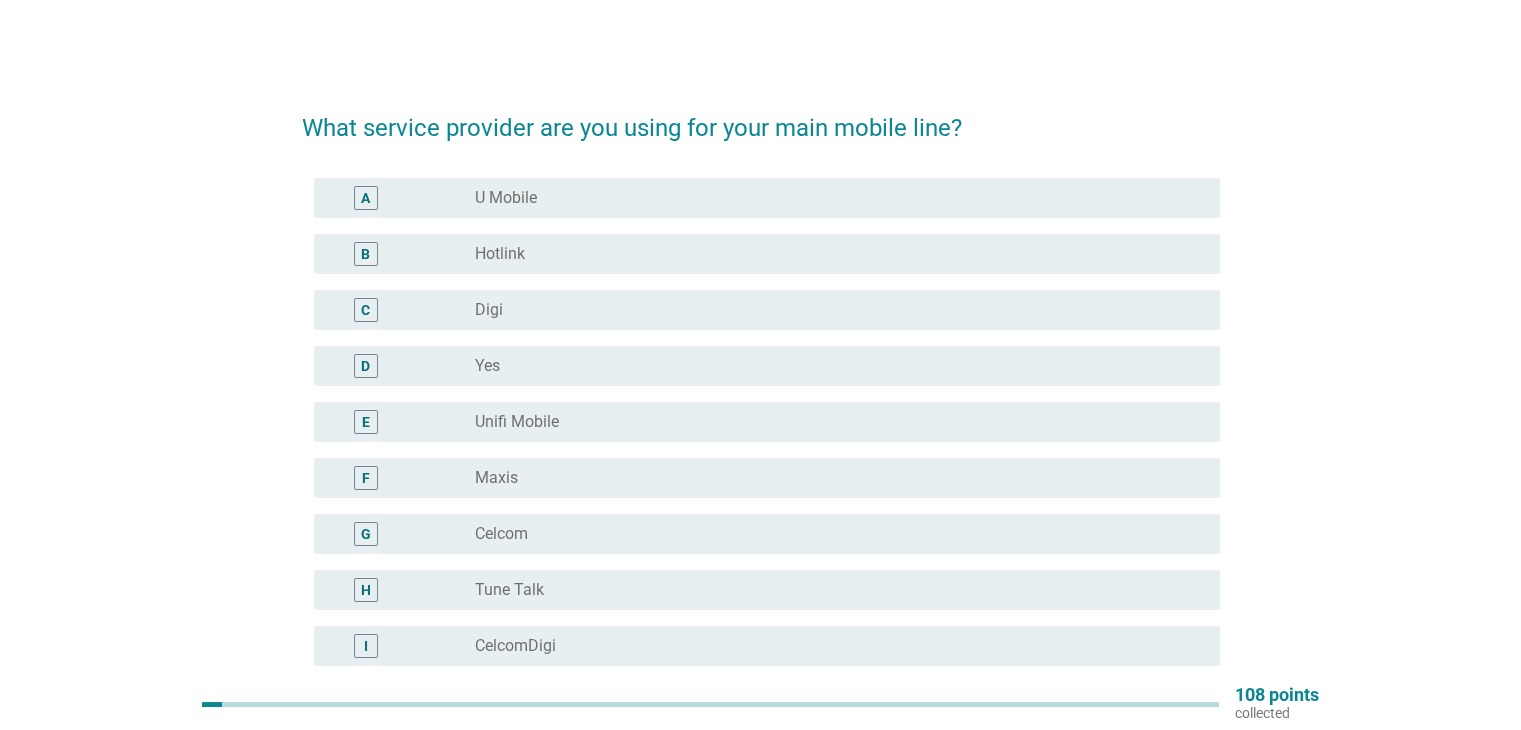 click on "A     radio_button_unchecked U Mobile" at bounding box center [767, 198] 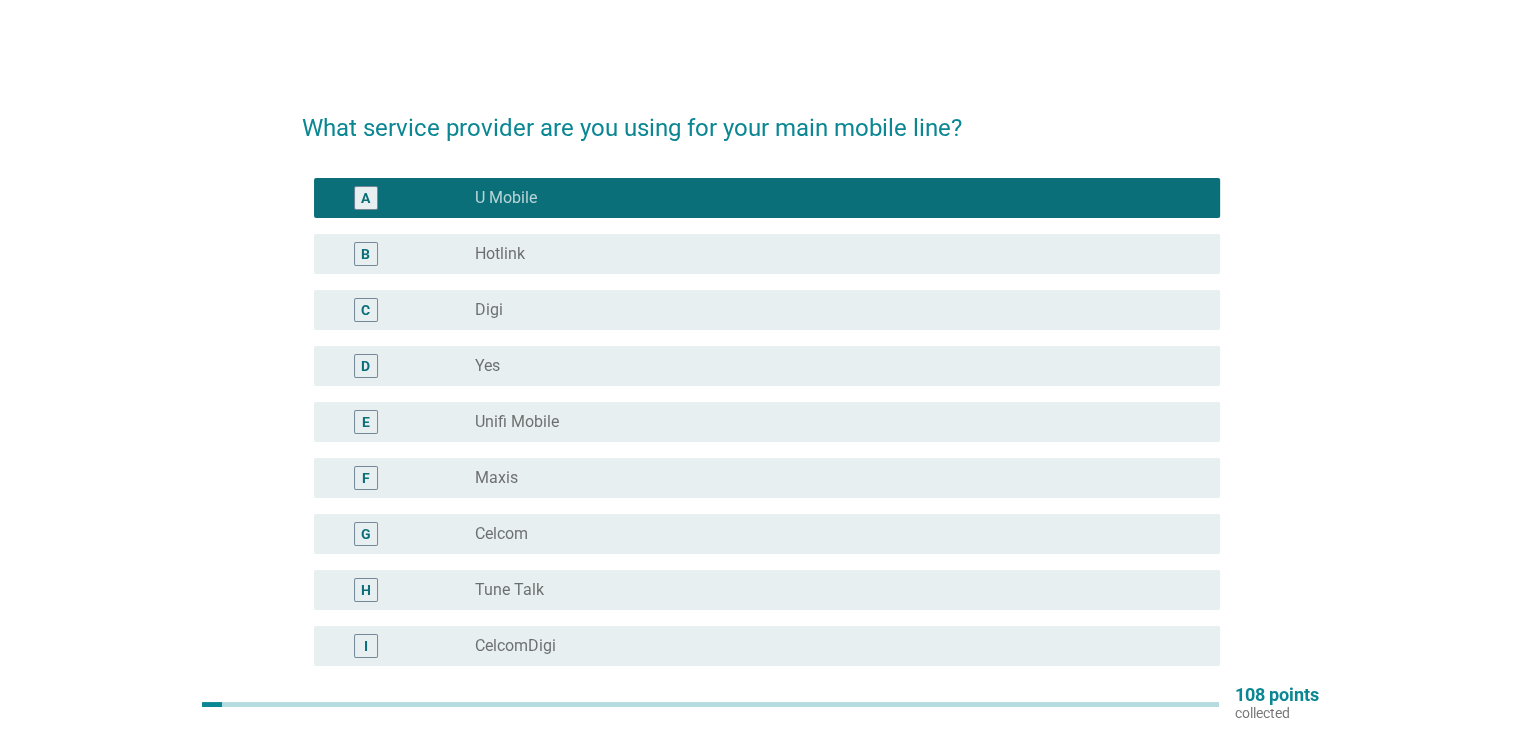 scroll, scrollTop: 254, scrollLeft: 0, axis: vertical 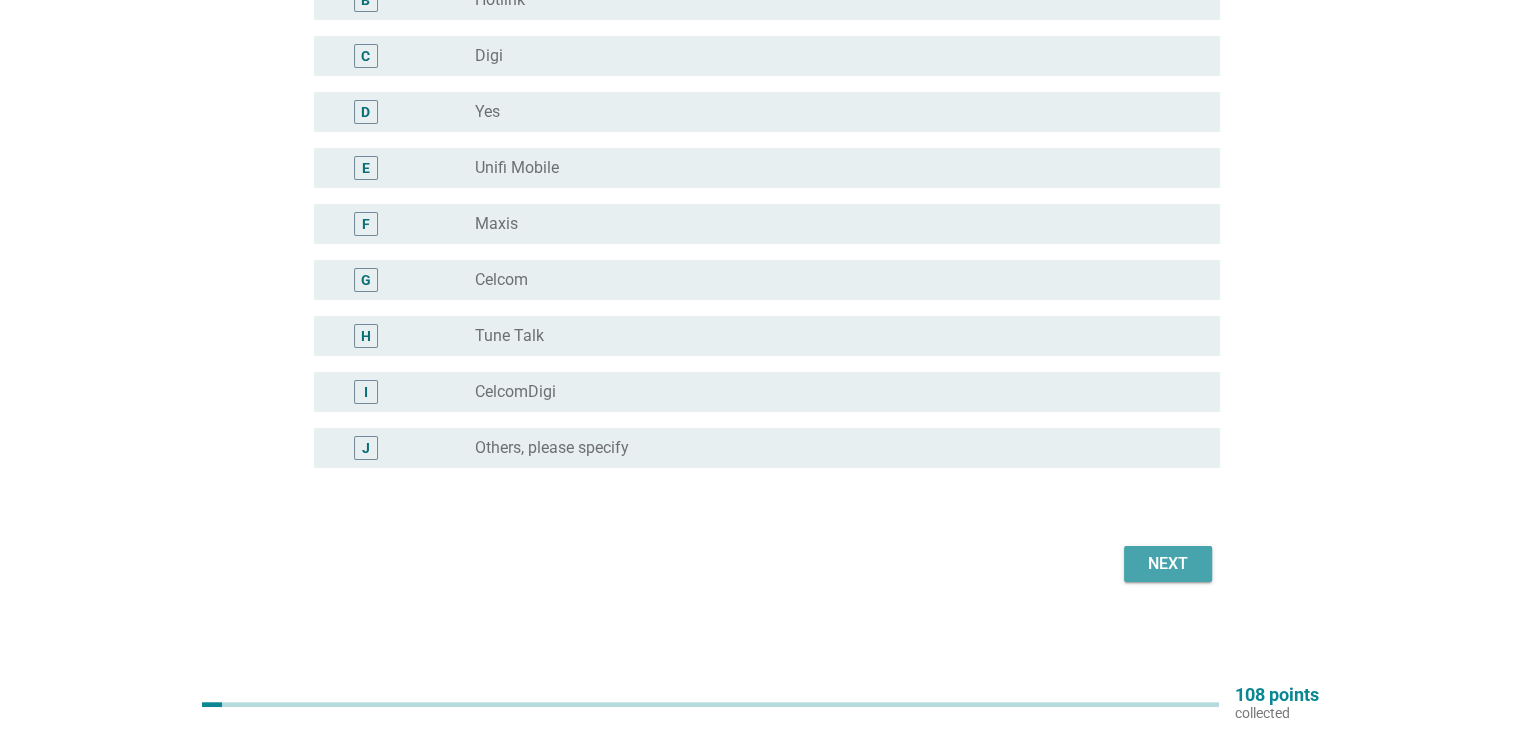 click on "Next" at bounding box center [1168, 564] 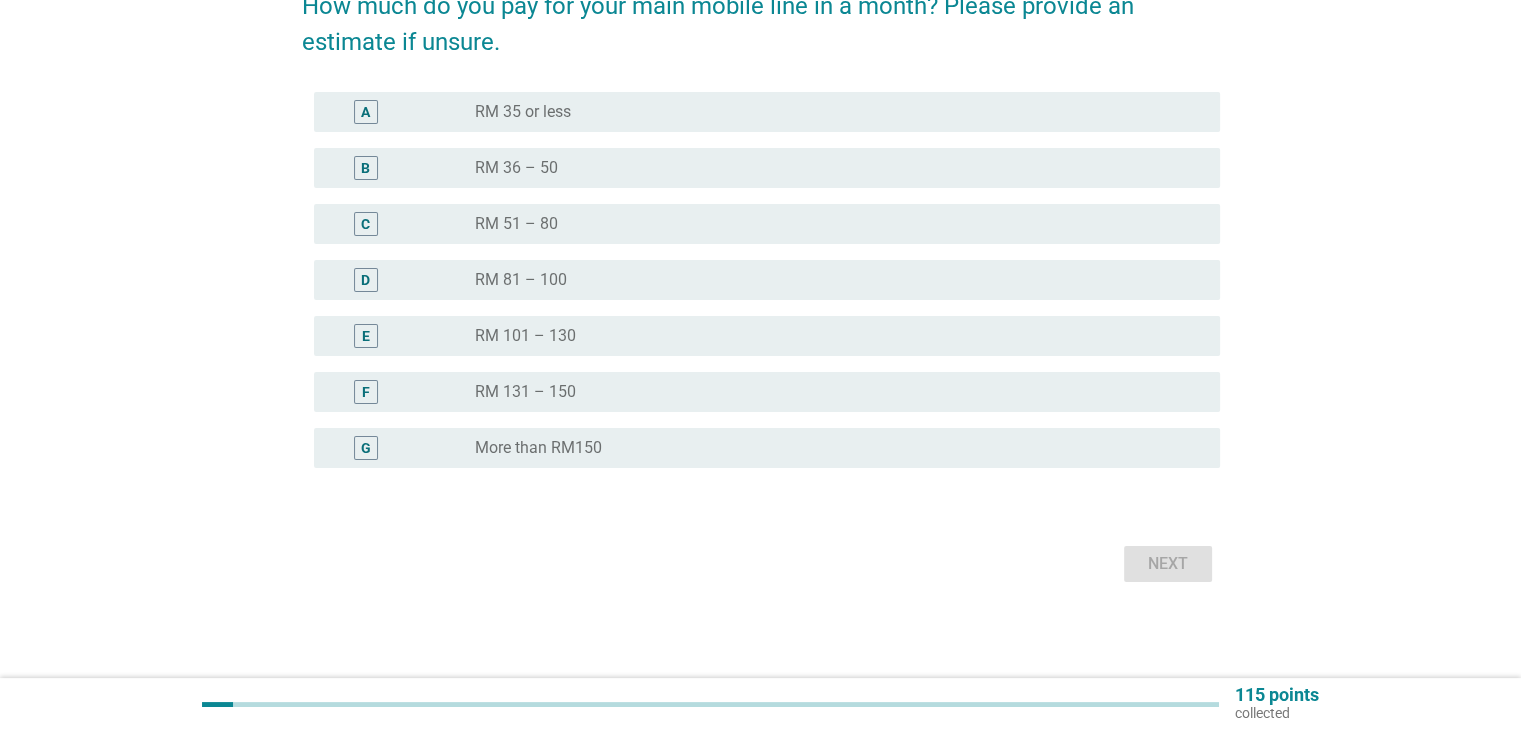scroll, scrollTop: 0, scrollLeft: 0, axis: both 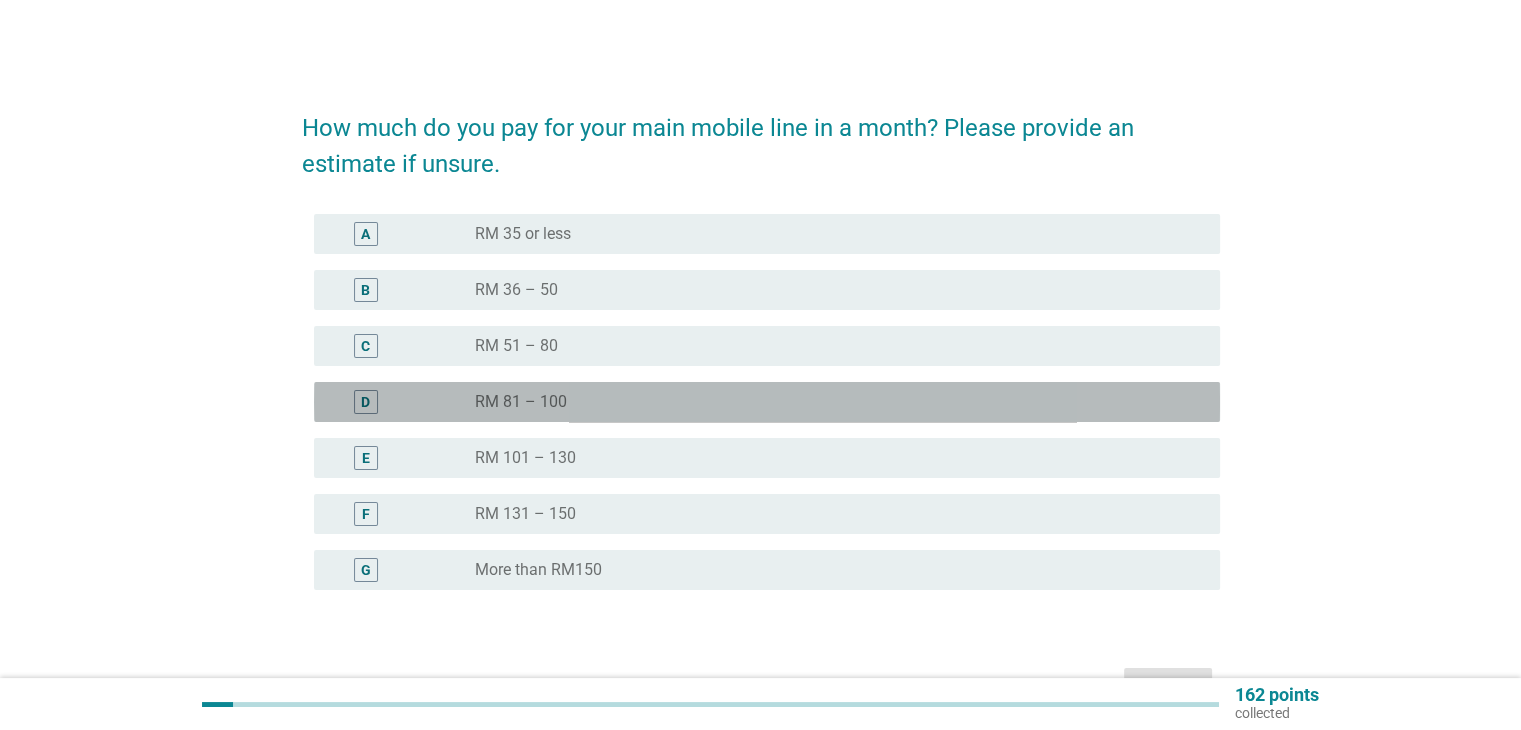 click on "radio_button_unchecked RM 81 – 100" at bounding box center (831, 402) 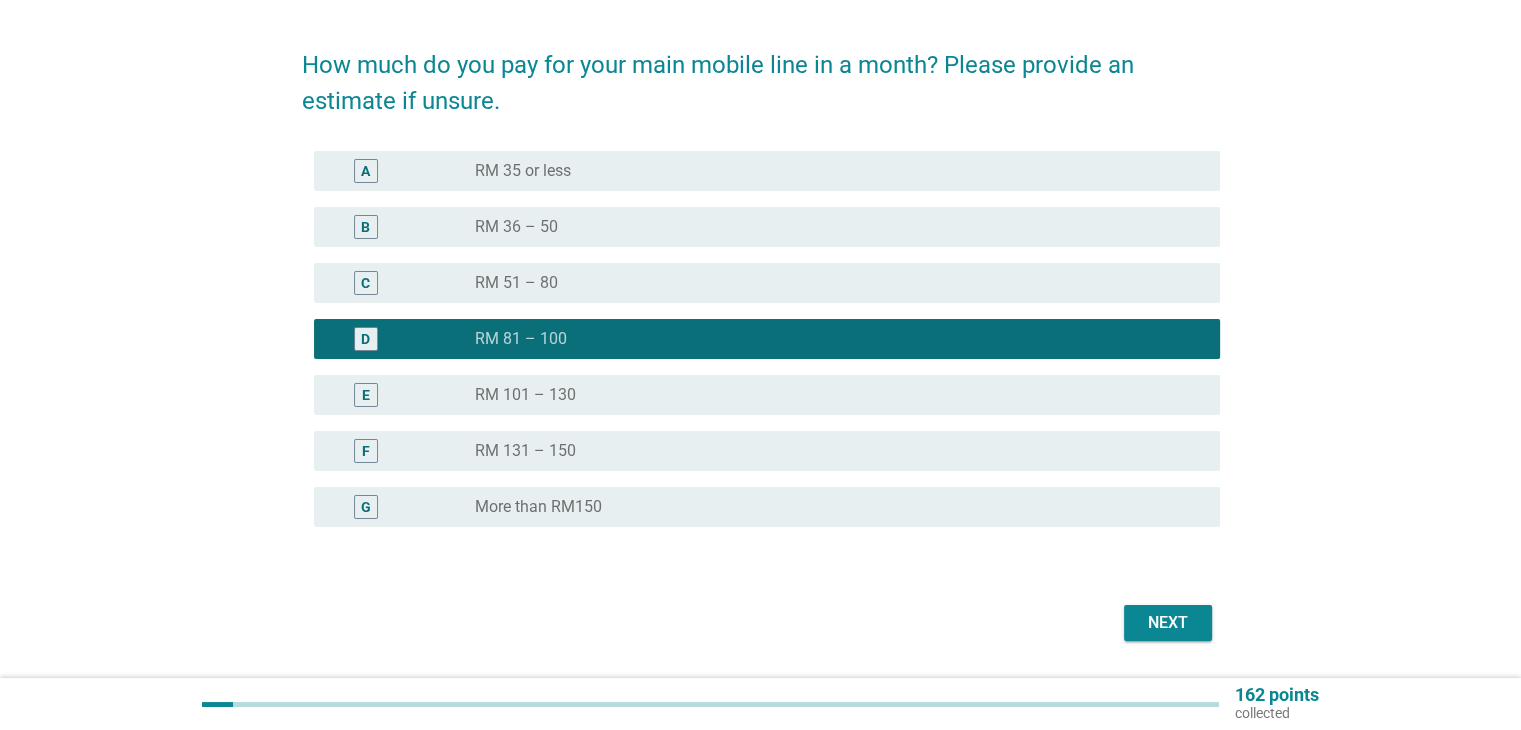 scroll, scrollTop: 122, scrollLeft: 0, axis: vertical 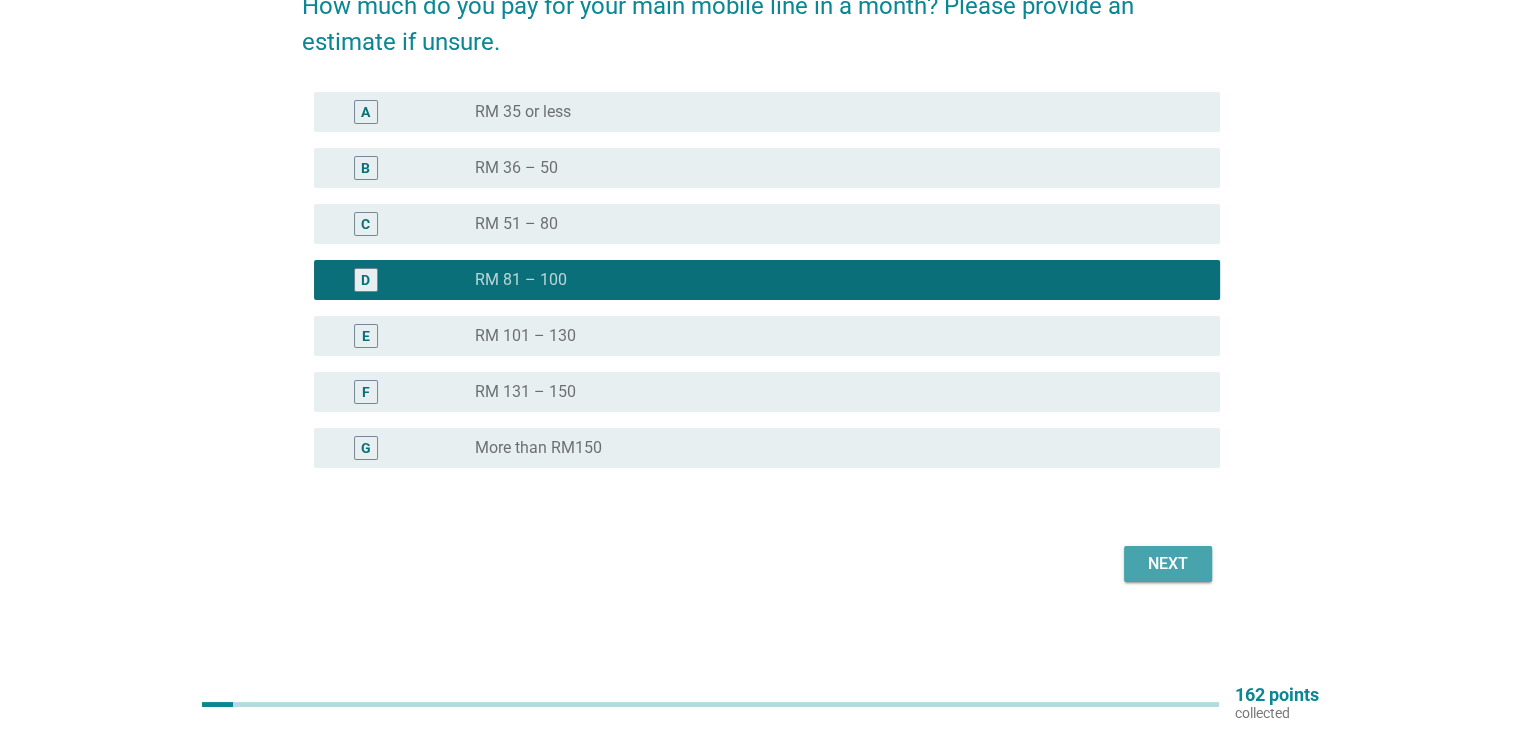 click on "Next" at bounding box center [1168, 564] 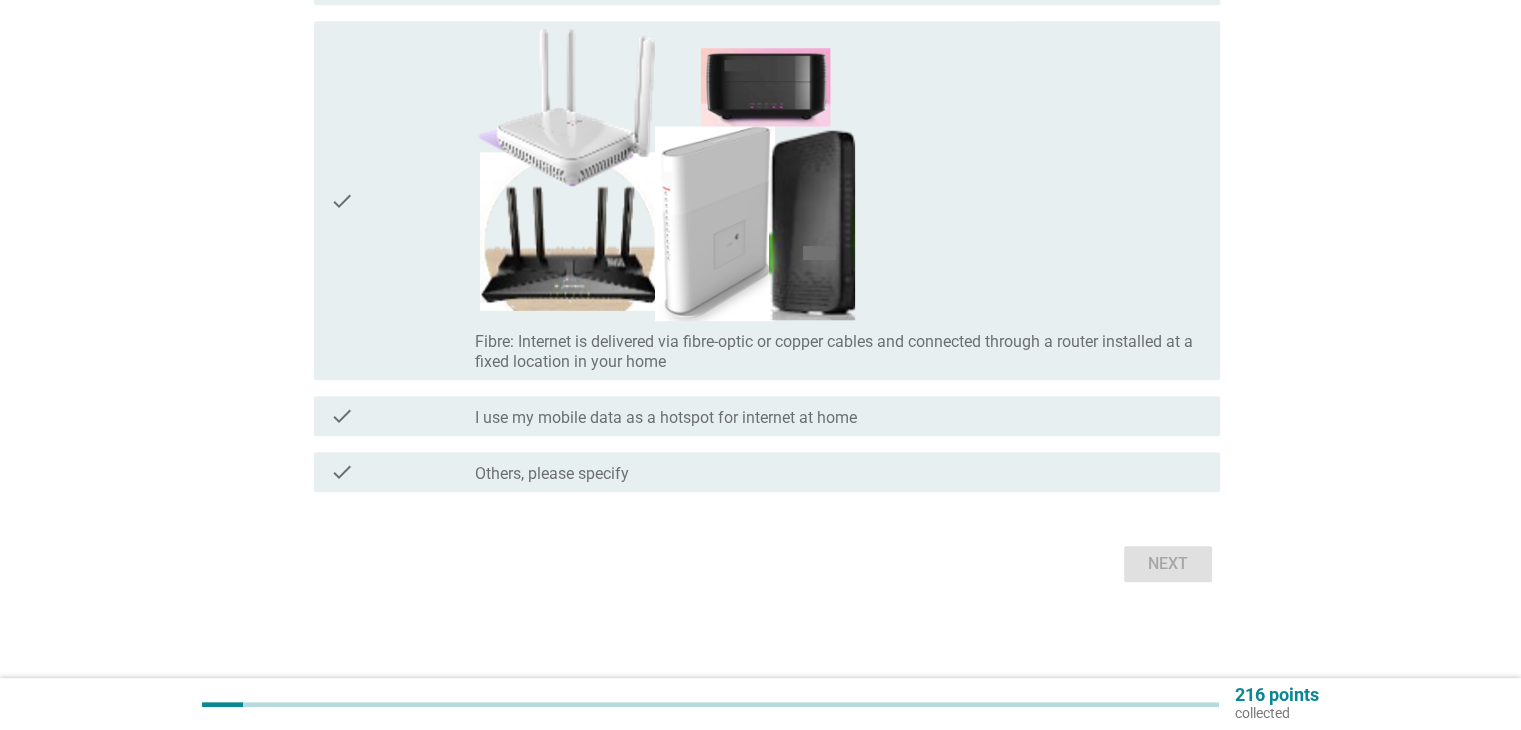 scroll, scrollTop: 990, scrollLeft: 0, axis: vertical 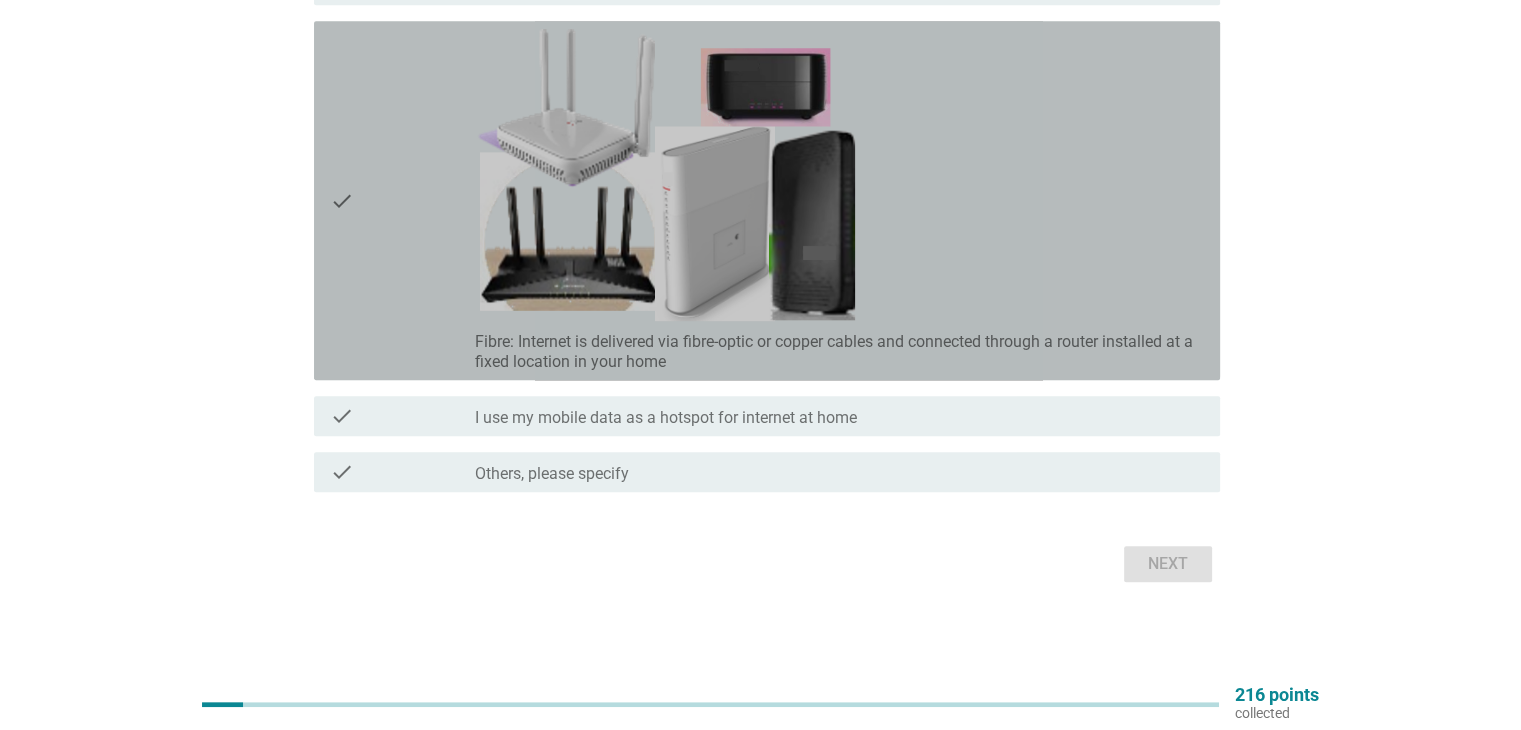 click on "check_box_outline_blank Fibre: Internet is delivered via fibre-optic or copper cables and connected through a router installed at a fixed location in your home" at bounding box center [839, 200] 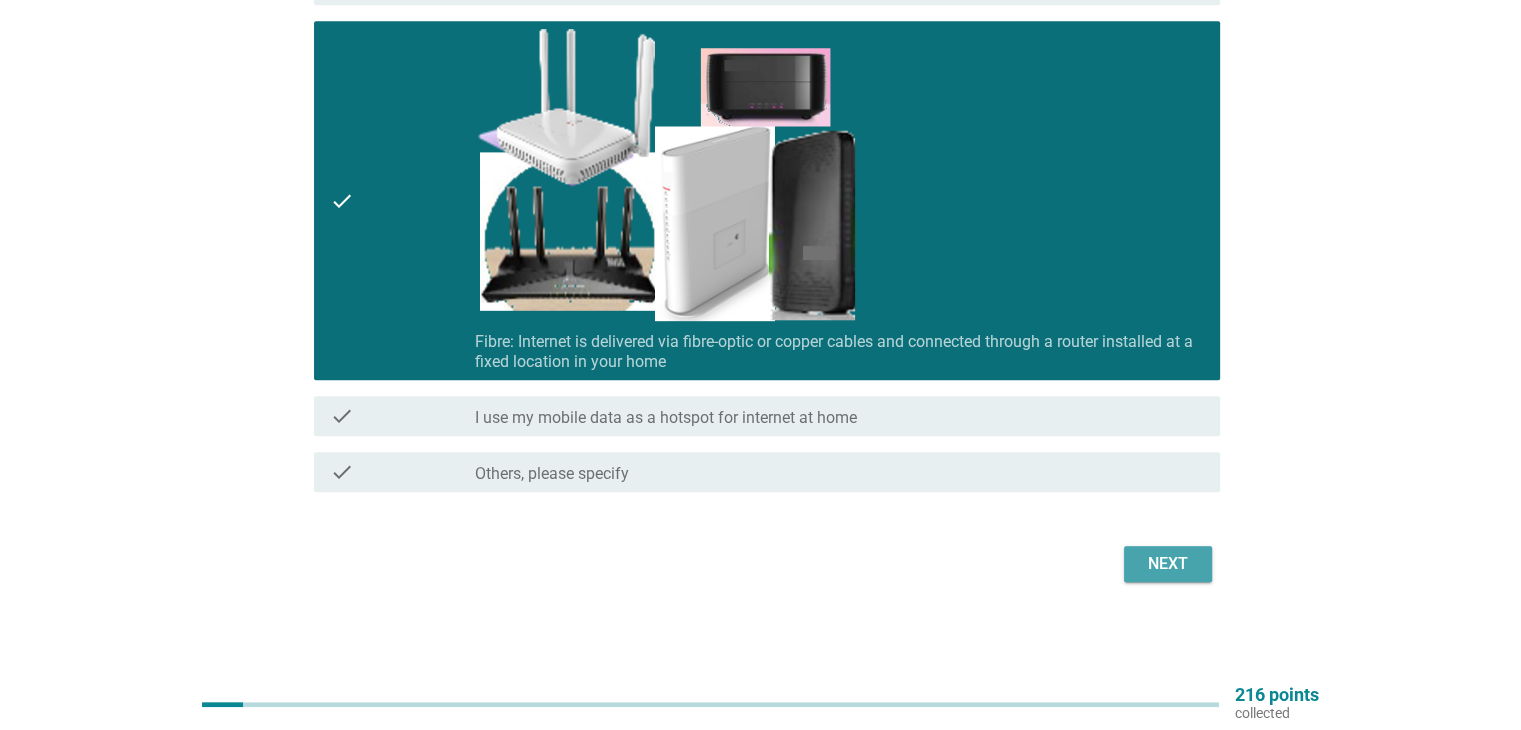 click on "Next" at bounding box center (1168, 564) 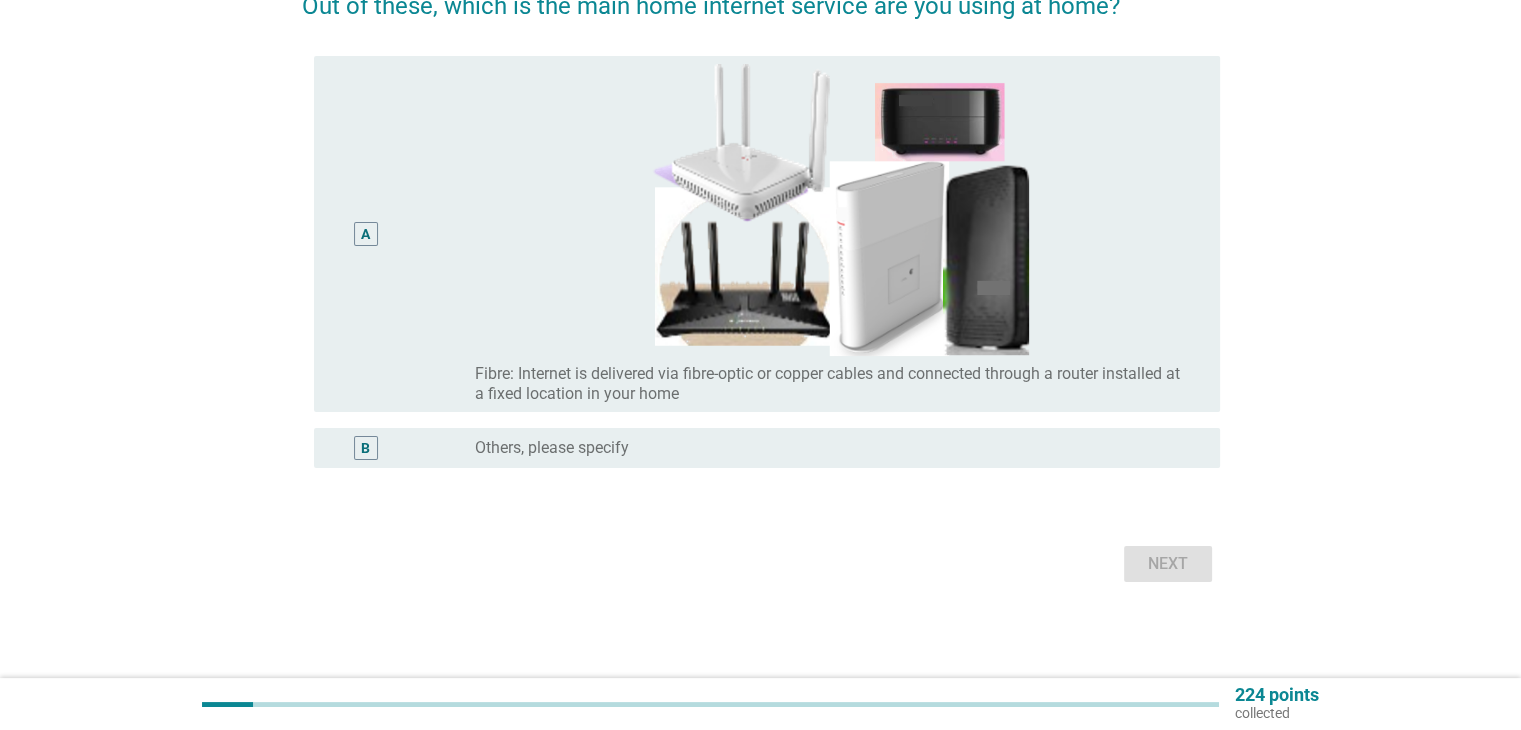 scroll, scrollTop: 0, scrollLeft: 0, axis: both 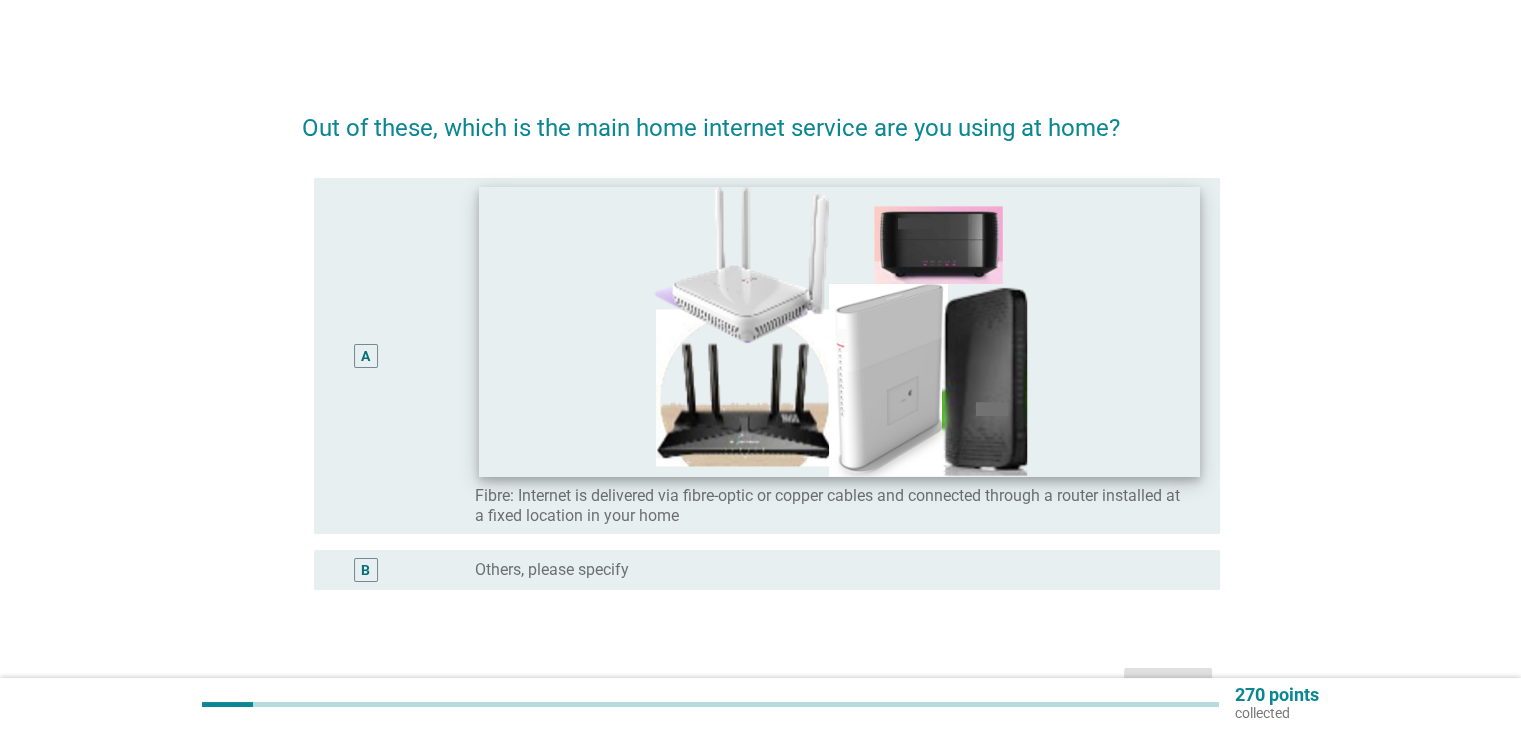 click at bounding box center (839, 331) 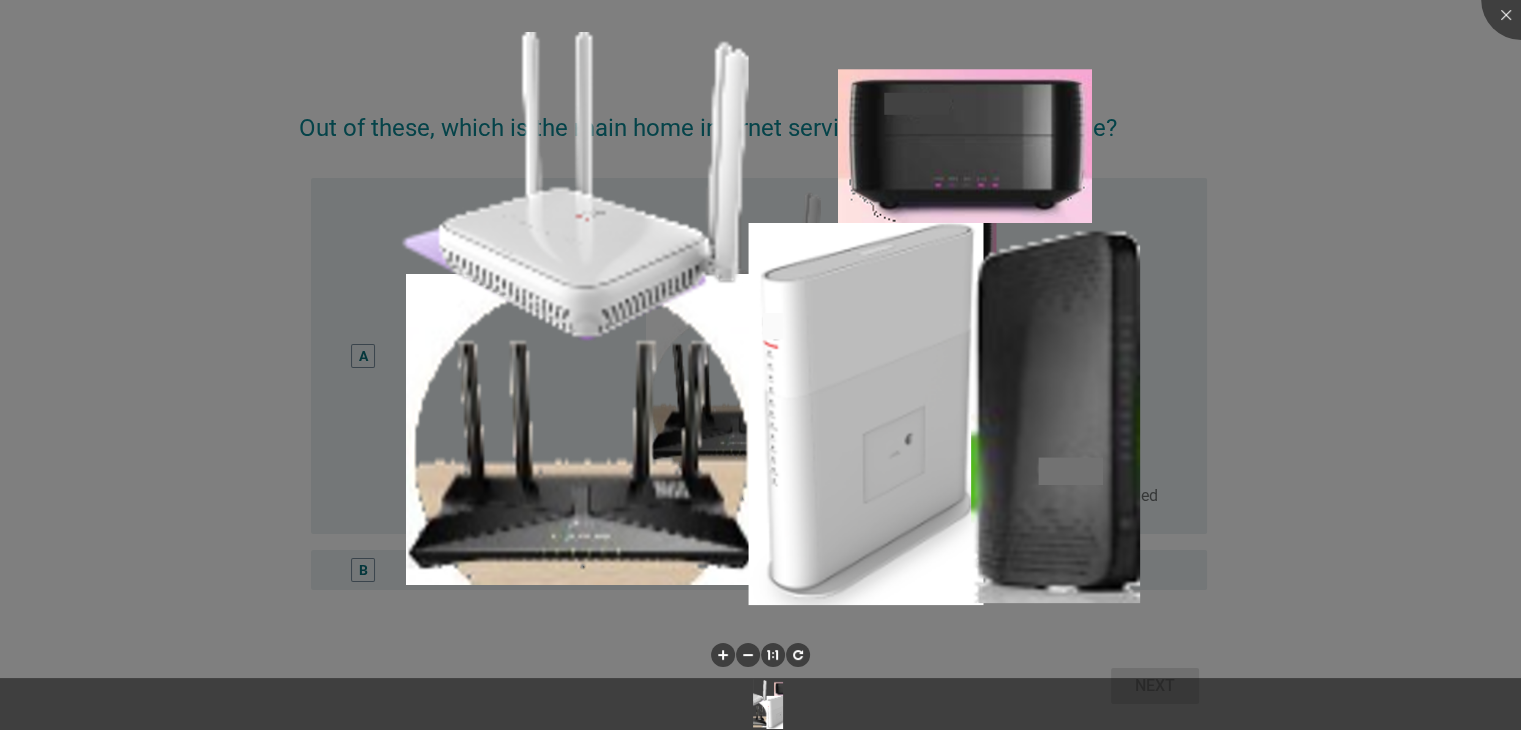 click at bounding box center [760, 365] 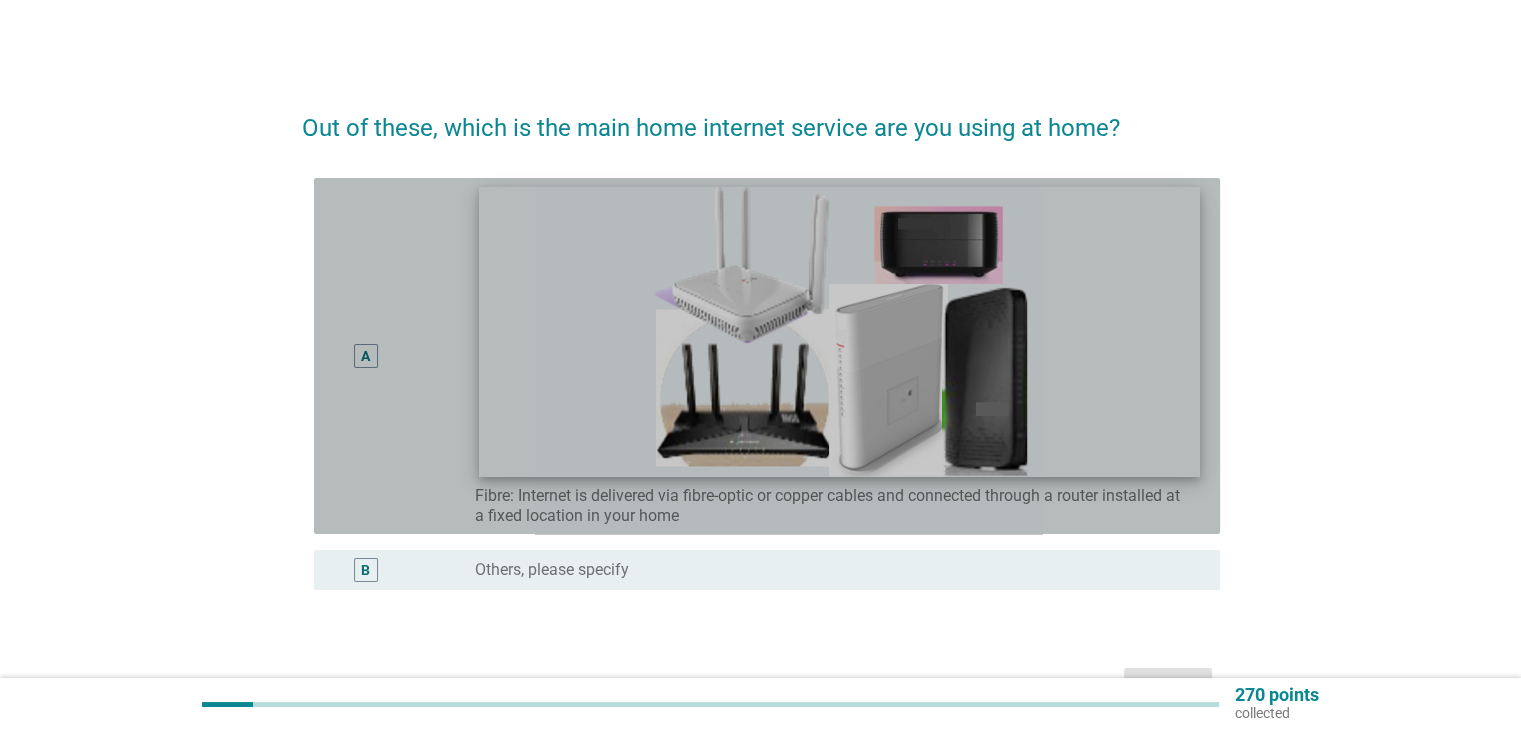 click on "radio_button_unchecked Fibre: Internet is delivered via fibre-optic or copper cables and connected through a router installed at a fixed location in your home" at bounding box center (839, 356) 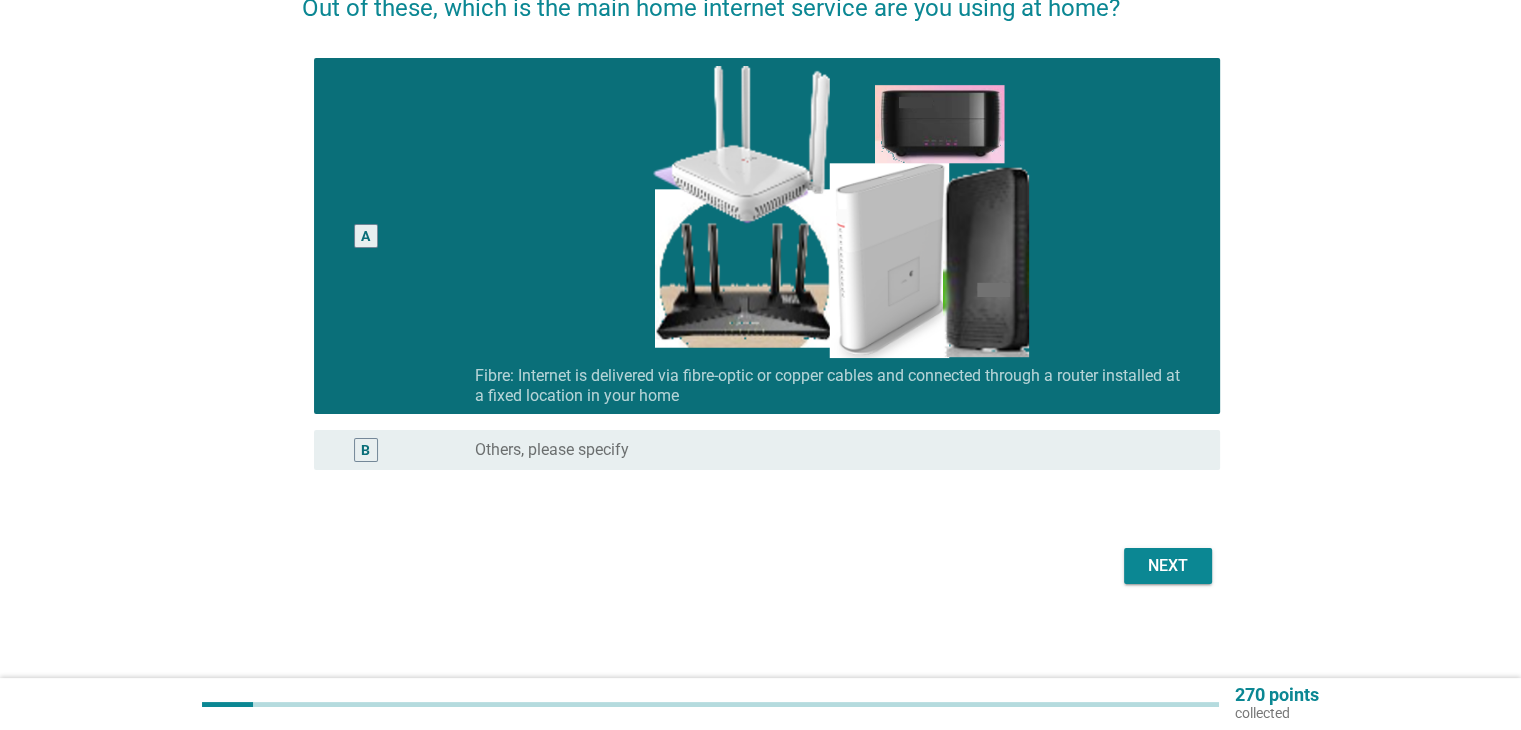 scroll, scrollTop: 122, scrollLeft: 0, axis: vertical 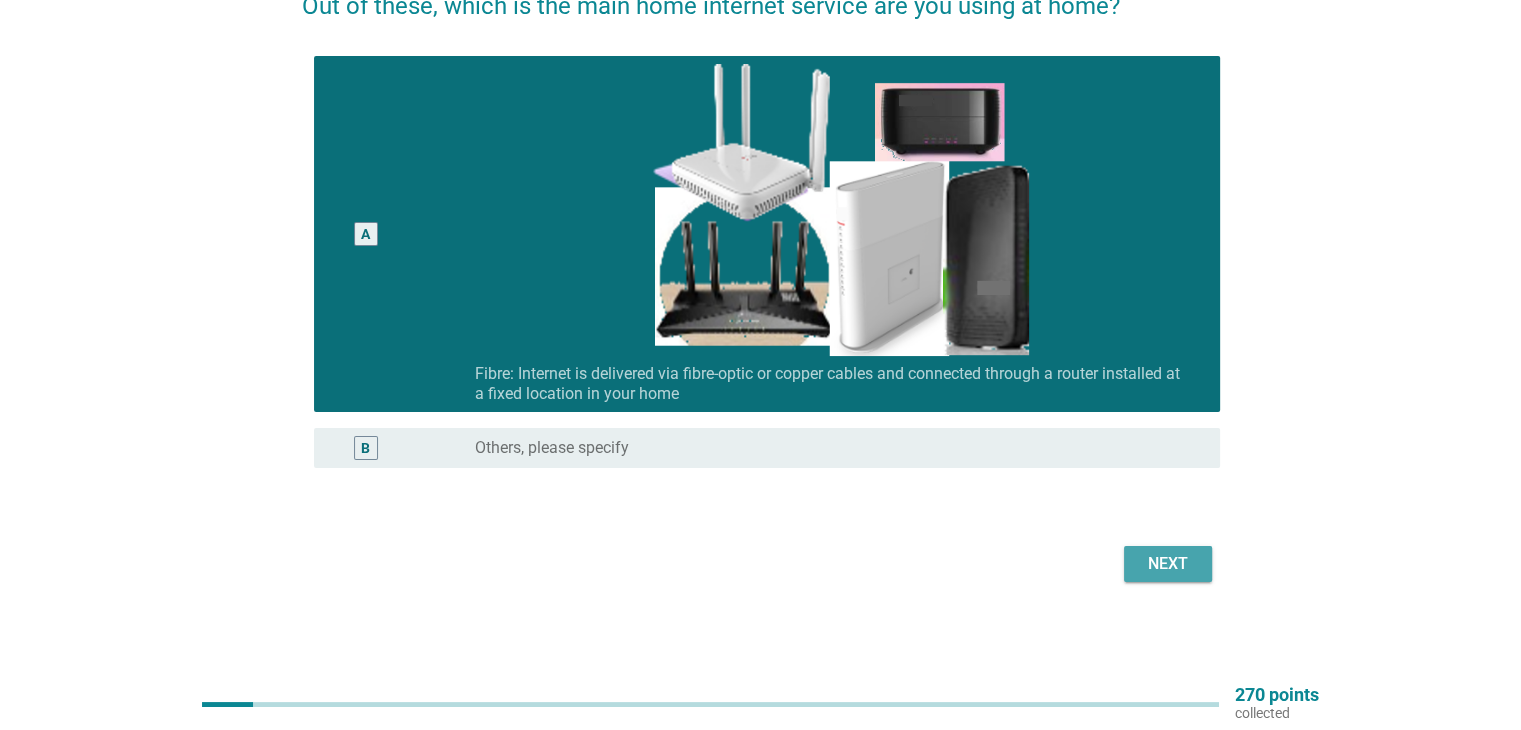 click on "Next" at bounding box center [1168, 564] 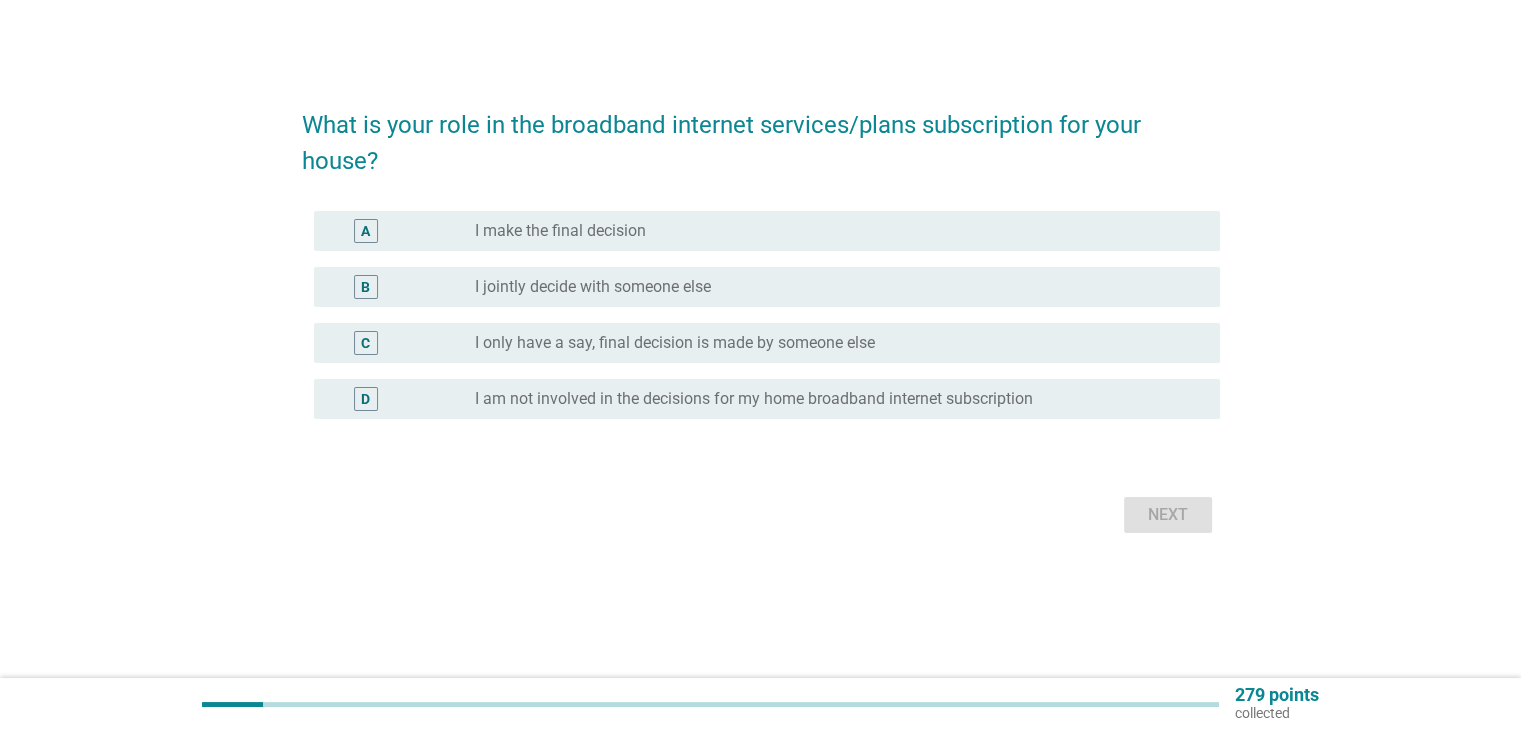 scroll, scrollTop: 0, scrollLeft: 0, axis: both 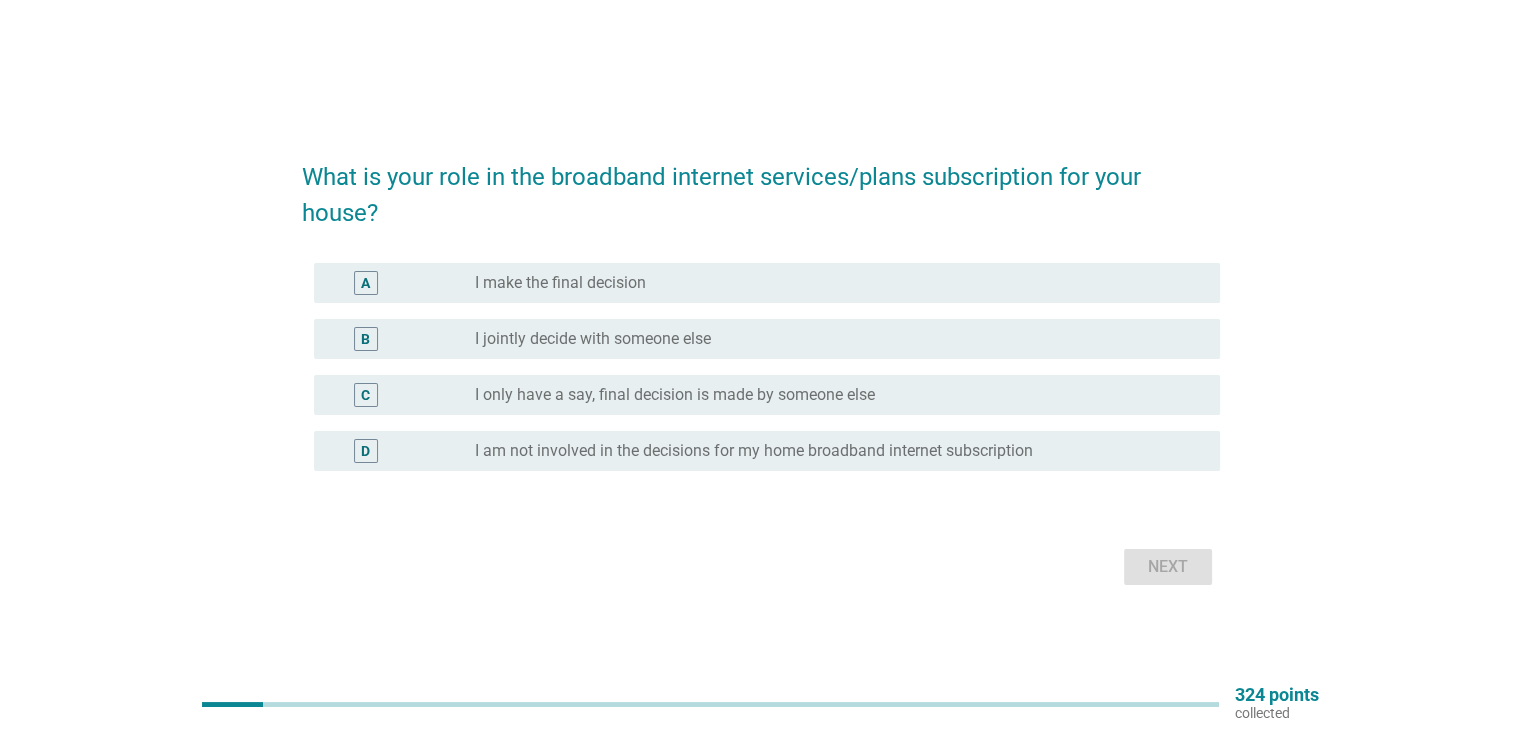 click on "radio_button_unchecked I make the final decision" at bounding box center (831, 283) 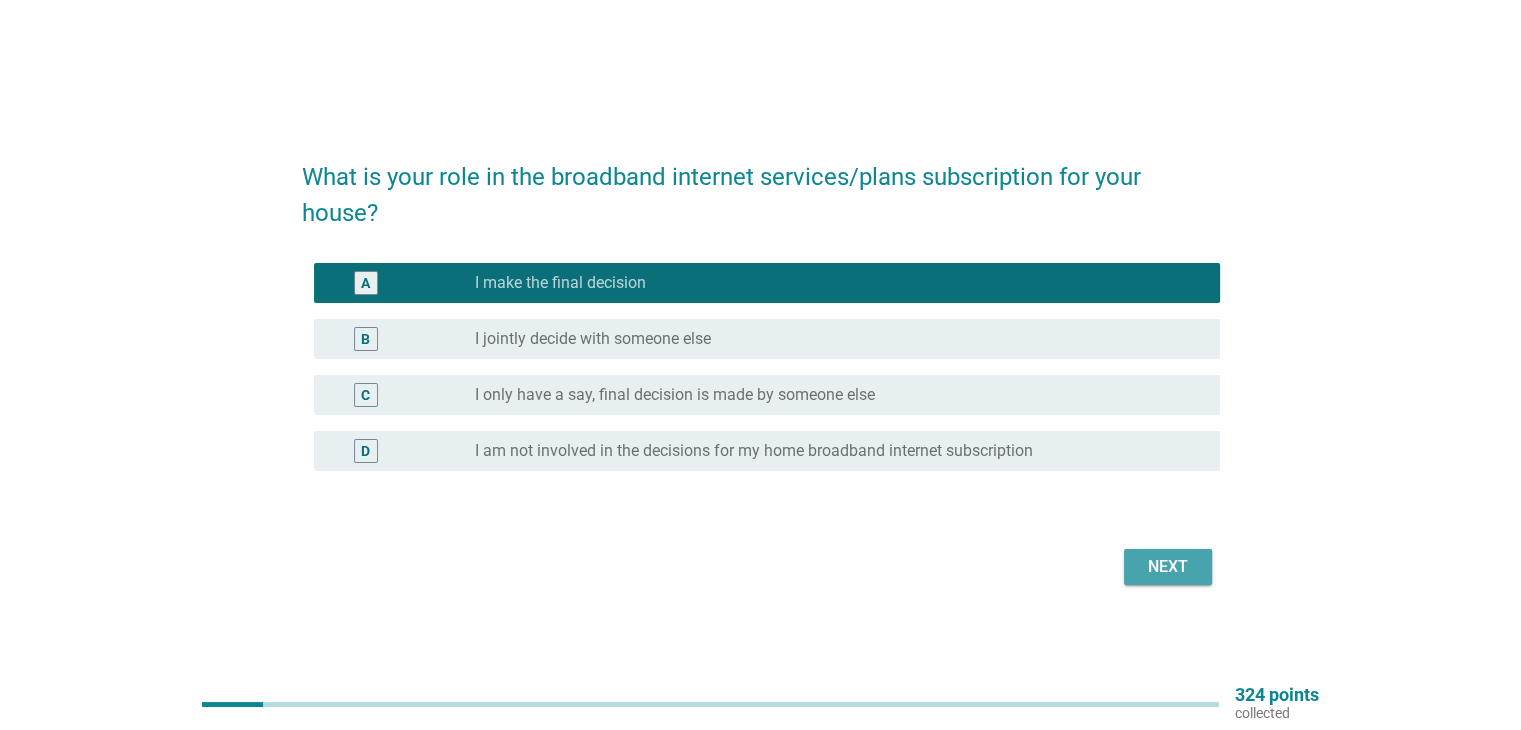 click on "Next" at bounding box center [1168, 567] 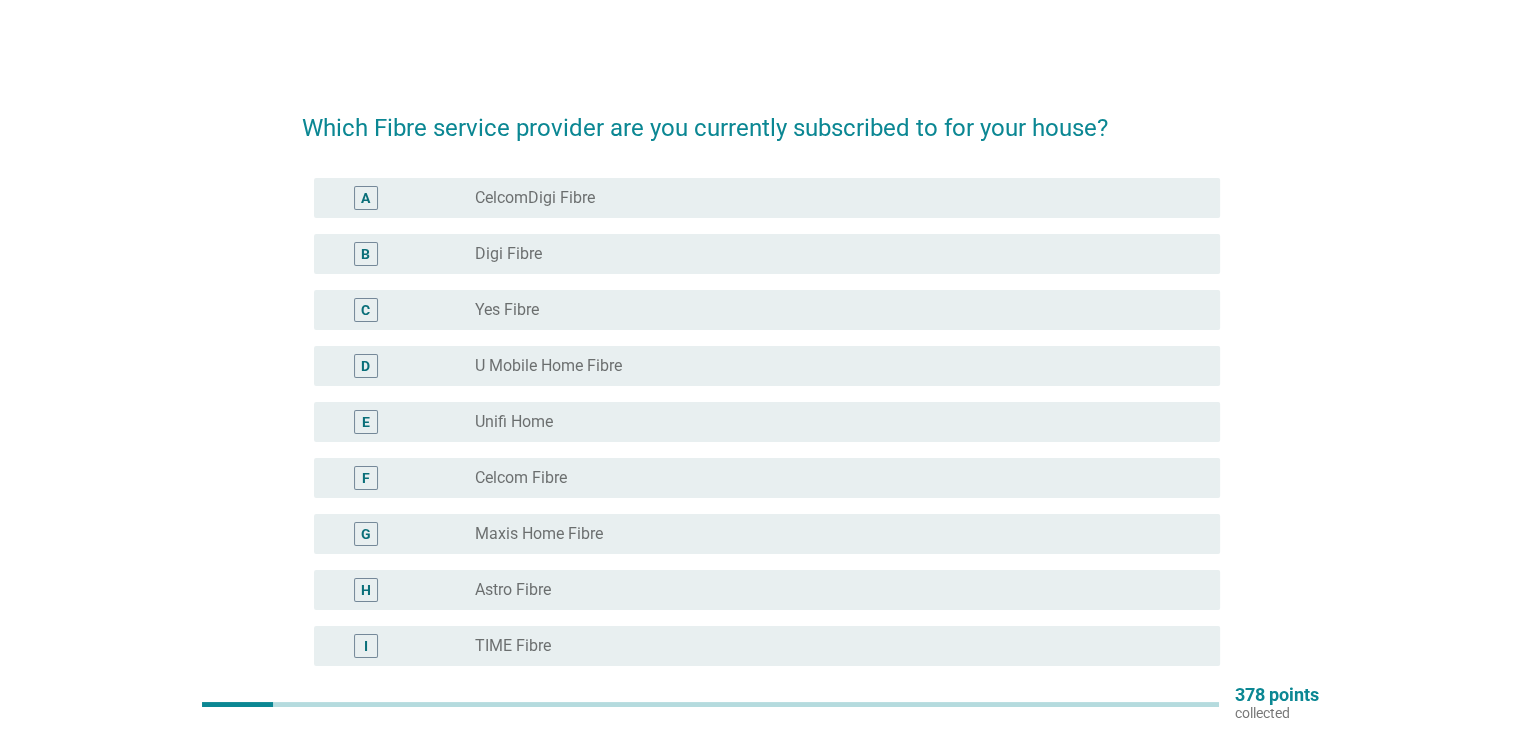 click on "radio_button_unchecked Unifi Home" at bounding box center (831, 422) 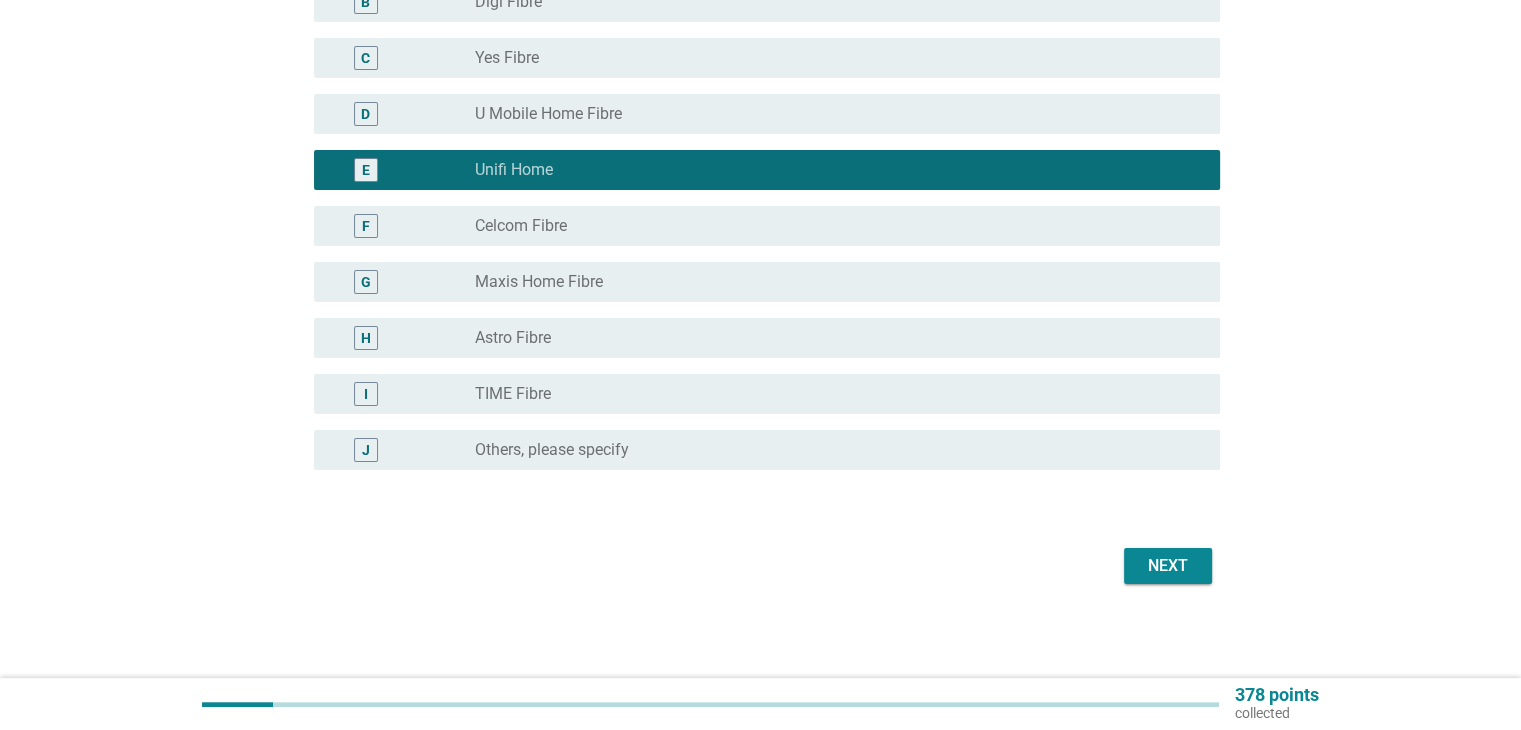 scroll, scrollTop: 254, scrollLeft: 0, axis: vertical 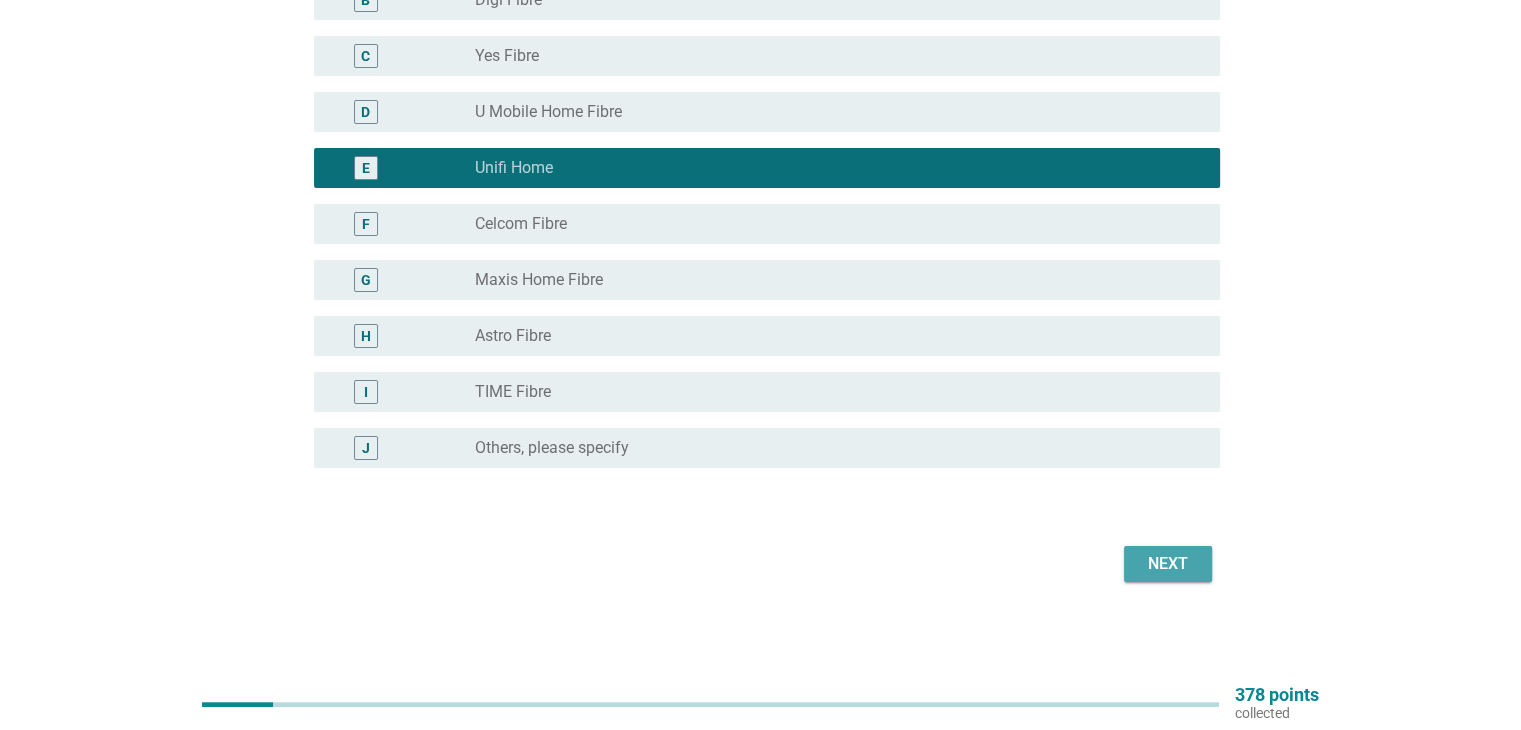 click on "Next" at bounding box center (1168, 564) 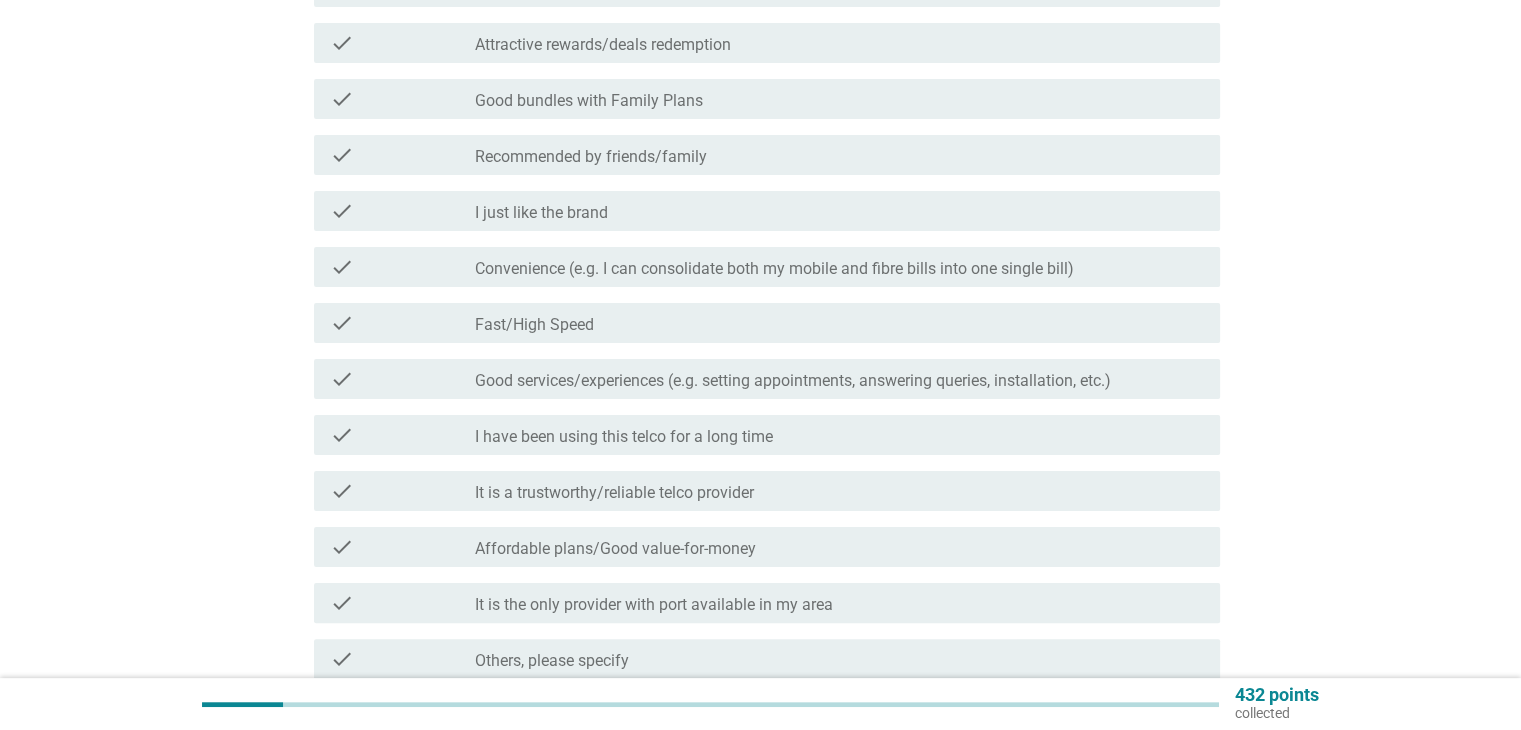 scroll, scrollTop: 400, scrollLeft: 0, axis: vertical 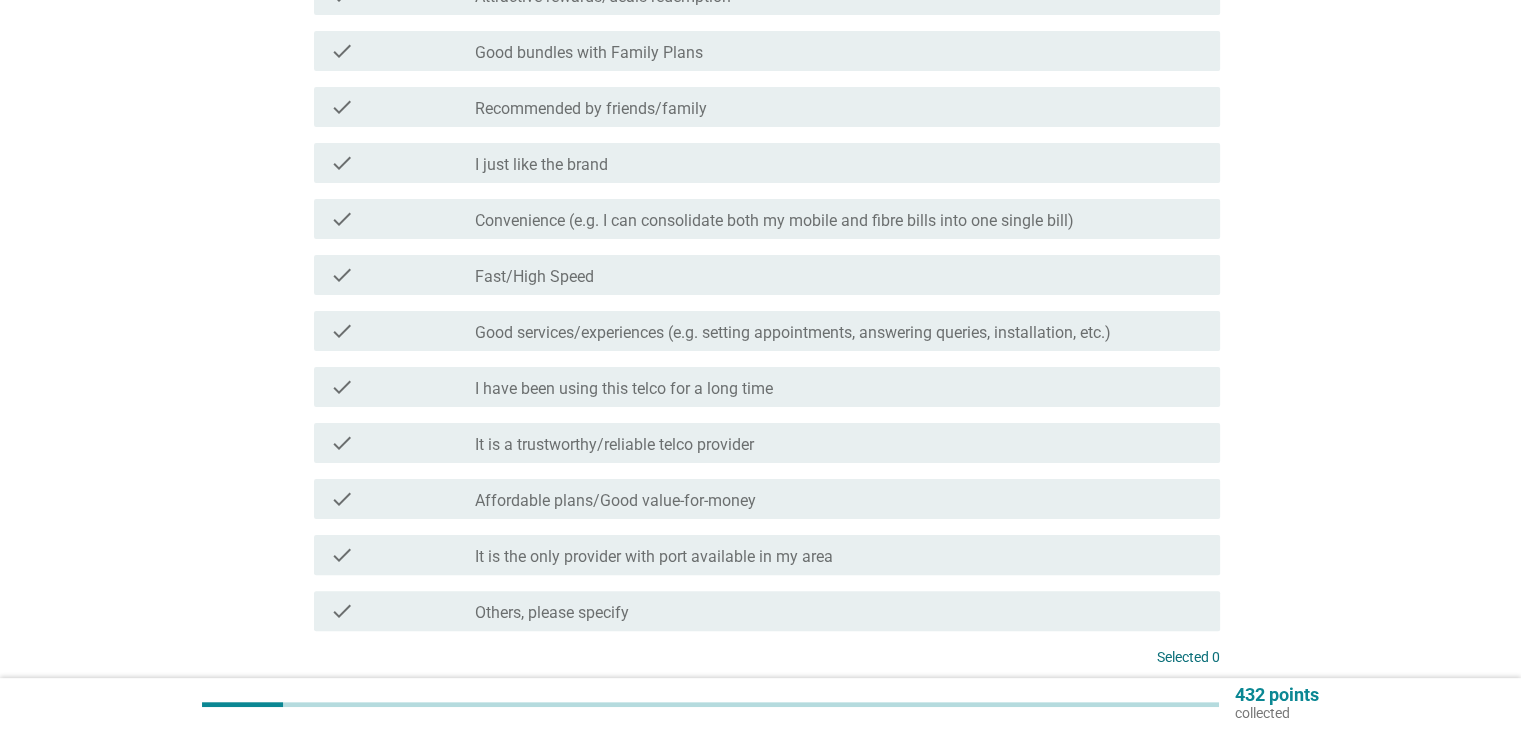 click on "check_box_outline_blank Affordable plans/Good value-for-money" at bounding box center (839, 499) 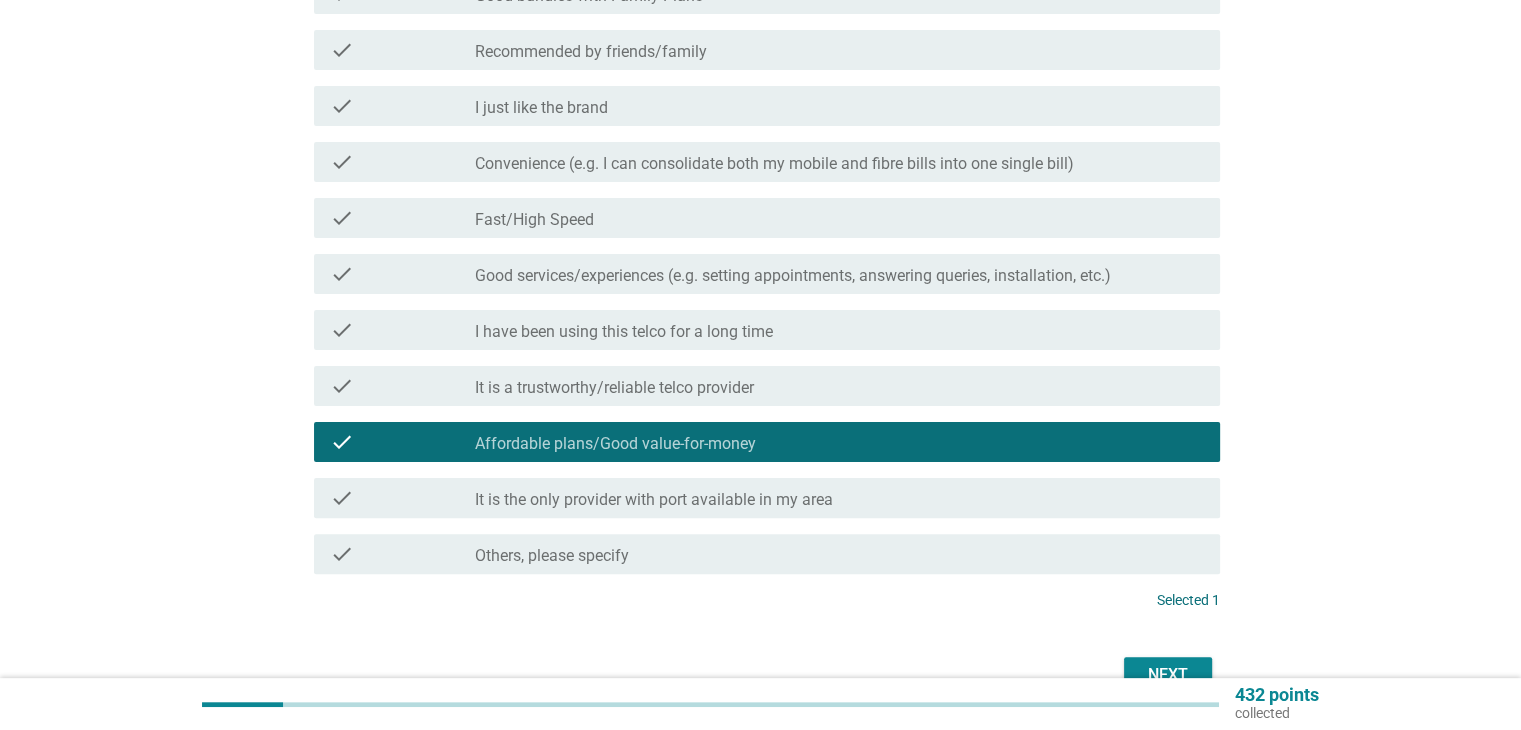 scroll, scrollTop: 568, scrollLeft: 0, axis: vertical 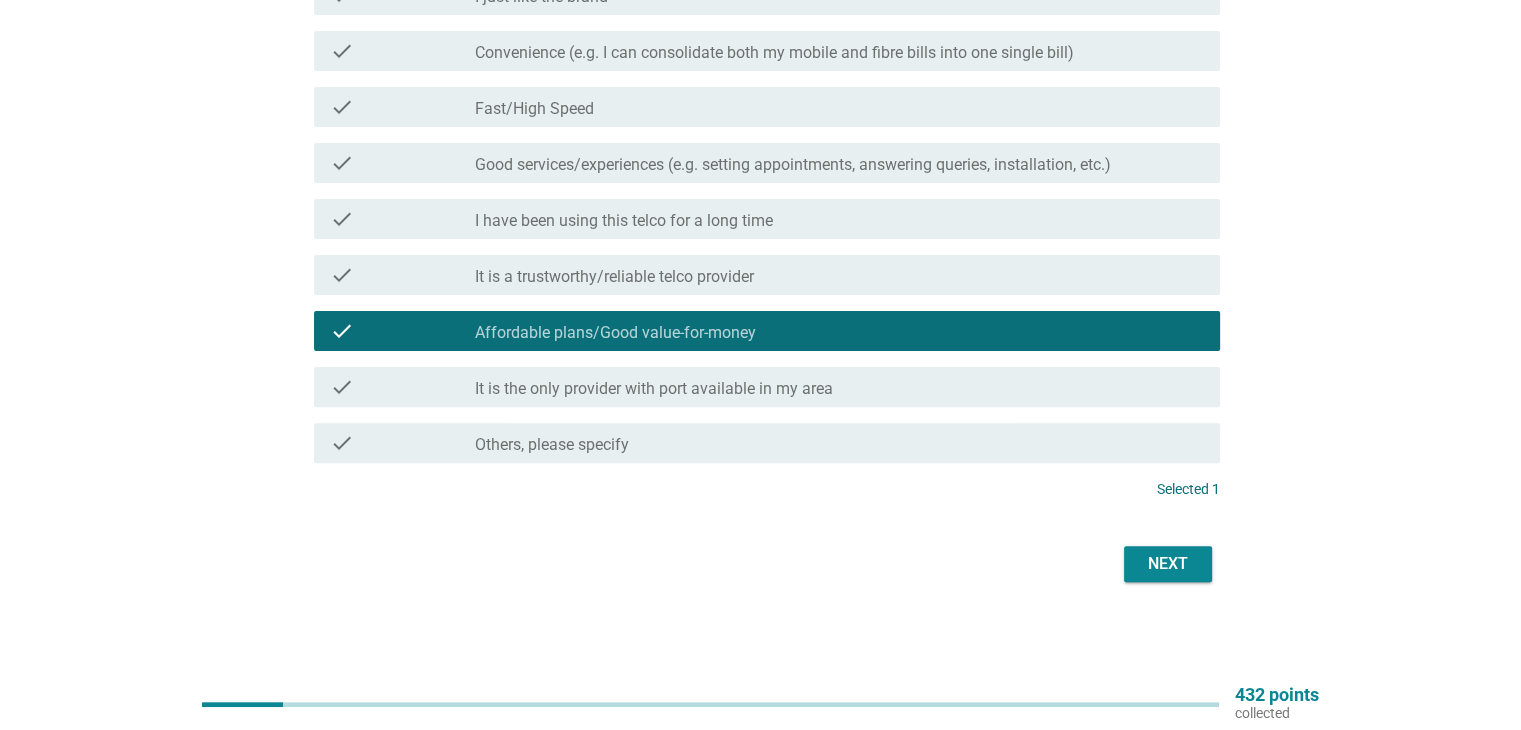 click on "Next" at bounding box center (1168, 564) 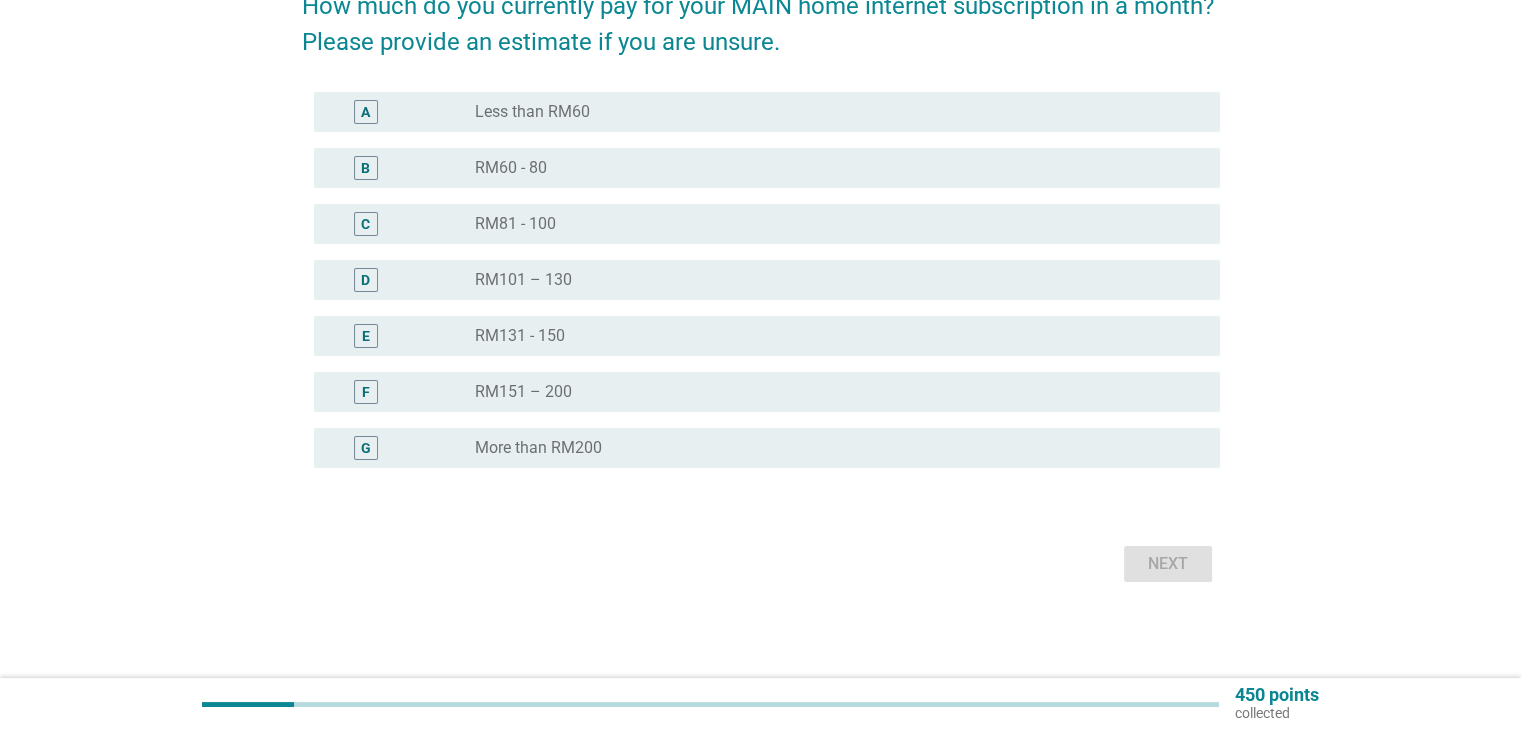 scroll, scrollTop: 0, scrollLeft: 0, axis: both 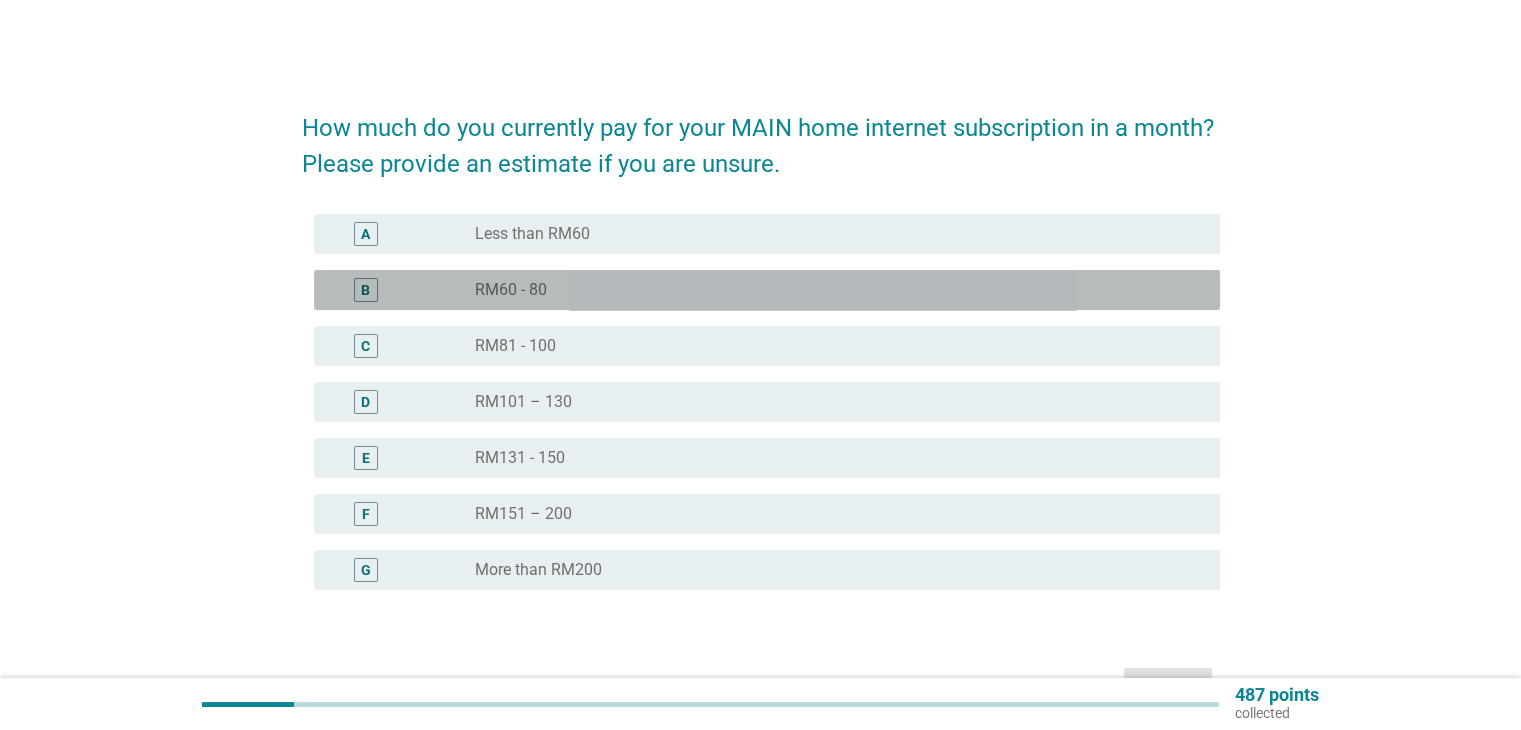 click on "radio_button_unchecked RM60 - 80" at bounding box center [831, 290] 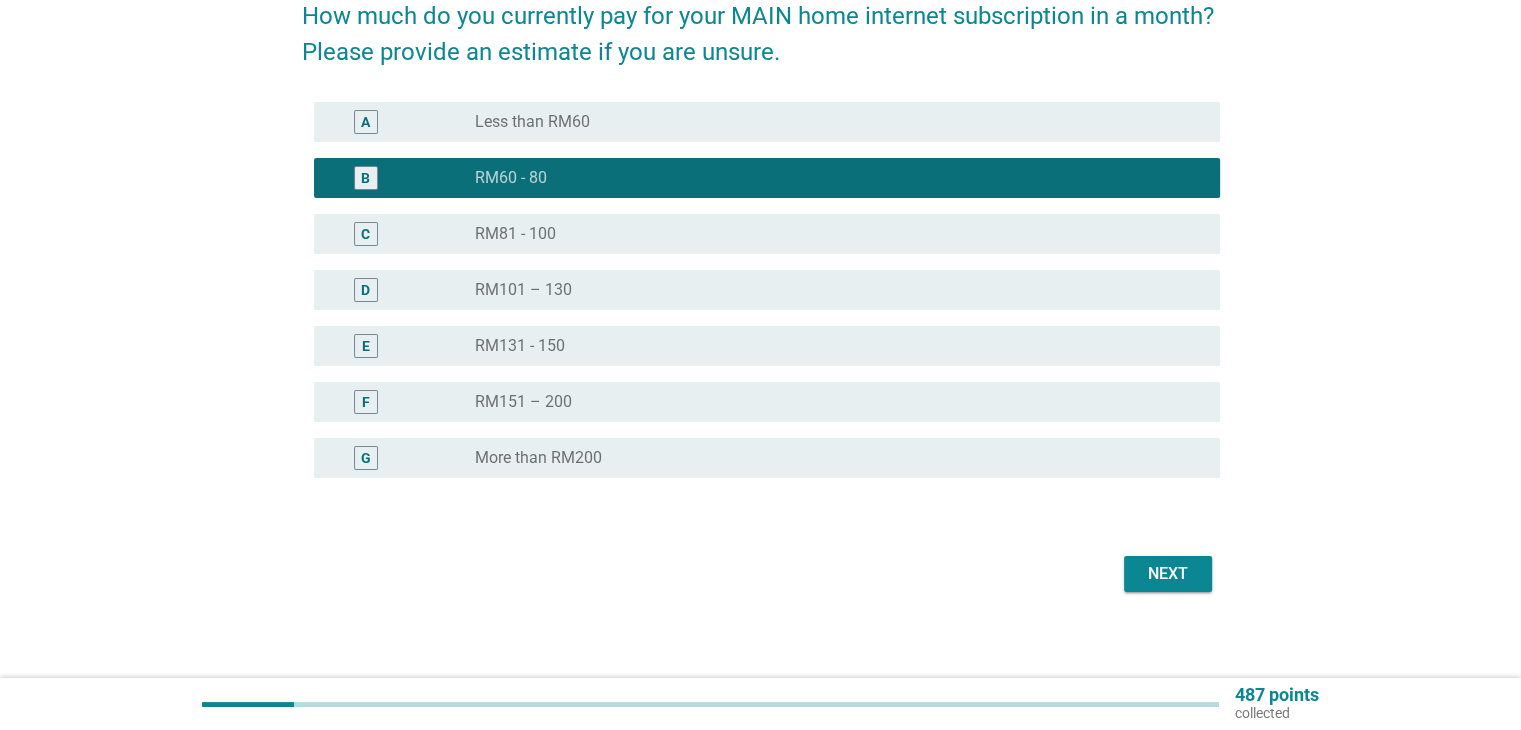 scroll, scrollTop: 122, scrollLeft: 0, axis: vertical 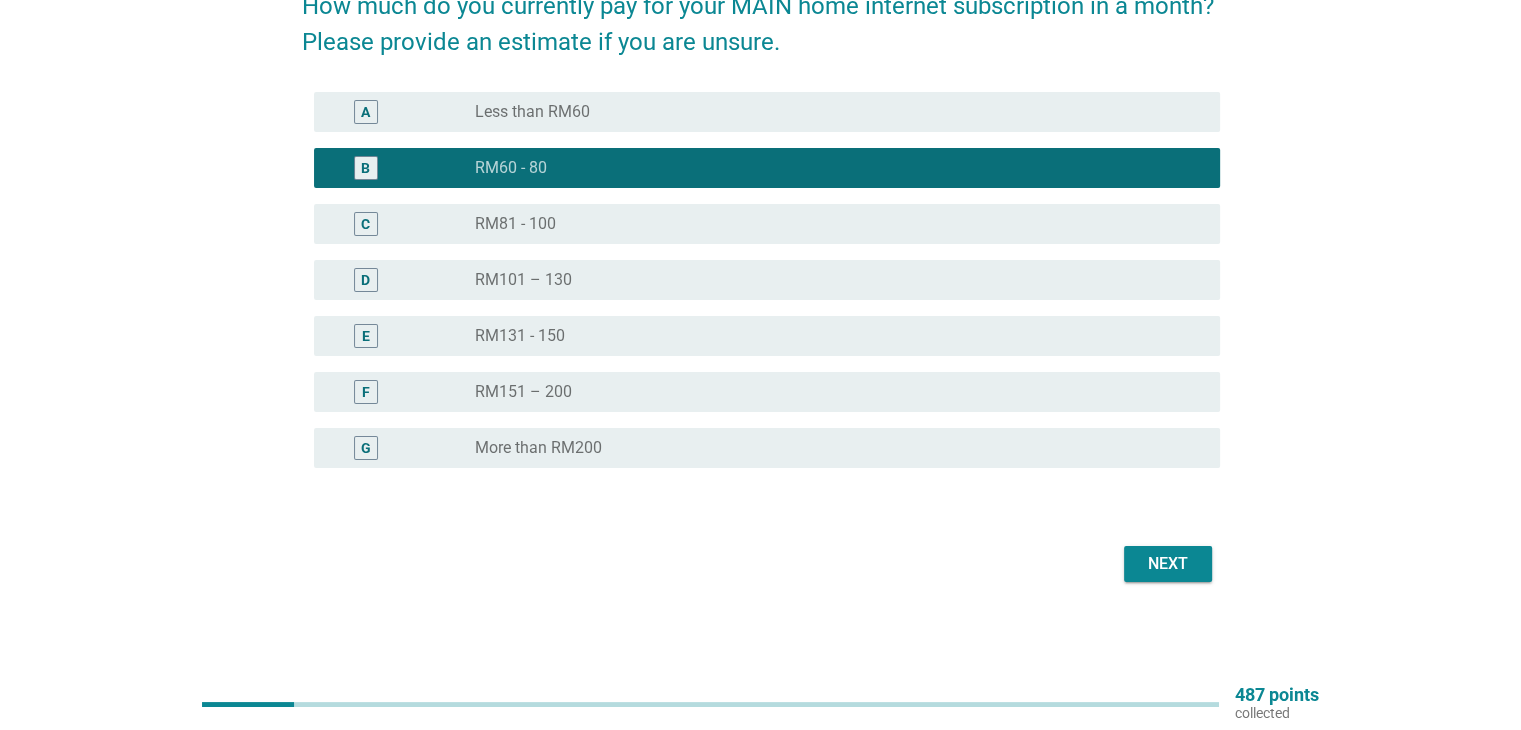 click on "Next" at bounding box center (1168, 564) 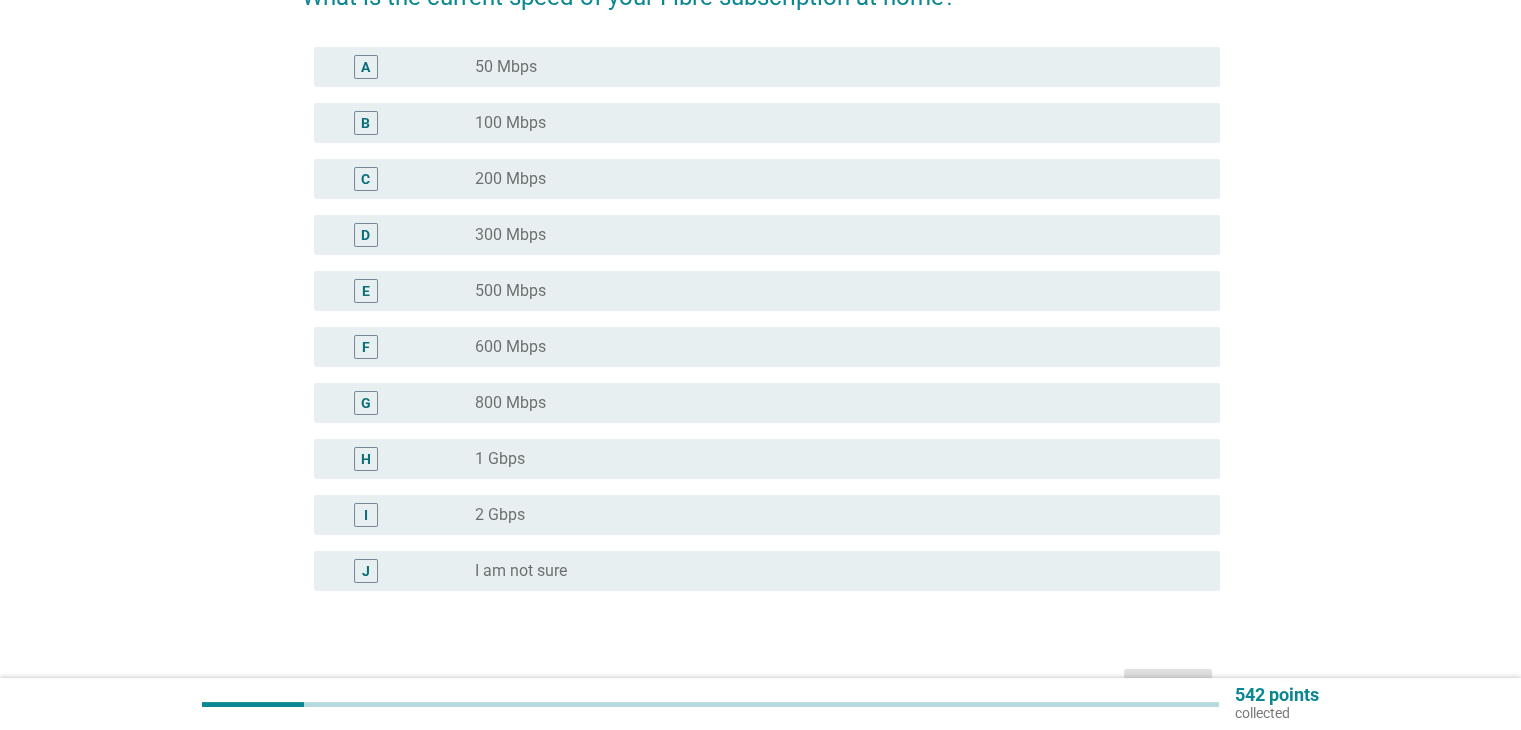 scroll, scrollTop: 0, scrollLeft: 0, axis: both 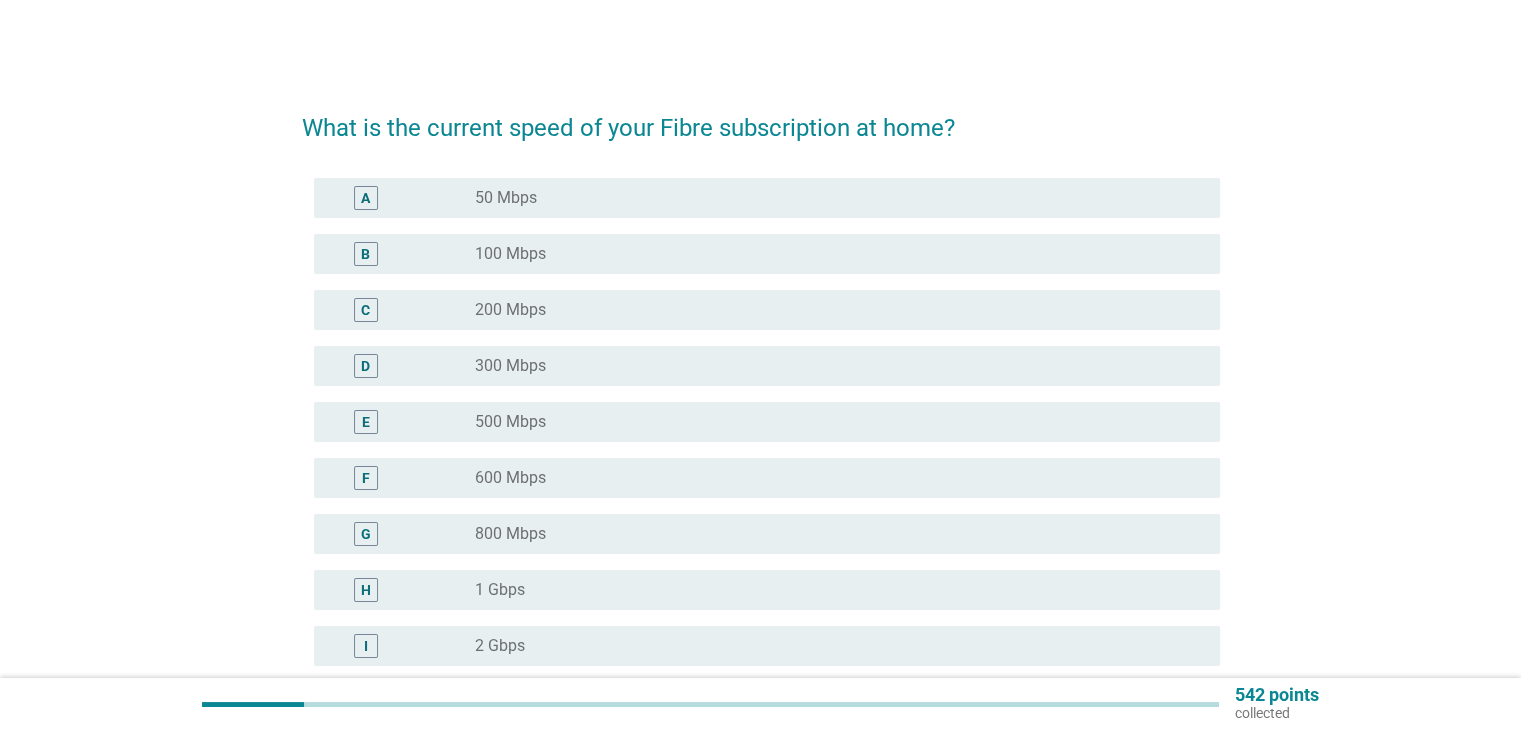 click on "A     radio_button_unchecked 50 Mbps" at bounding box center [767, 198] 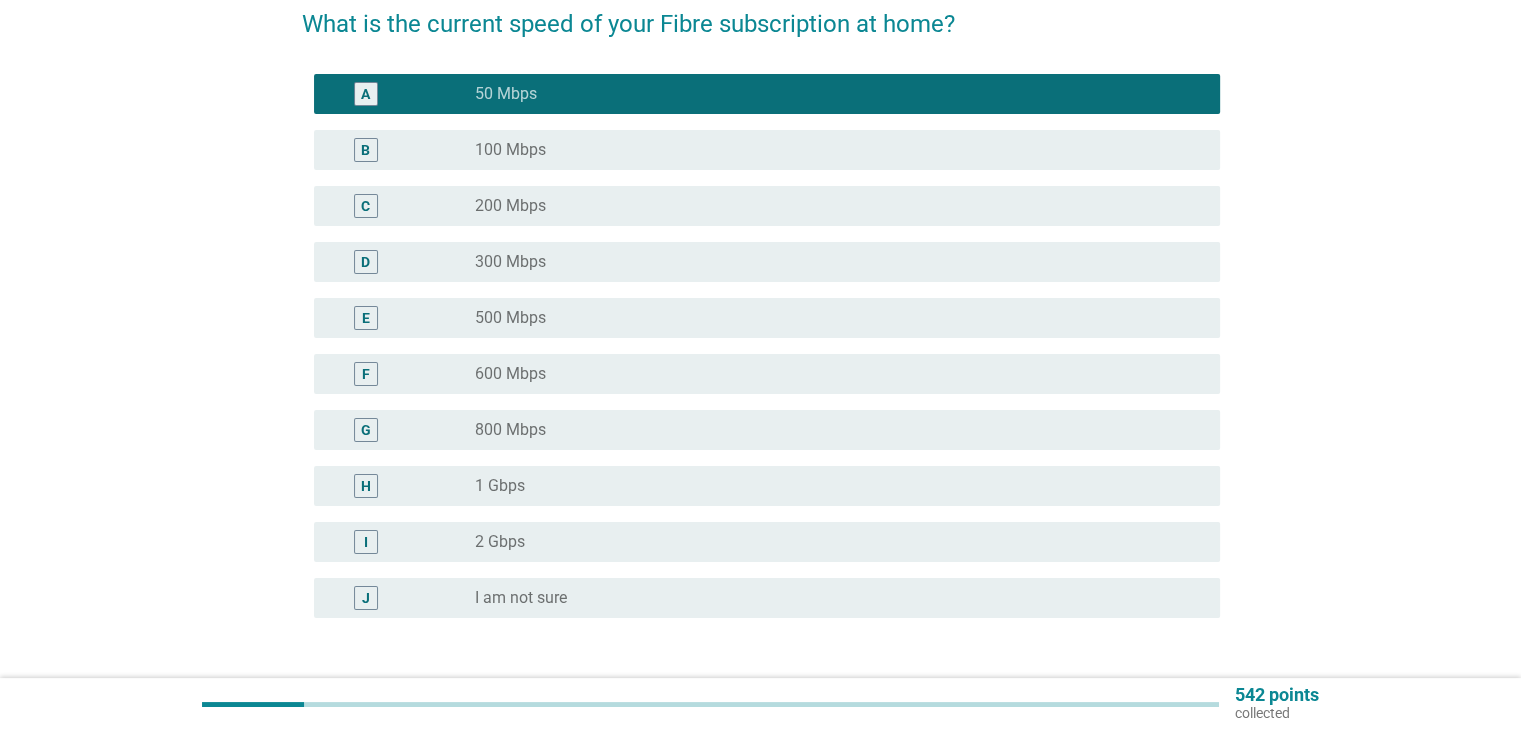 scroll, scrollTop: 200, scrollLeft: 0, axis: vertical 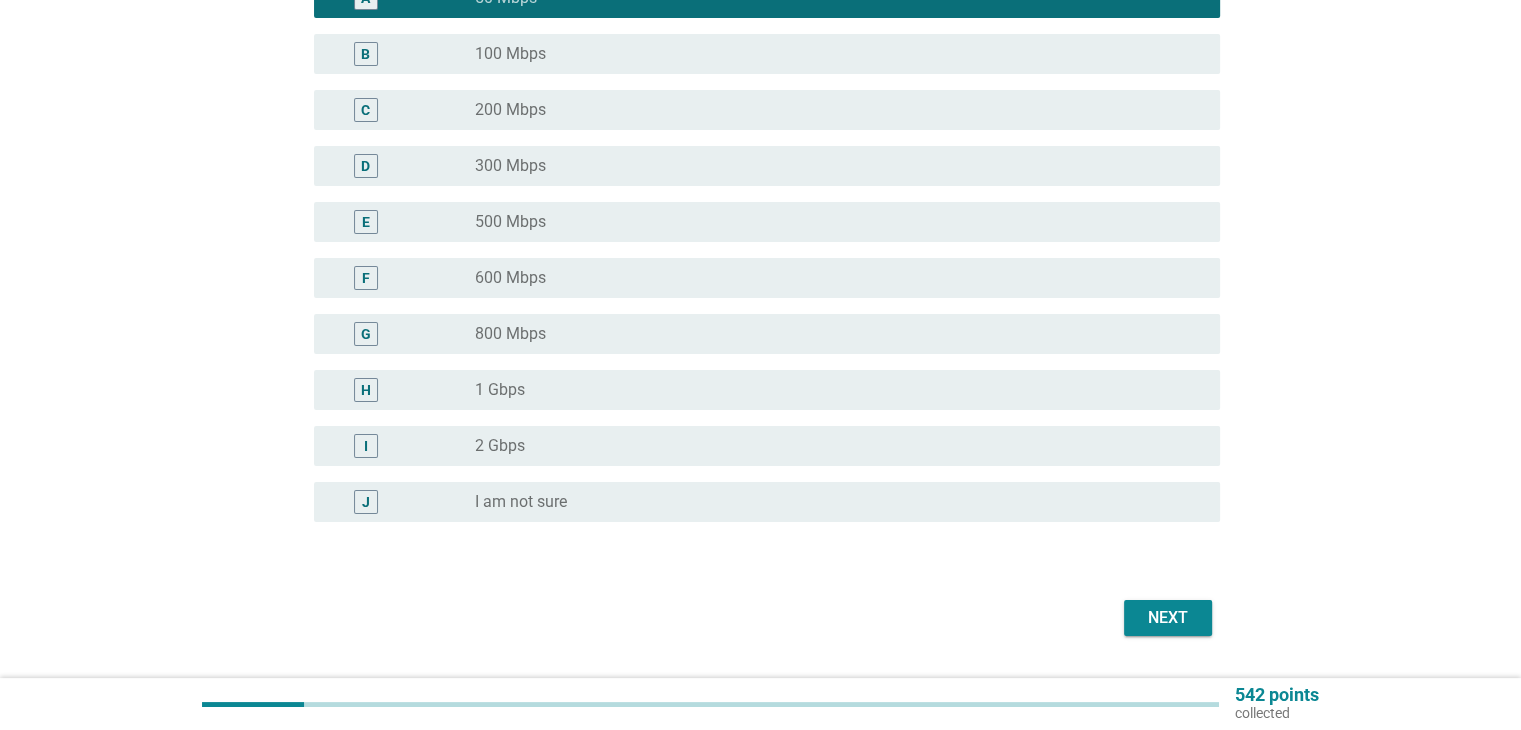 click on "Next" at bounding box center (1168, 618) 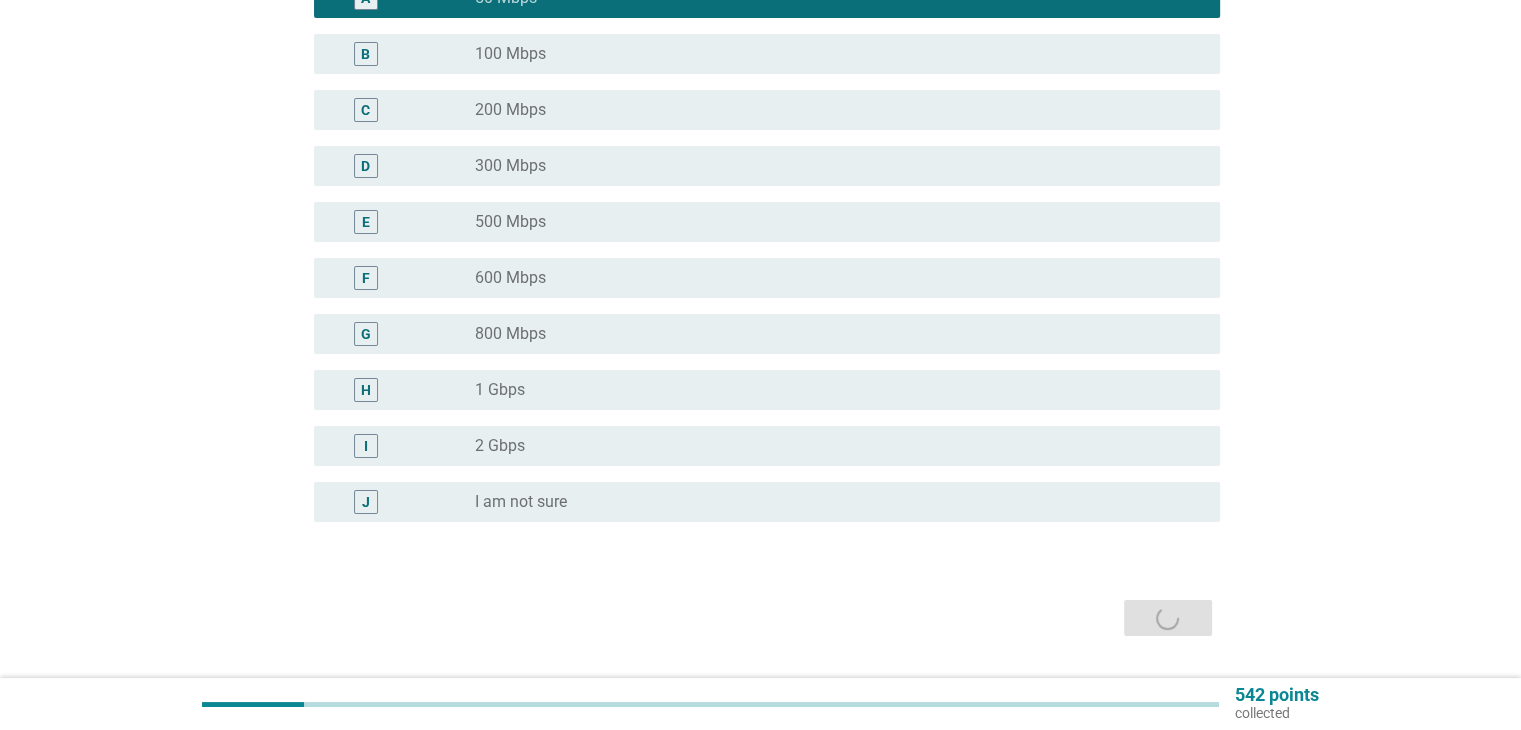 scroll, scrollTop: 0, scrollLeft: 0, axis: both 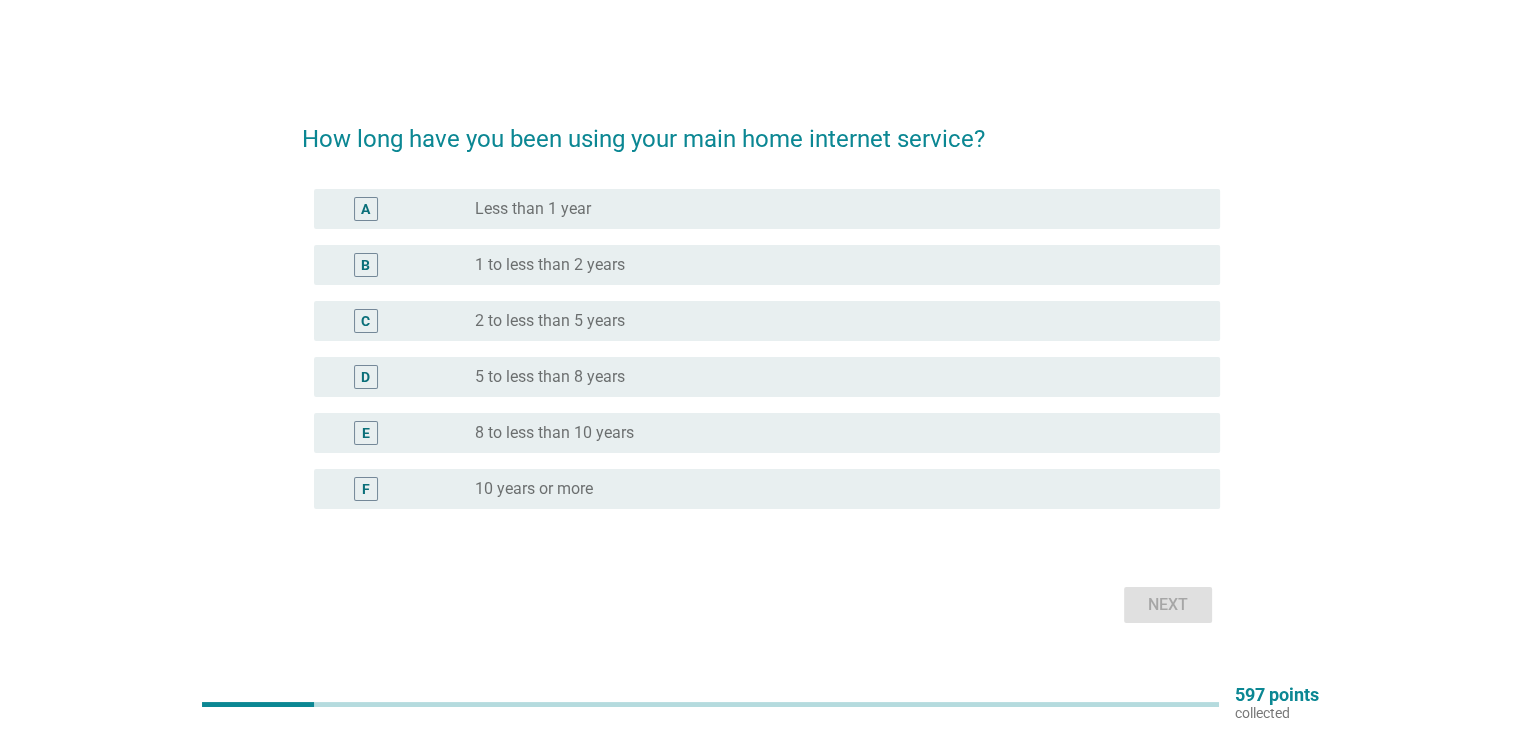 click on "radio_button_unchecked 1 to less than 2 years" at bounding box center [831, 265] 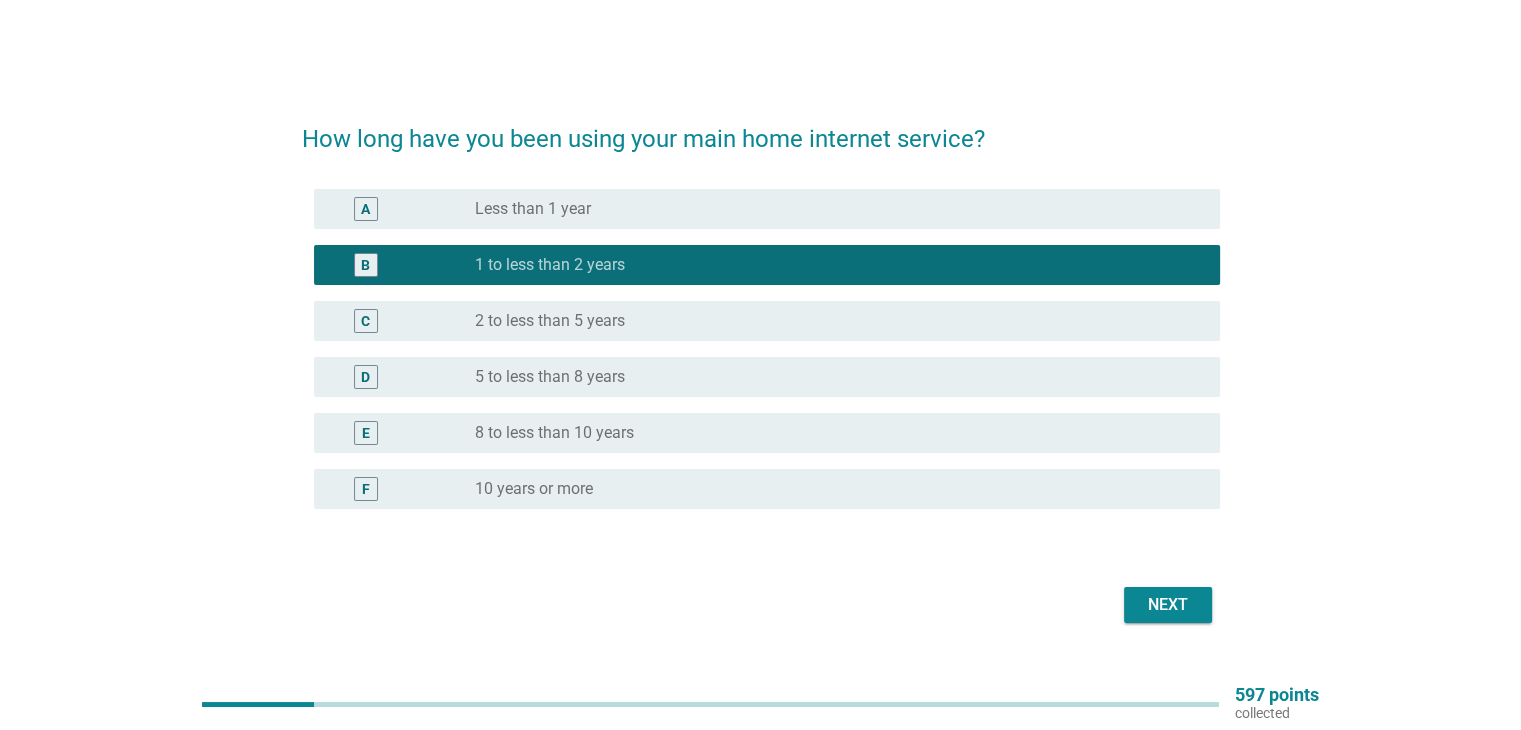 click on "radio_button_unchecked 2 to less than 5 years" at bounding box center [831, 321] 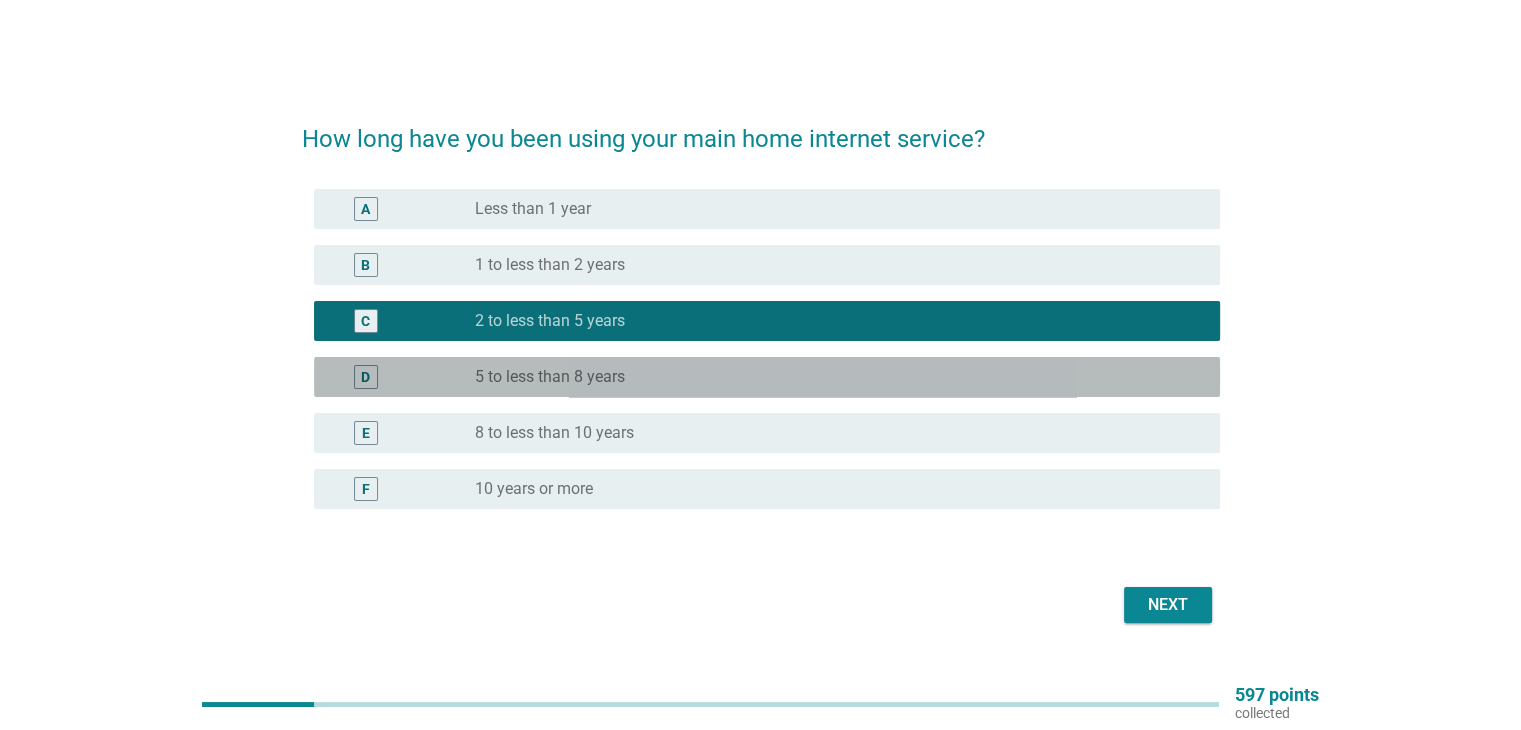 click on "radio_button_unchecked 5 to less than 8 years" at bounding box center (831, 377) 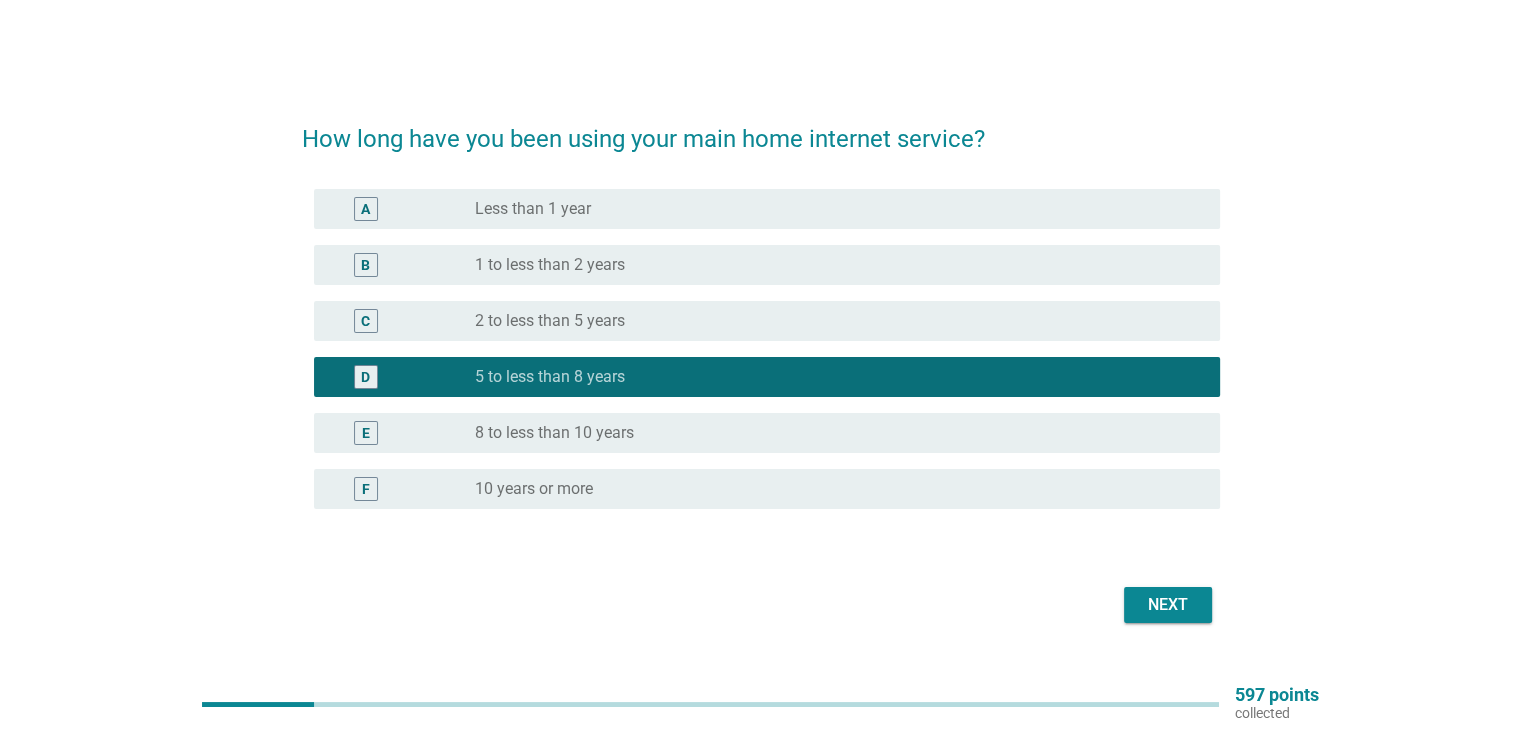 click on "Next" at bounding box center [1168, 605] 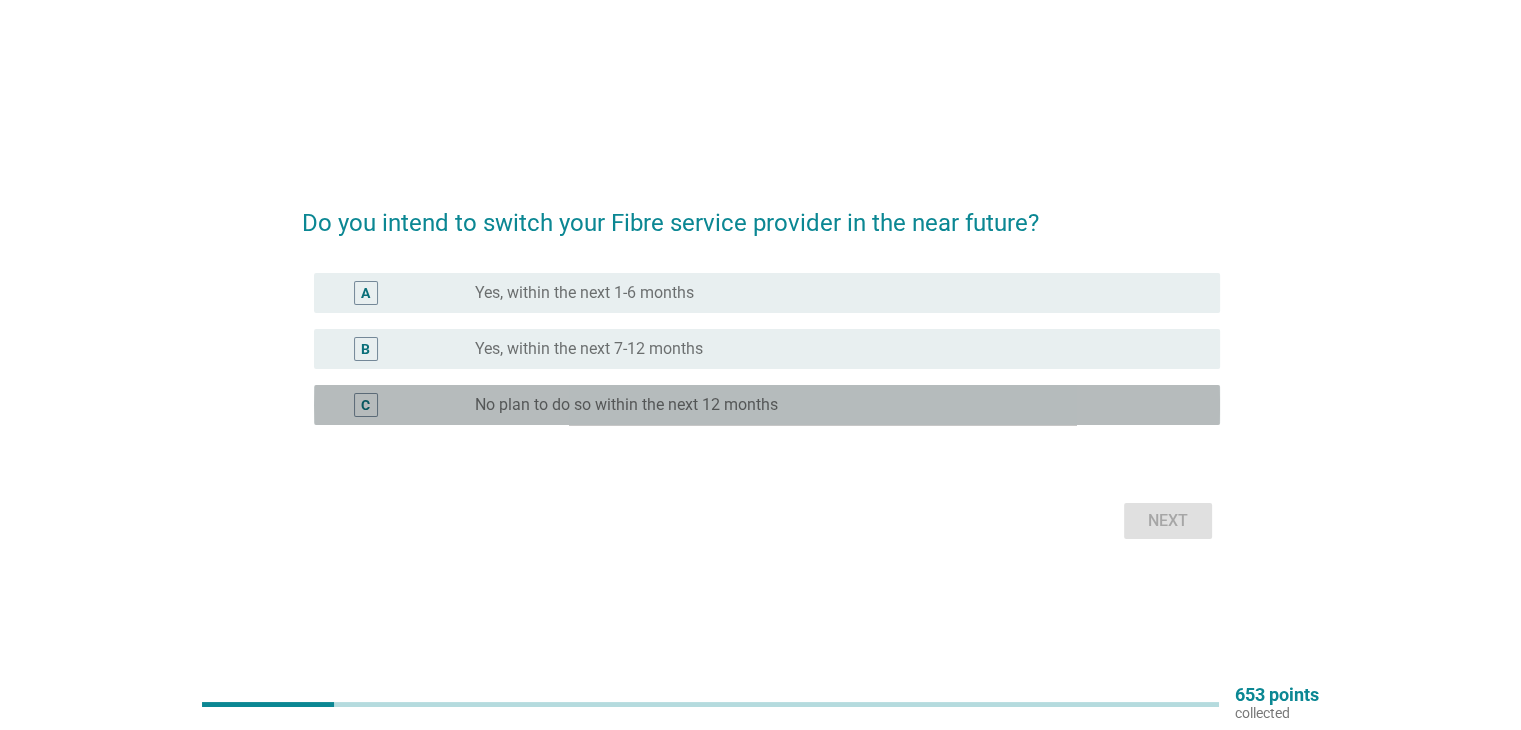 click on "radio_button_unchecked No plan to do so within the next 12 months" at bounding box center [831, 405] 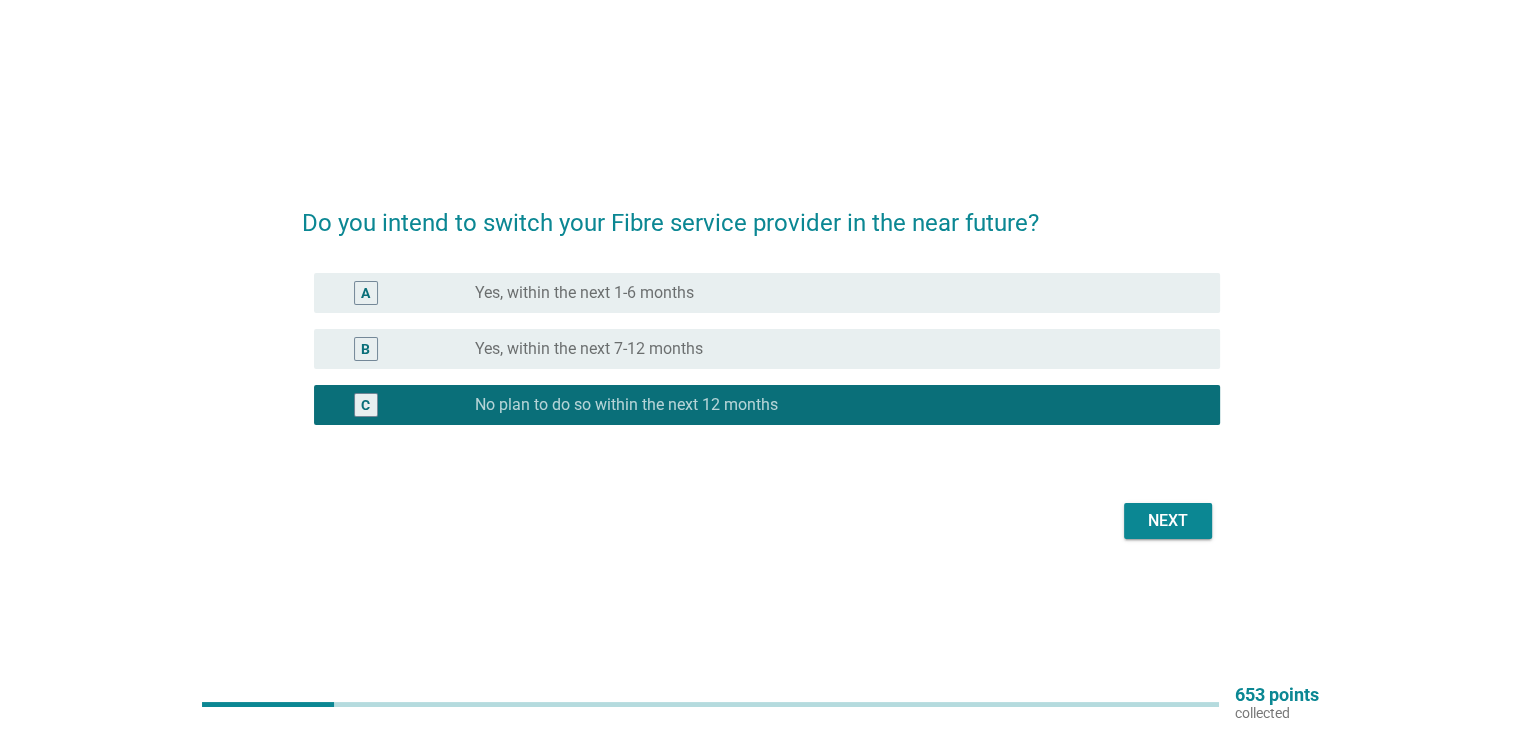 click on "Next" at bounding box center [1168, 521] 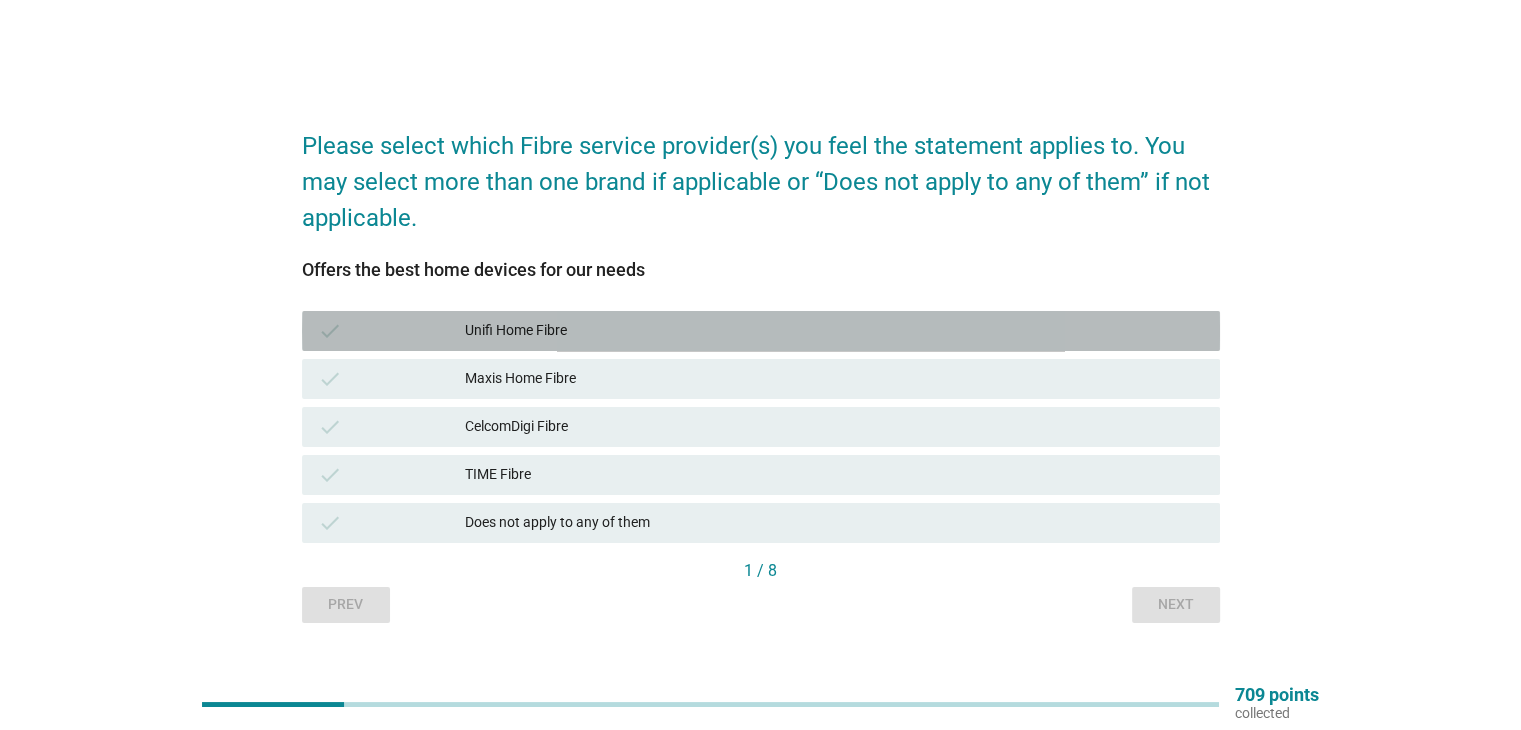 click on "Unifi Home Fibre" at bounding box center (834, 331) 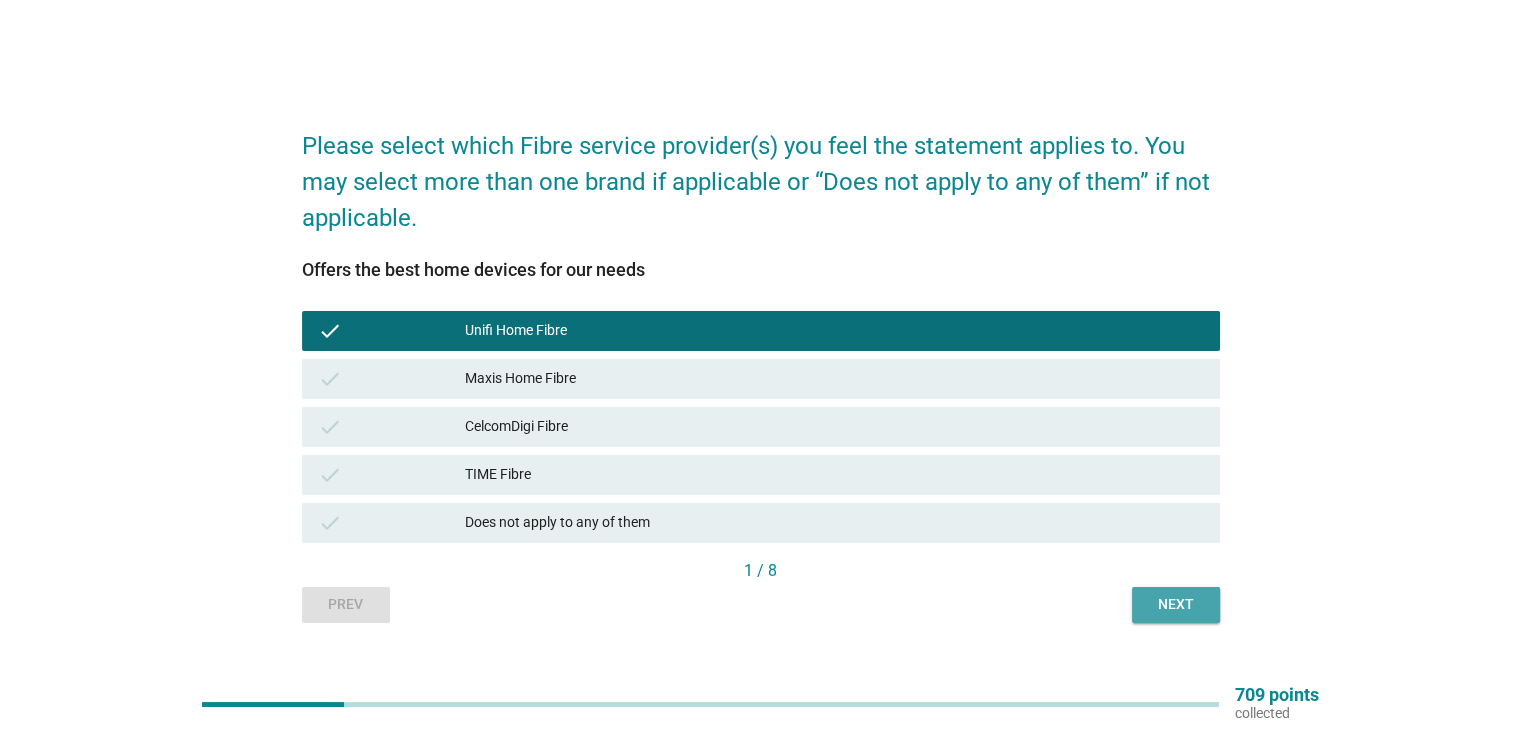 click on "Next" at bounding box center (1176, 604) 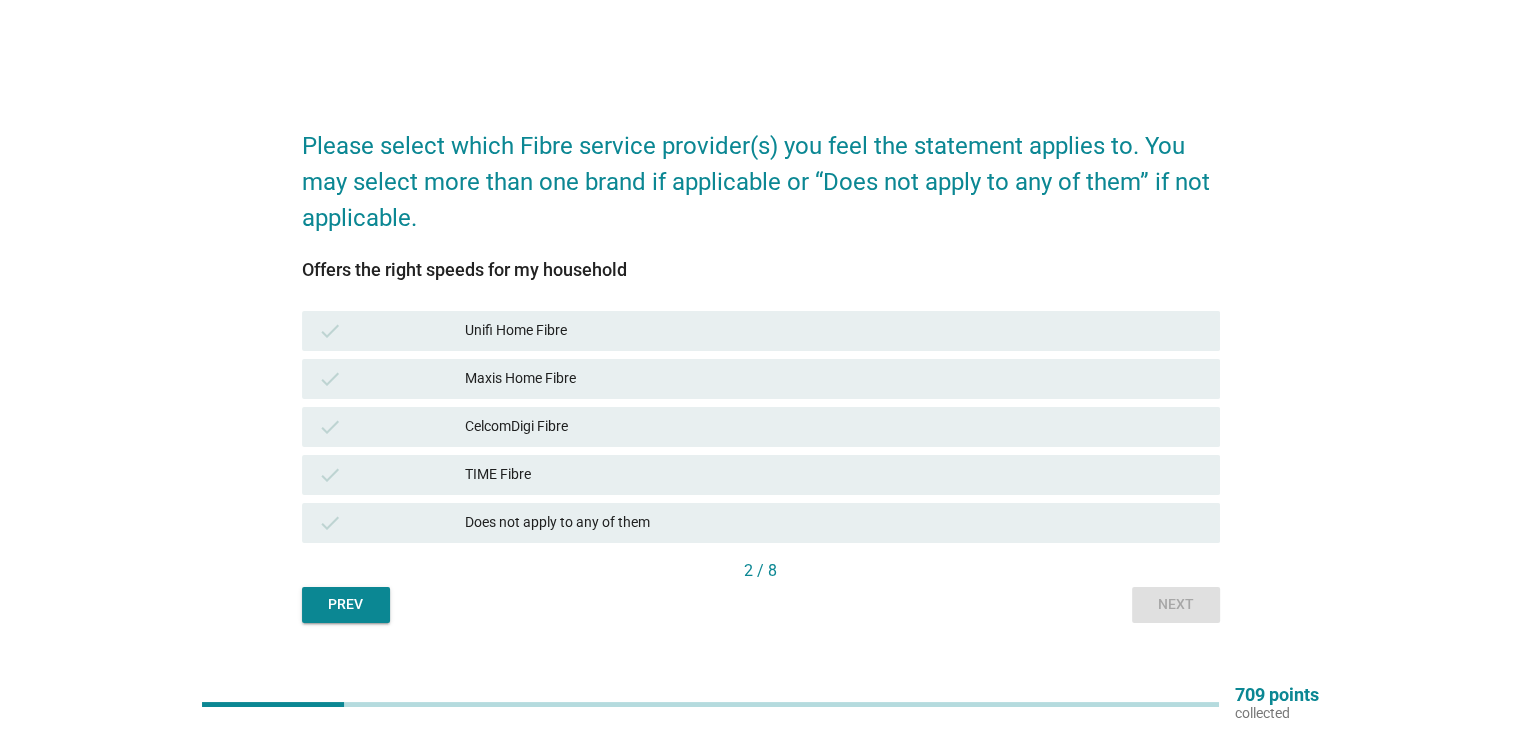 click on "Unifi Home Fibre" at bounding box center (834, 331) 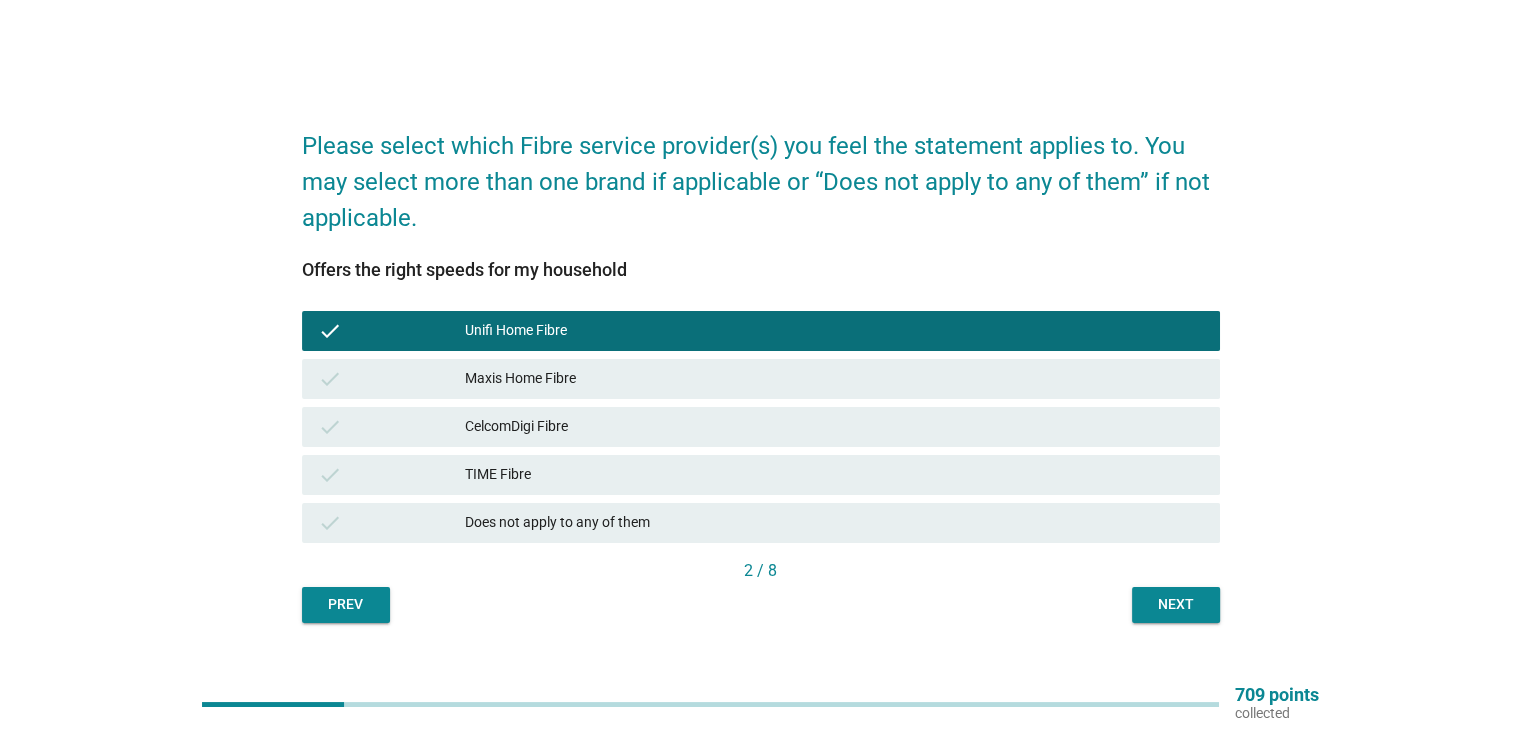 click on "Next" at bounding box center (1176, 604) 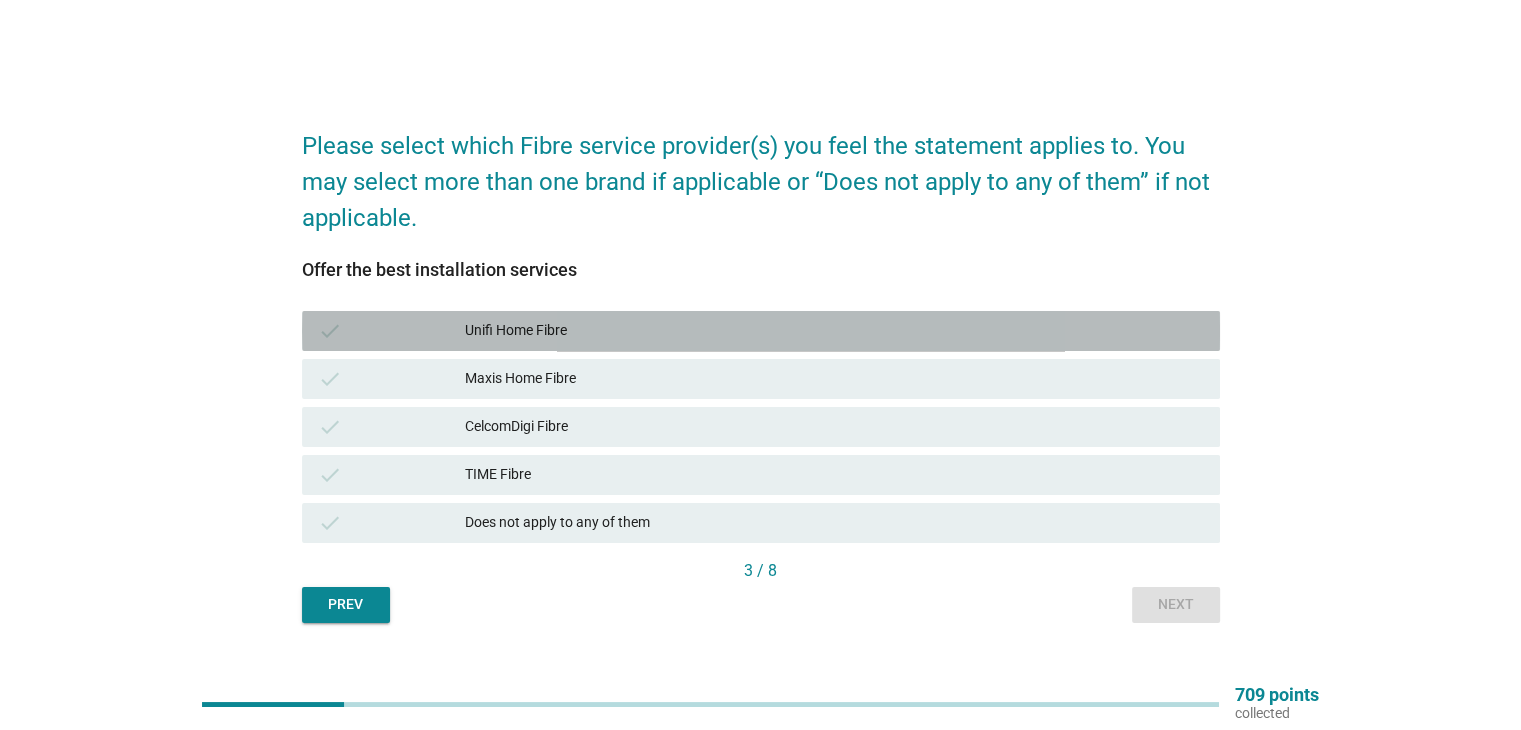 click on "Unifi Home Fibre" at bounding box center (834, 331) 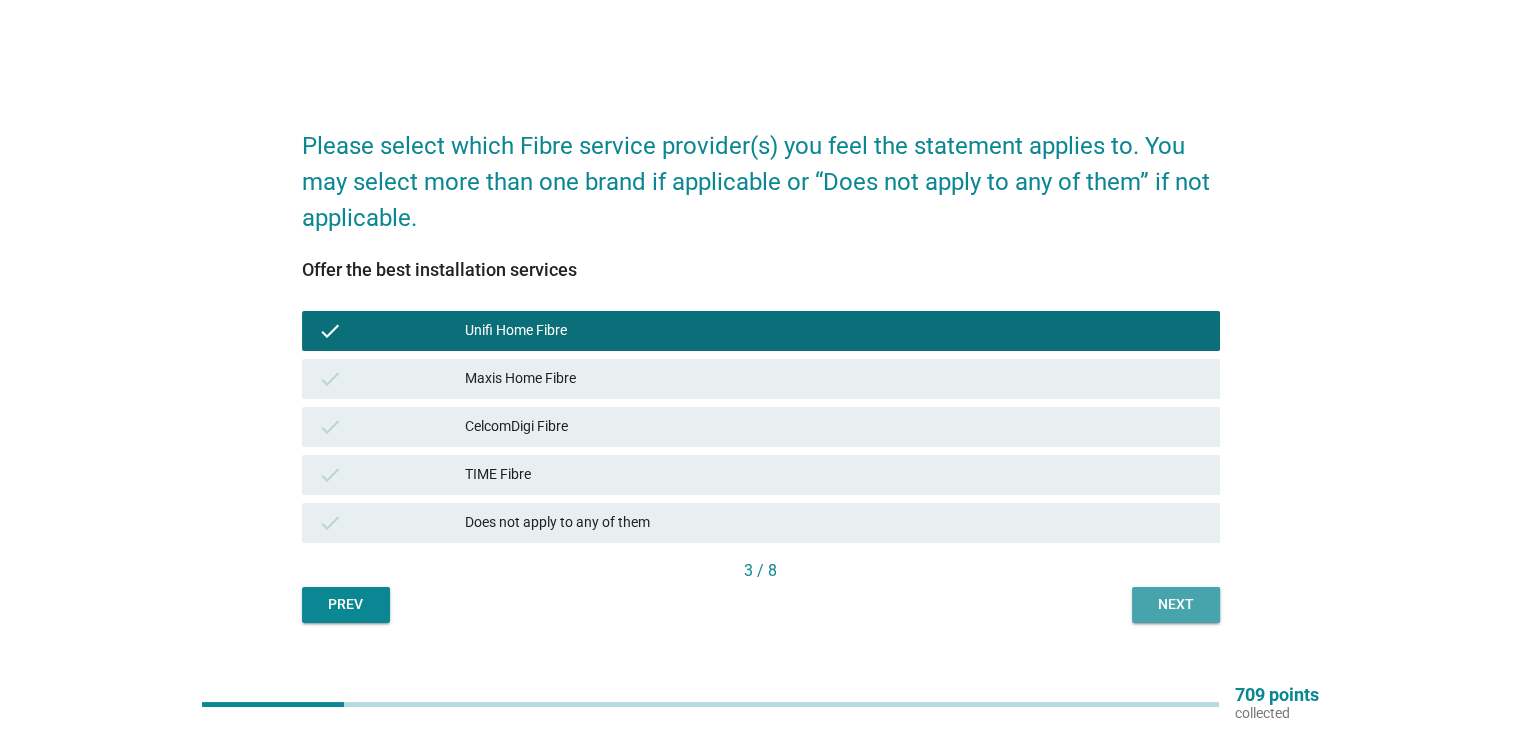 click on "Next" at bounding box center (1176, 604) 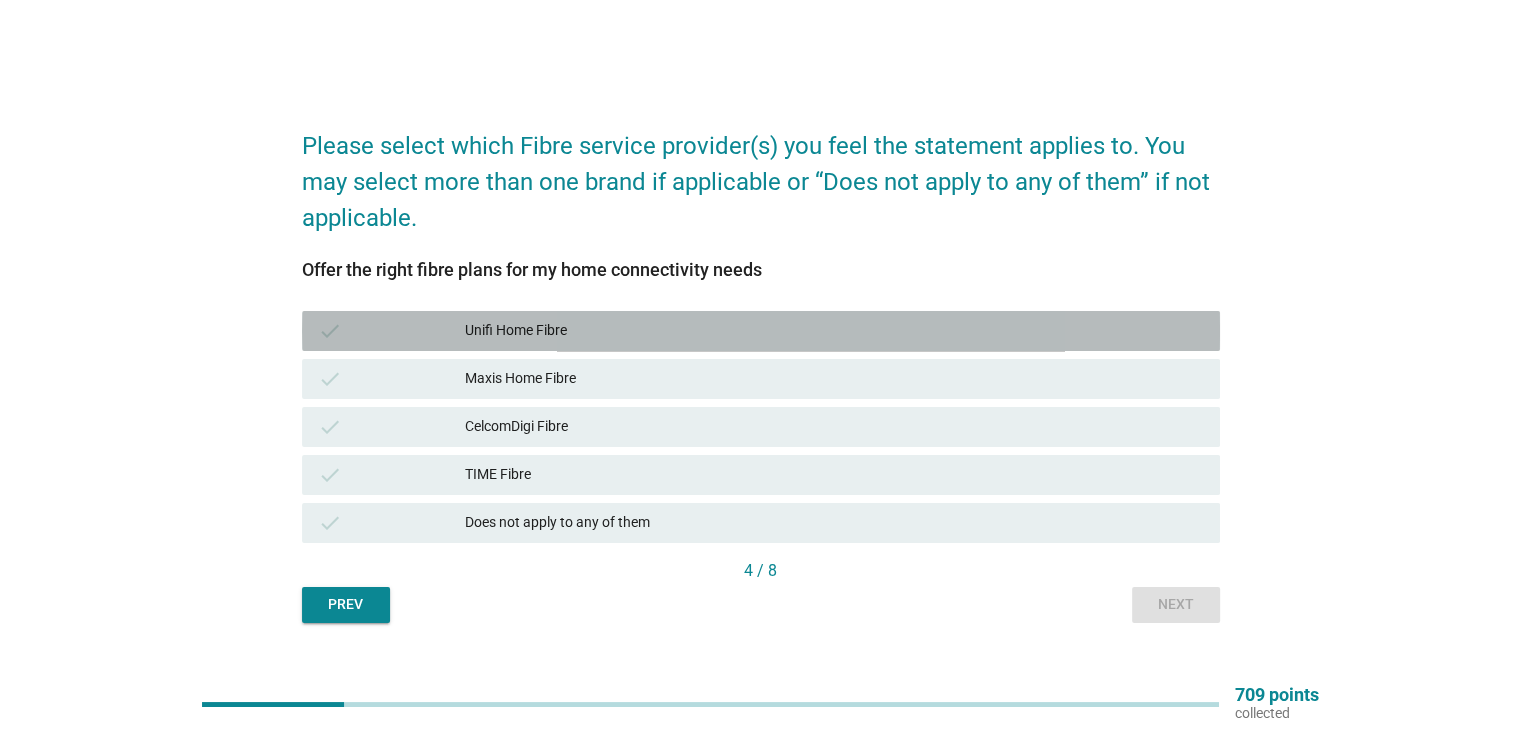click on "Unifi Home Fibre" at bounding box center (834, 331) 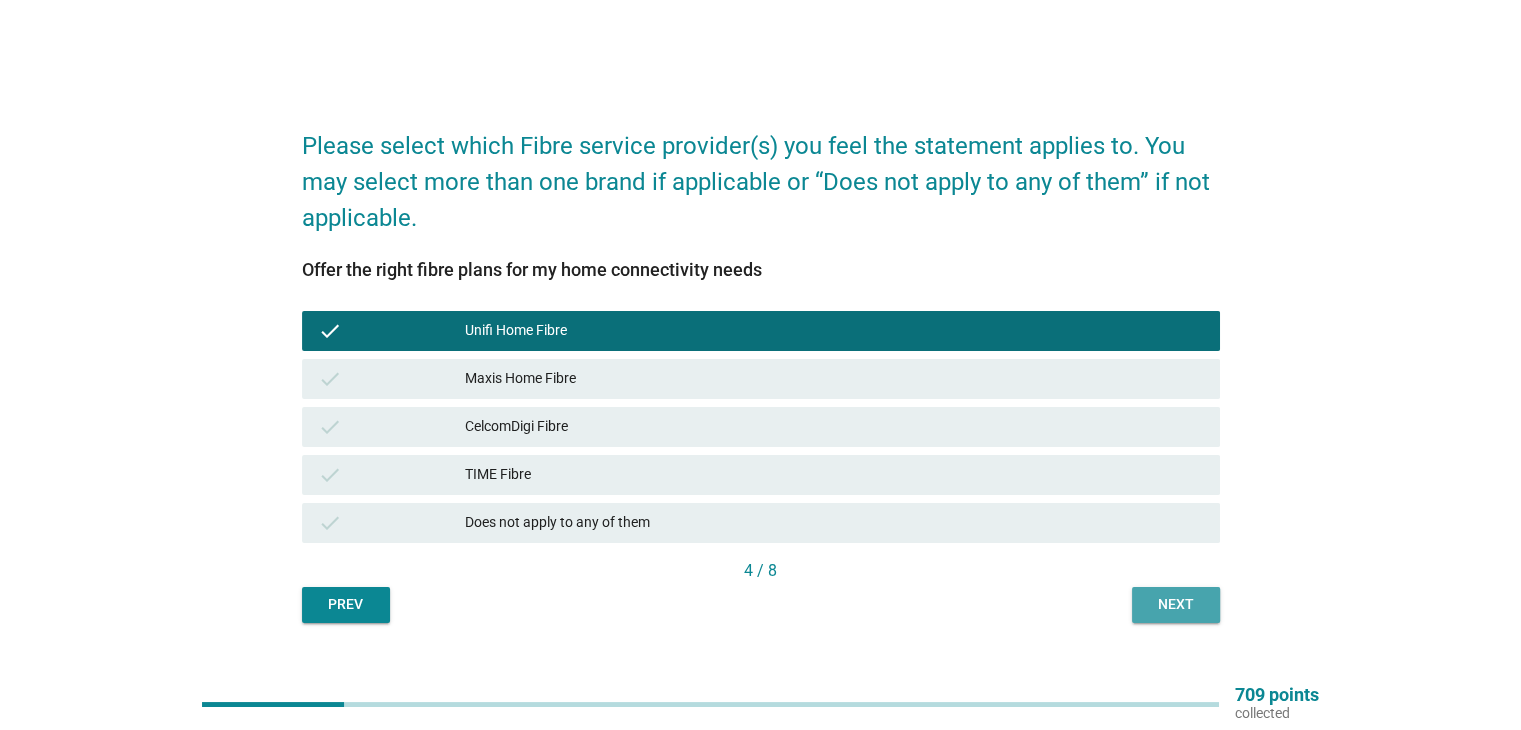 click on "Next" at bounding box center (1176, 604) 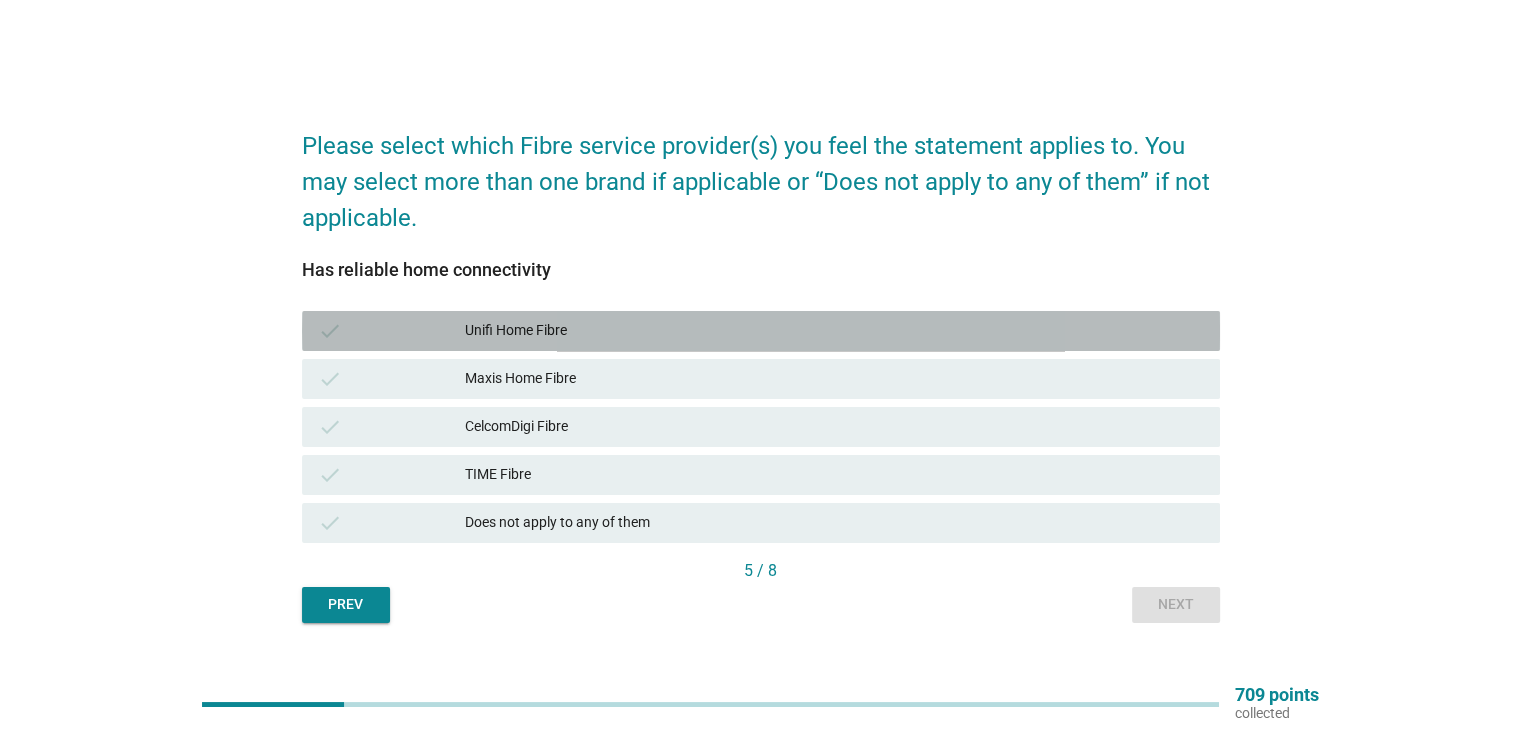 click on "Unifi Home Fibre" at bounding box center (834, 331) 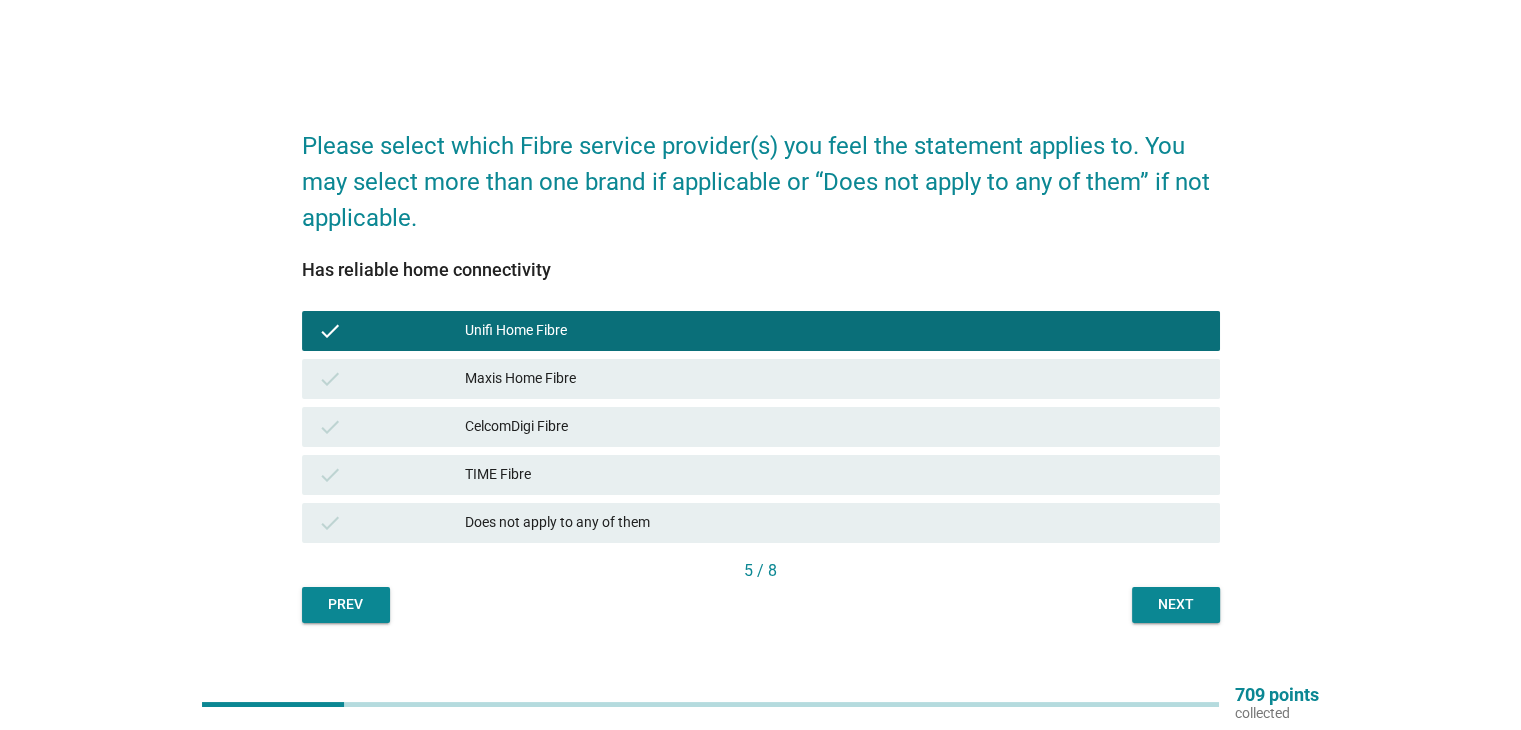 click on "Next" at bounding box center [1176, 605] 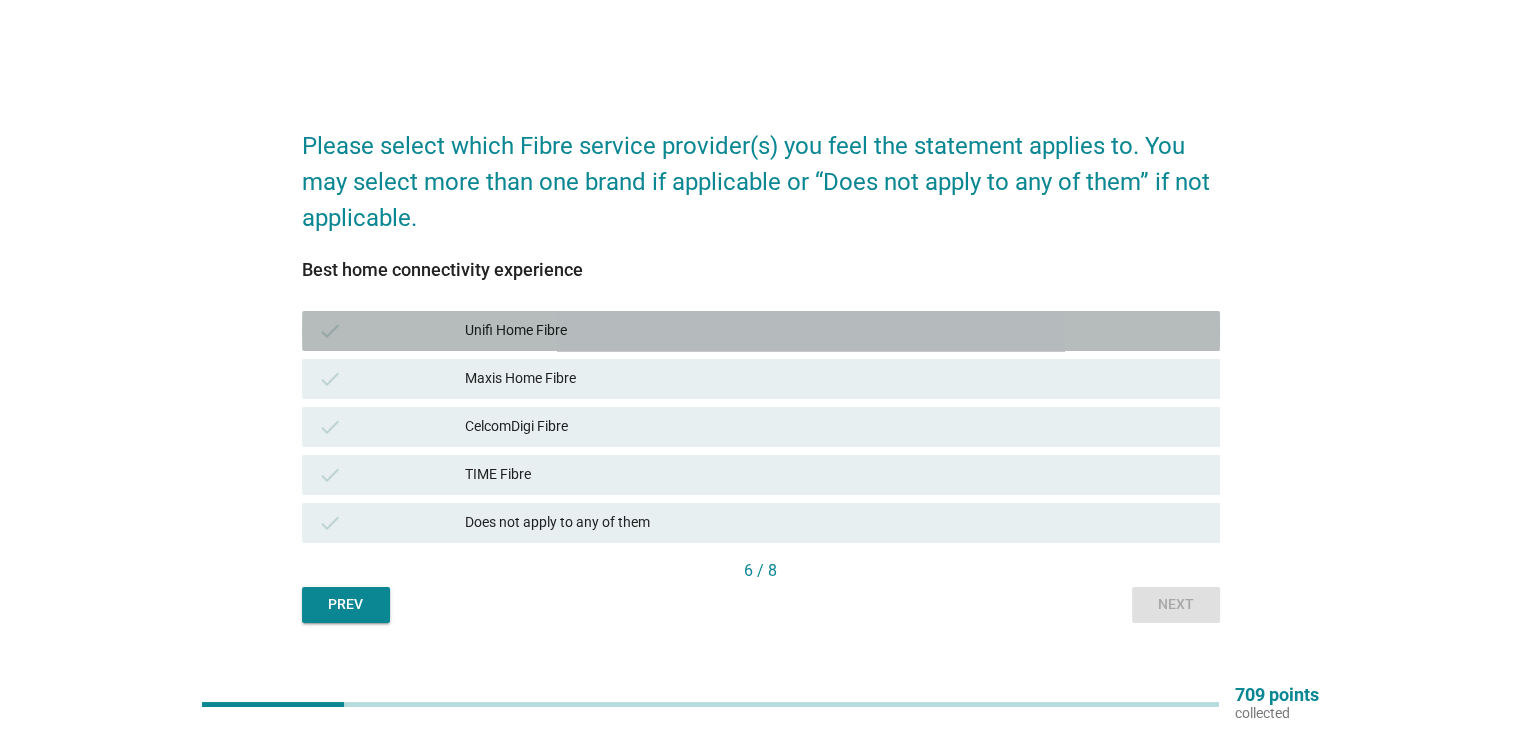 click on "Unifi Home Fibre" at bounding box center (834, 331) 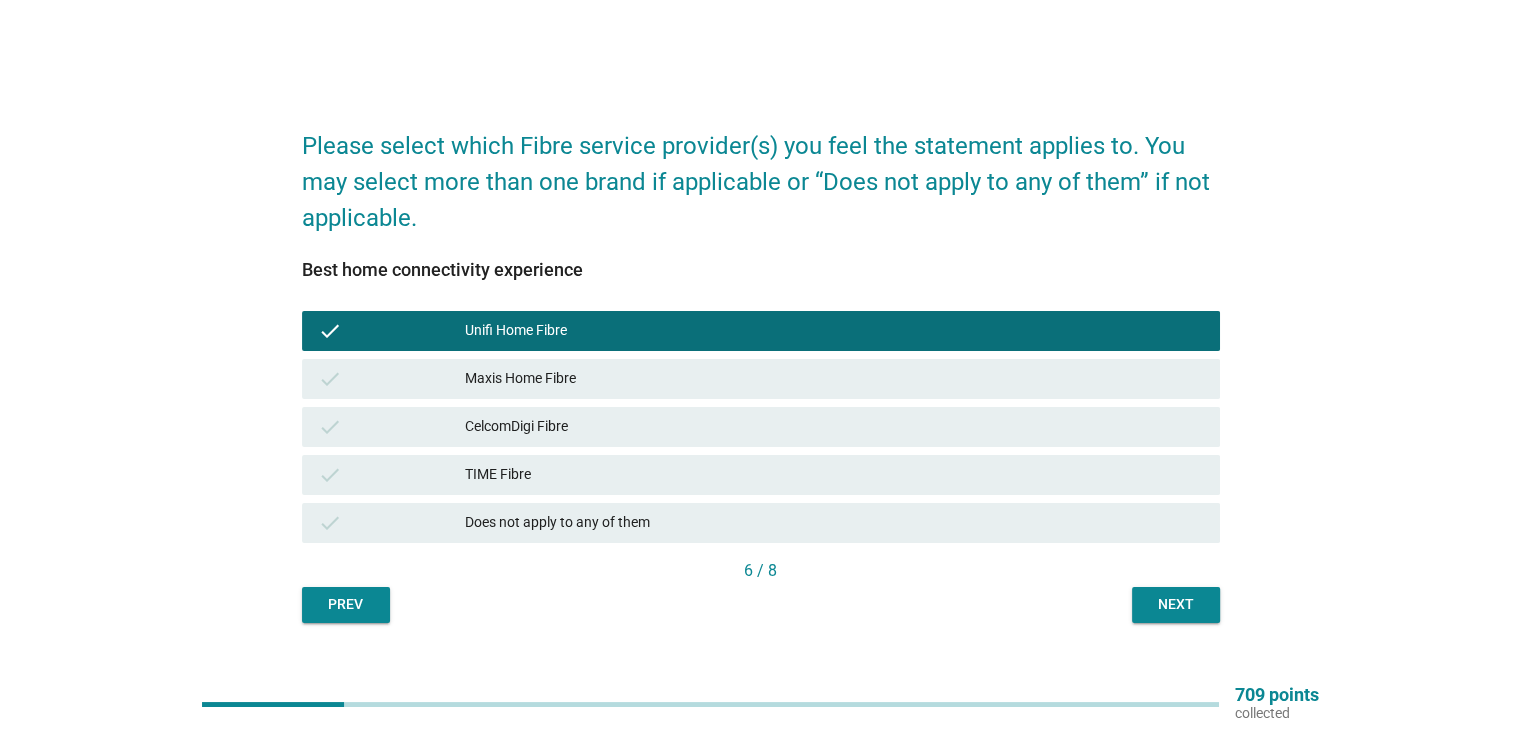 click on "Next" at bounding box center (1176, 604) 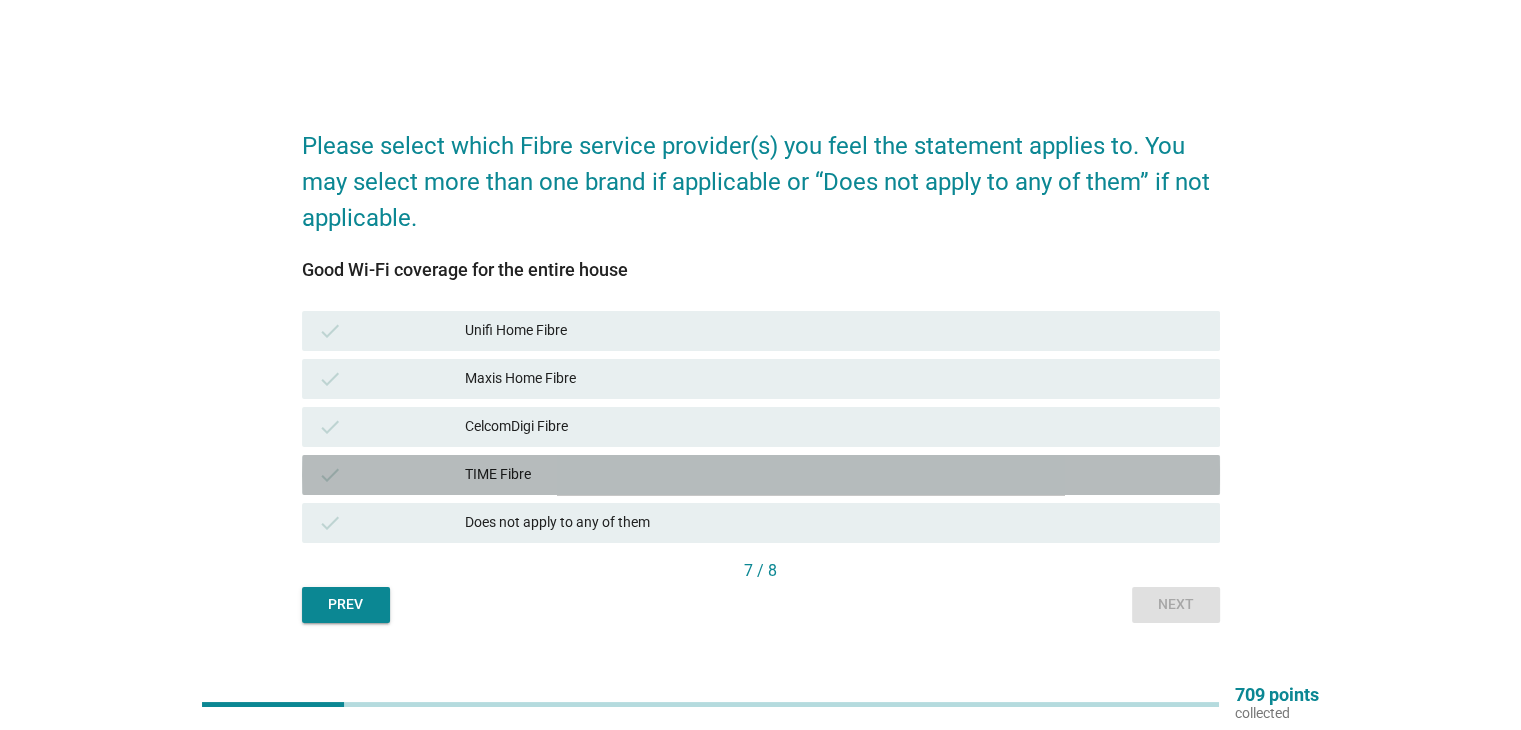 click on "check   TIME Fibre" at bounding box center (761, 475) 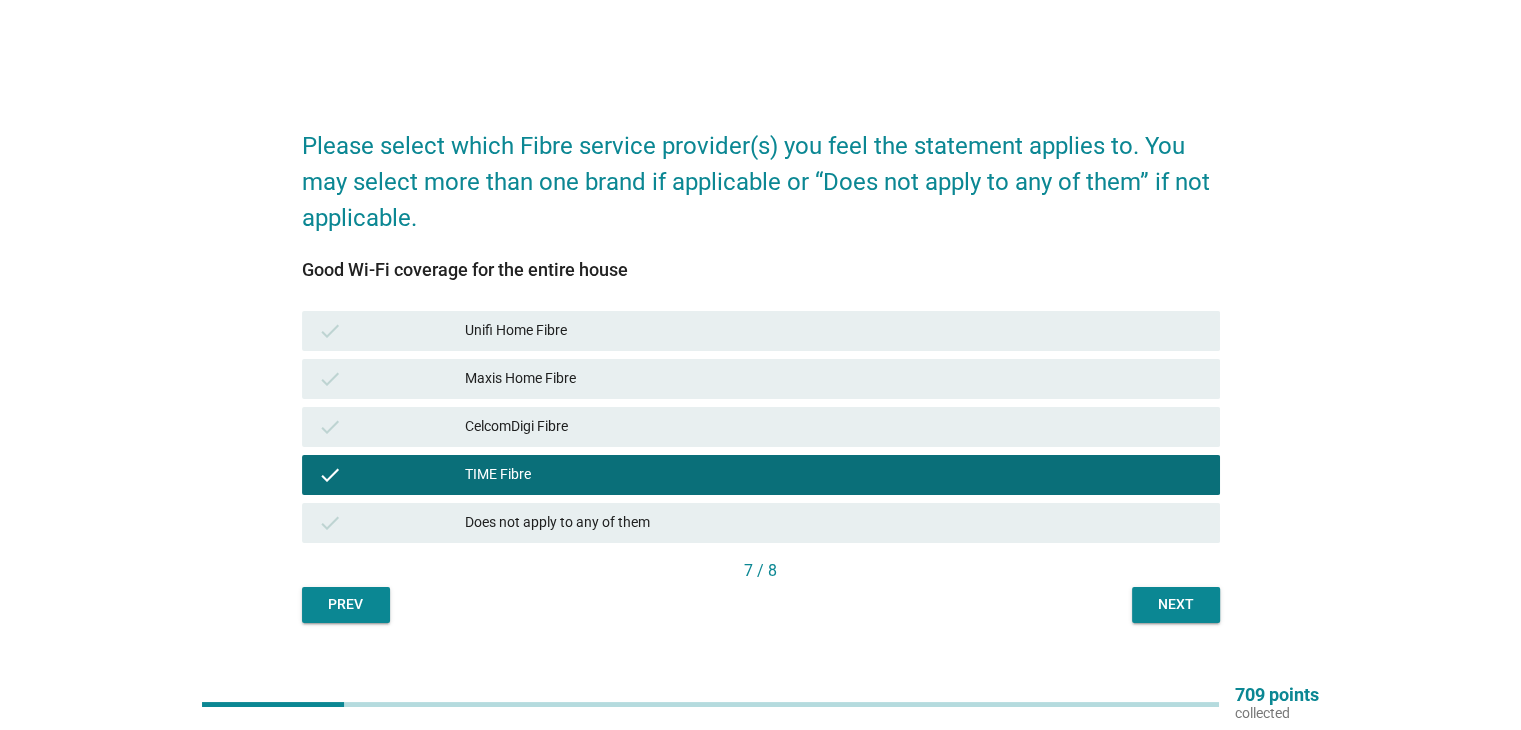 click on "Next" at bounding box center [1176, 604] 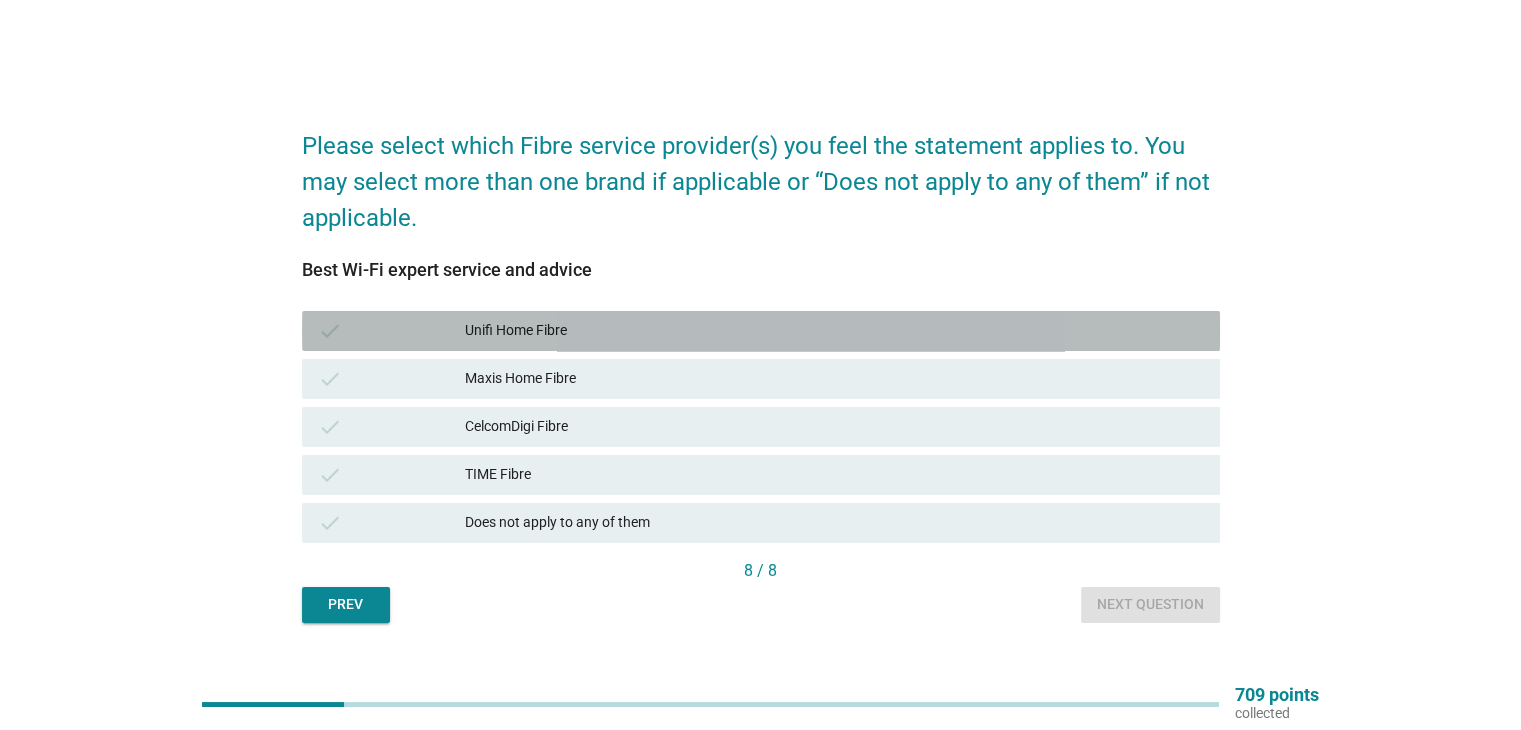 click on "Unifi Home Fibre" at bounding box center (834, 331) 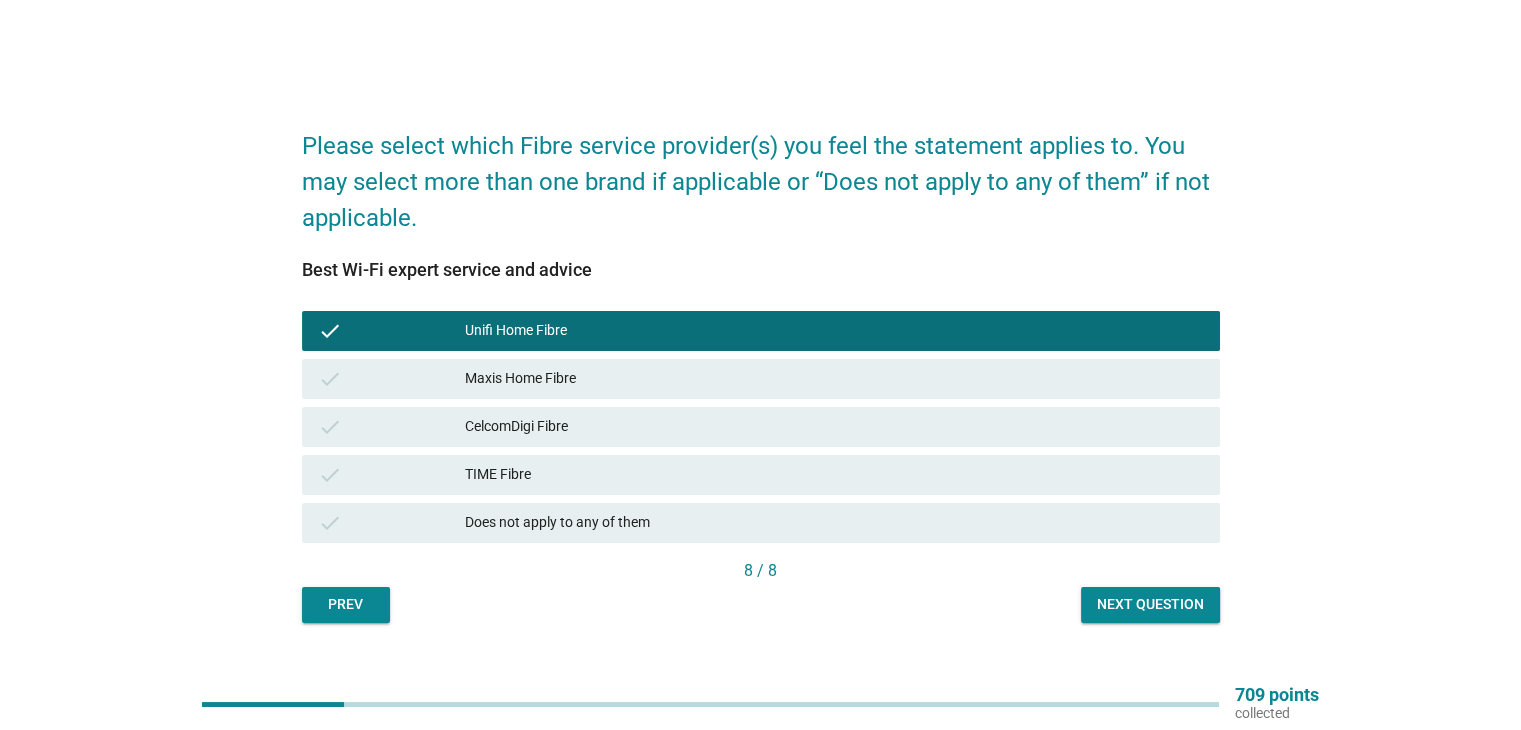 click on "Next question" at bounding box center [1150, 604] 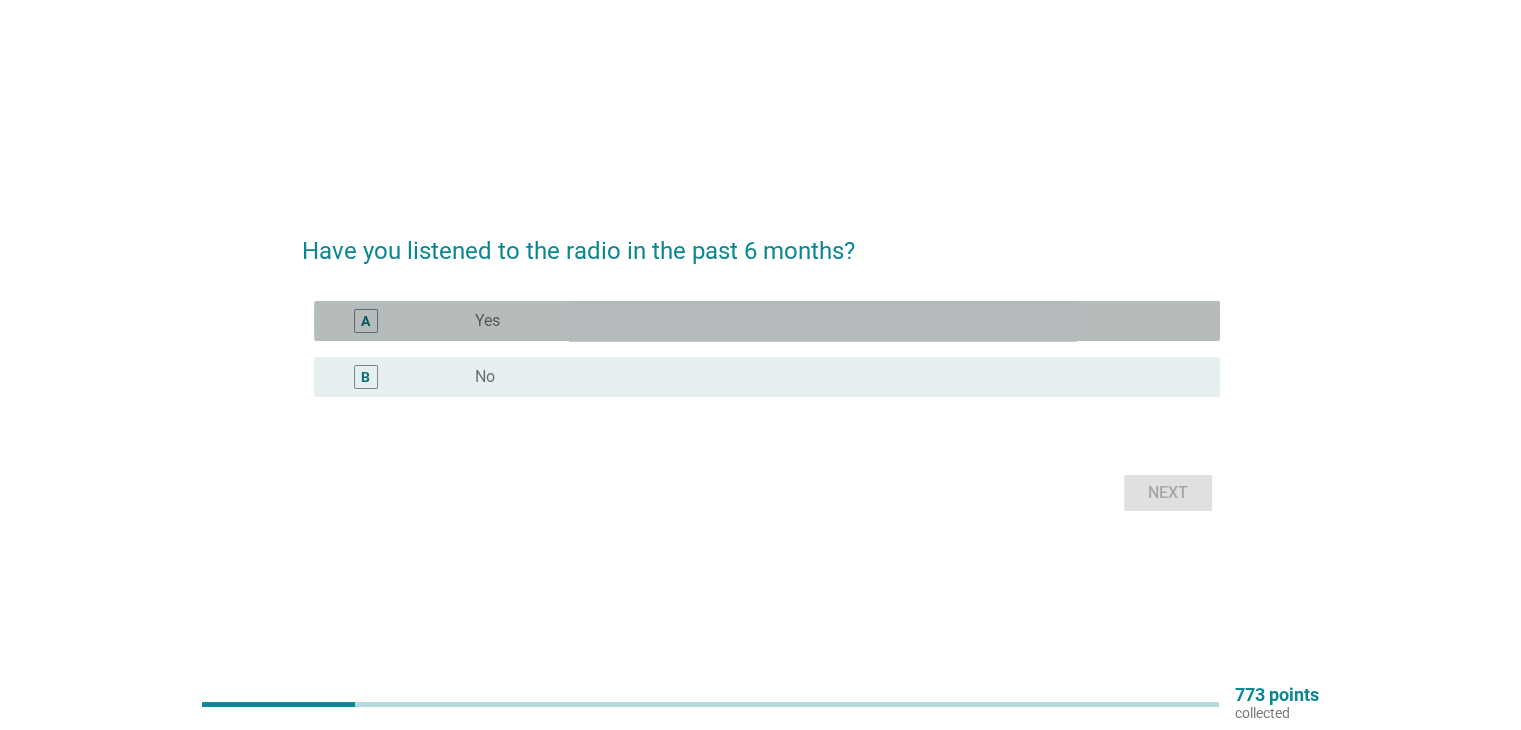 click on "radio_button_unchecked Yes" at bounding box center (831, 321) 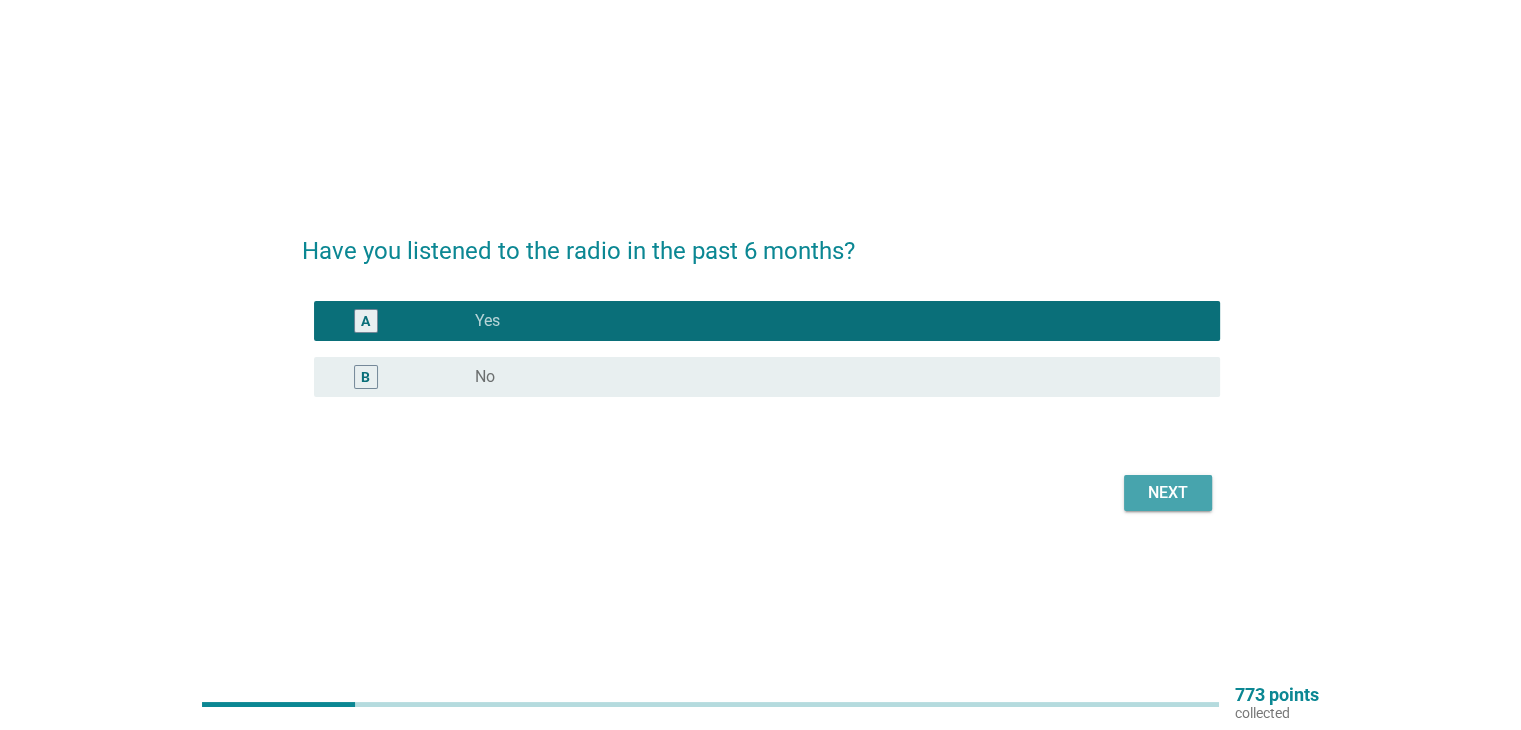 click on "Next" at bounding box center (1168, 493) 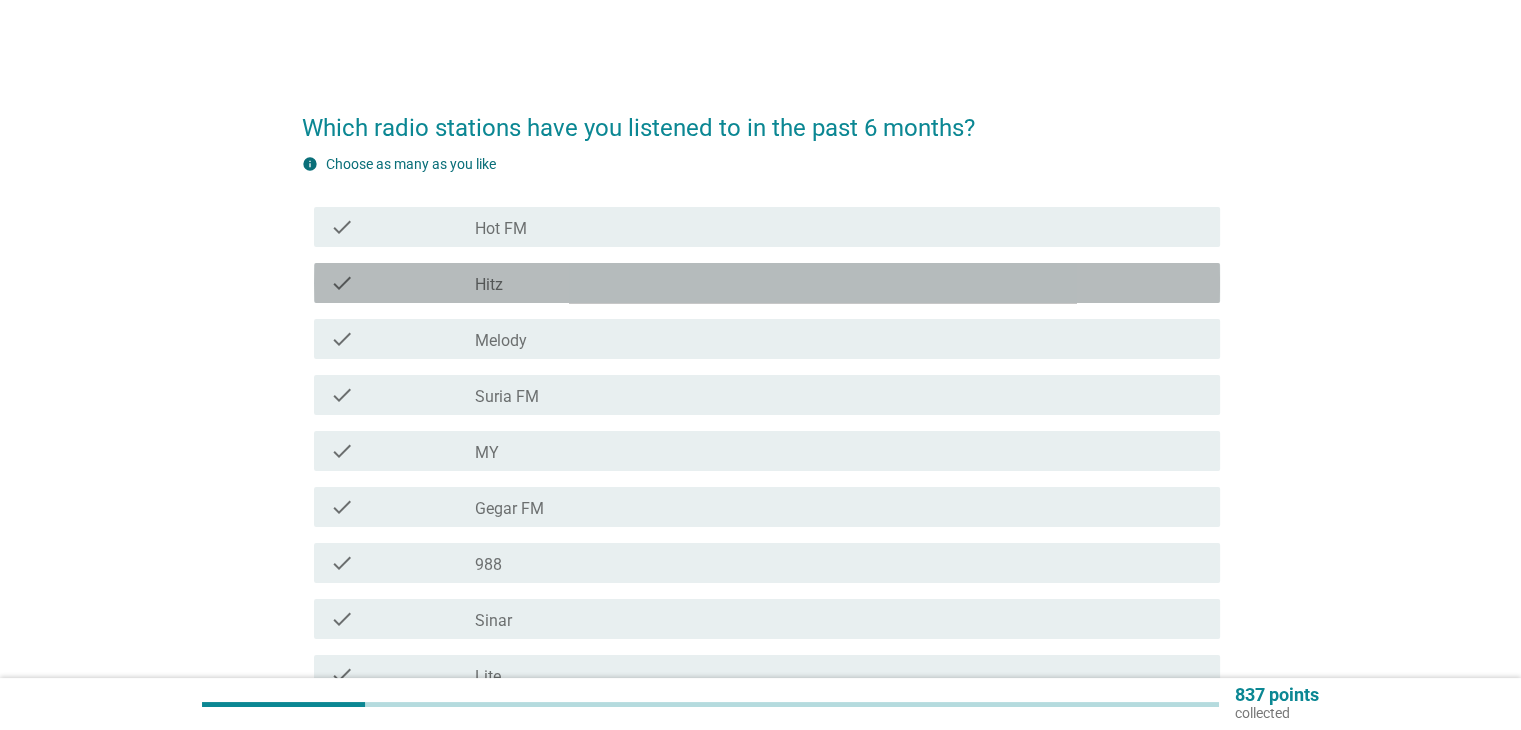 click on "check_box_outline_blank Hitz" at bounding box center (839, 283) 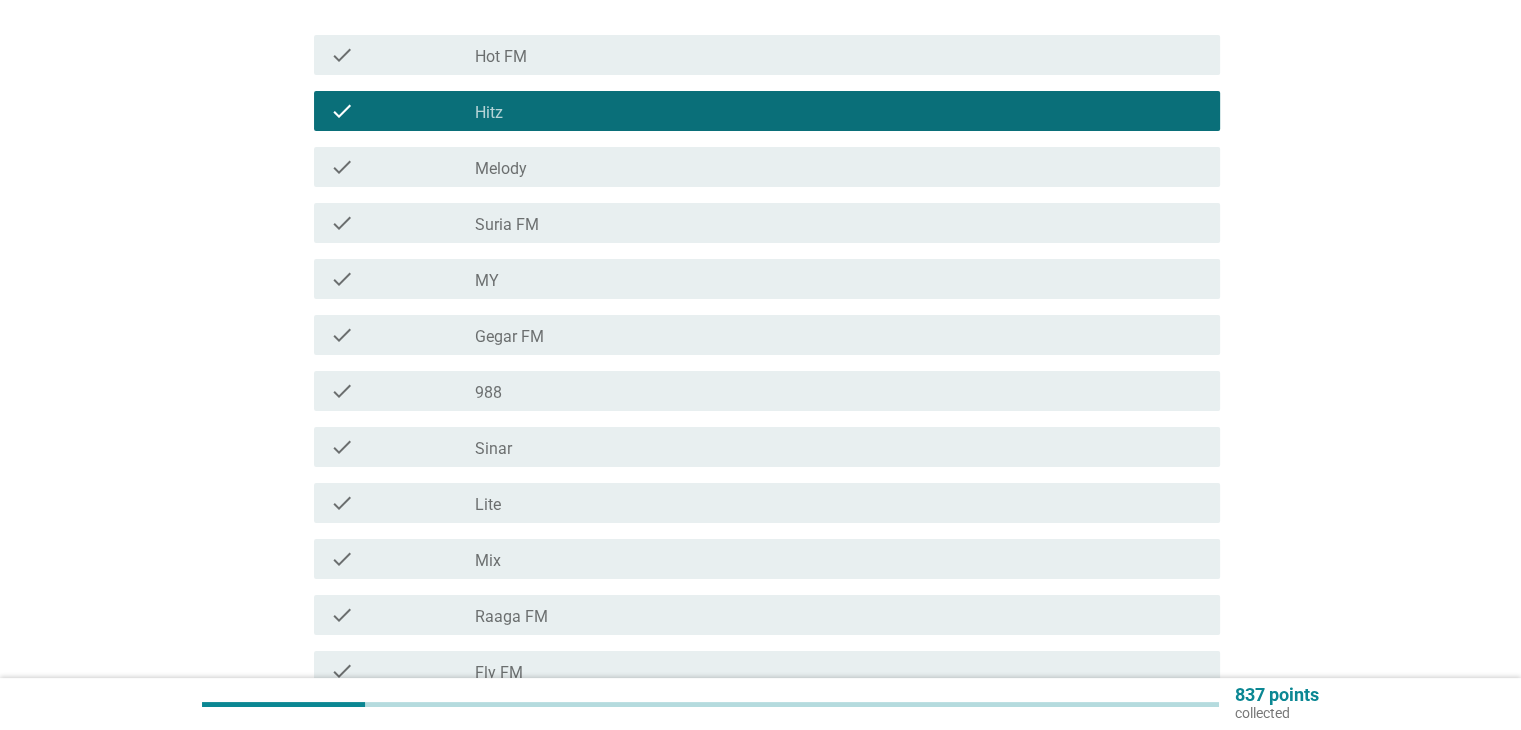 scroll, scrollTop: 400, scrollLeft: 0, axis: vertical 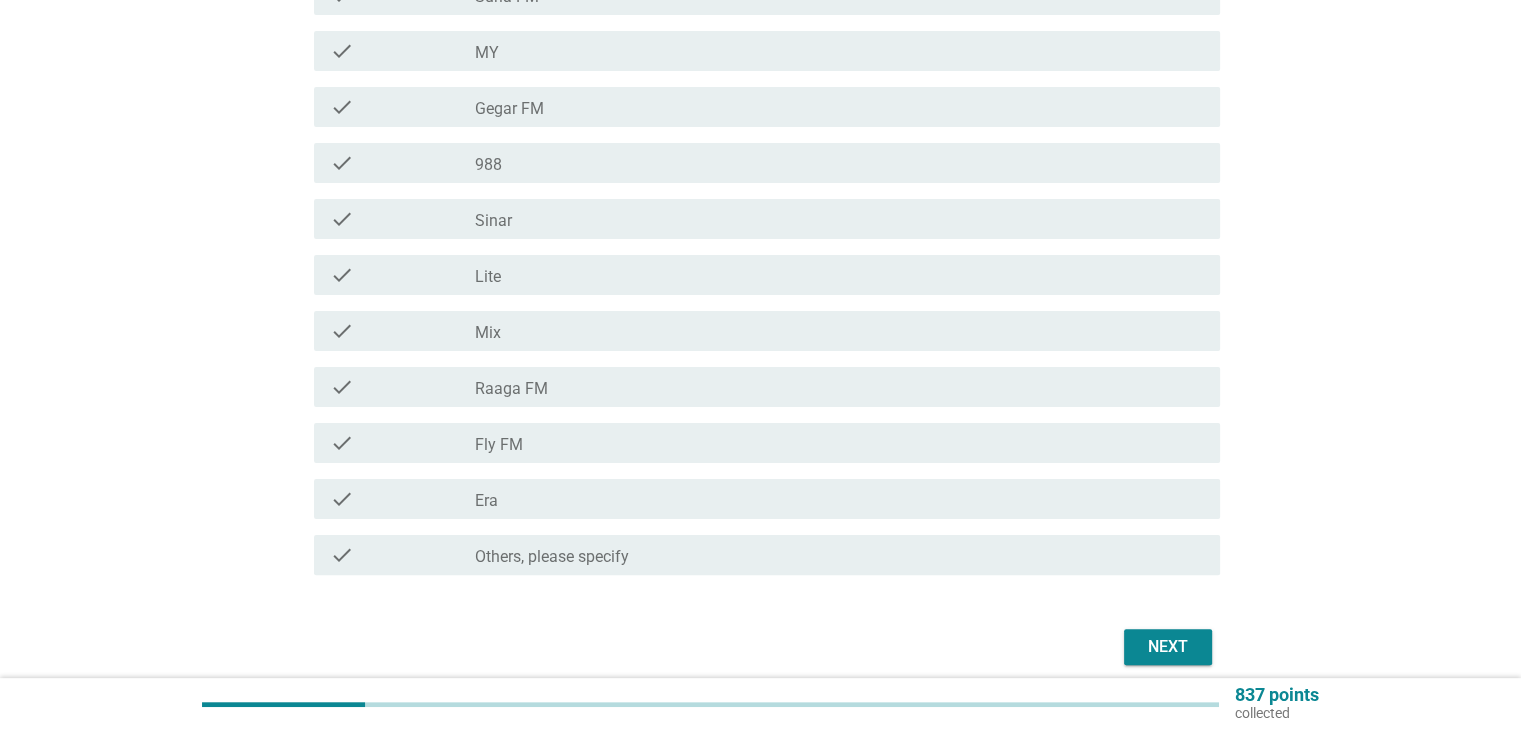 click on "Next" at bounding box center (1168, 647) 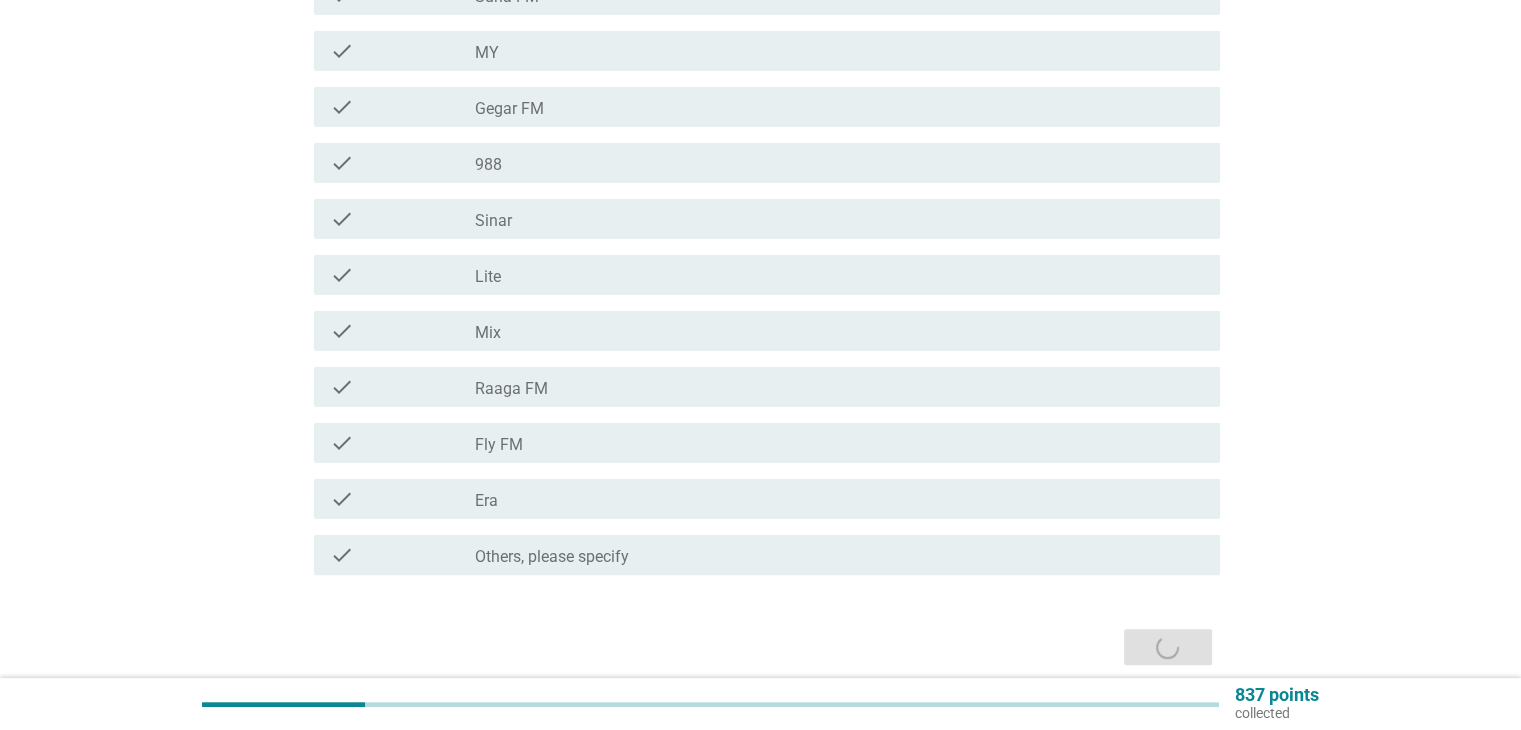 scroll, scrollTop: 0, scrollLeft: 0, axis: both 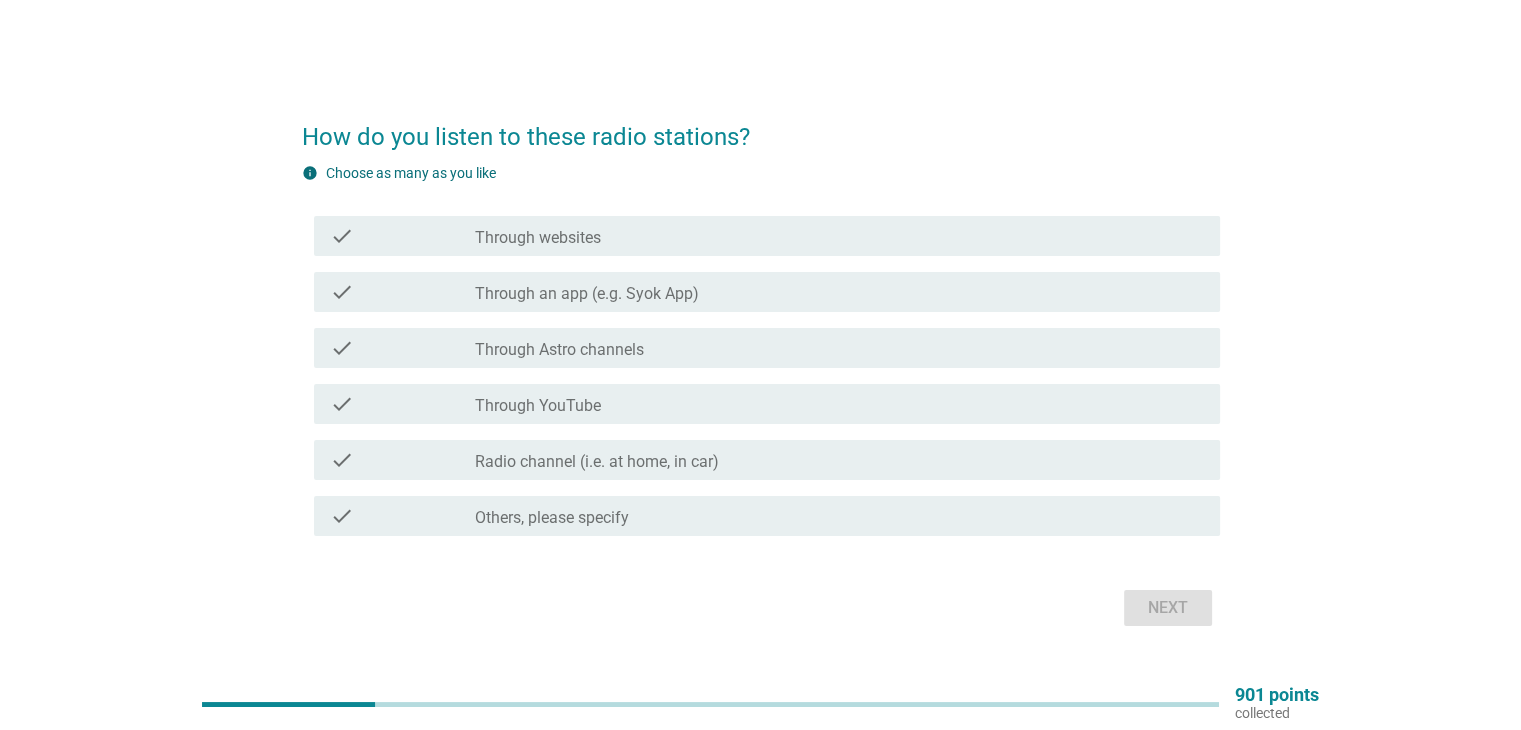 click on "check     check_box_outline_blank Through an app (e.g. Syok App)" at bounding box center (761, 292) 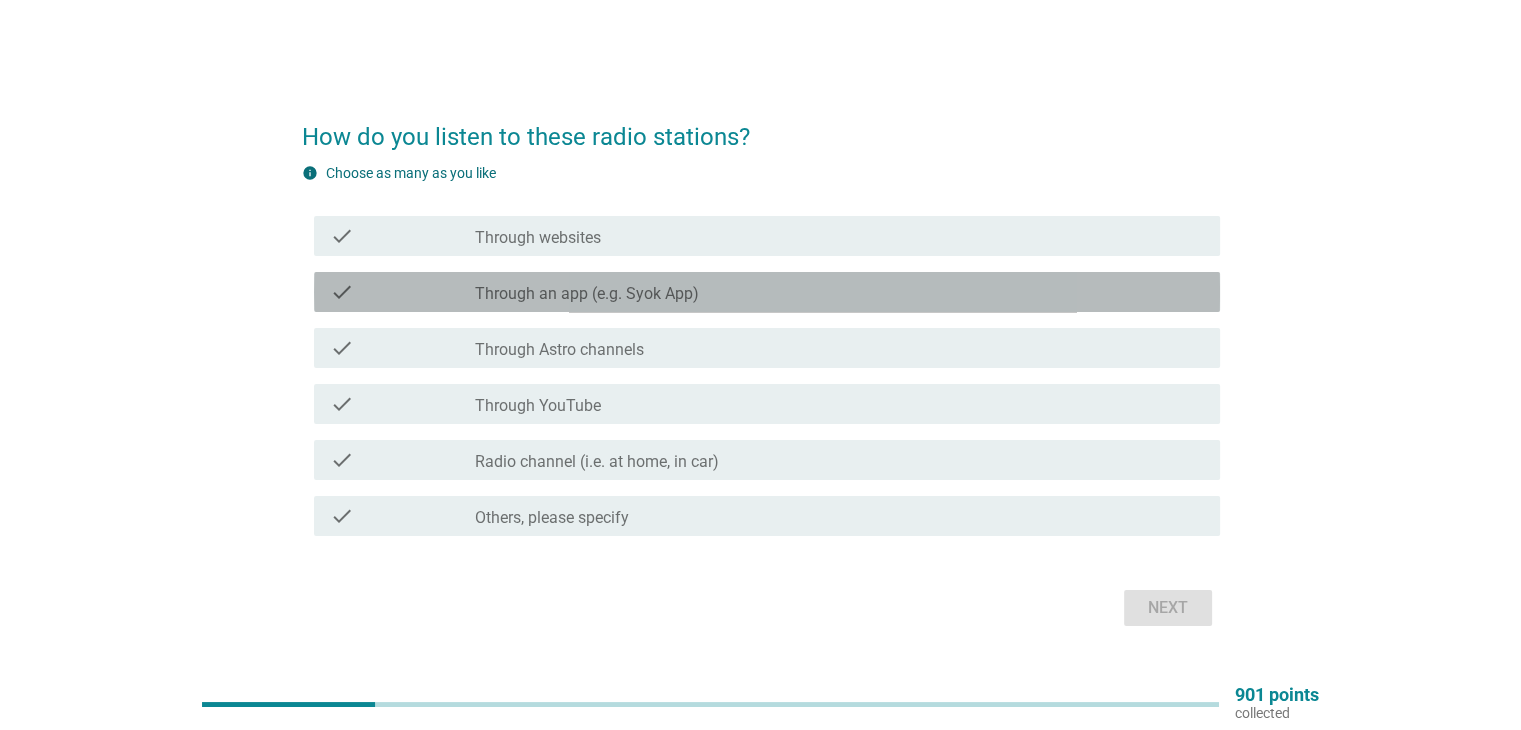 click on "check_box_outline_blank Through an app (e.g. Syok App)" at bounding box center (839, 292) 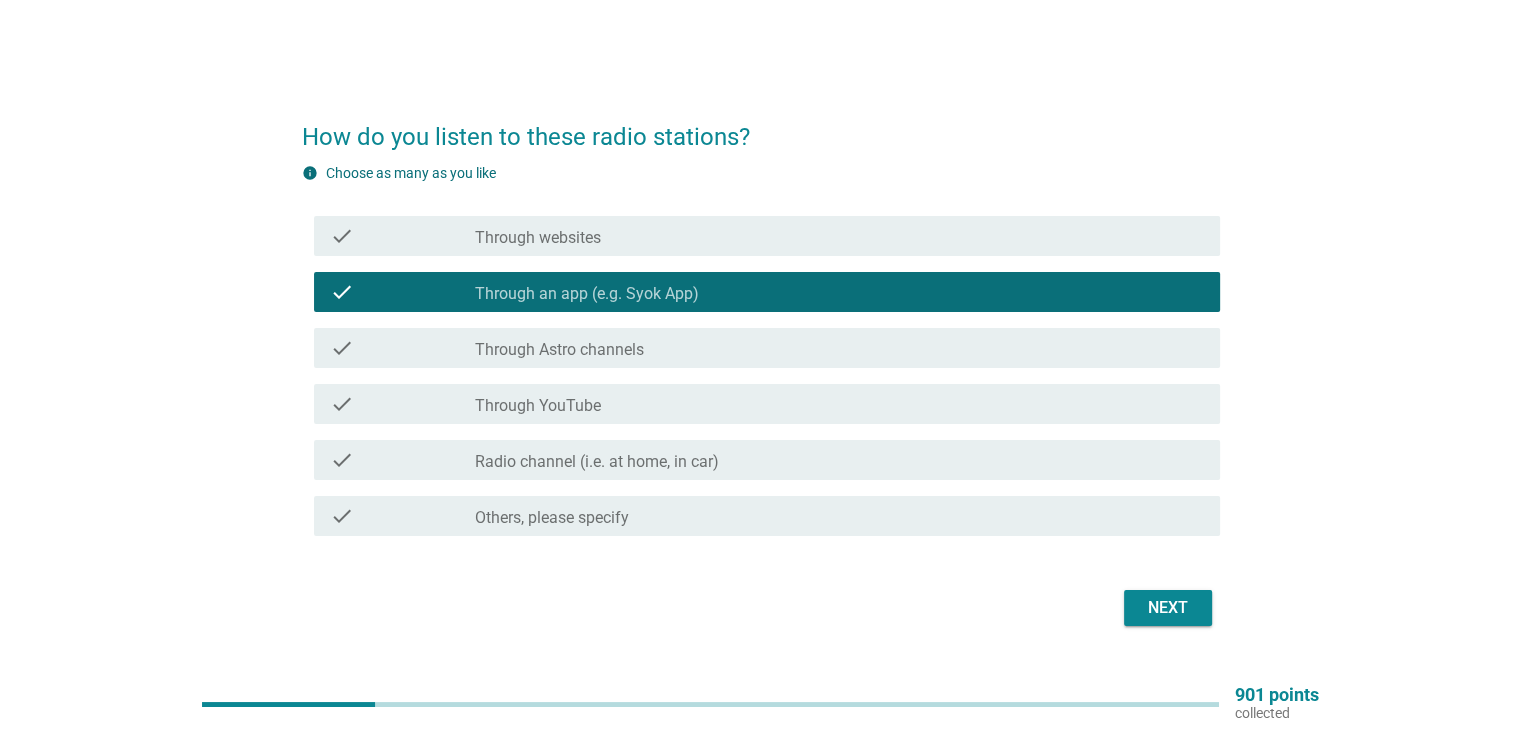 click on "Next" at bounding box center [1168, 608] 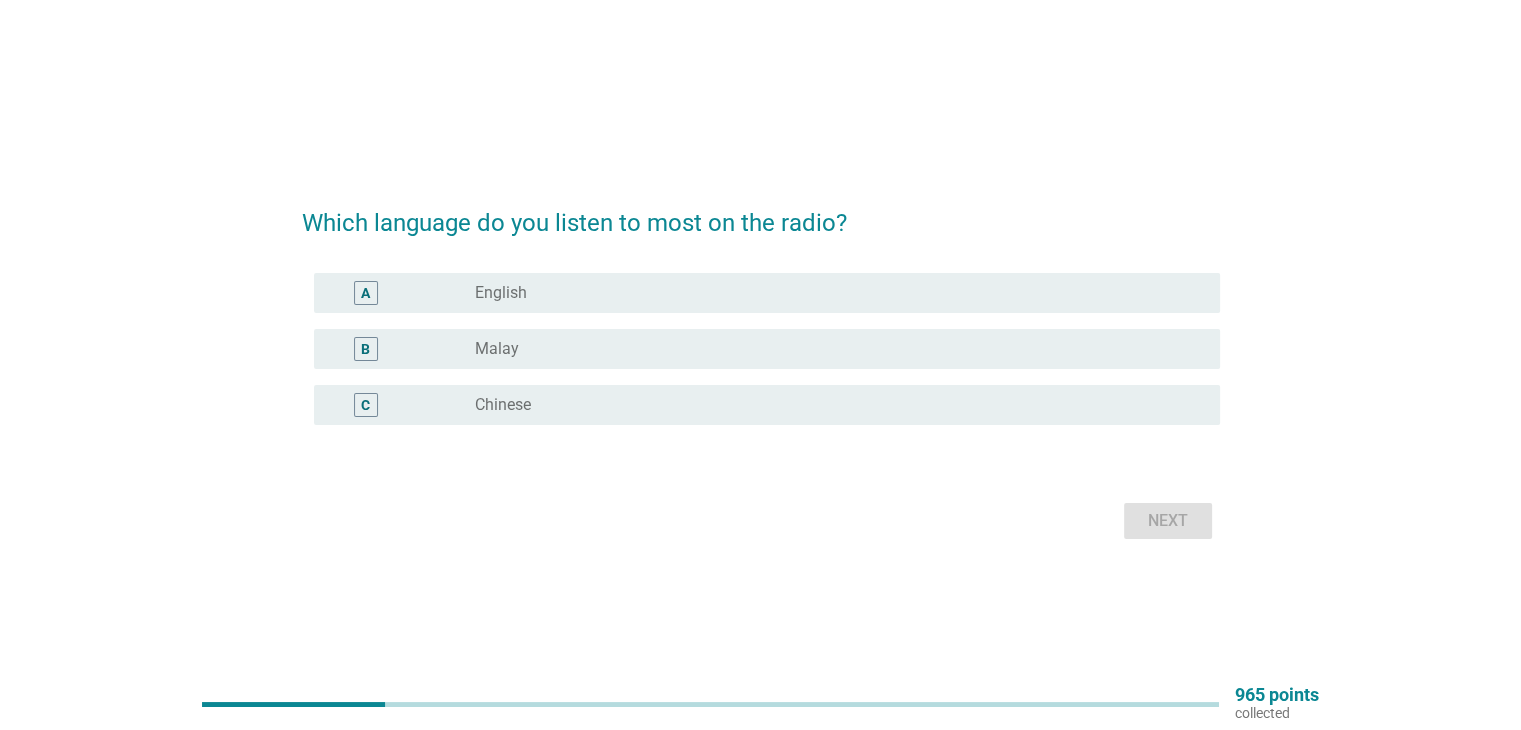 click on "B     radio_button_unchecked Malay" at bounding box center [761, 349] 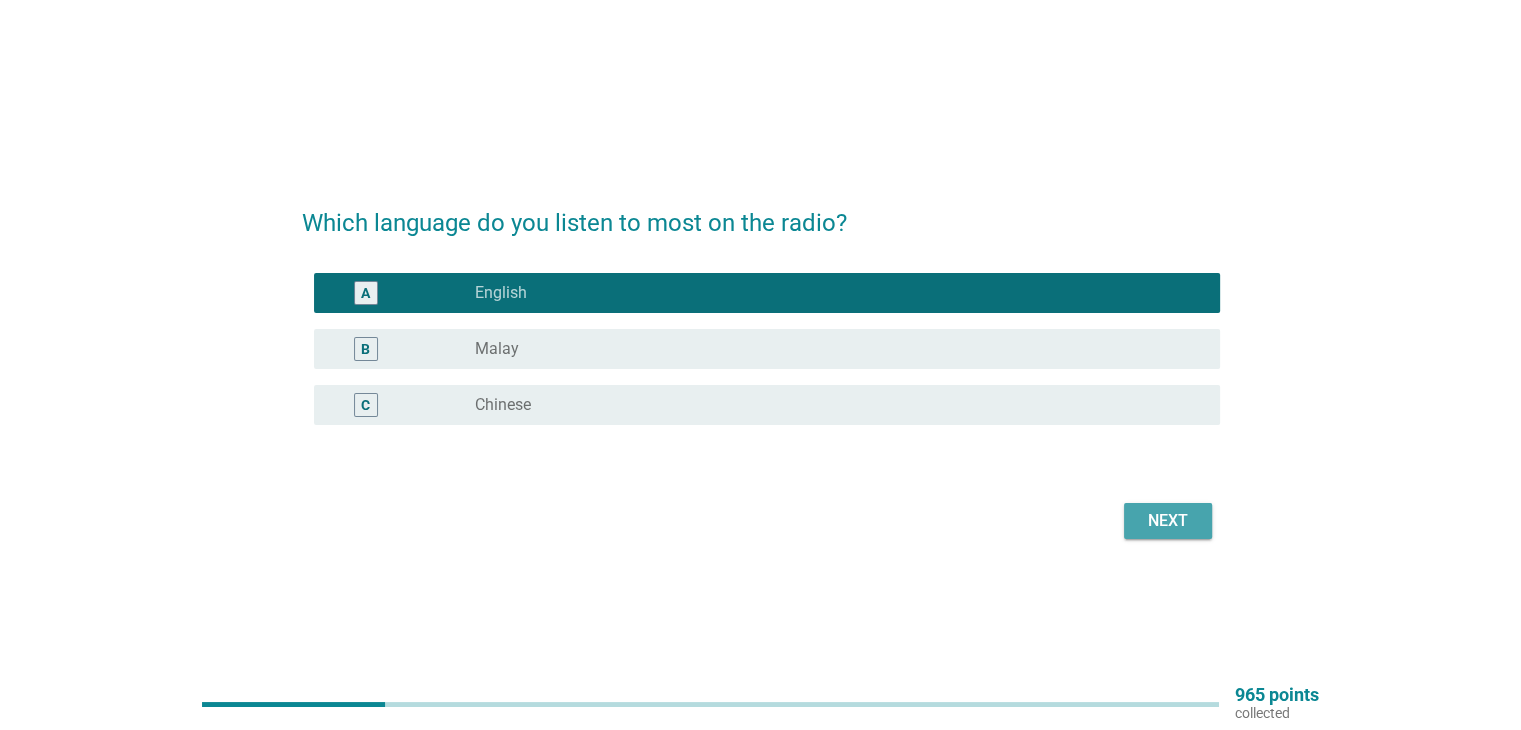 click on "Next" at bounding box center [1168, 521] 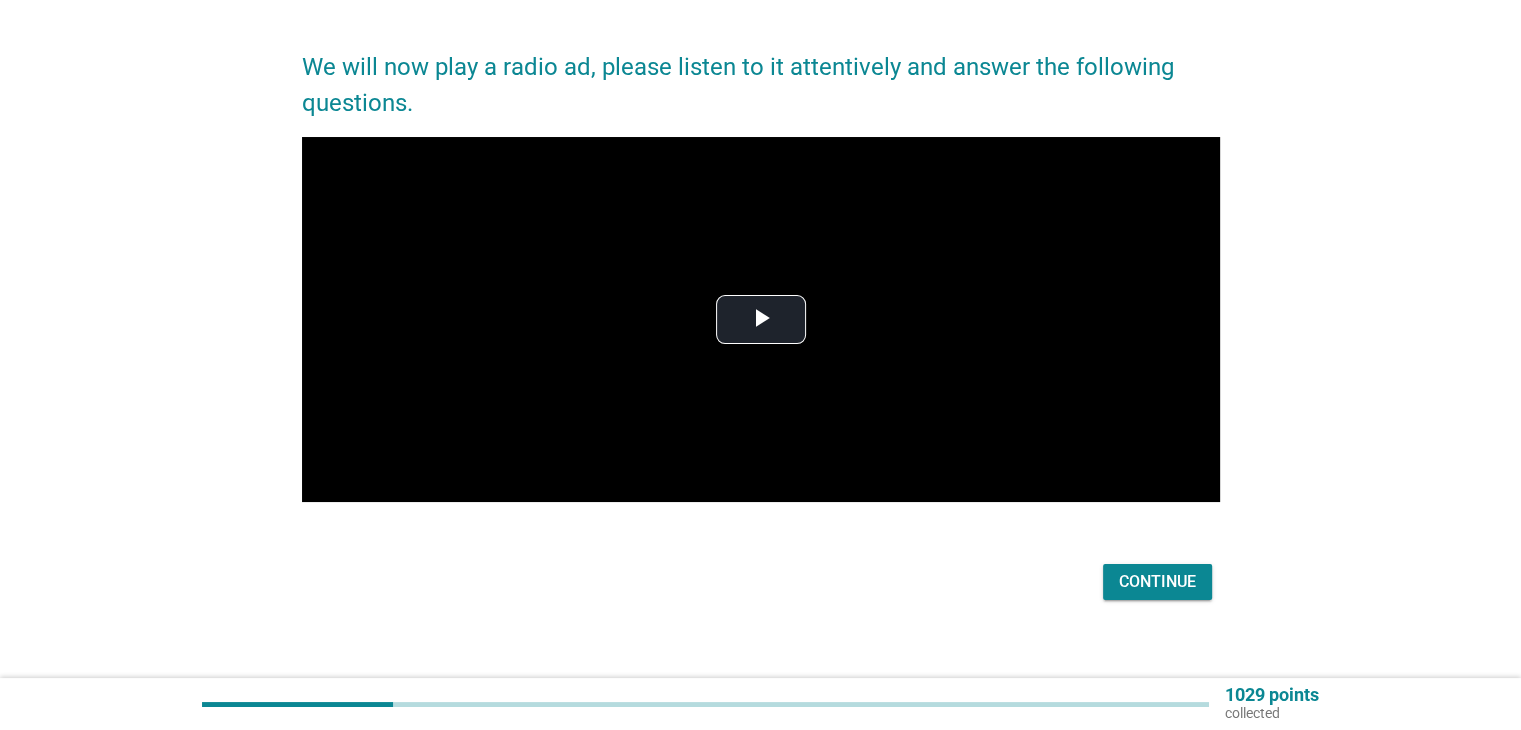 scroll, scrollTop: 79, scrollLeft: 0, axis: vertical 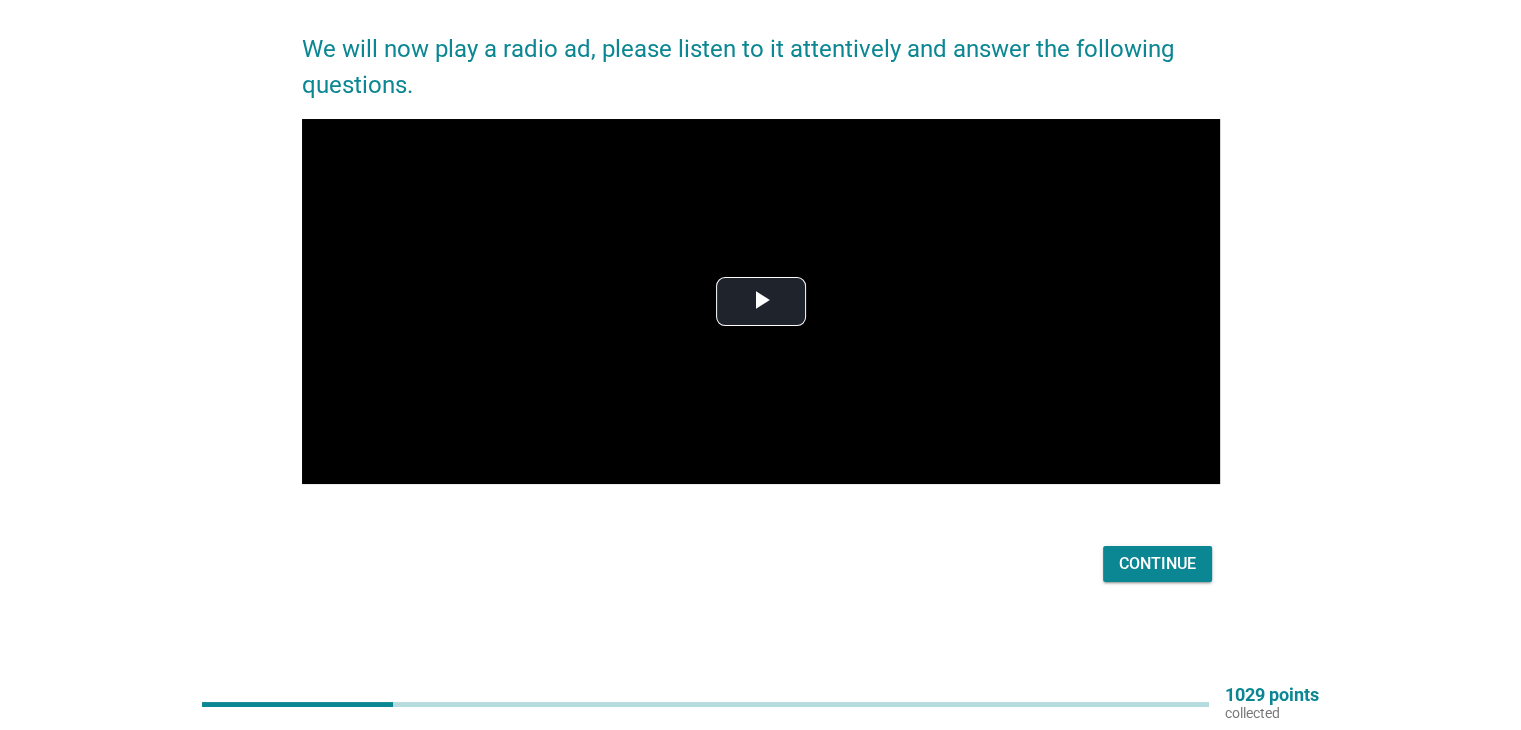 click on "We will now play a radio ad, please listen to it attentively and answer the following questions.       Video Player is loading. Play Video Play Mute Current Time  0:00 / Duration  0:30 Loaded :  13.19% 0:00 Stream Type  LIVE Seek to live, currently behind live LIVE Remaining Time  - 0:30   1x Playback Rate Chapters Chapters Descriptions descriptions off , selected Captions captions settings , opens captions settings dialog captions off , selected Audio Track original , selected Picture-in-Picture Fullscreen This is a modal window. Beginning of dialog window. Escape will cancel and close the window. Text Color White Black [PERSON_NAME] Blue Yellow Magenta Cyan Transparency Opaque Semi-Transparent Background Color Black White [PERSON_NAME] Blue Yellow Magenta Cyan Transparency Opaque Semi-Transparent Transparent Window Color Black White [PERSON_NAME] Blue Yellow Magenta Cyan Transparency Transparent Semi-Transparent Opaque Font Size 50% 75% 100% 125% 150% 175% 200% 300% 400% Text Edge Style None Raised Depressed" at bounding box center (760, 299) 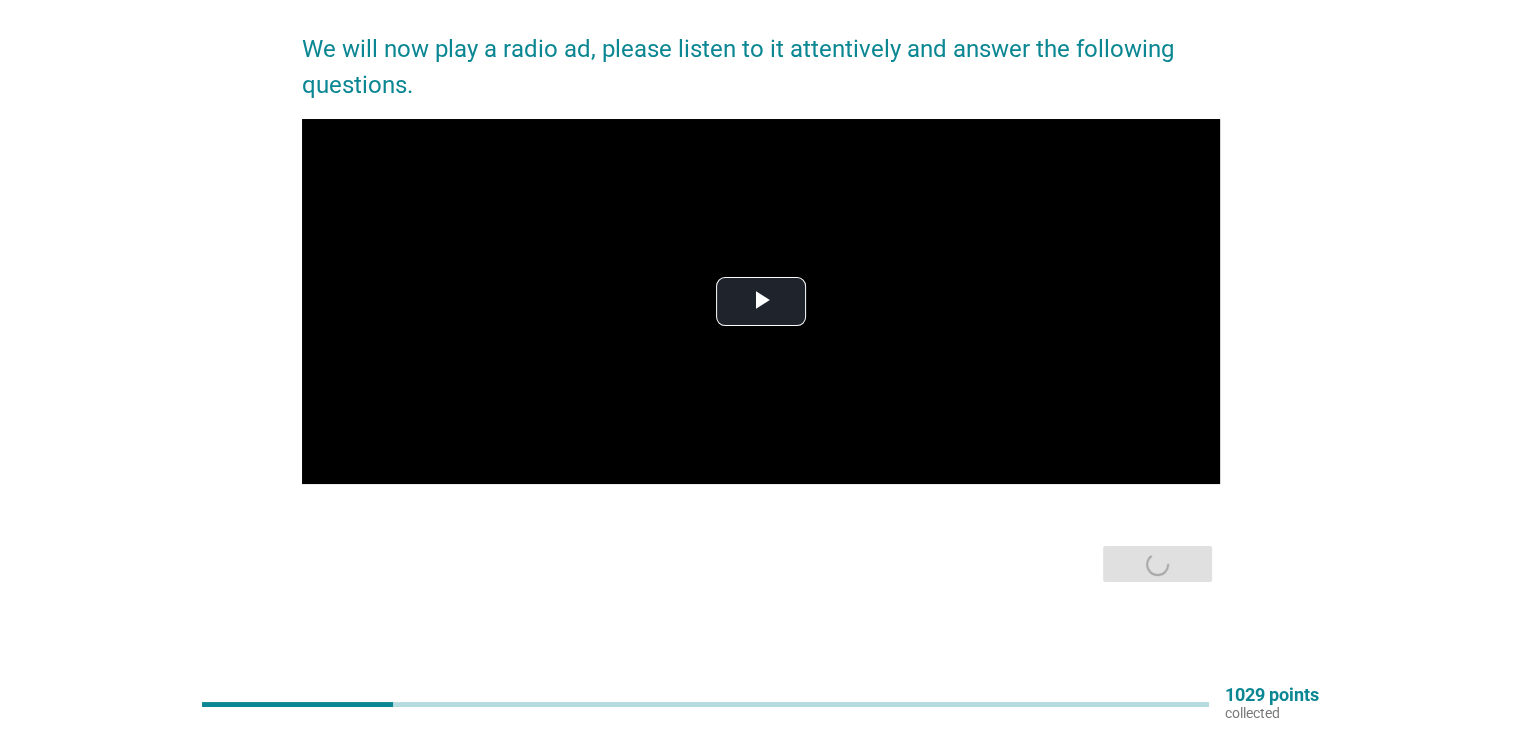 scroll, scrollTop: 0, scrollLeft: 0, axis: both 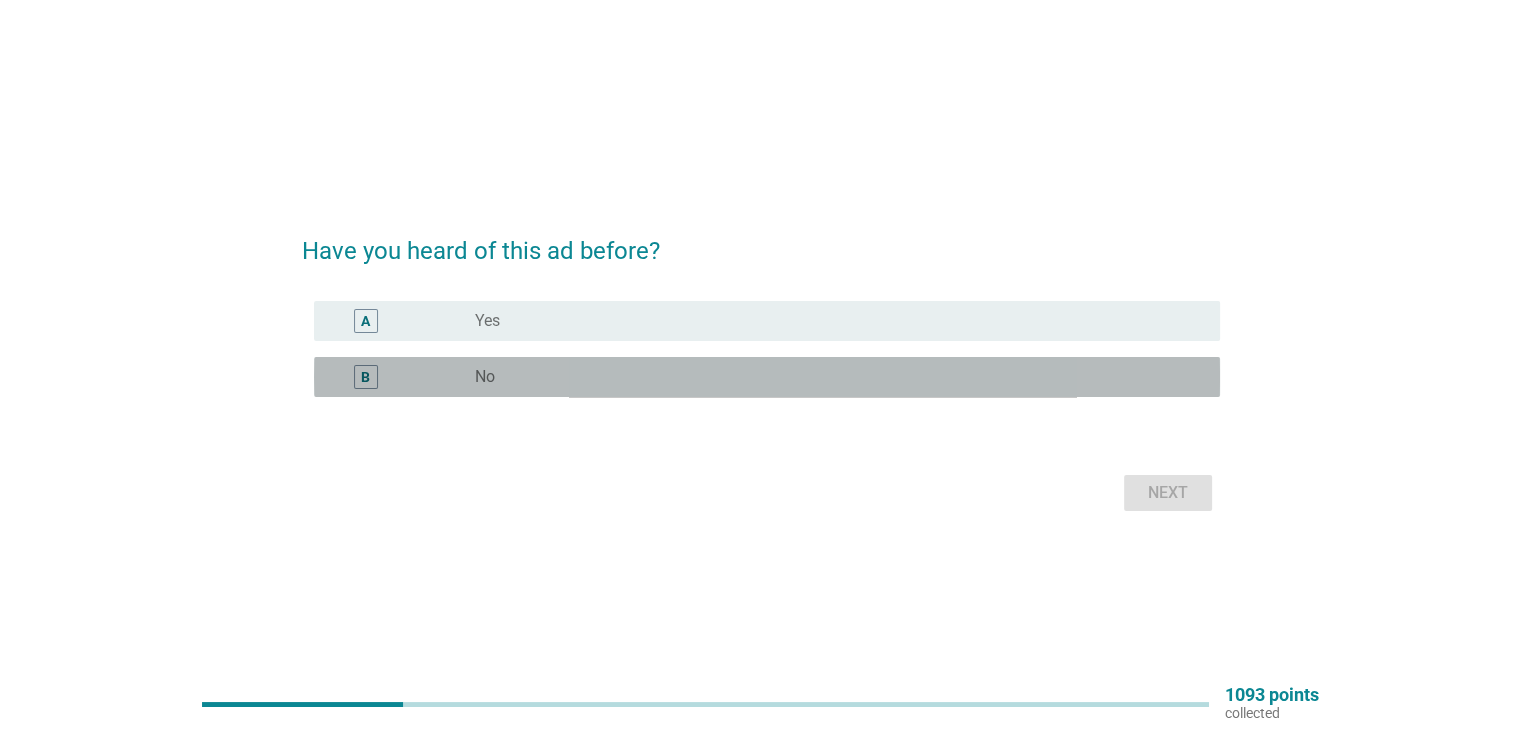 click on "radio_button_unchecked No" at bounding box center [831, 377] 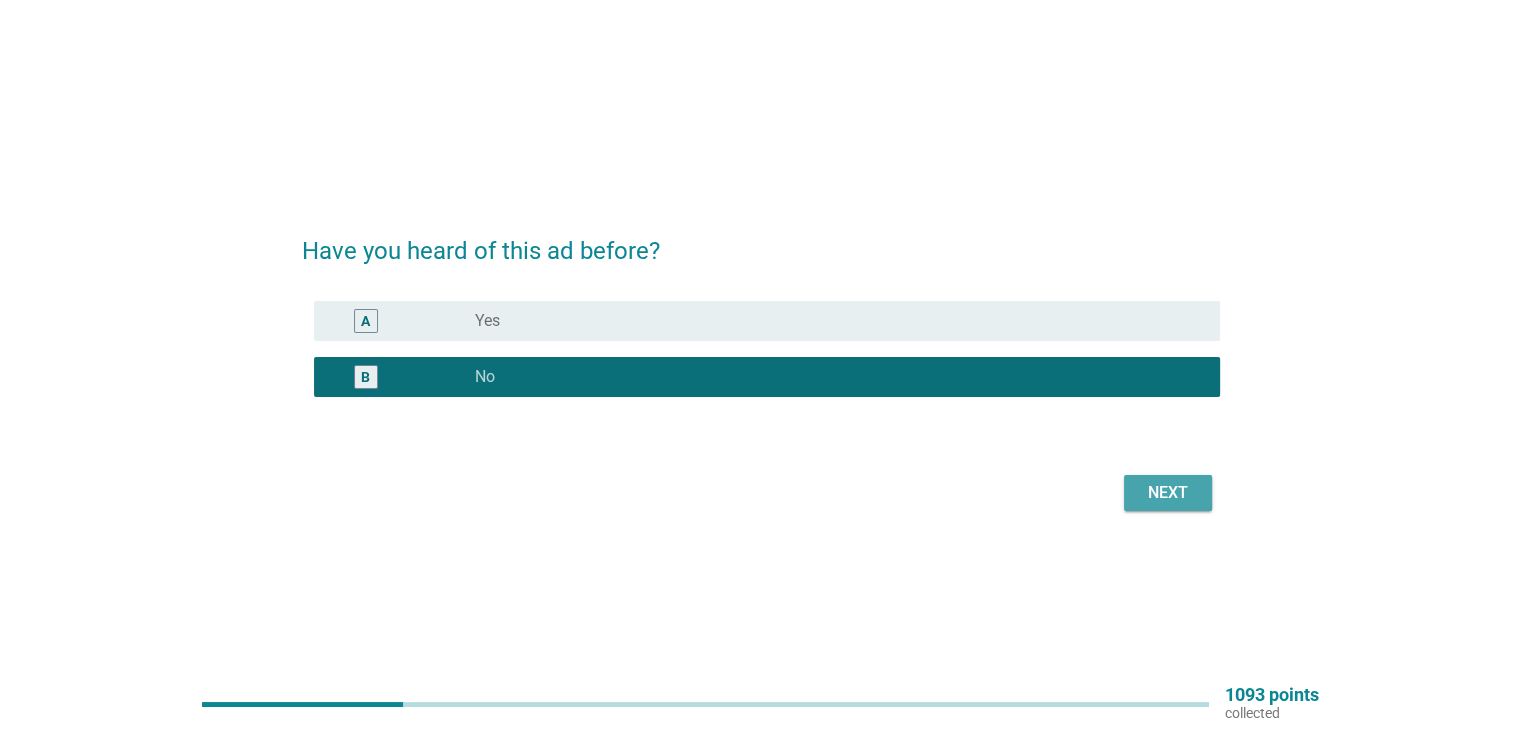 click on "Next" at bounding box center (1168, 493) 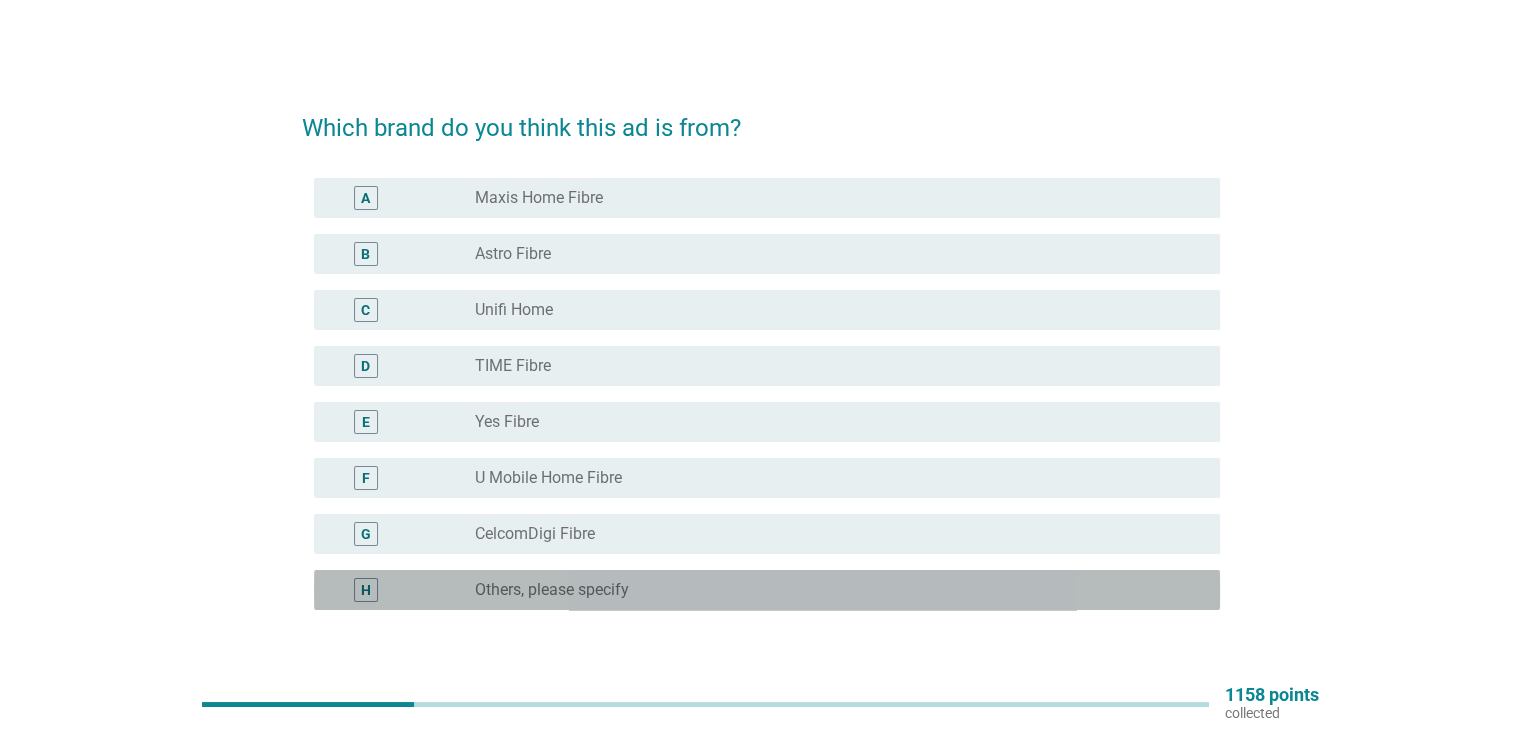 click on "radio_button_unchecked Others, please specify" at bounding box center (831, 590) 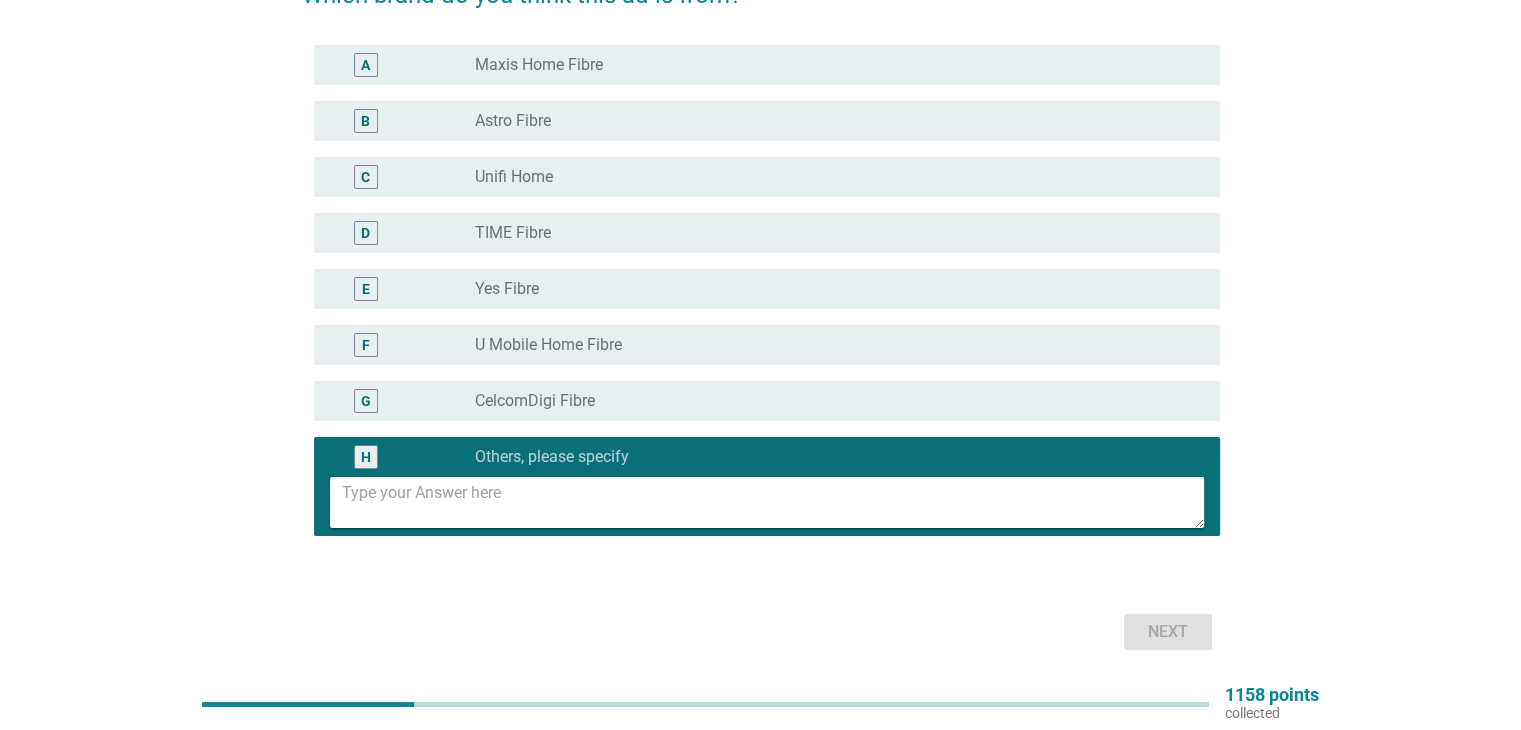 scroll, scrollTop: 100, scrollLeft: 0, axis: vertical 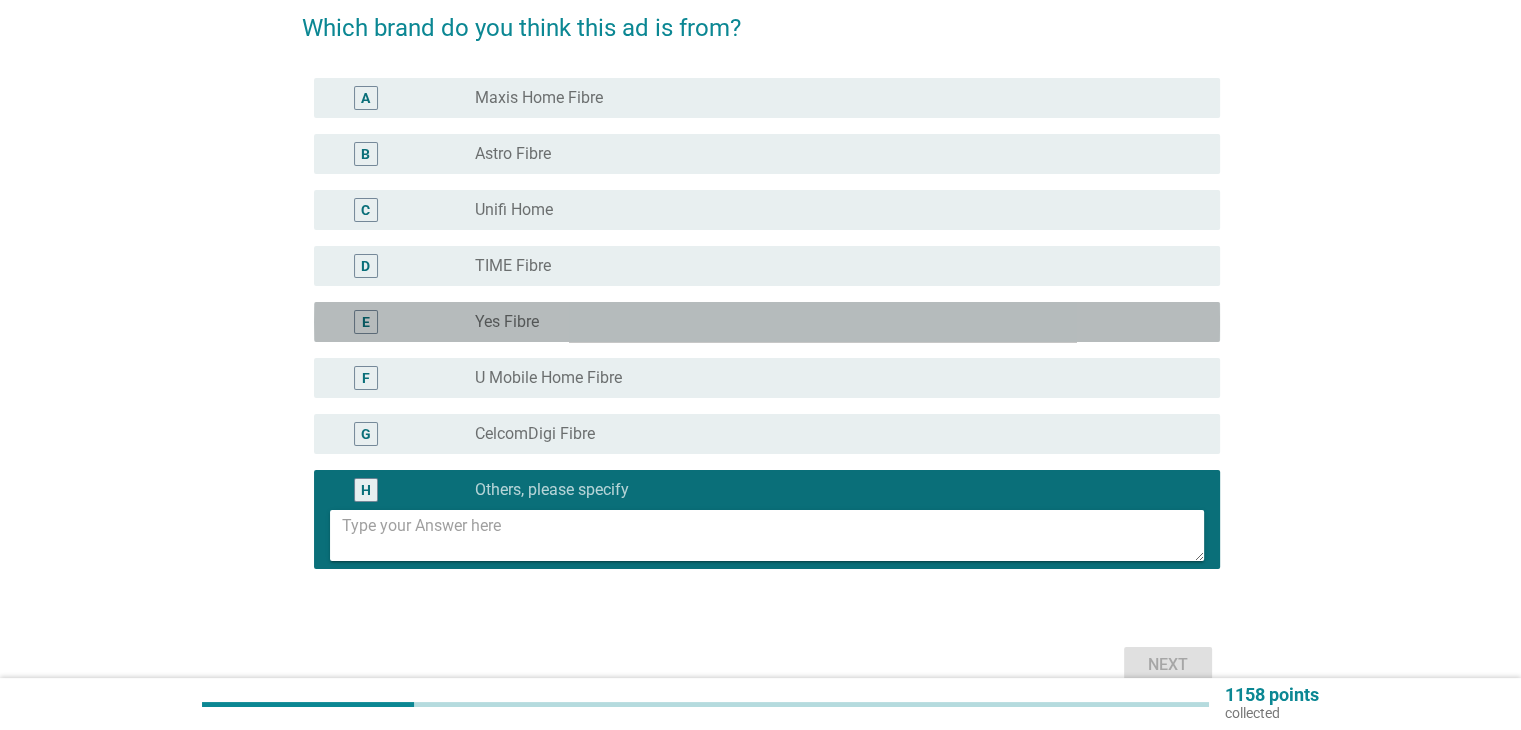 click on "radio_button_unchecked Yes Fibre" at bounding box center (831, 322) 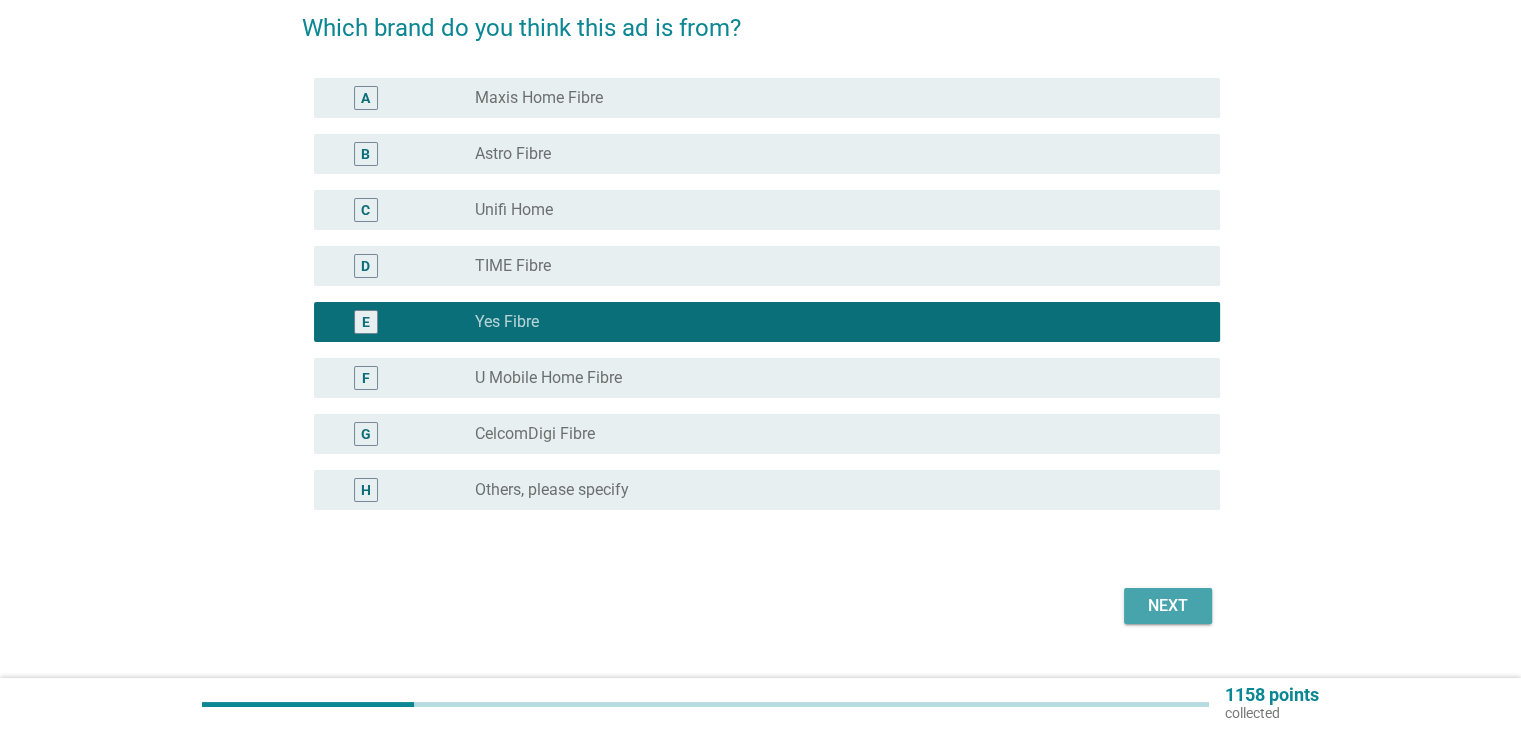 click on "Next" at bounding box center [1168, 606] 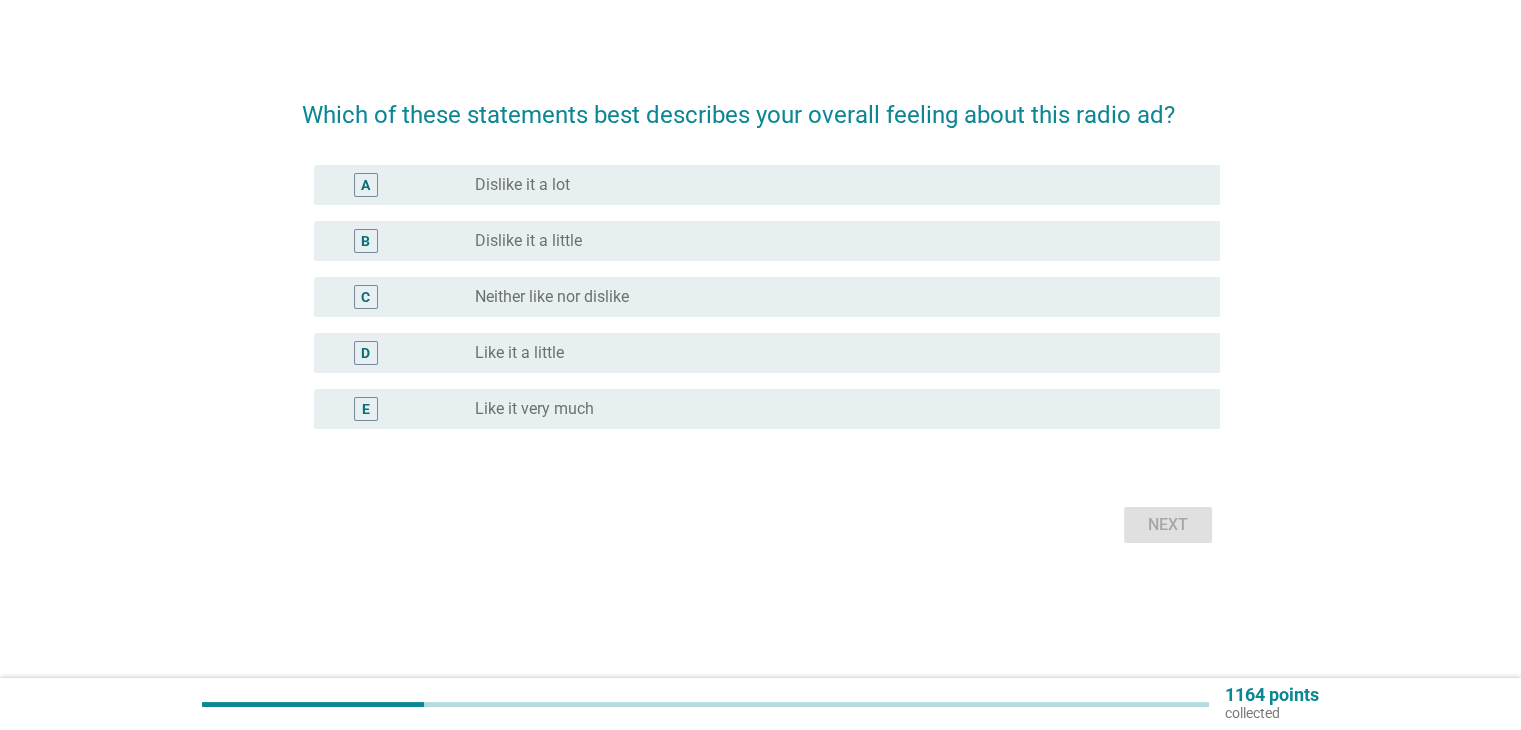 scroll, scrollTop: 0, scrollLeft: 0, axis: both 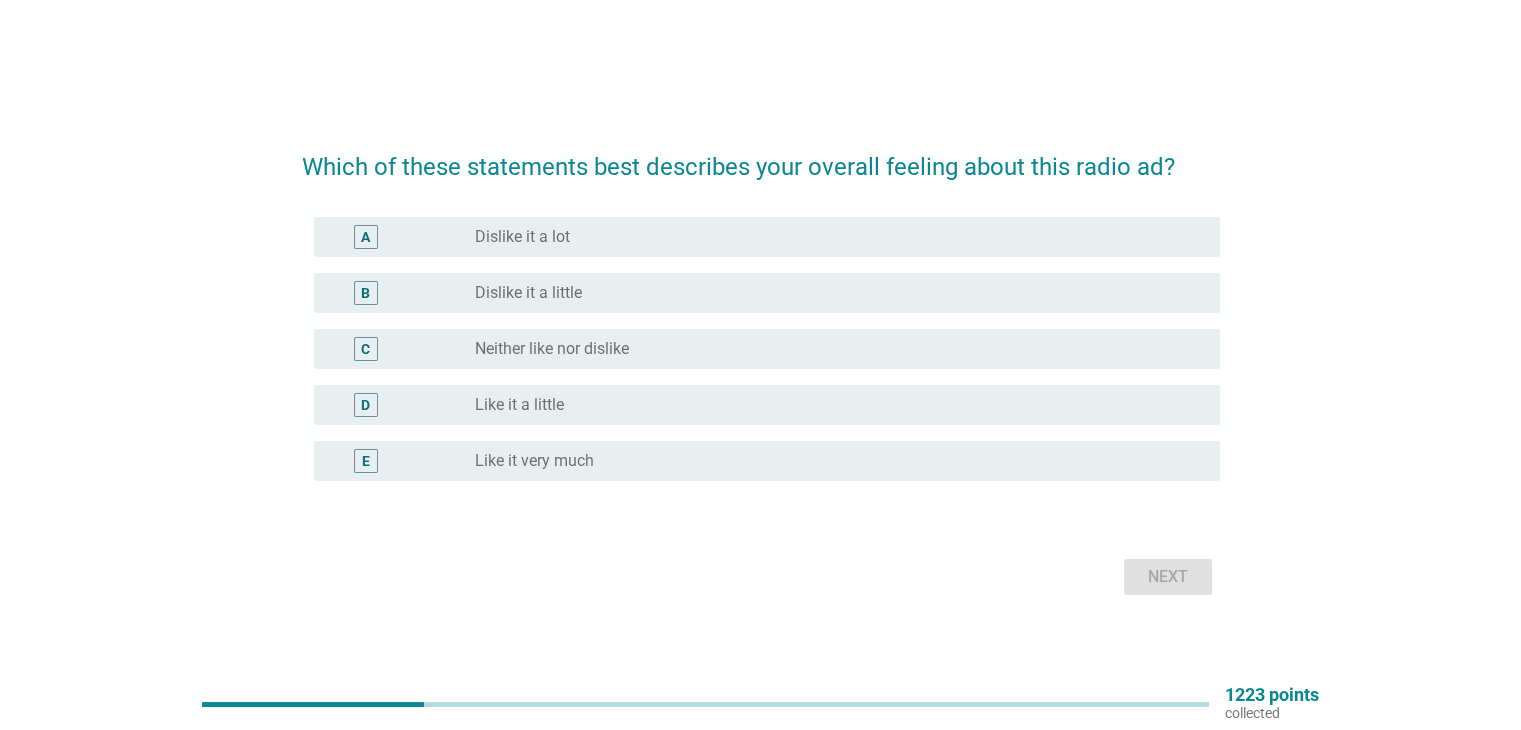 click on "radio_button_unchecked Neither like nor dislike" at bounding box center (831, 349) 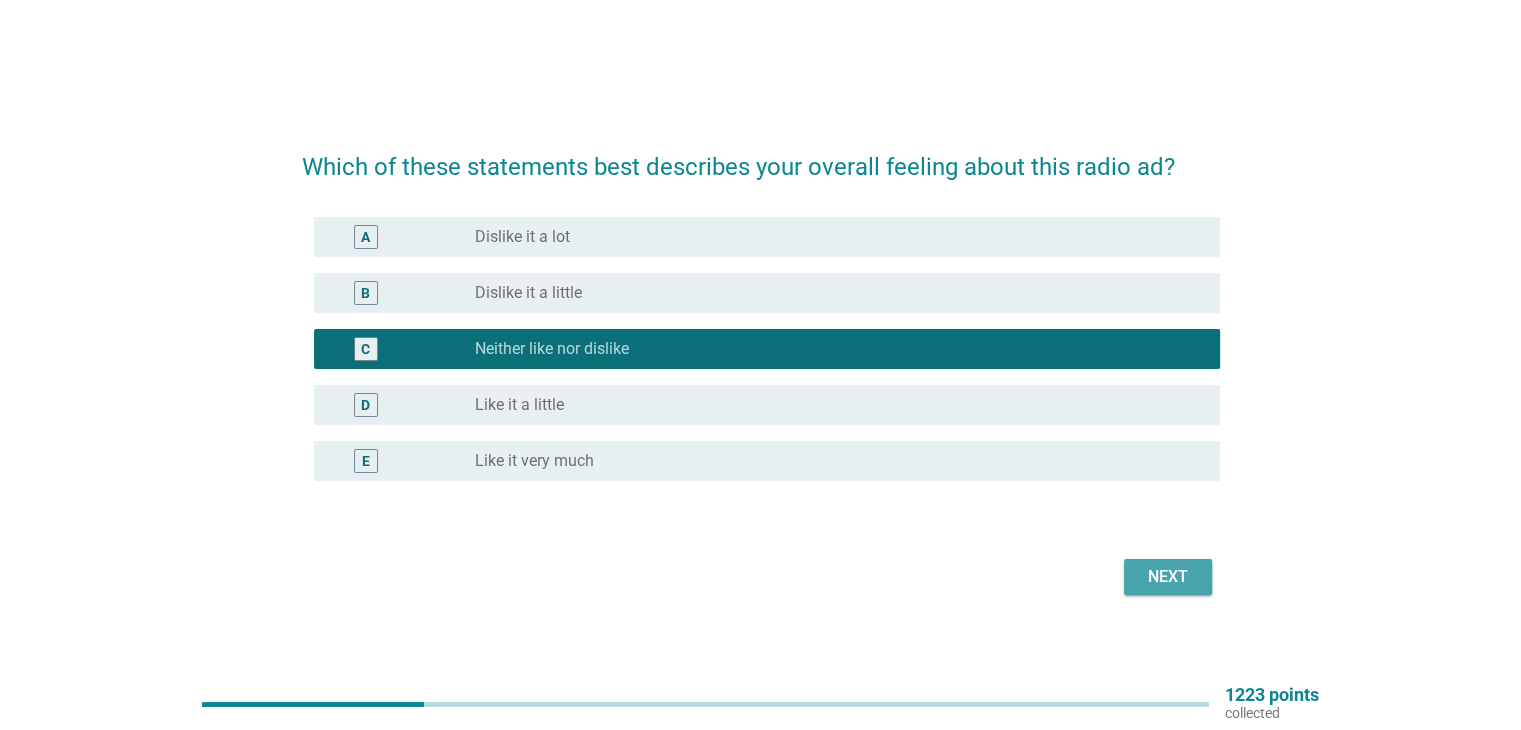 click on "Next" at bounding box center [1168, 577] 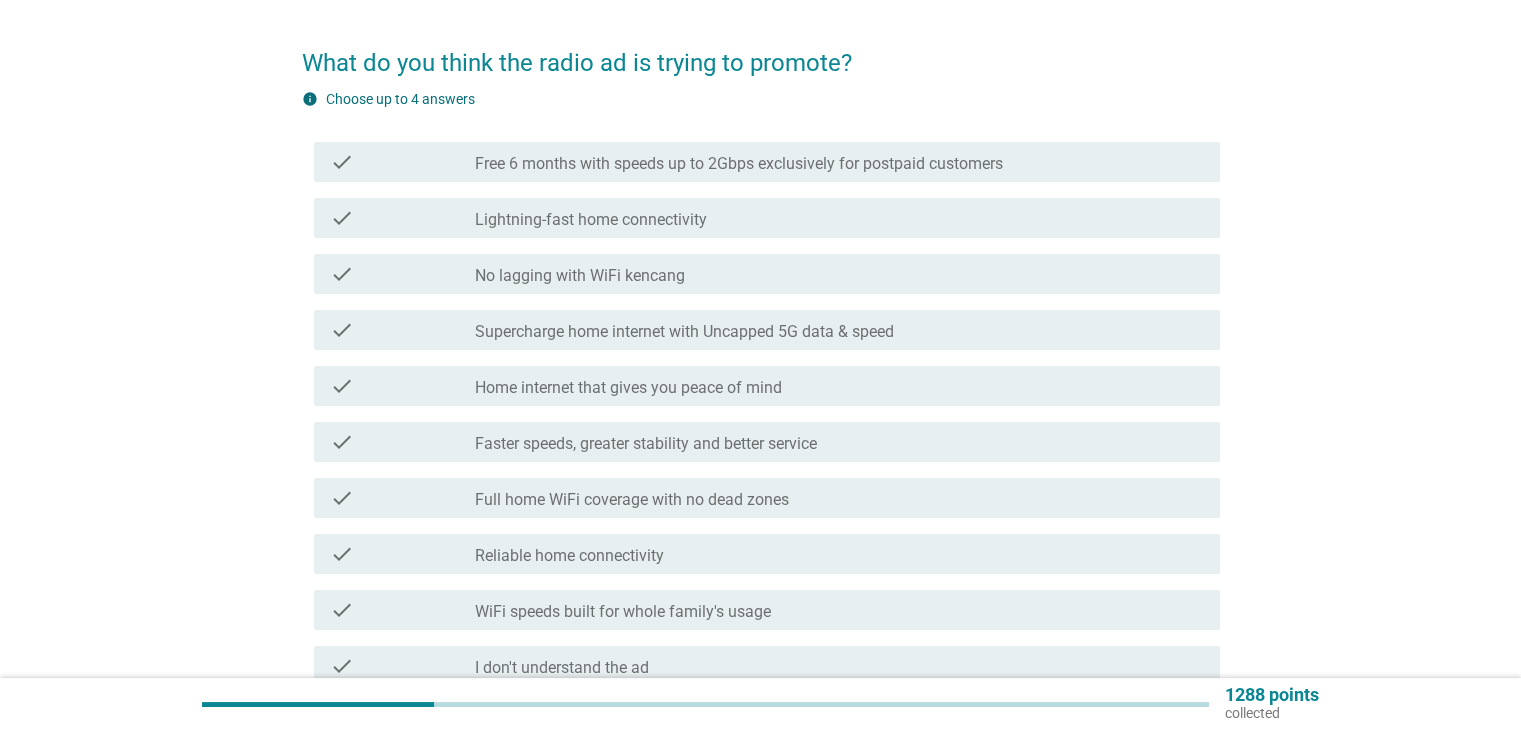 scroll, scrollTop: 100, scrollLeft: 0, axis: vertical 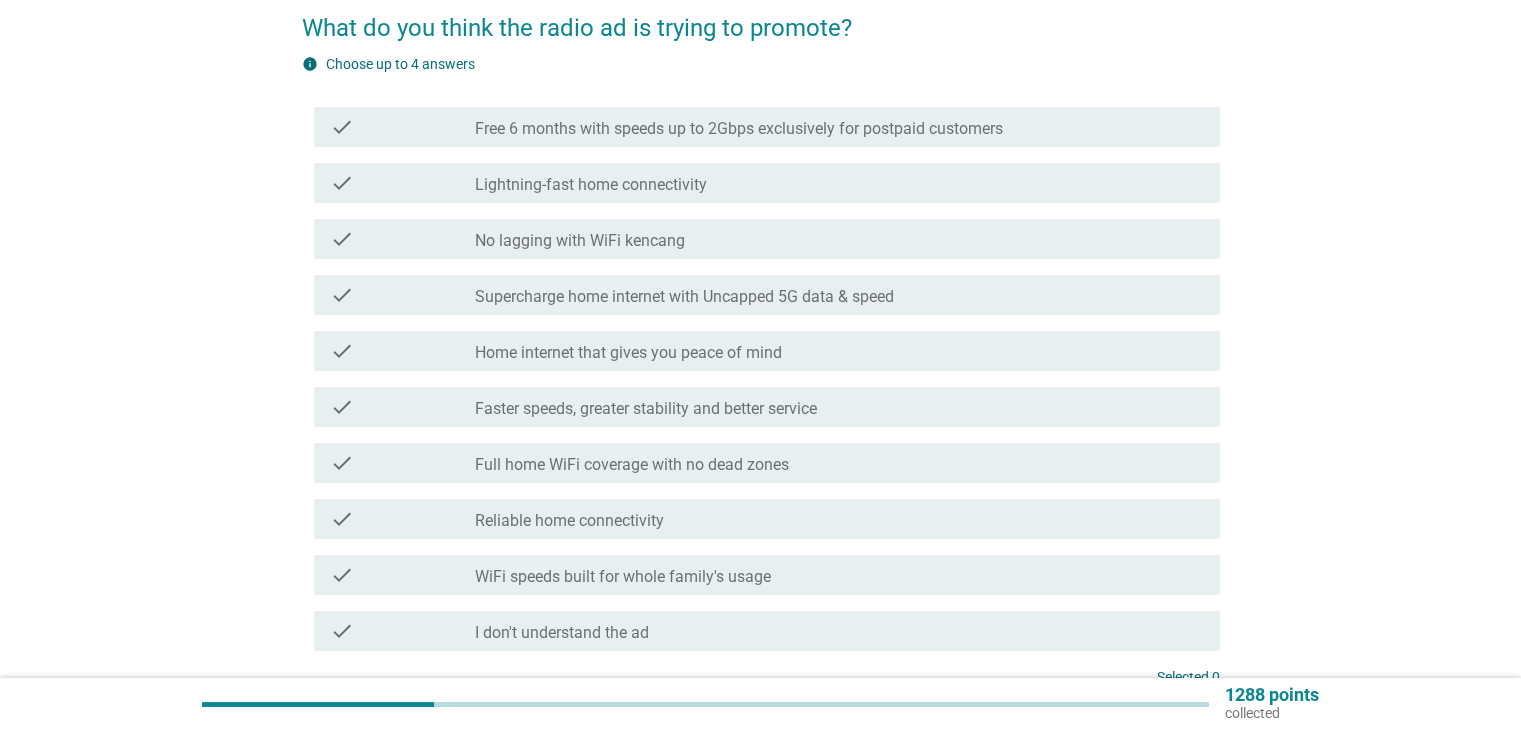 click on "check     check_box_outline_blank Full home WiFi coverage with no dead zones" at bounding box center [767, 463] 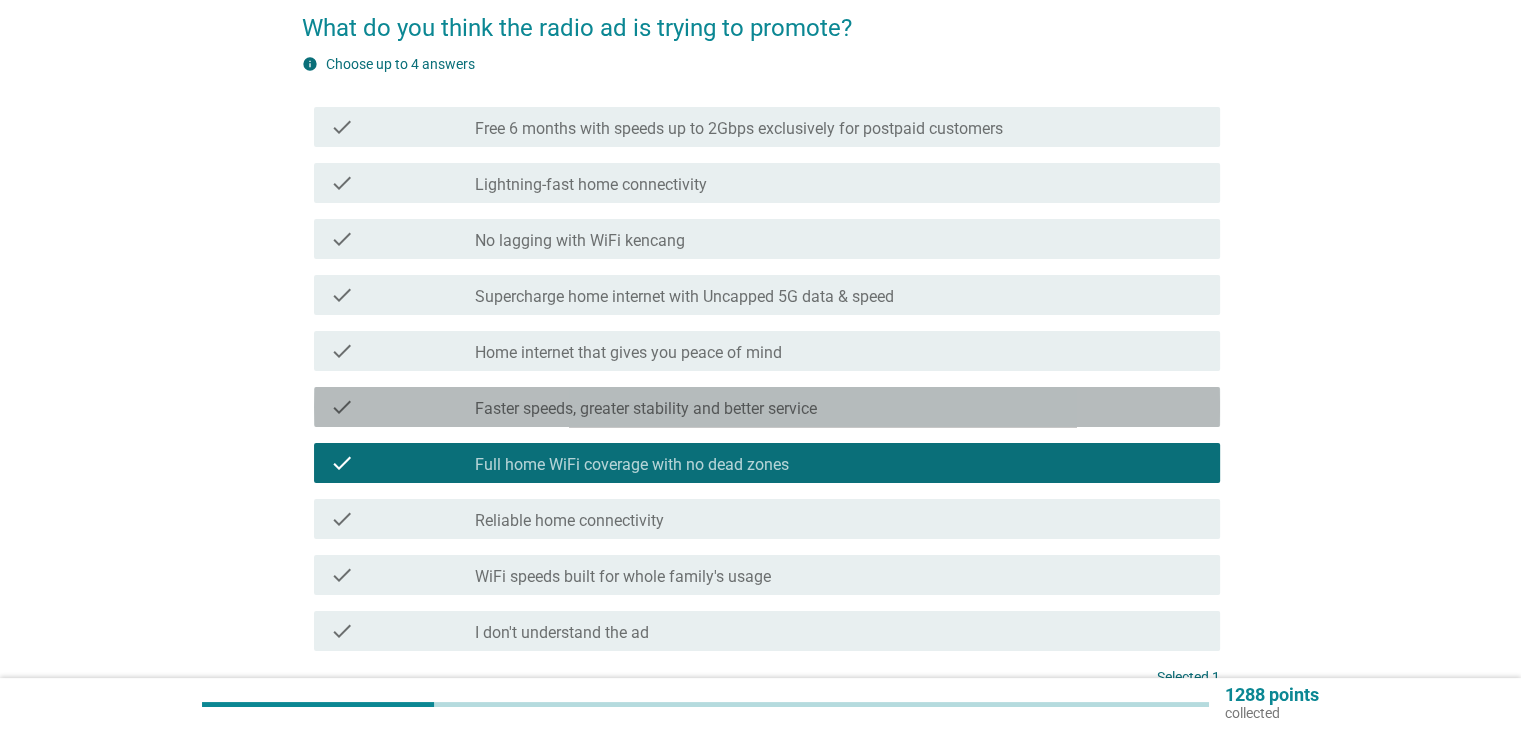 click on "check     check_box_outline_blank Faster speeds, greater stability and better service" at bounding box center (767, 407) 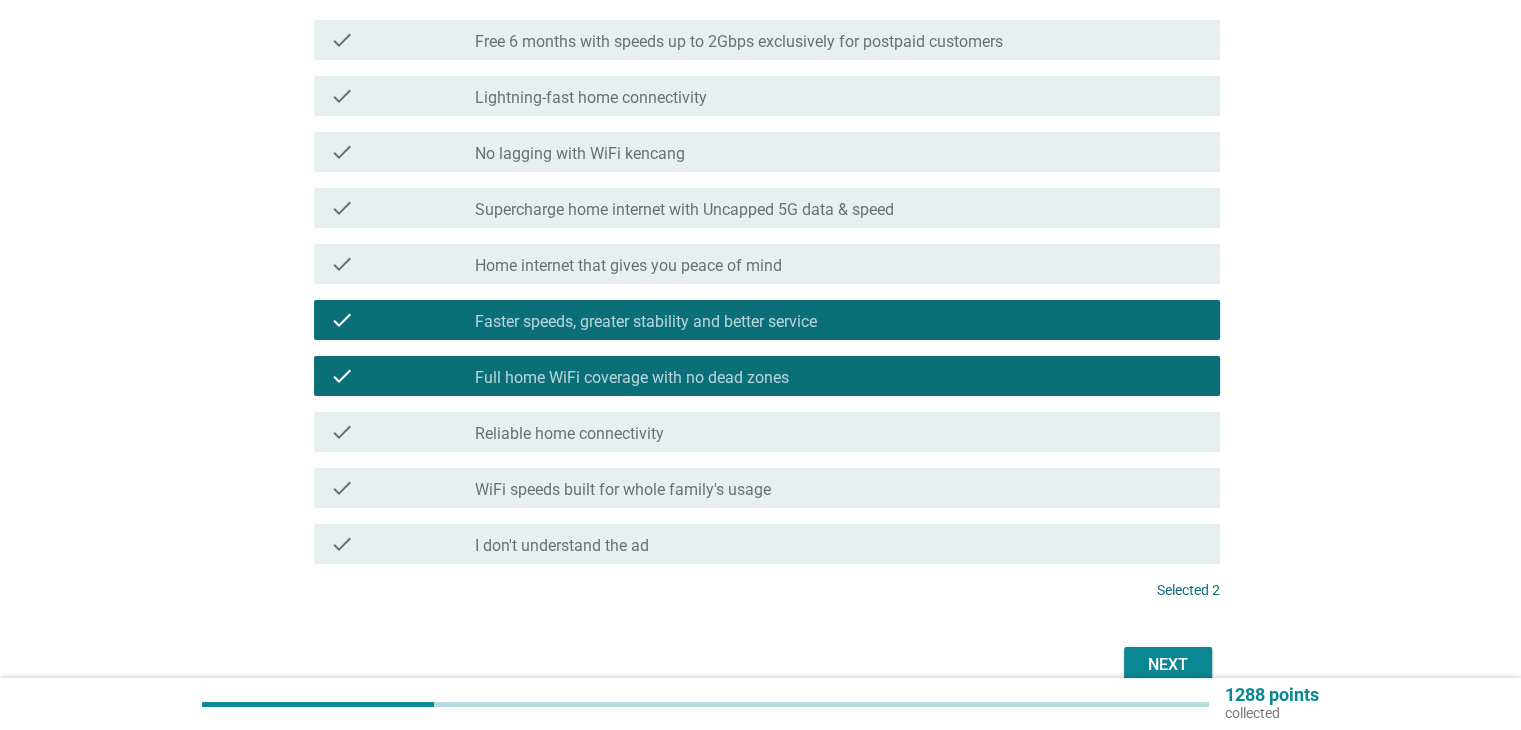 scroll, scrollTop: 288, scrollLeft: 0, axis: vertical 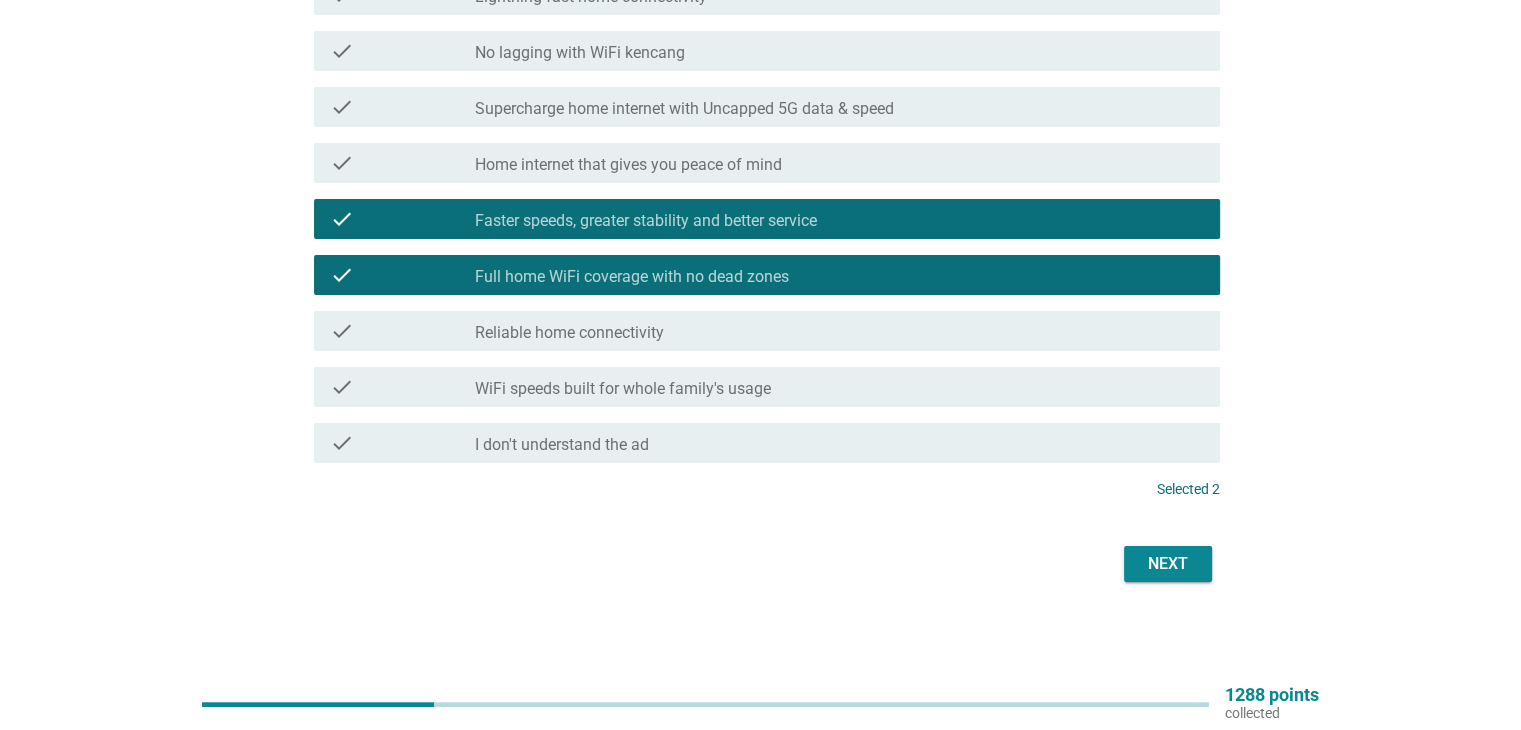 click on "Next" at bounding box center (1168, 564) 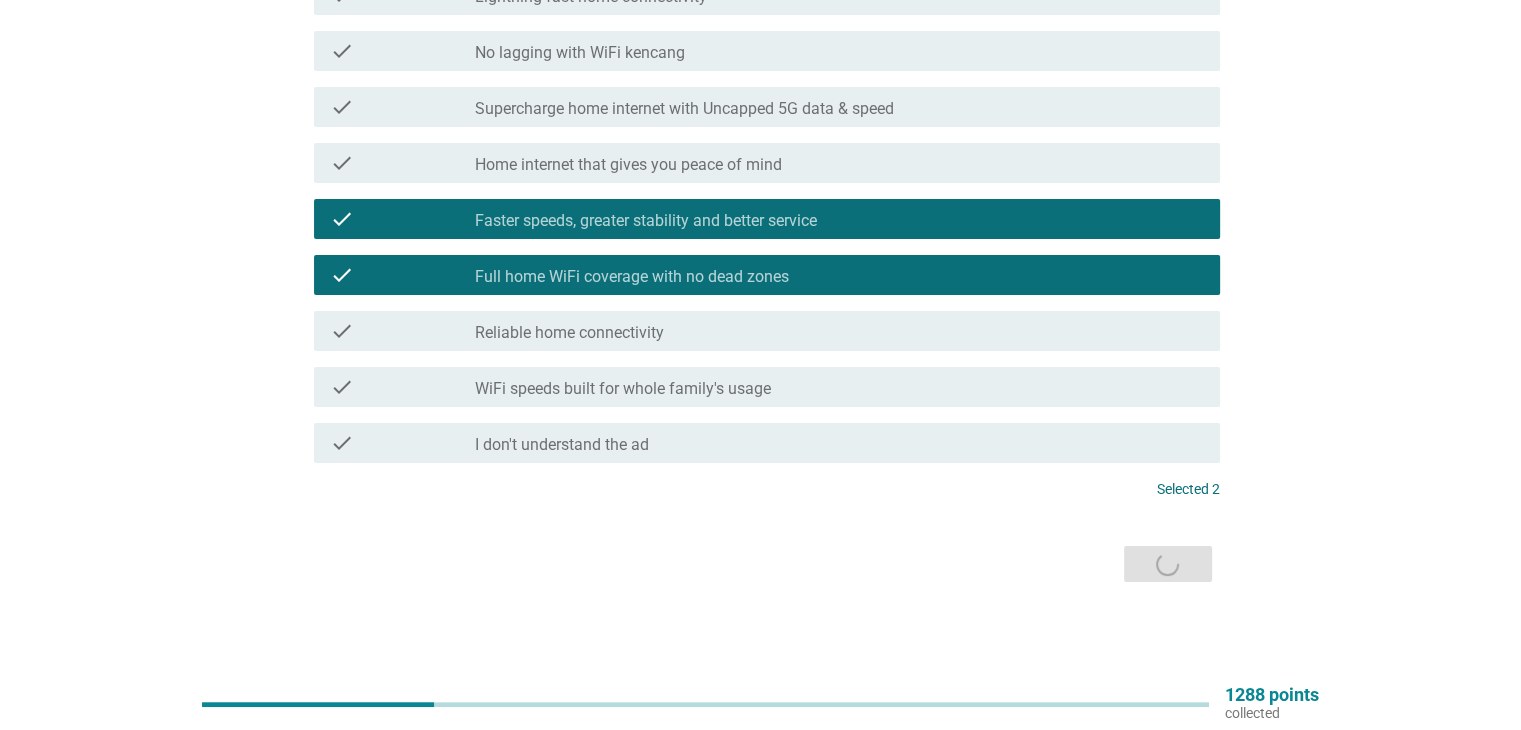 scroll, scrollTop: 0, scrollLeft: 0, axis: both 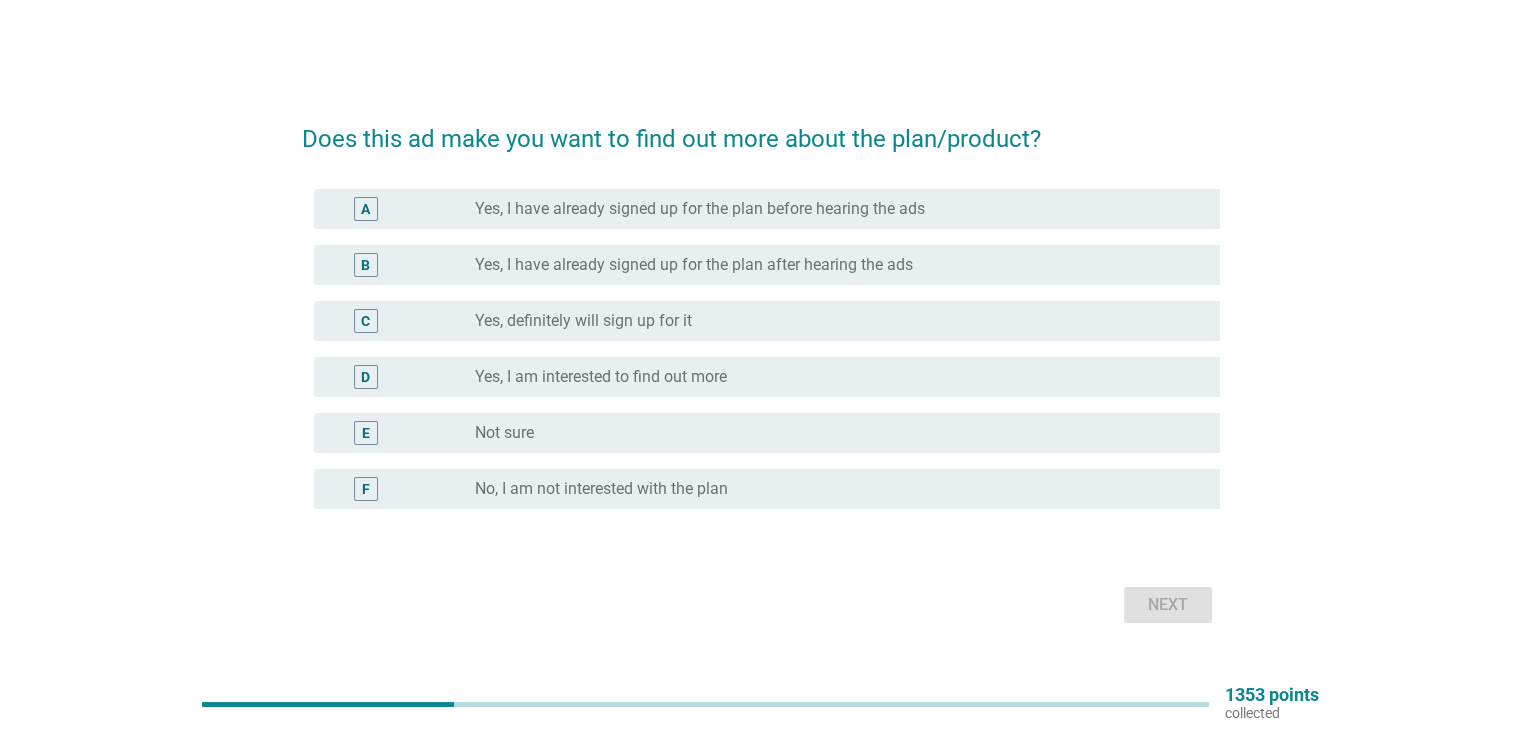 click on "radio_button_unchecked No, I am not interested with the plan" at bounding box center (831, 489) 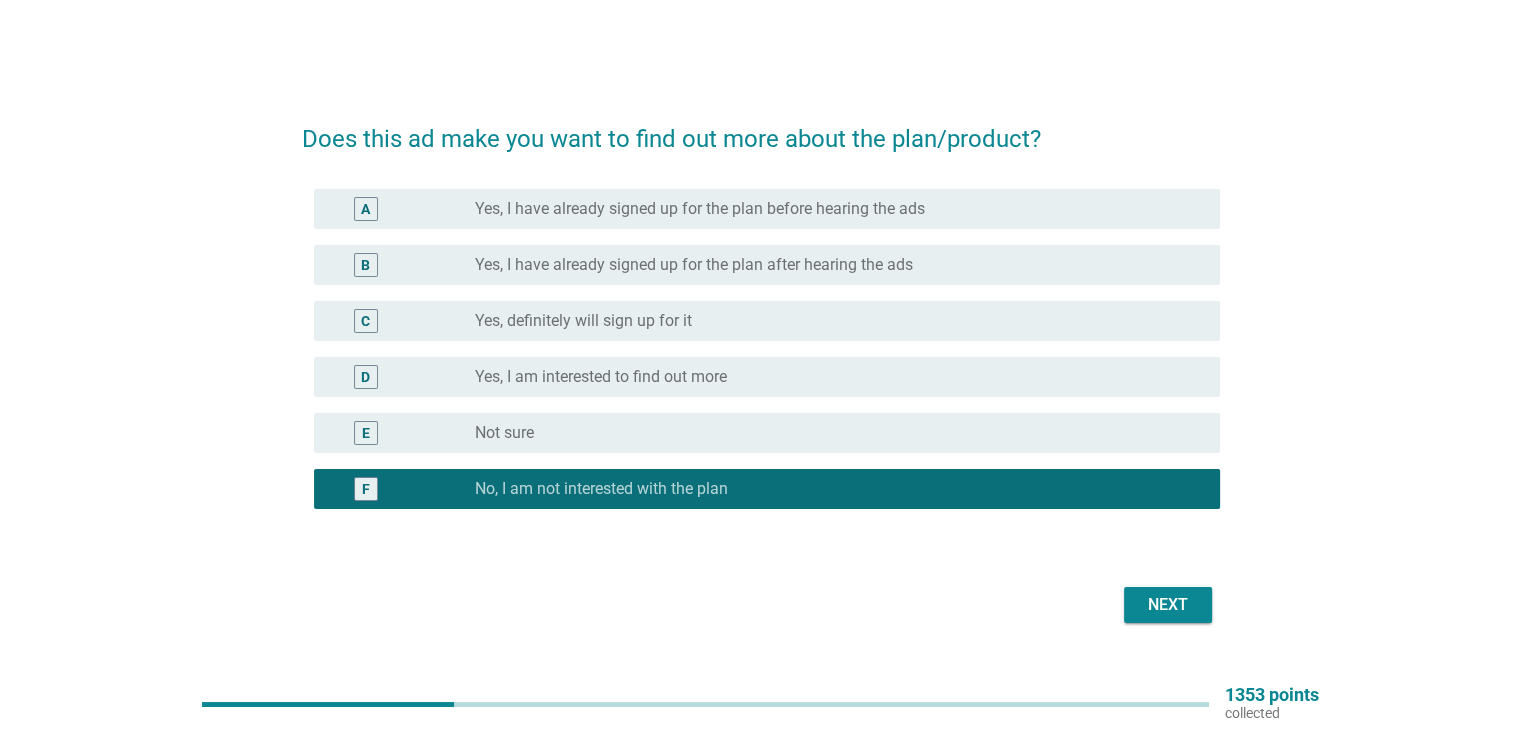click on "Next" at bounding box center [1168, 605] 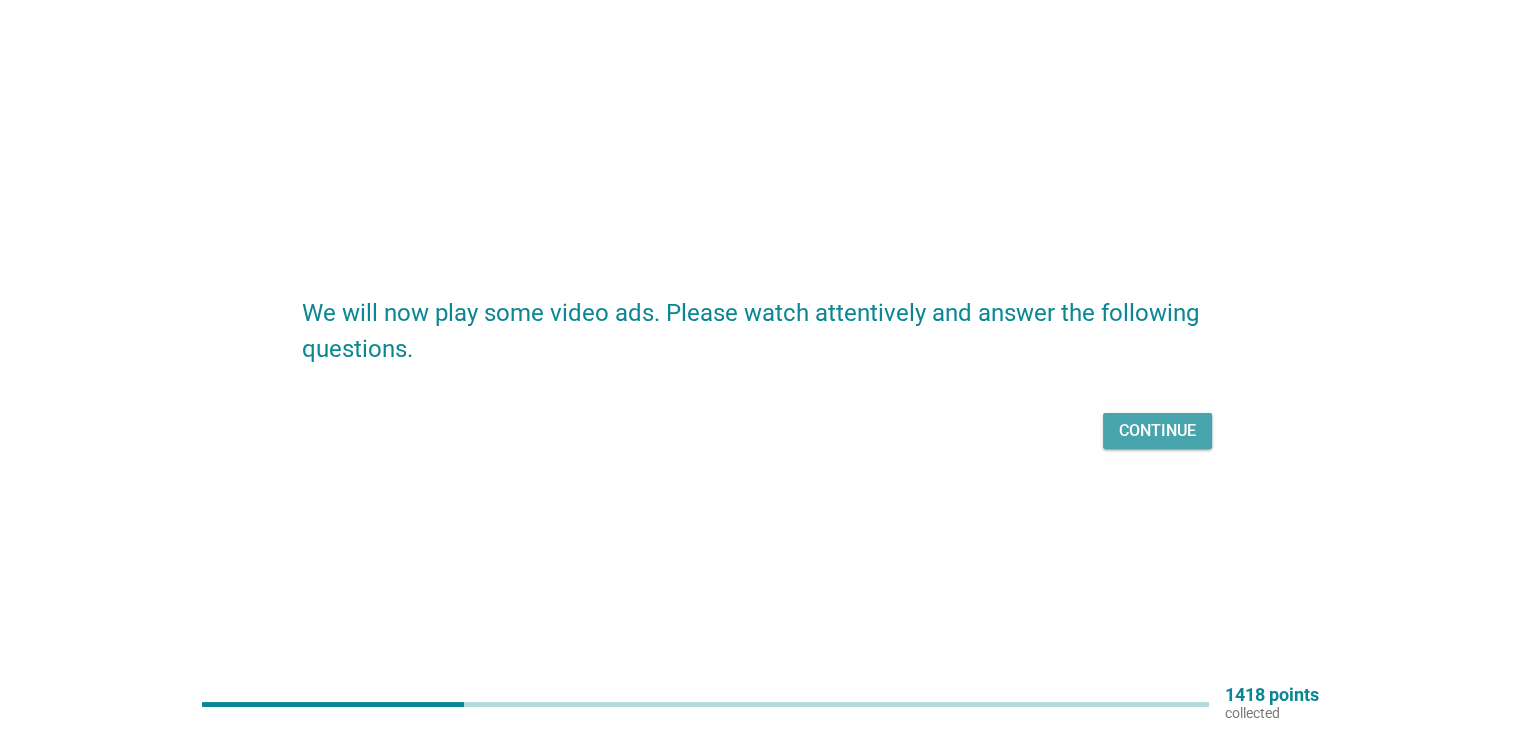 click on "Continue" at bounding box center [1157, 431] 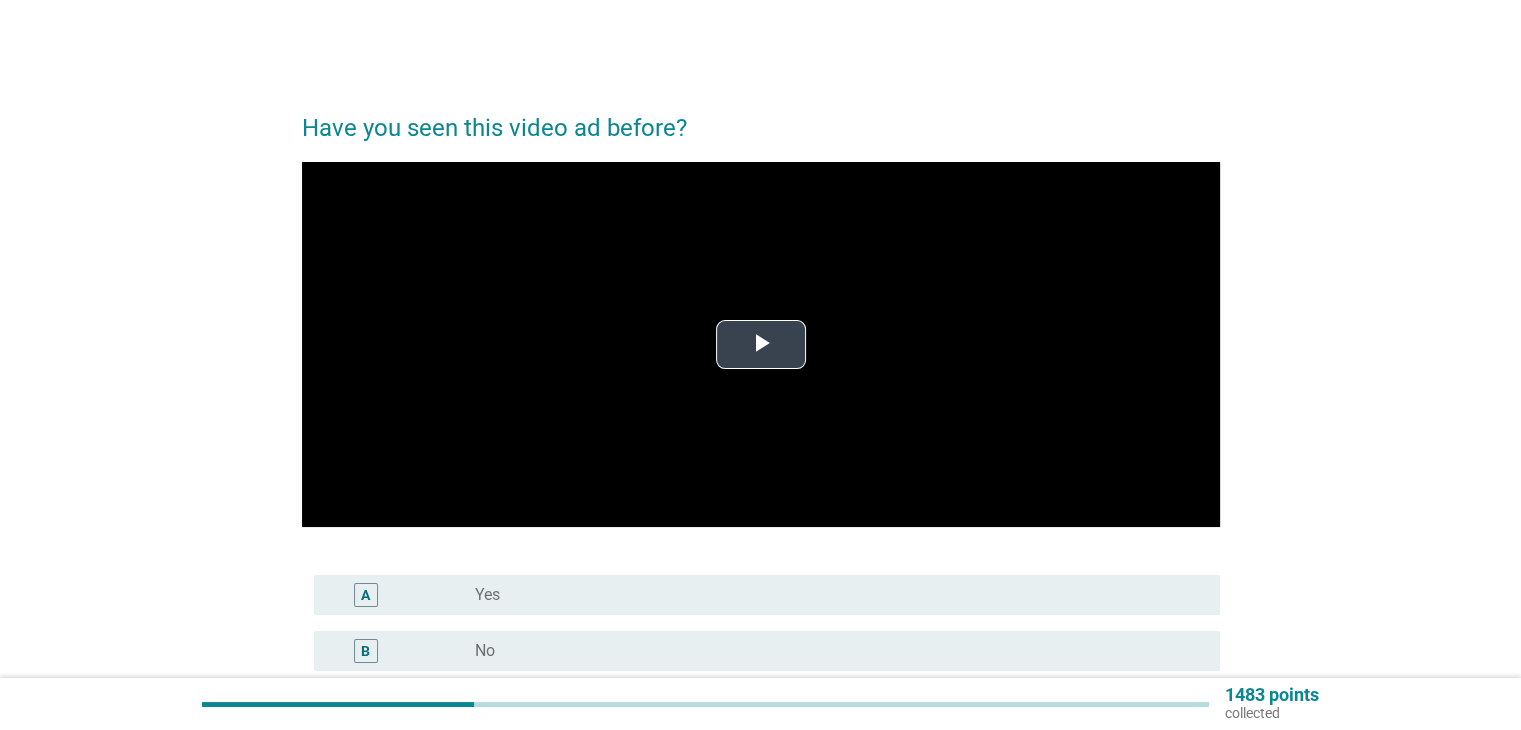 click at bounding box center [761, 345] 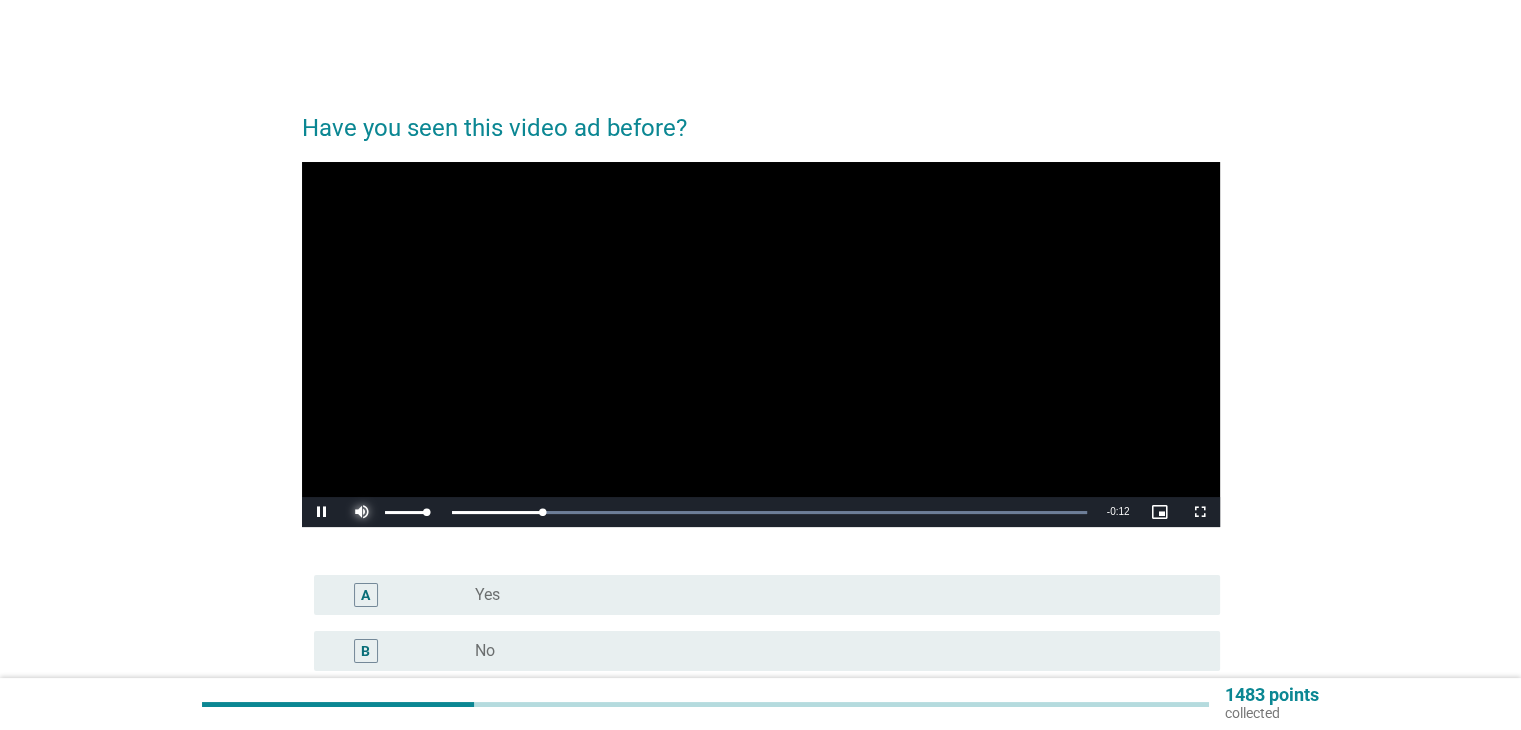 click at bounding box center [362, 512] 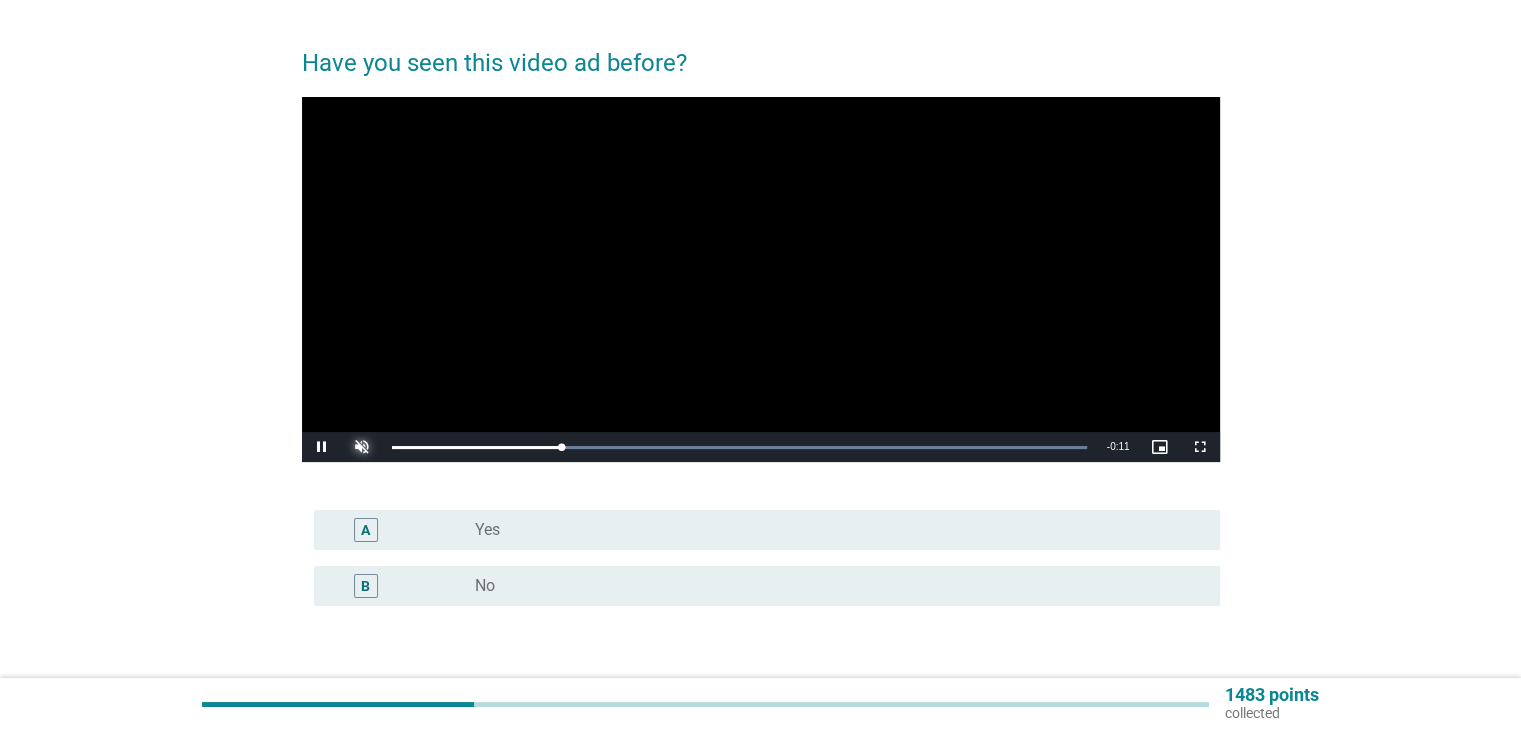scroll, scrollTop: 100, scrollLeft: 0, axis: vertical 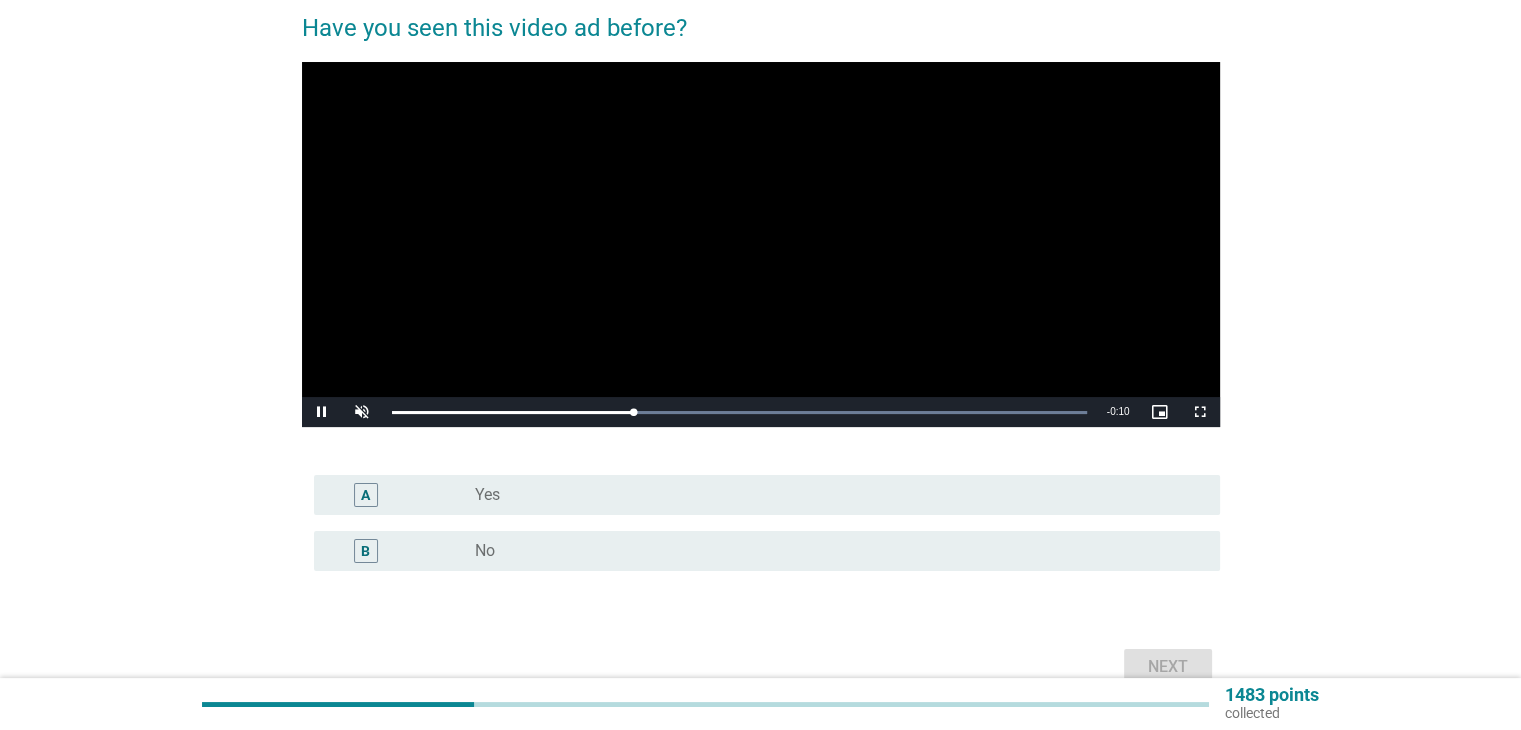 click on "radio_button_unchecked No" at bounding box center (839, 551) 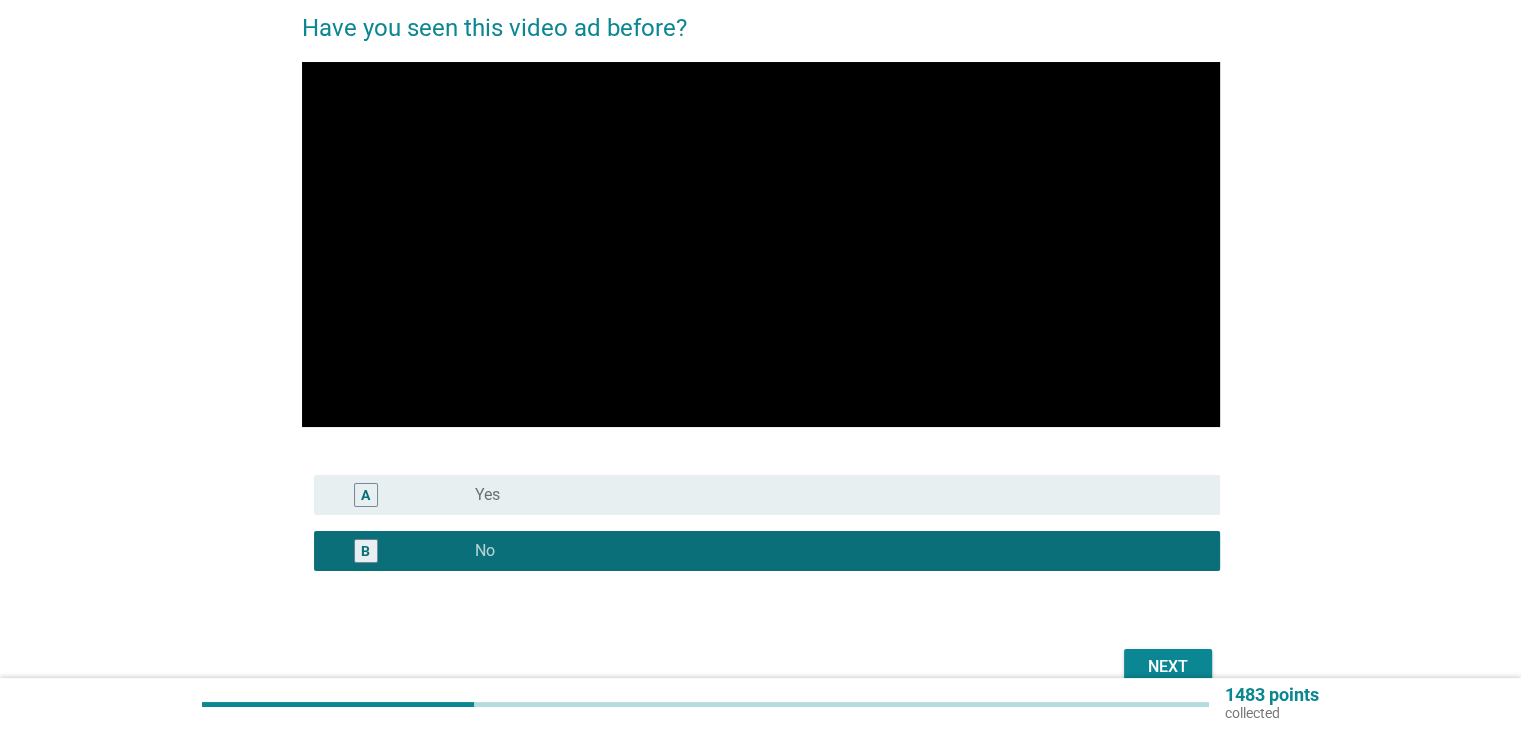 click on "Next" at bounding box center (1168, 667) 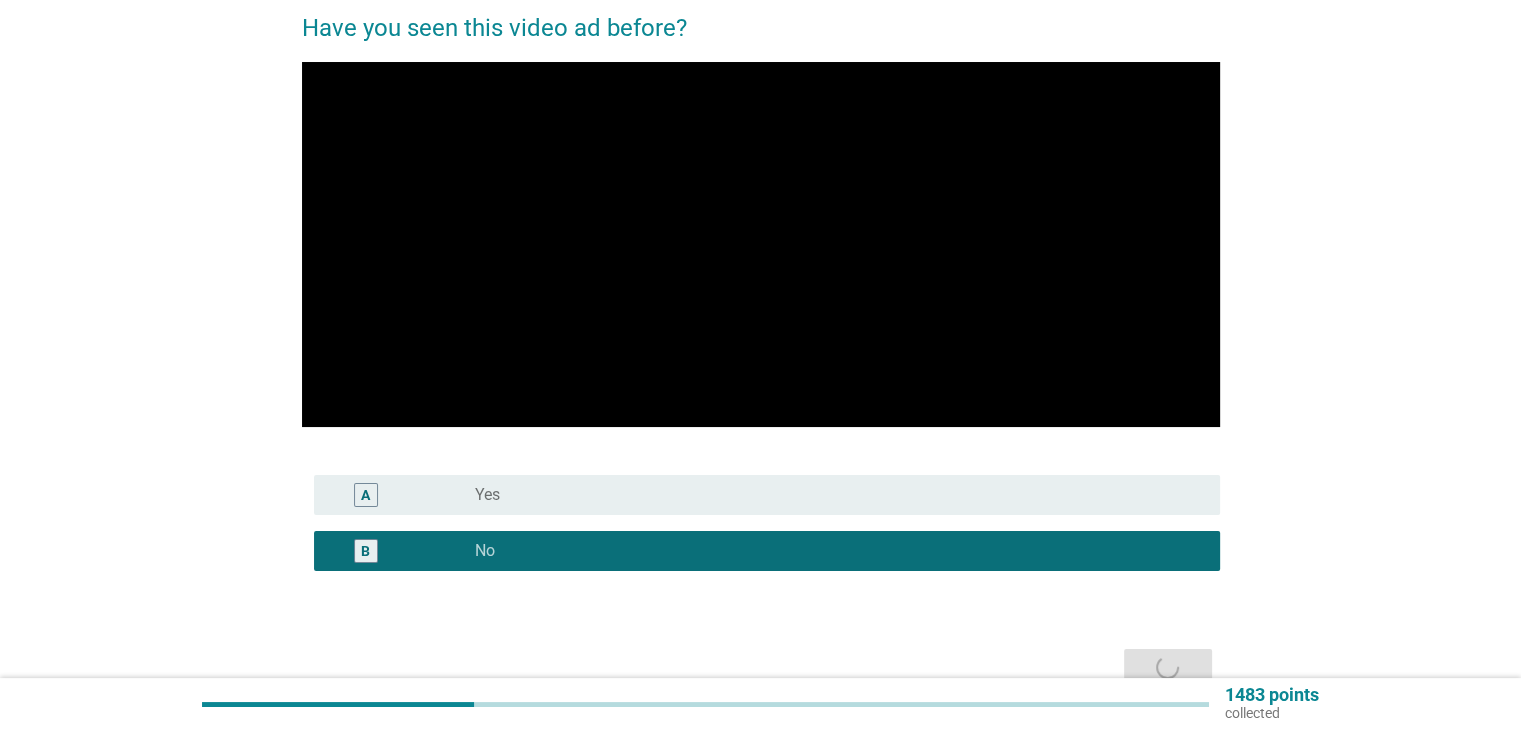 scroll, scrollTop: 0, scrollLeft: 0, axis: both 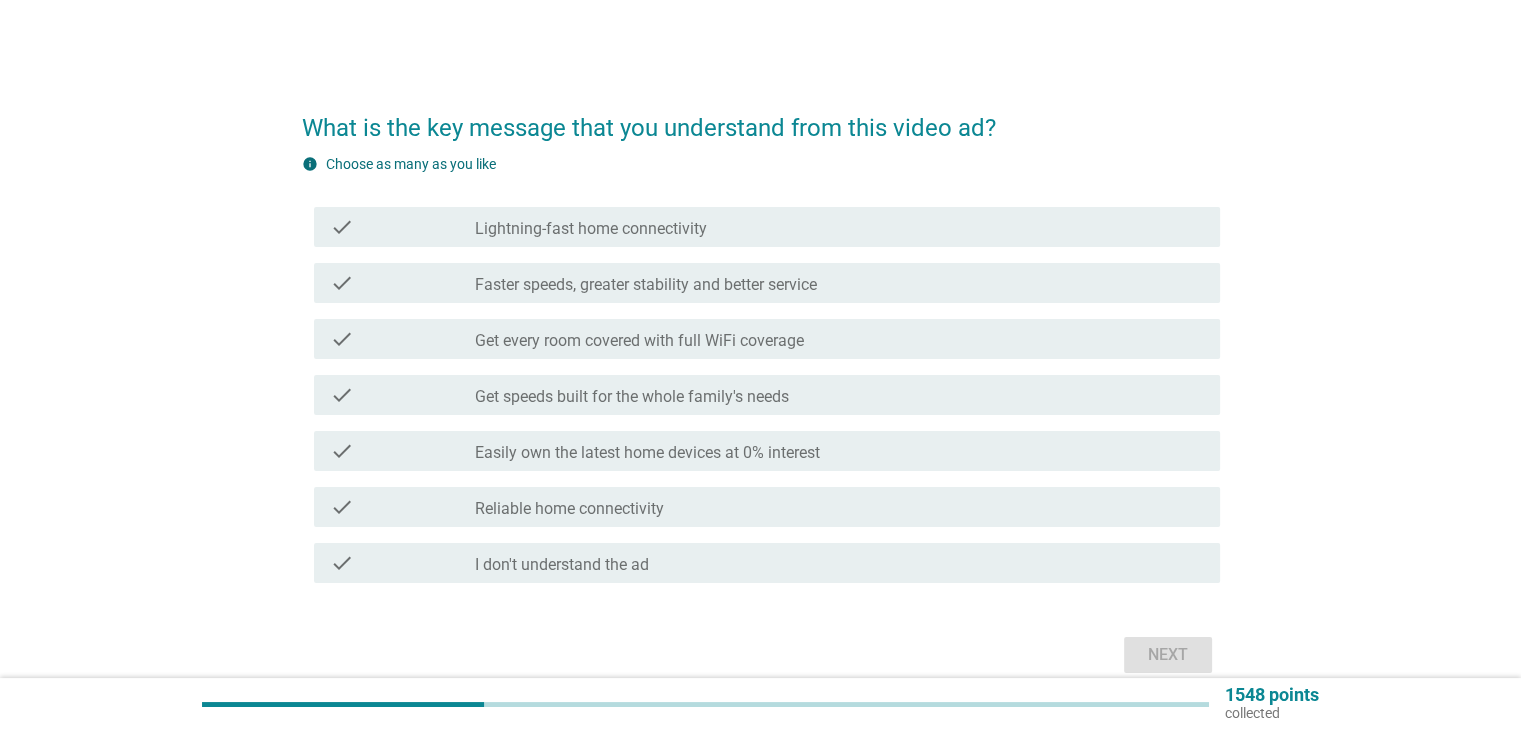 click on "check_box_outline_blank Get speeds built for the whole family's needs" at bounding box center [839, 395] 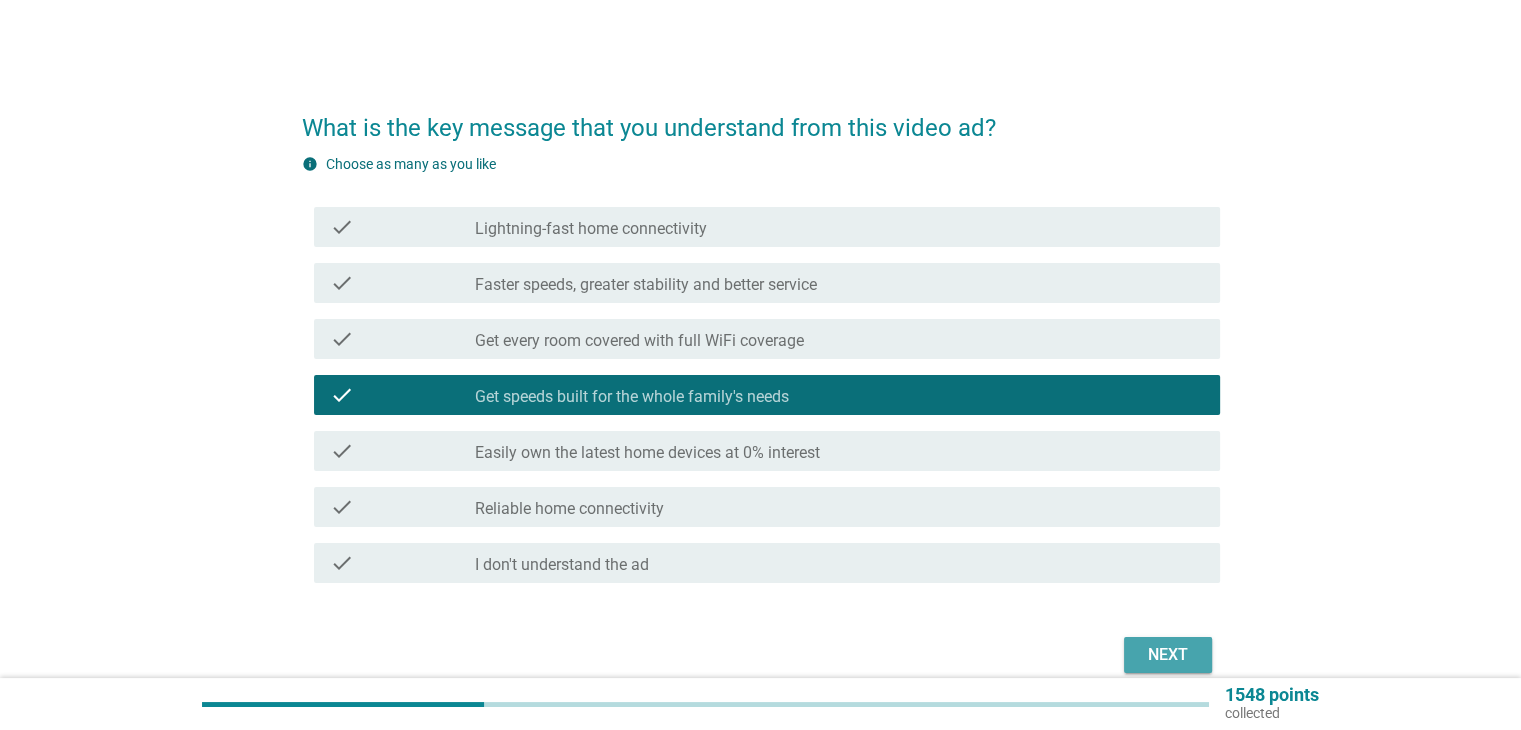 click on "Next" at bounding box center (1168, 655) 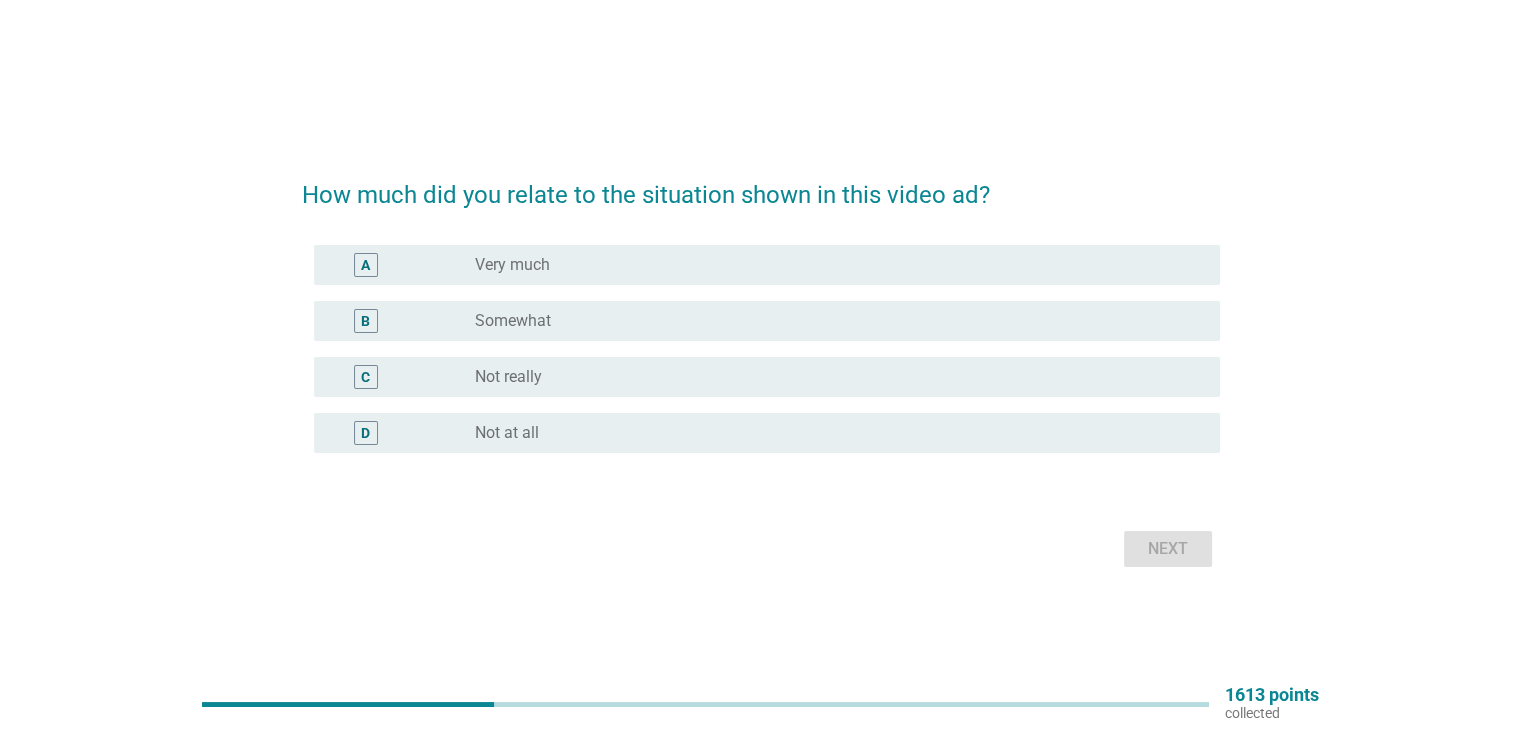 click on "B     radio_button_unchecked Somewhat" at bounding box center [767, 321] 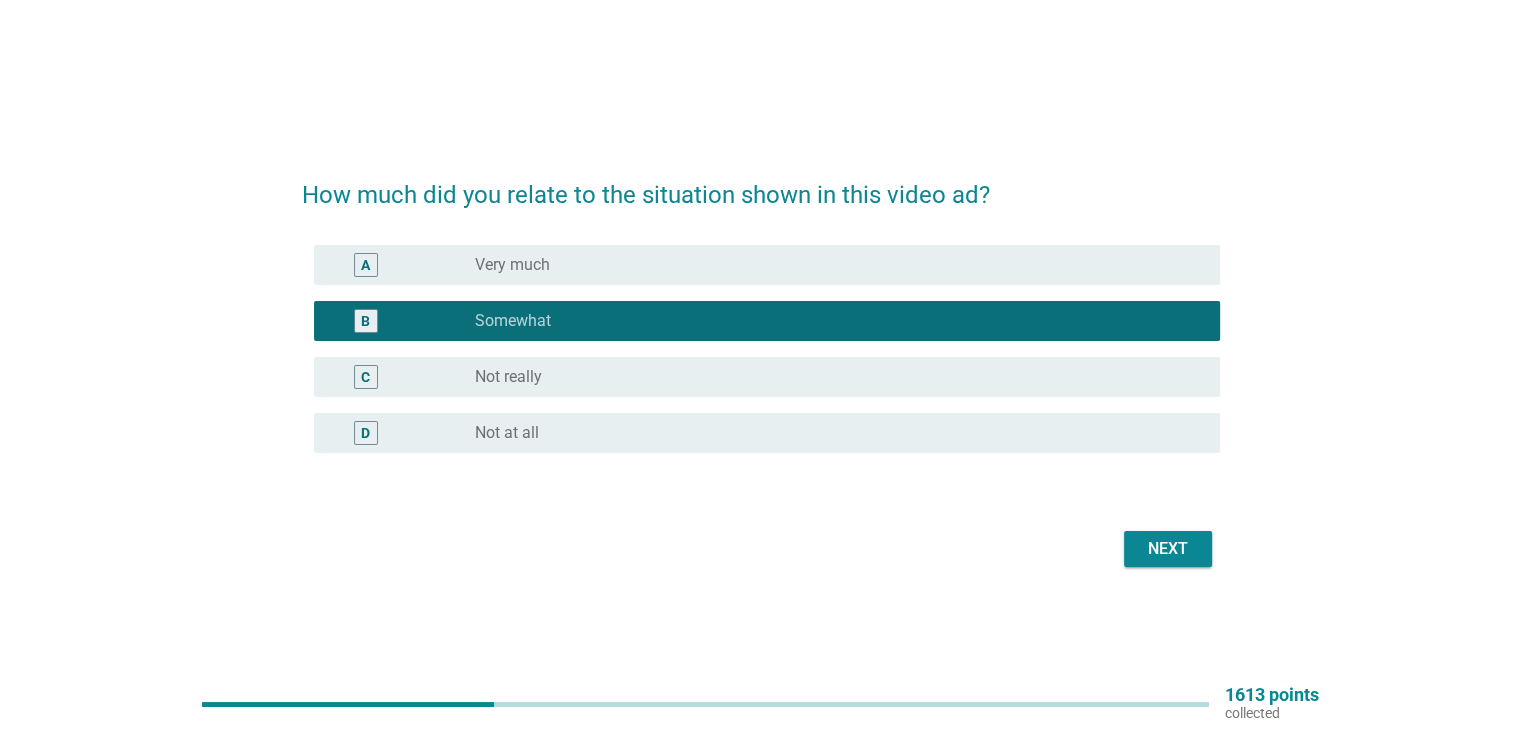 drag, startPoint x: 1118, startPoint y: 529, endPoint x: 1160, endPoint y: 554, distance: 48.8774 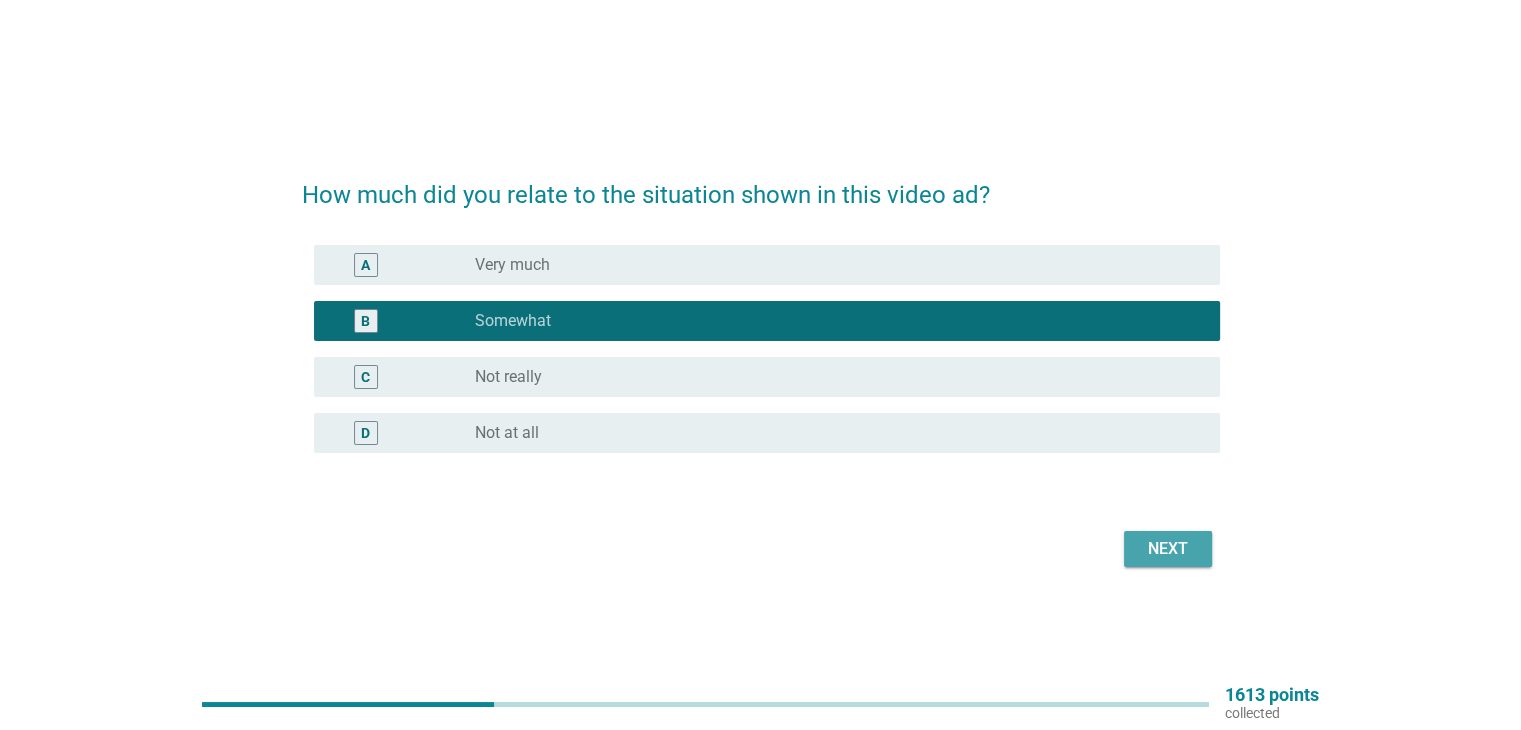 click on "Next" at bounding box center (1168, 549) 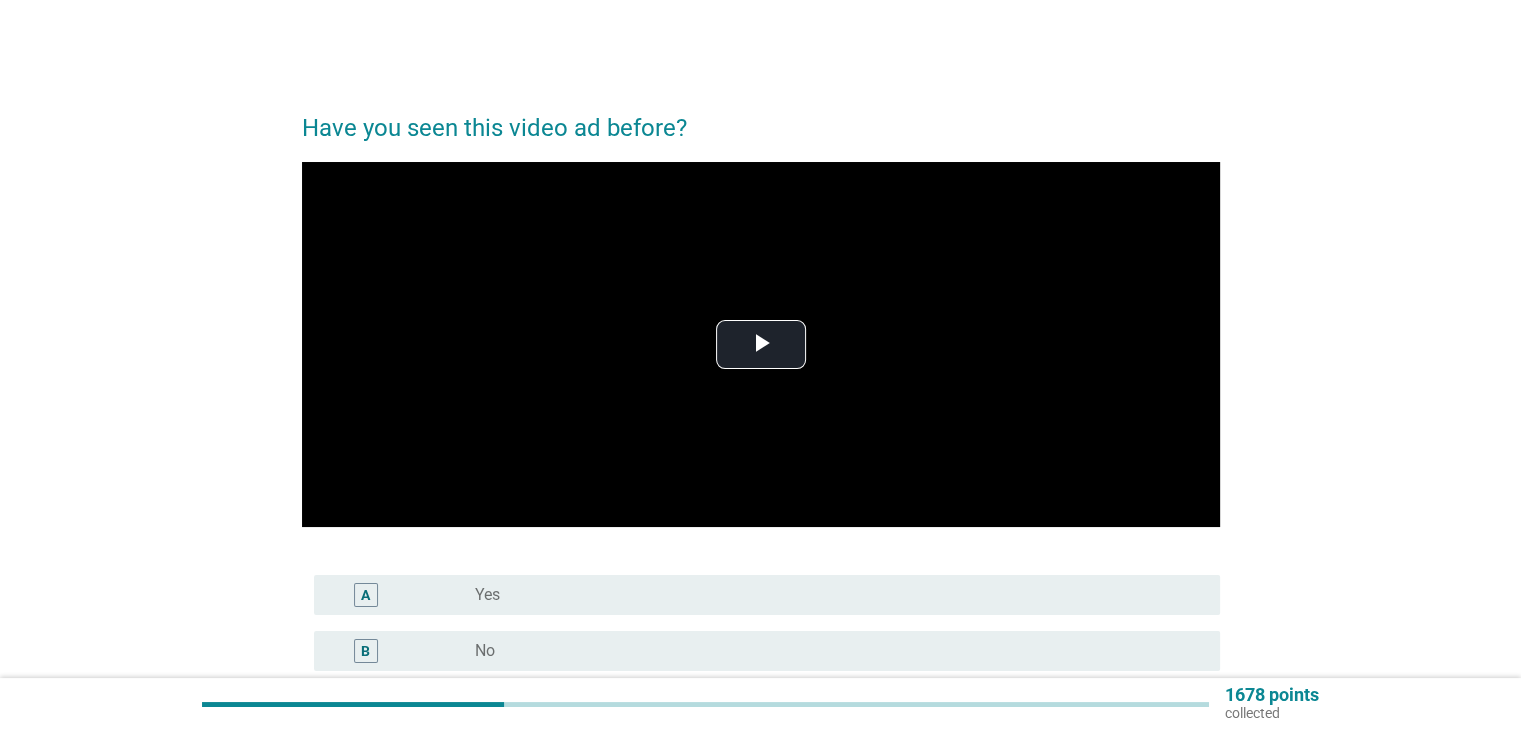 click on "radio_button_unchecked Yes" at bounding box center (831, 595) 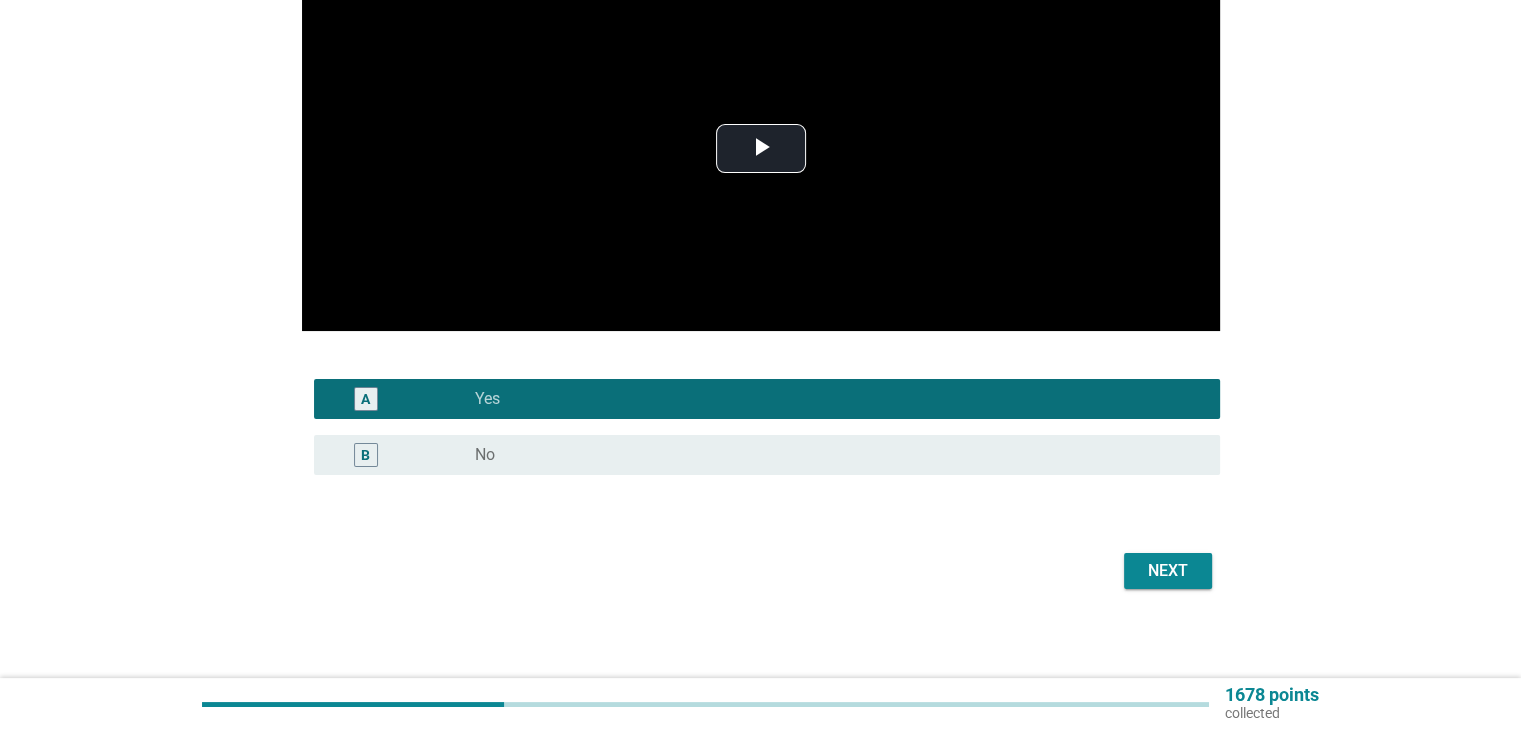 scroll, scrollTop: 203, scrollLeft: 0, axis: vertical 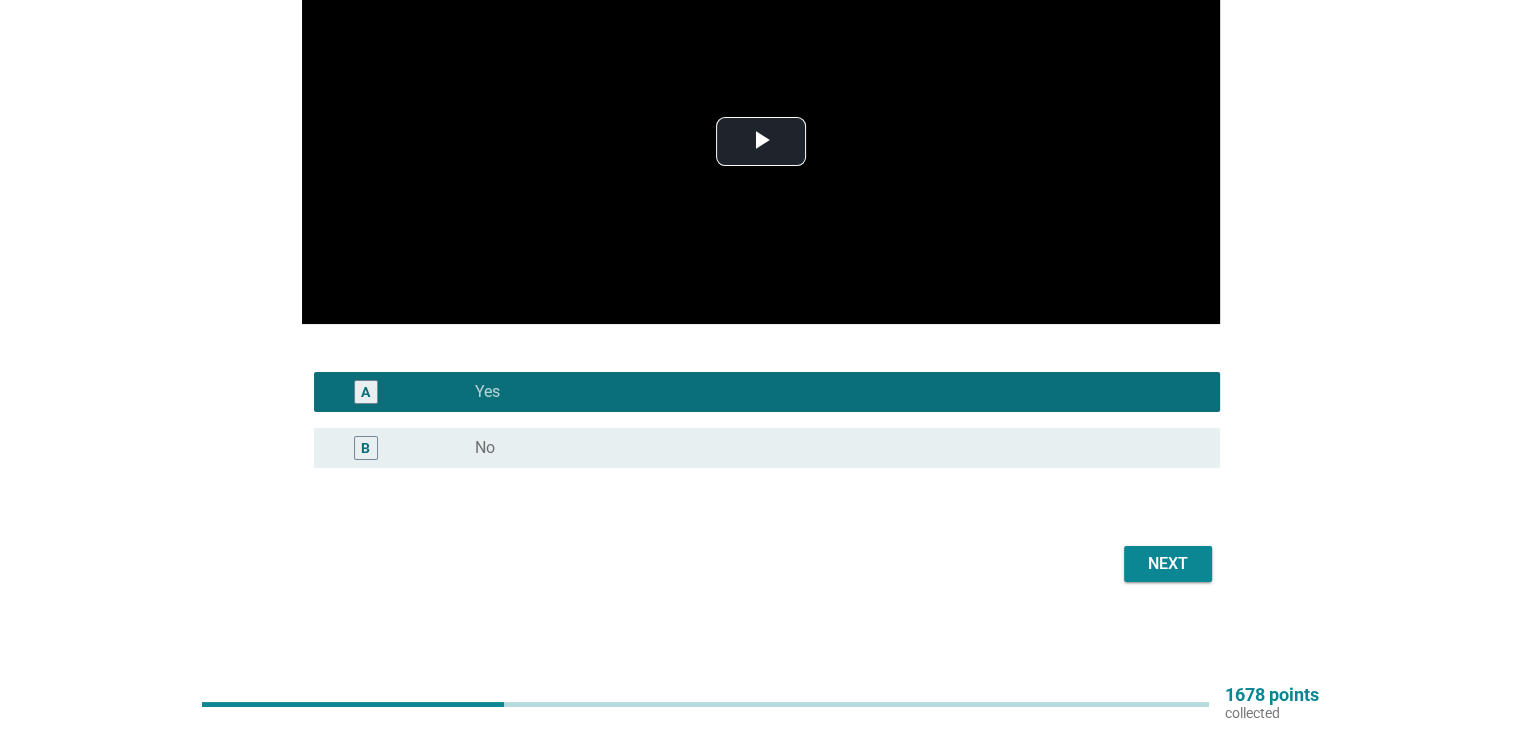 click on "Next" at bounding box center (1168, 564) 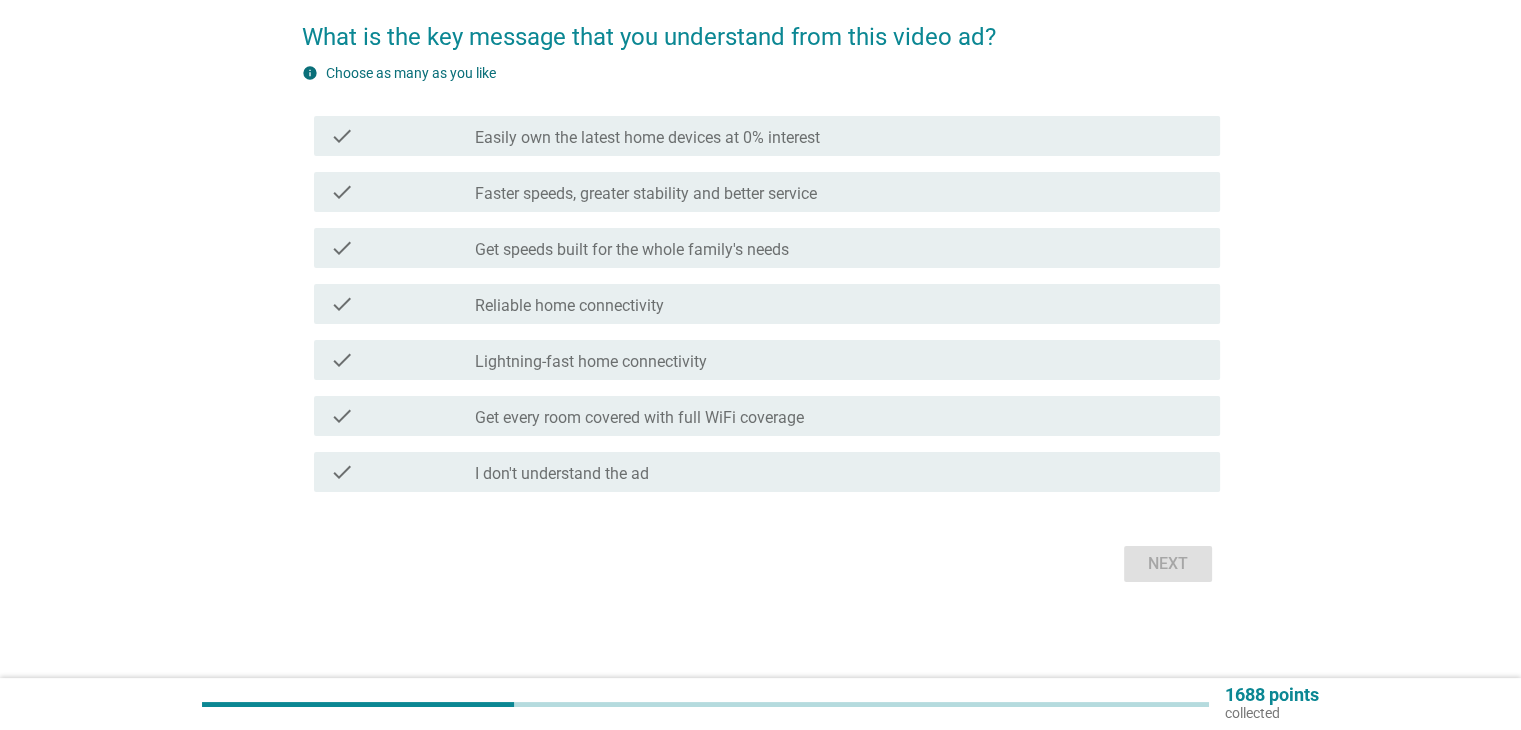 scroll, scrollTop: 0, scrollLeft: 0, axis: both 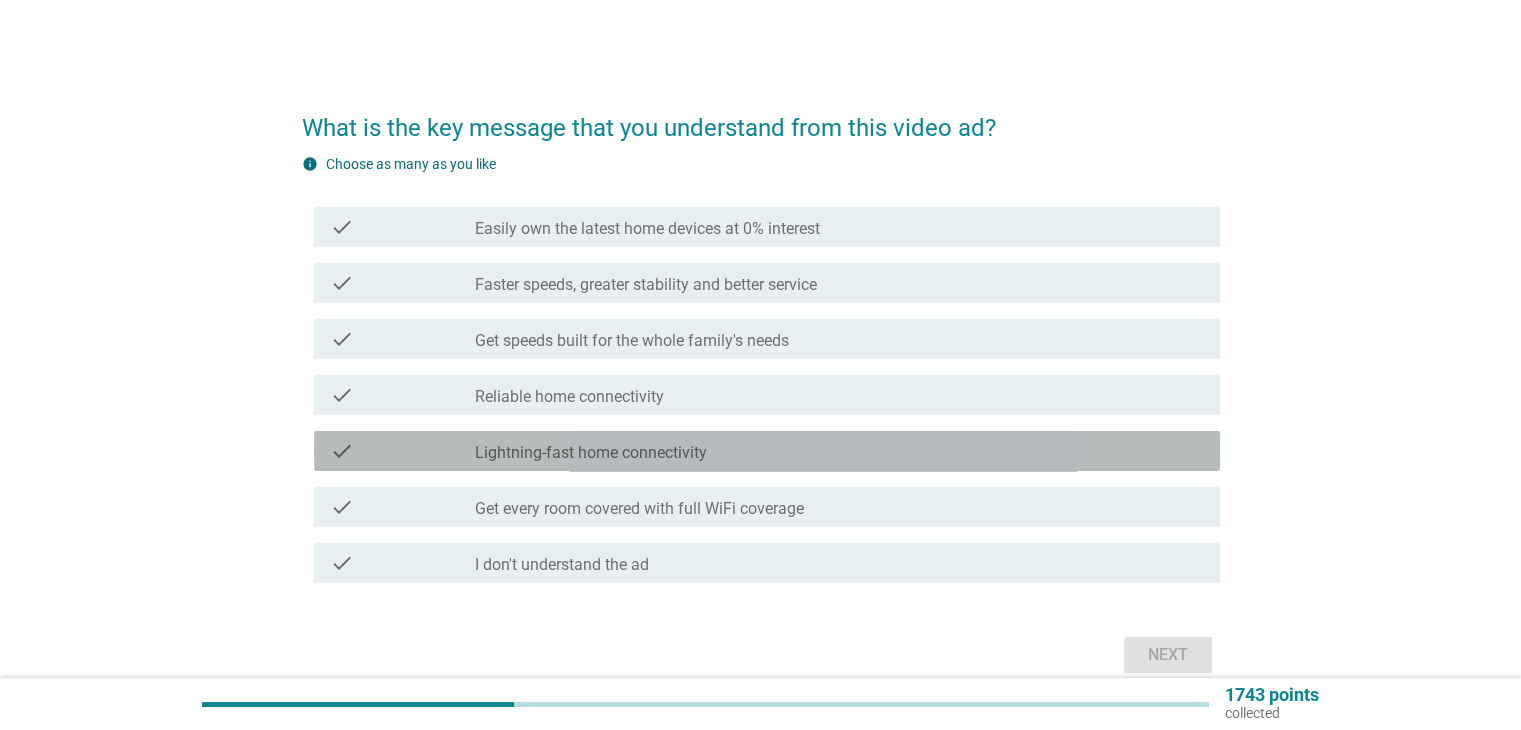 click on "check_box_outline_blank Lightning-fast home connectivity" at bounding box center (839, 451) 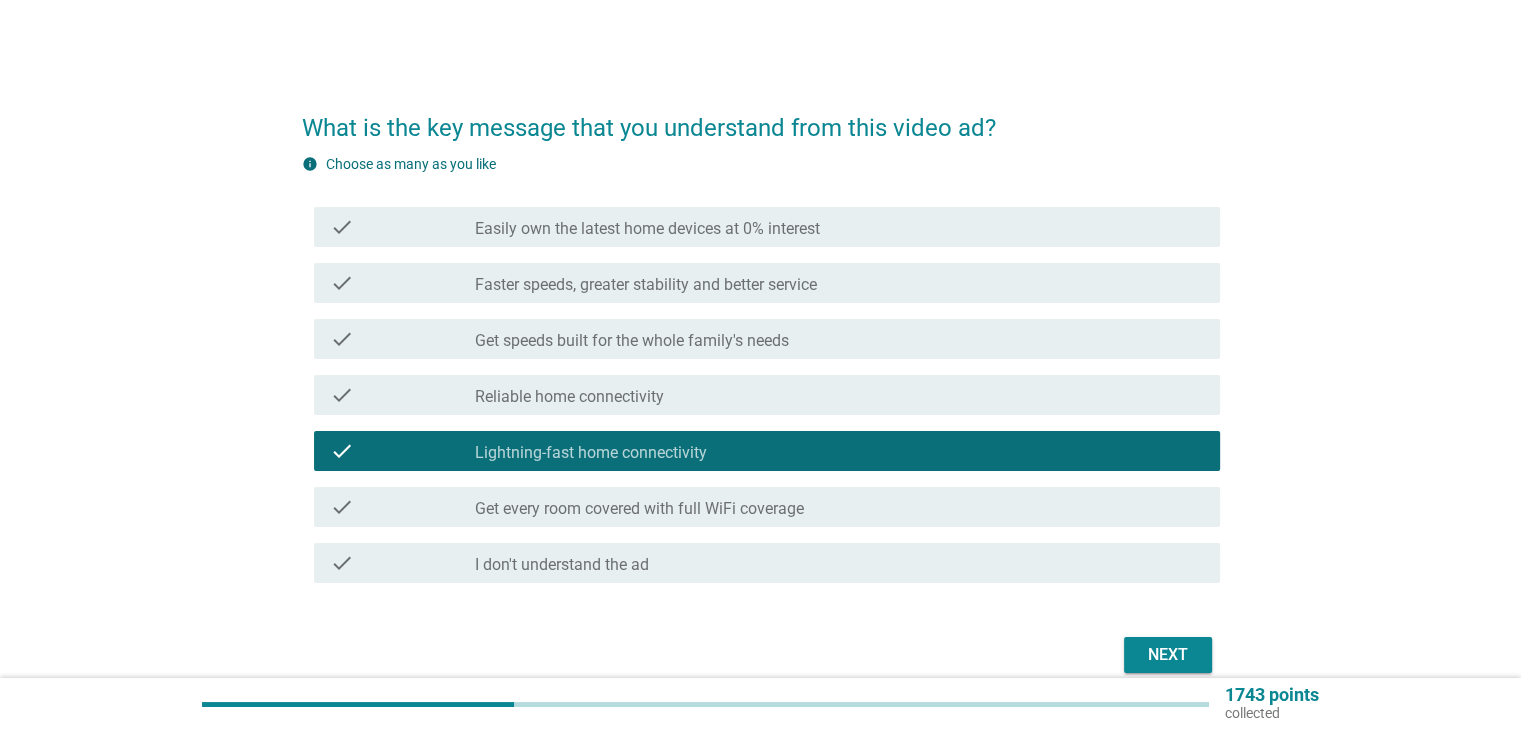 click on "Next" at bounding box center [1168, 655] 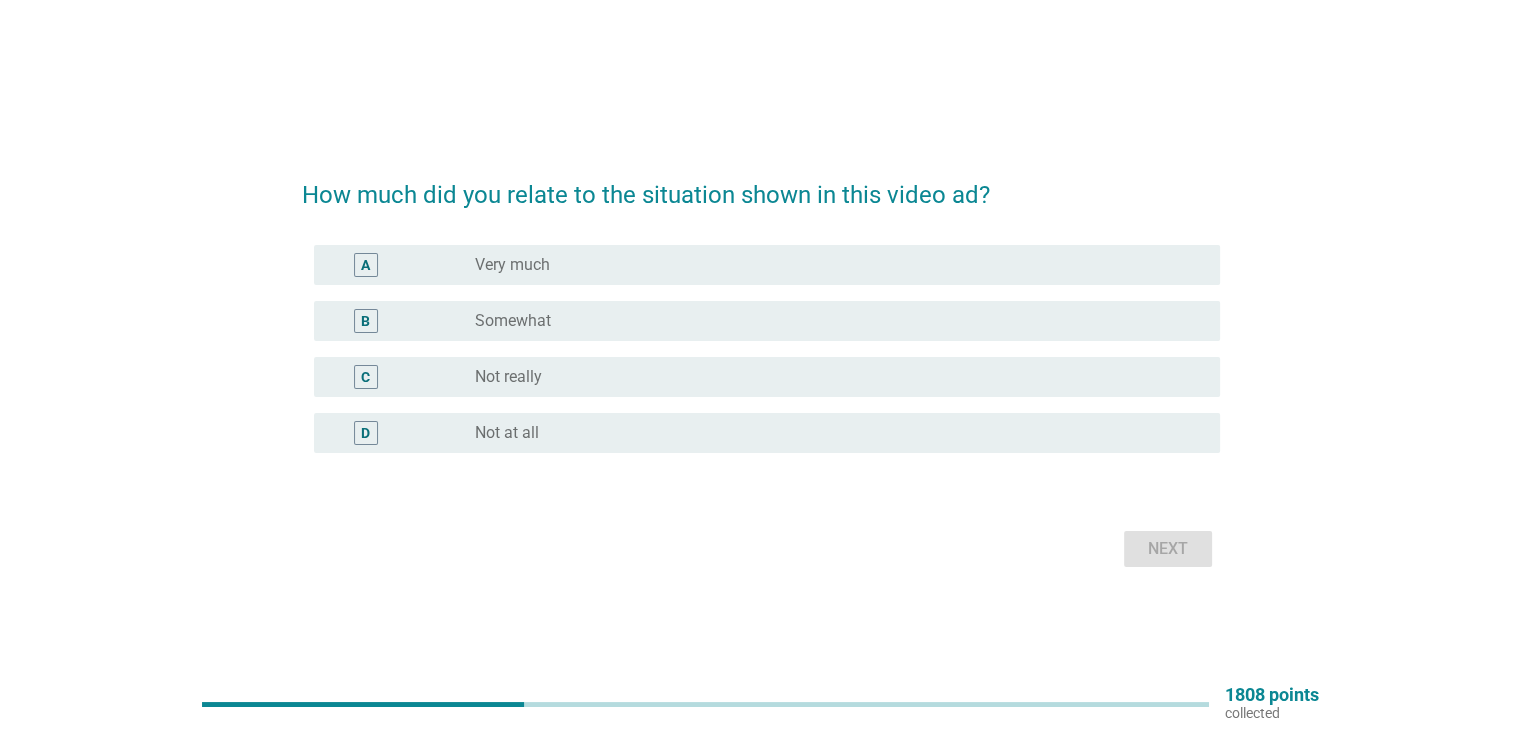 click on "B     radio_button_unchecked Somewhat" at bounding box center [761, 321] 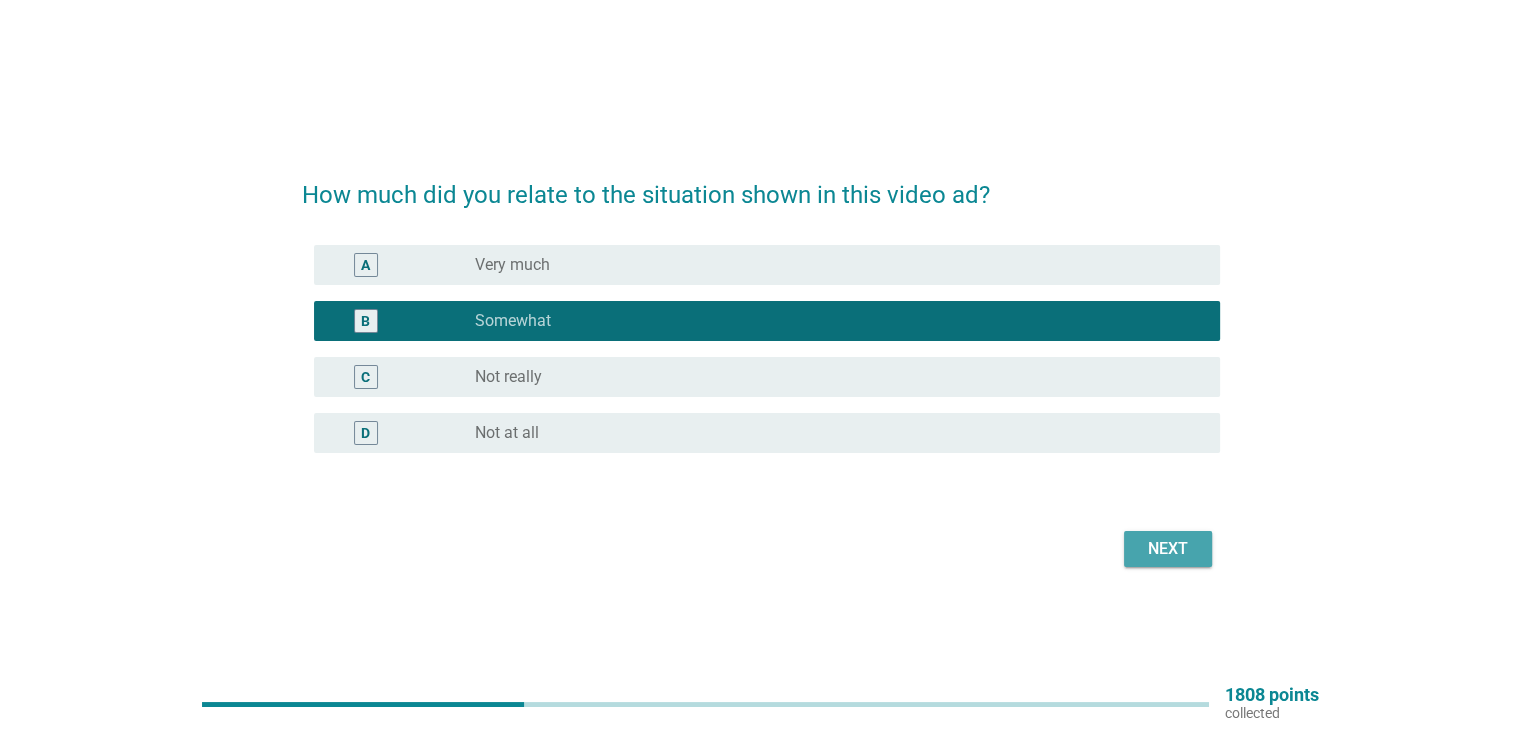 click on "Next" at bounding box center [1168, 549] 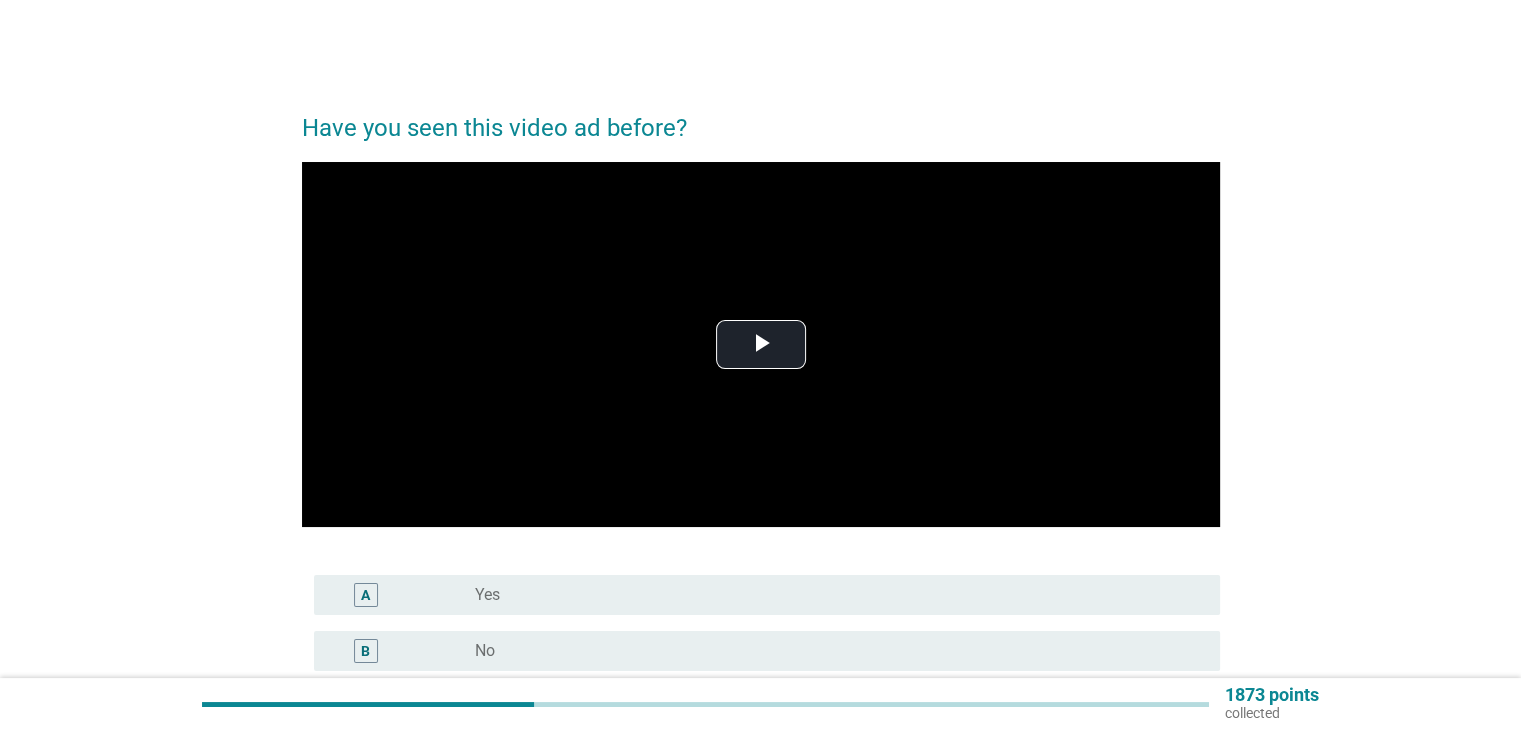 click on "radio_button_unchecked No" at bounding box center [831, 651] 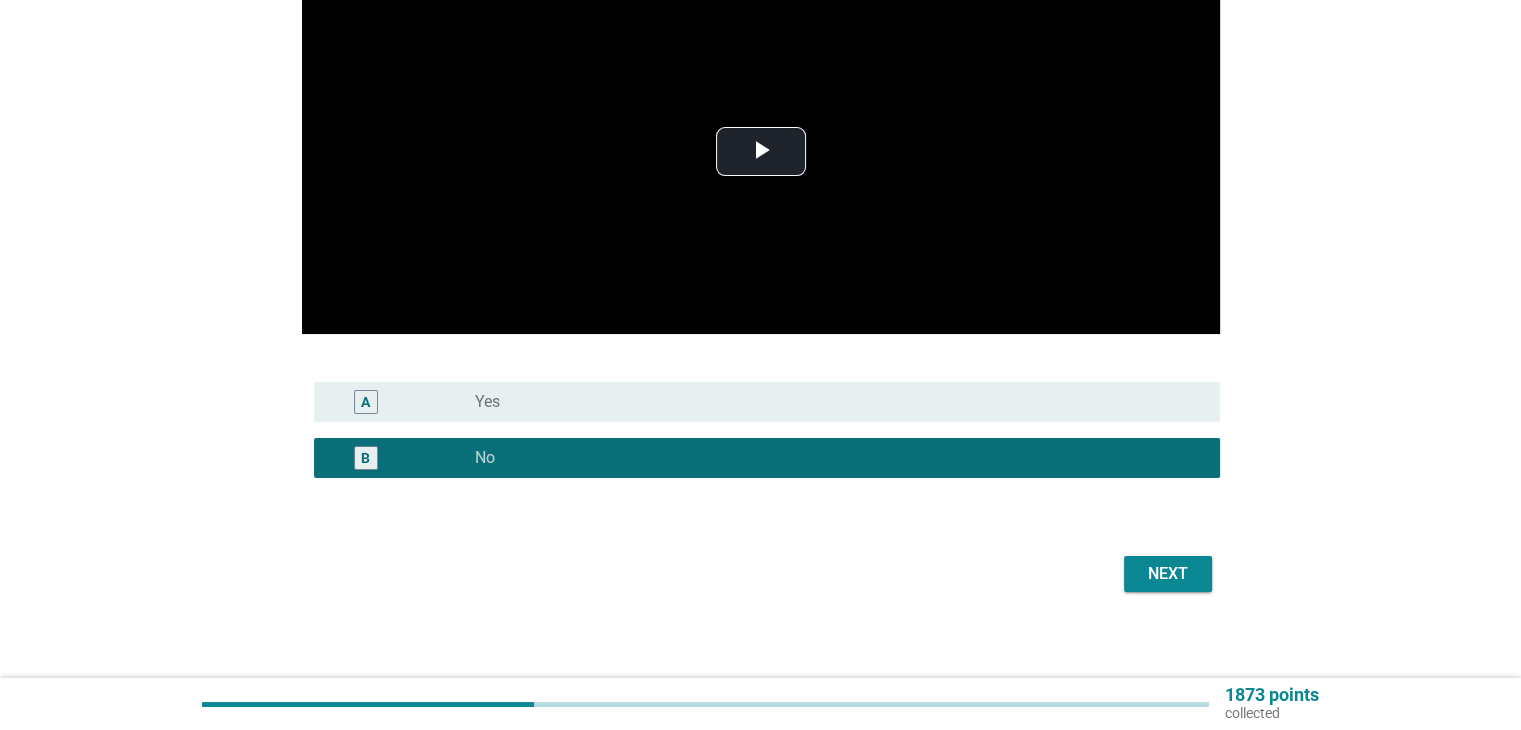 scroll, scrollTop: 200, scrollLeft: 0, axis: vertical 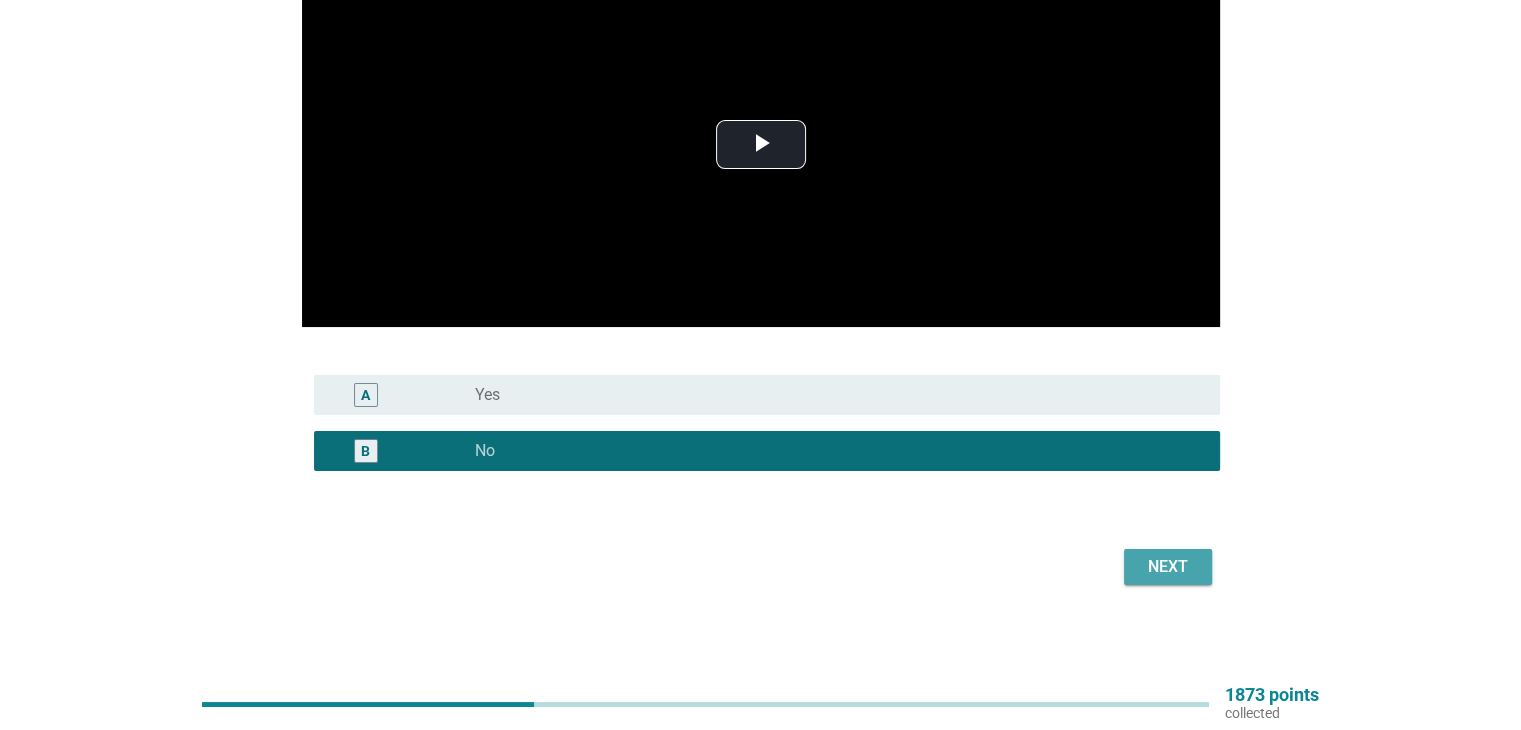 click on "Next" at bounding box center [1168, 567] 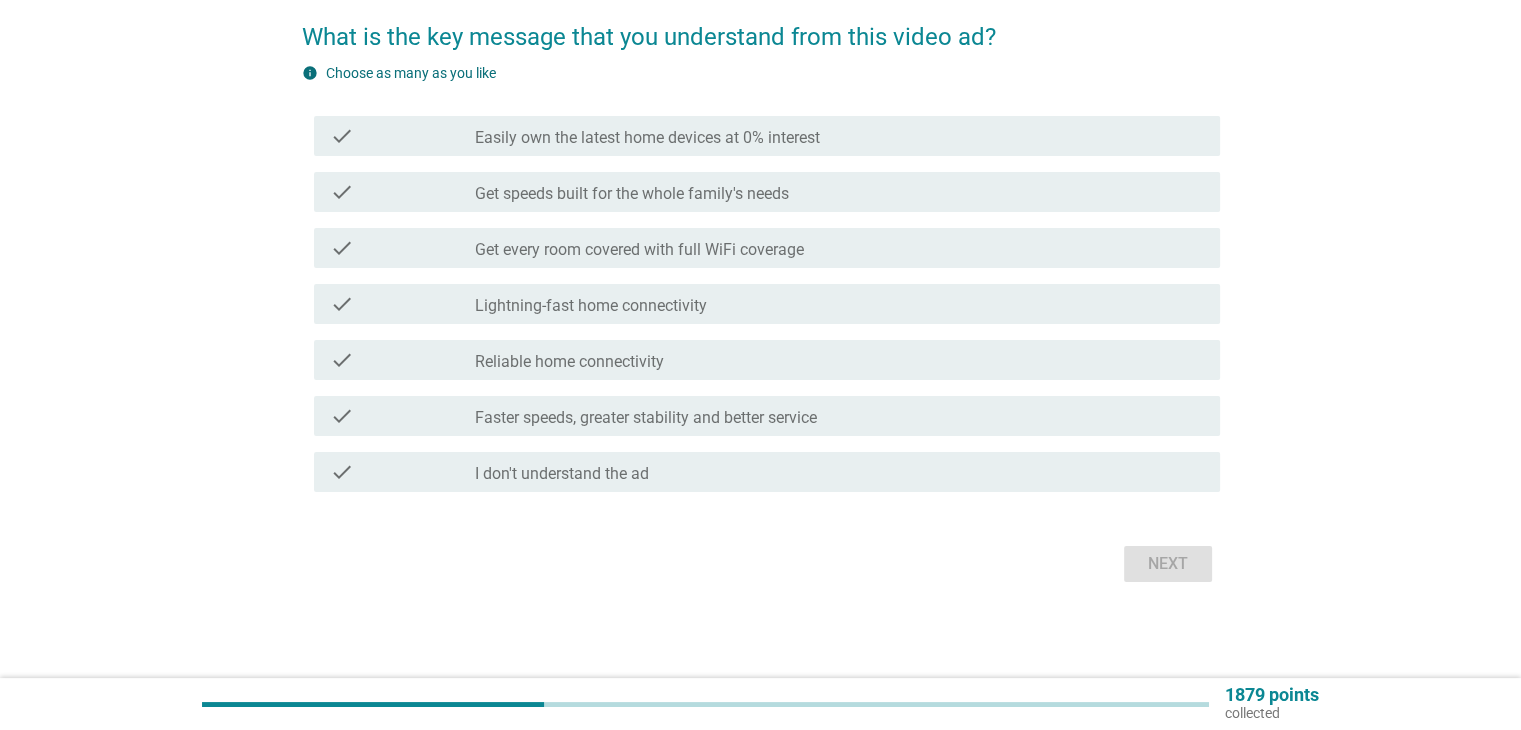scroll, scrollTop: 0, scrollLeft: 0, axis: both 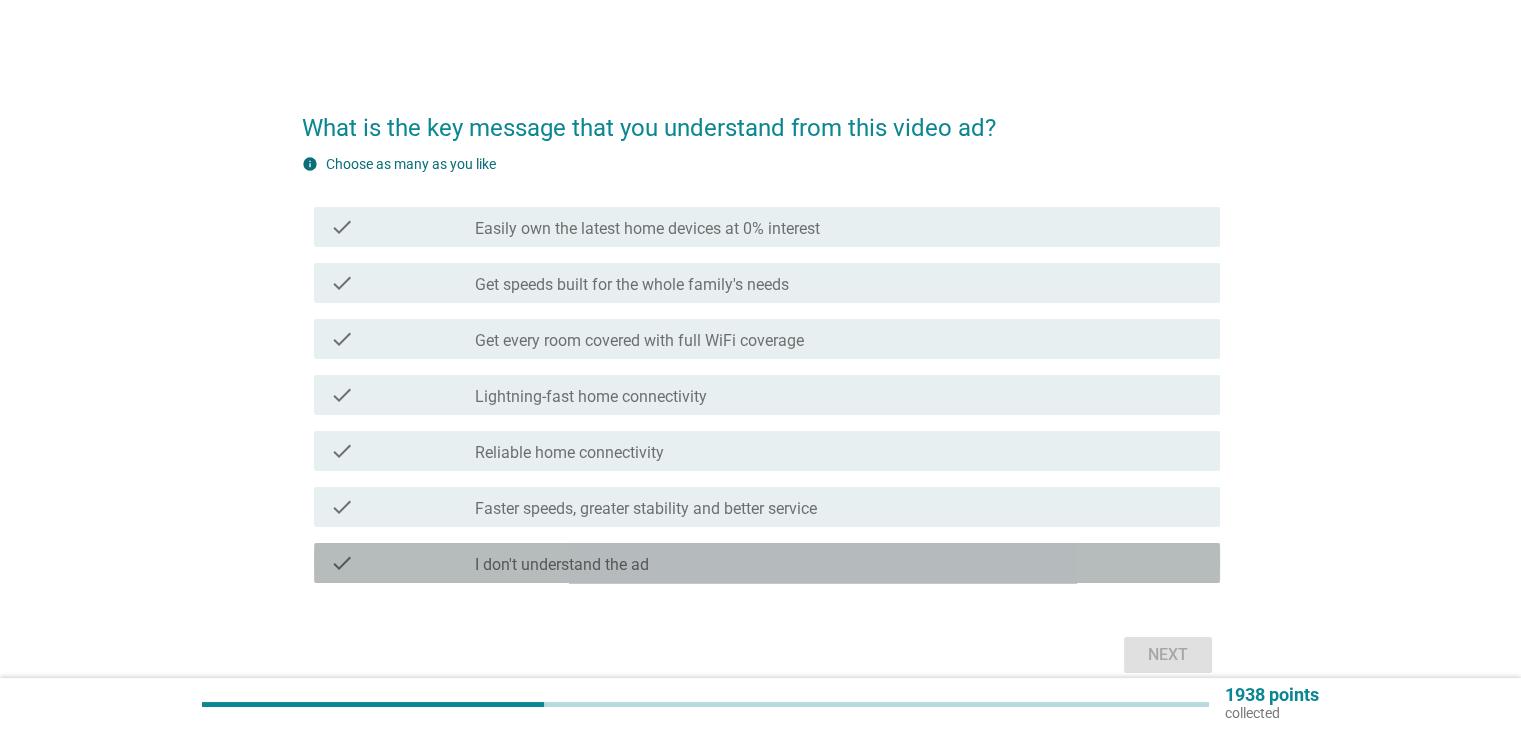 click on "check_box_outline_blank I don't understand the ad" at bounding box center [839, 563] 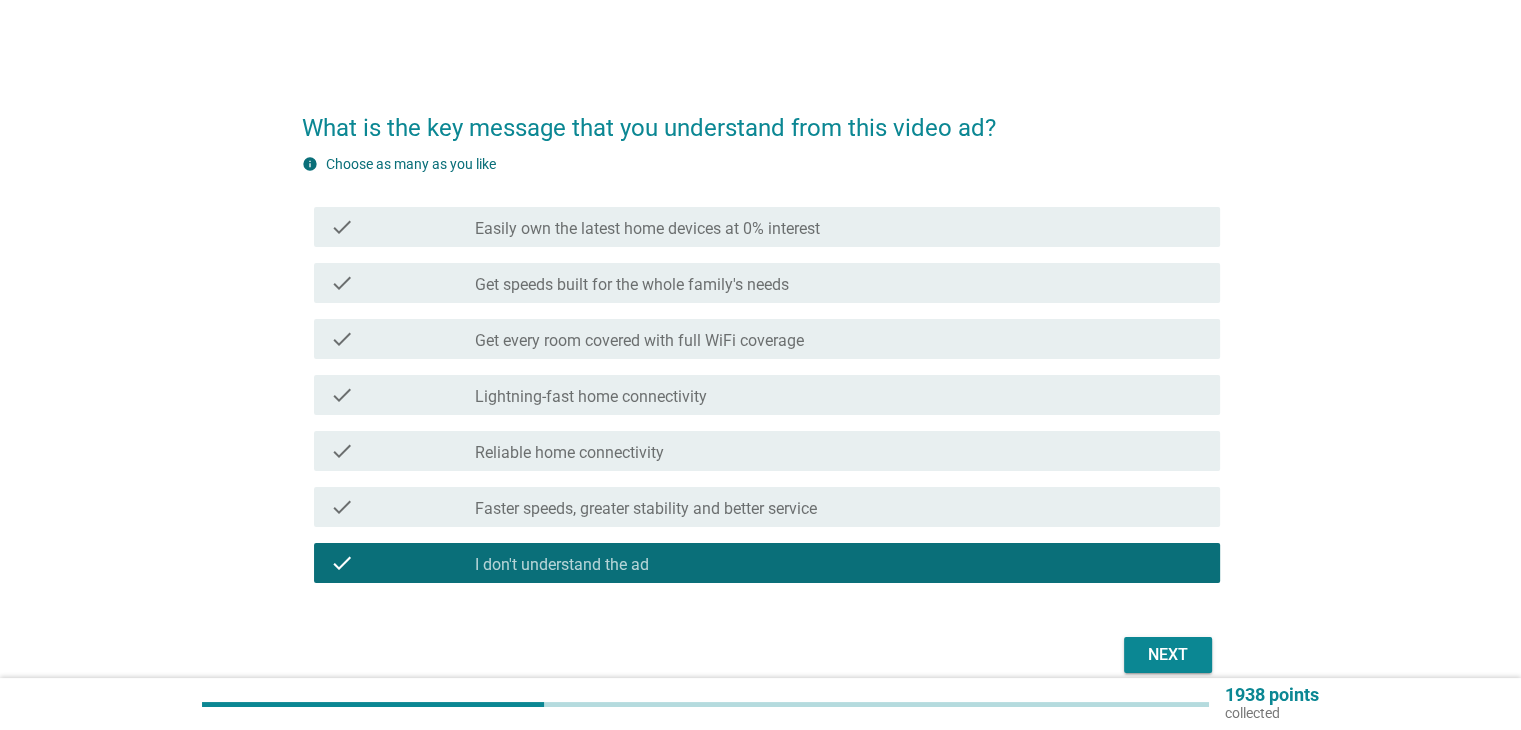 click on "Next" at bounding box center [1168, 655] 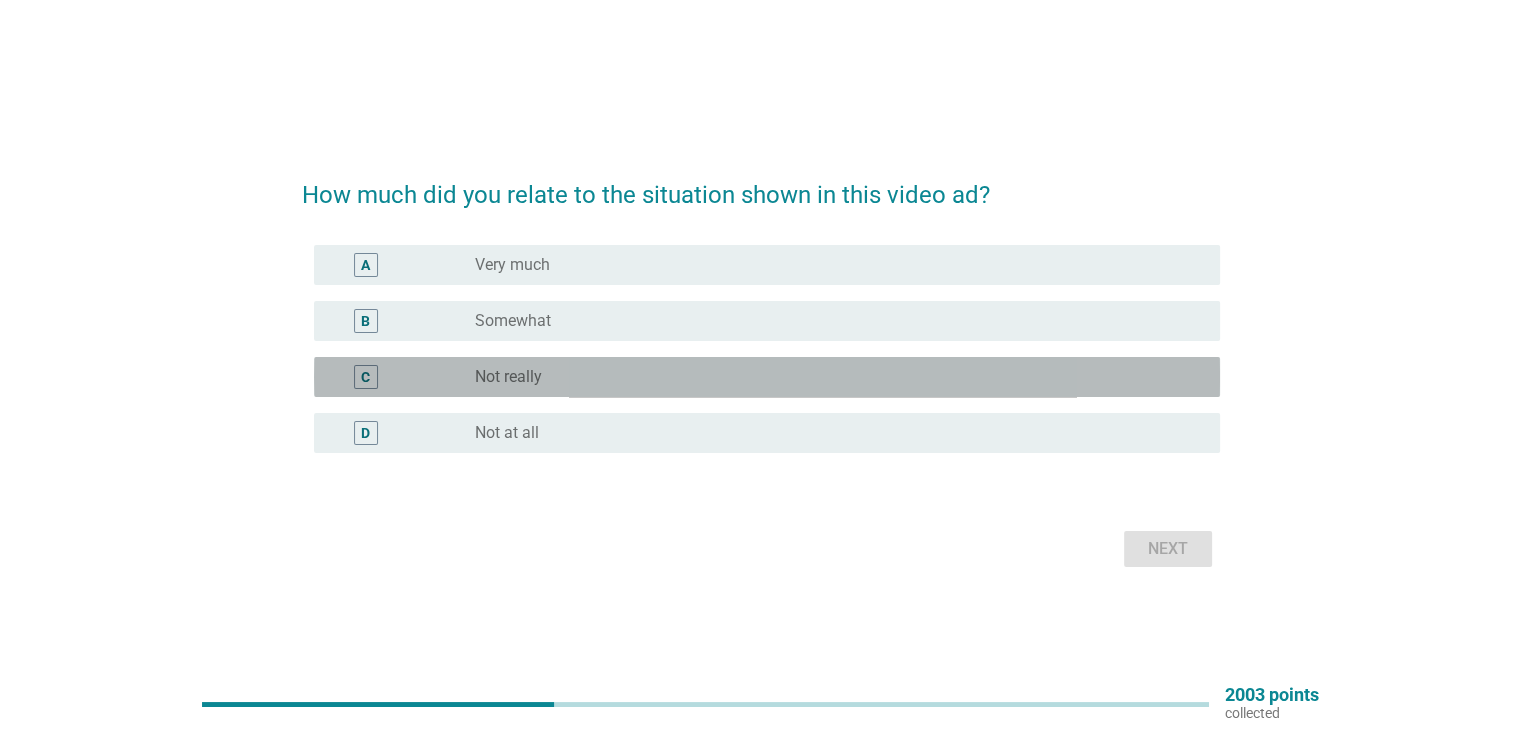 click on "C     radio_button_unchecked Not really" at bounding box center [767, 377] 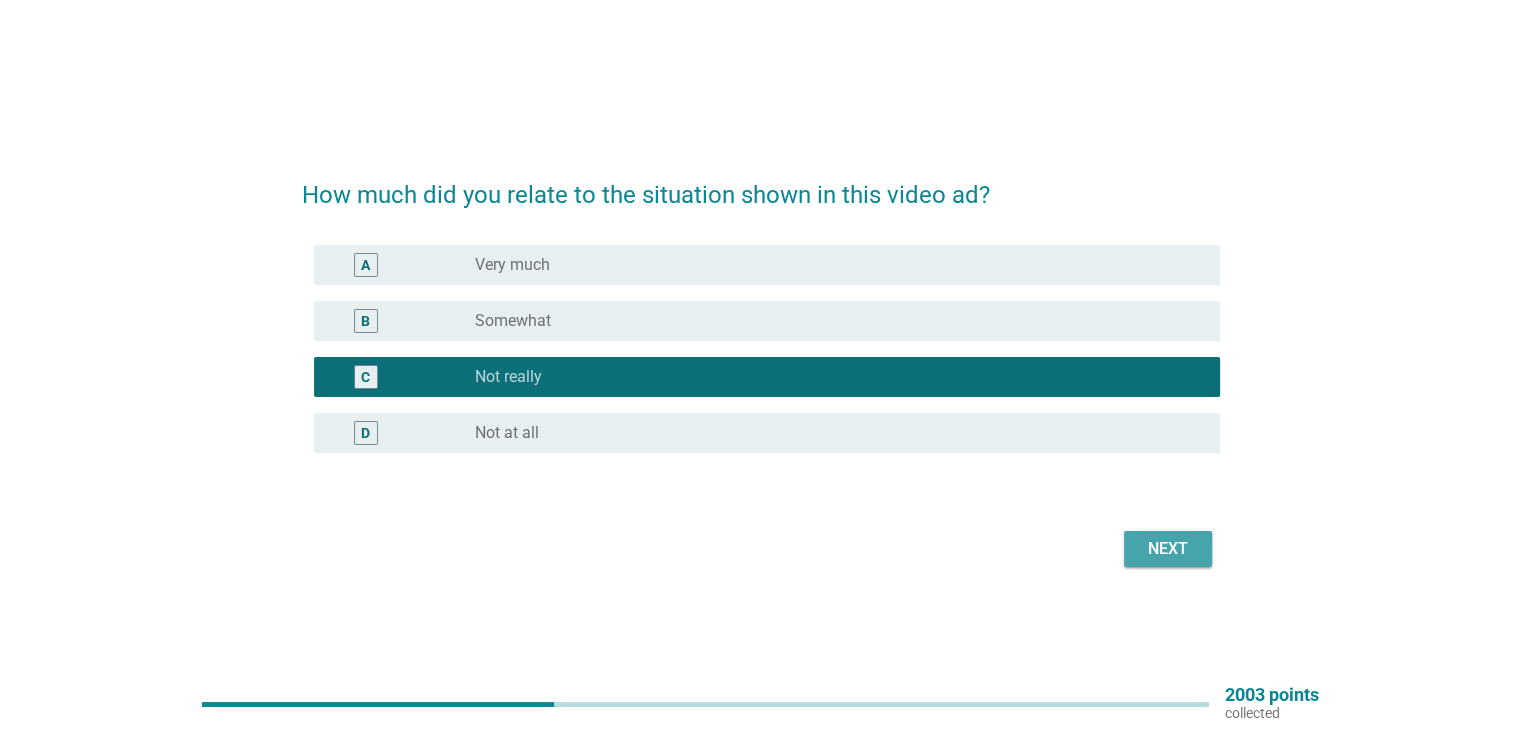 click on "Next" at bounding box center [1168, 549] 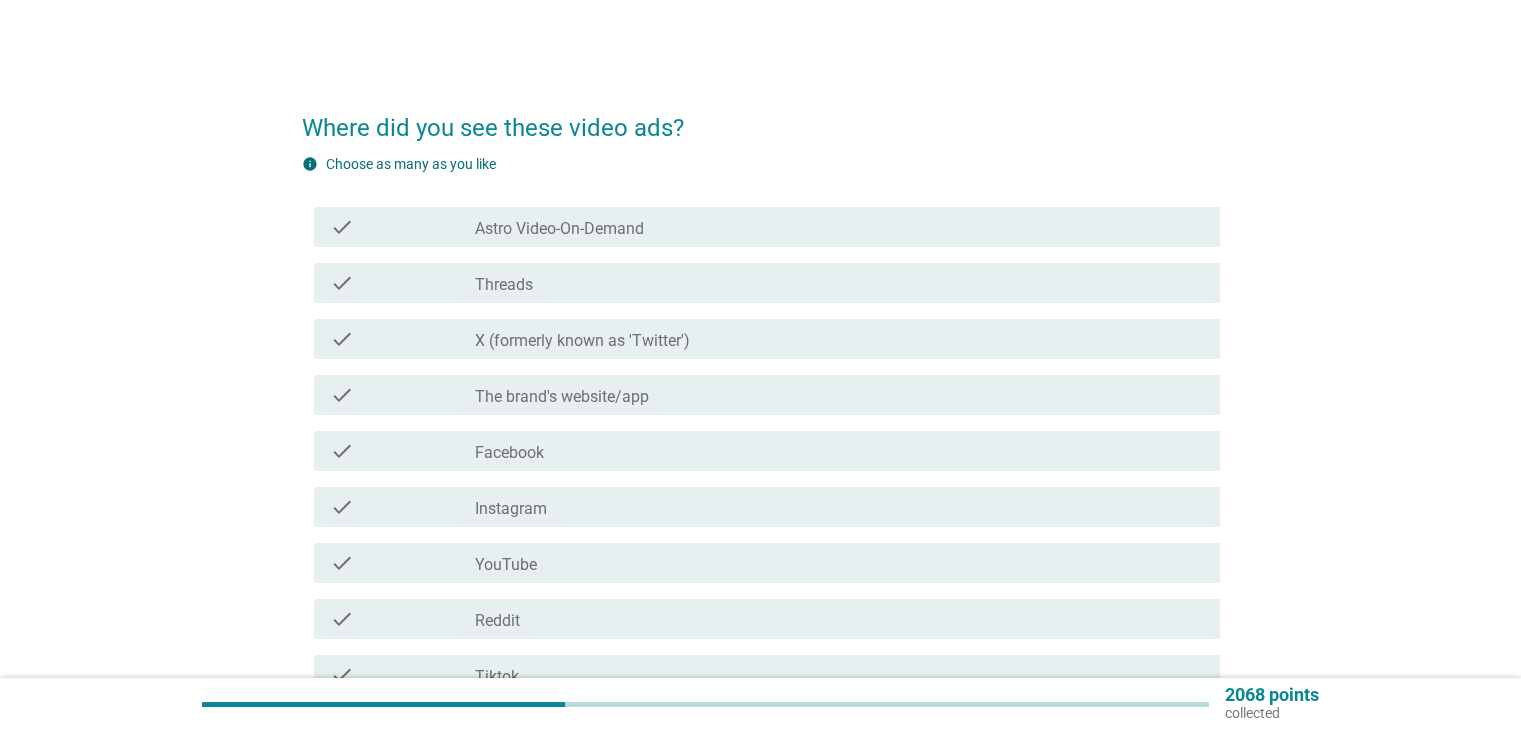click on "check_box_outline_blank YouTube" at bounding box center (839, 563) 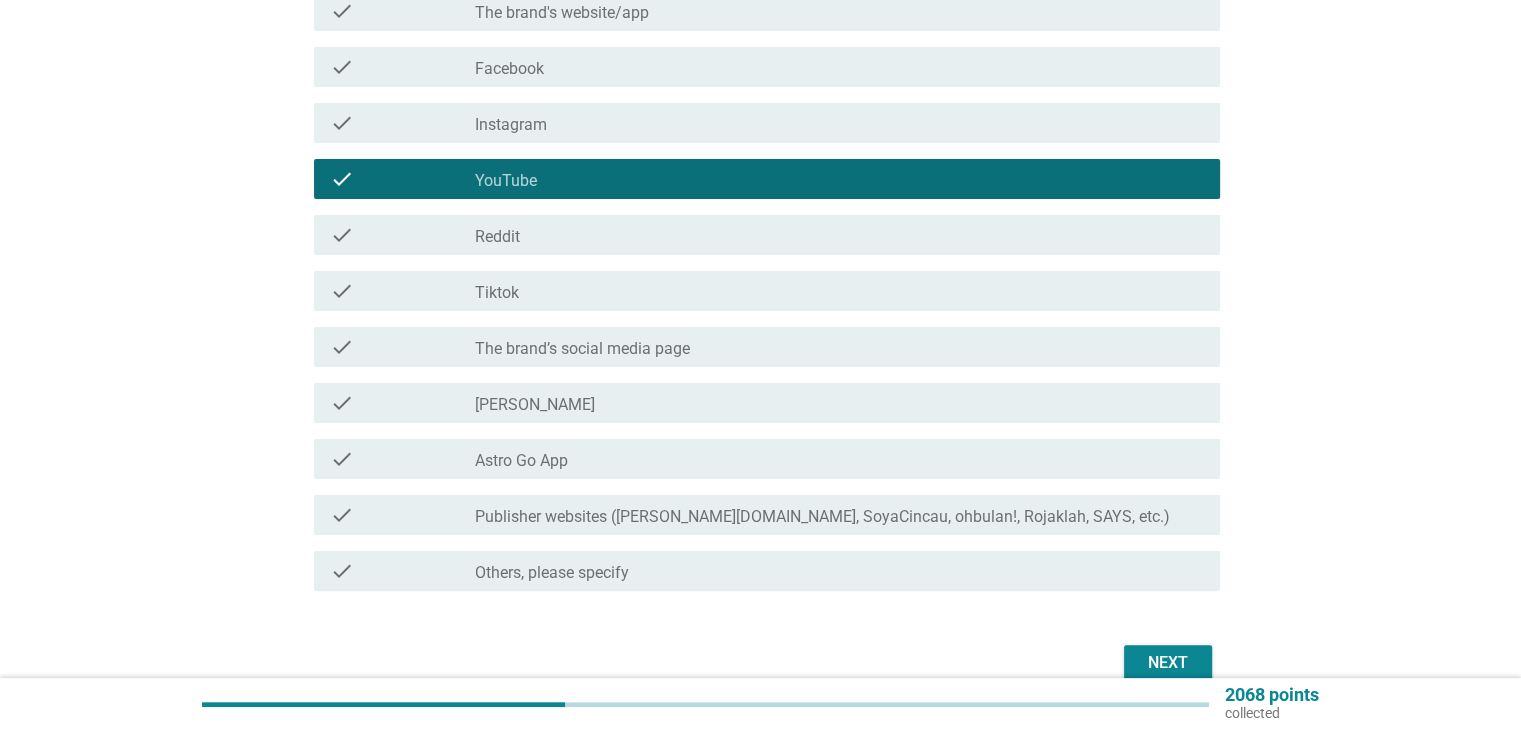 scroll, scrollTop: 483, scrollLeft: 0, axis: vertical 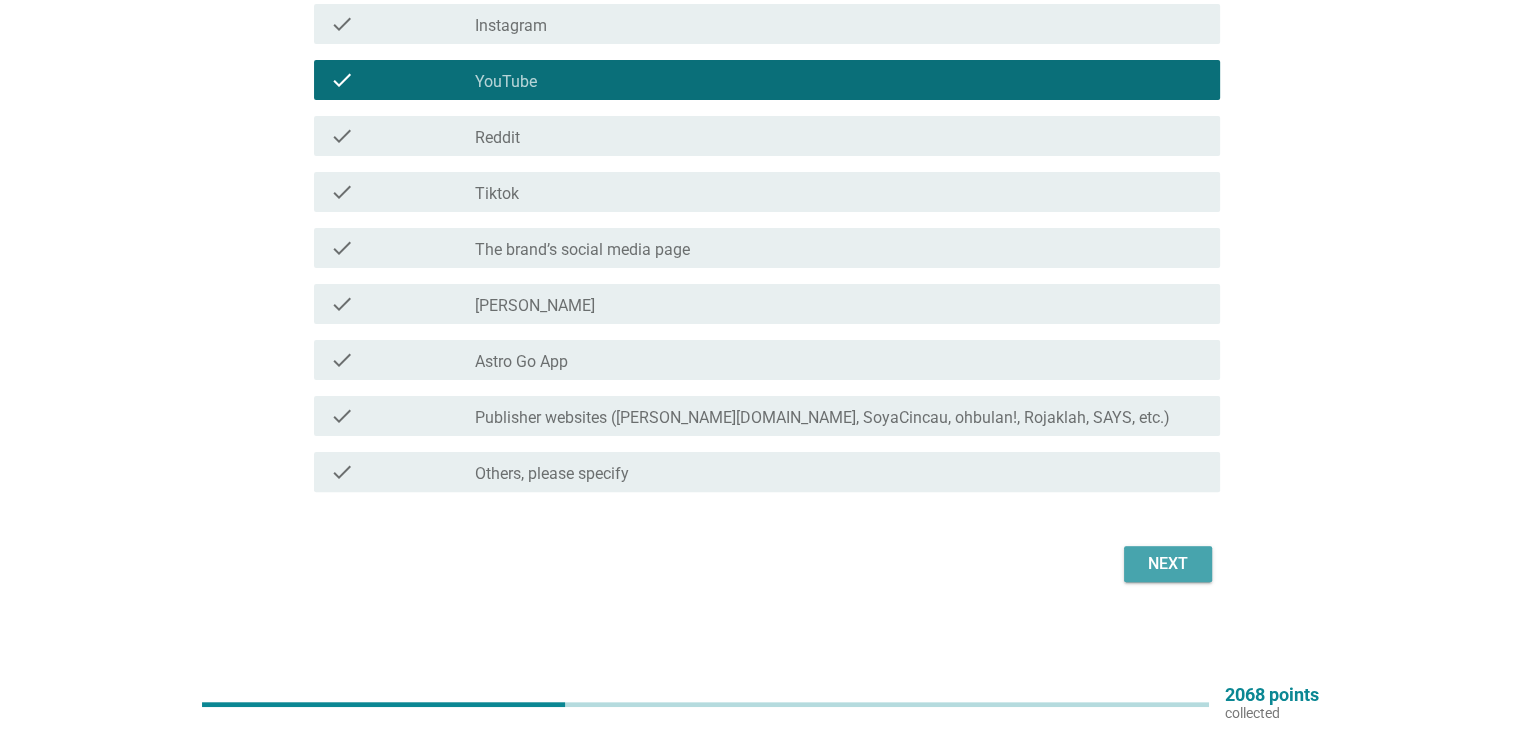 click on "Next" at bounding box center (1168, 564) 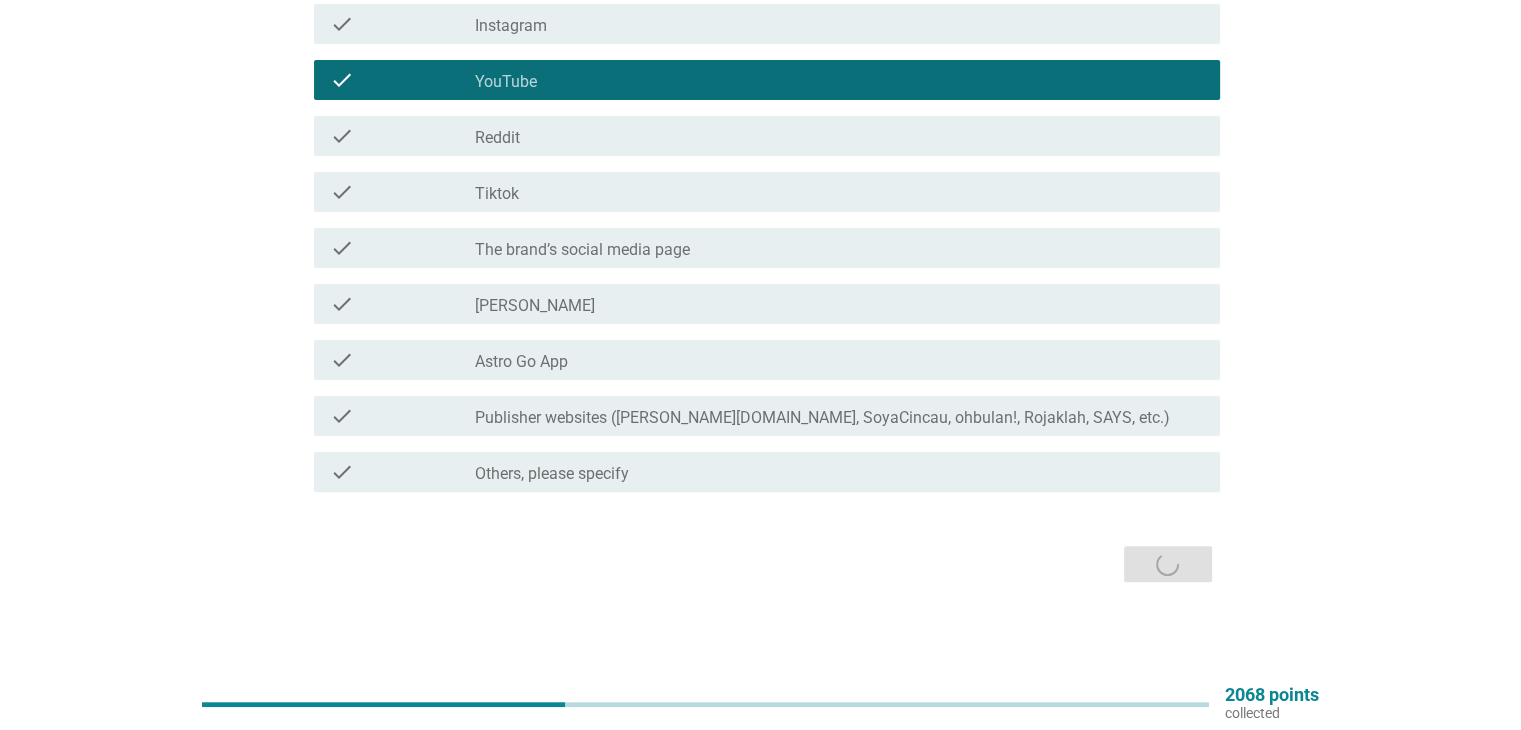 scroll, scrollTop: 0, scrollLeft: 0, axis: both 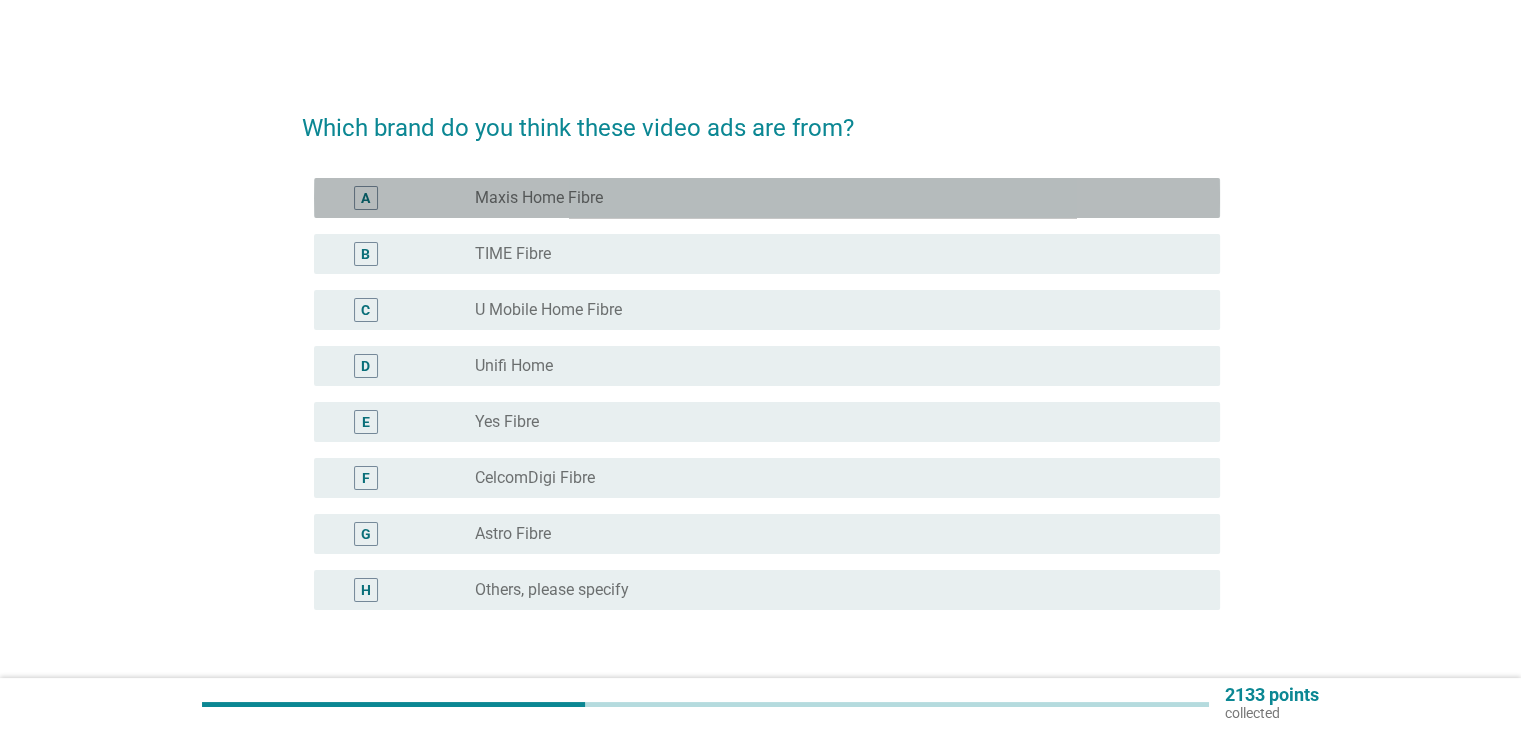 click on "radio_button_unchecked Maxis Home Fibre" at bounding box center (831, 198) 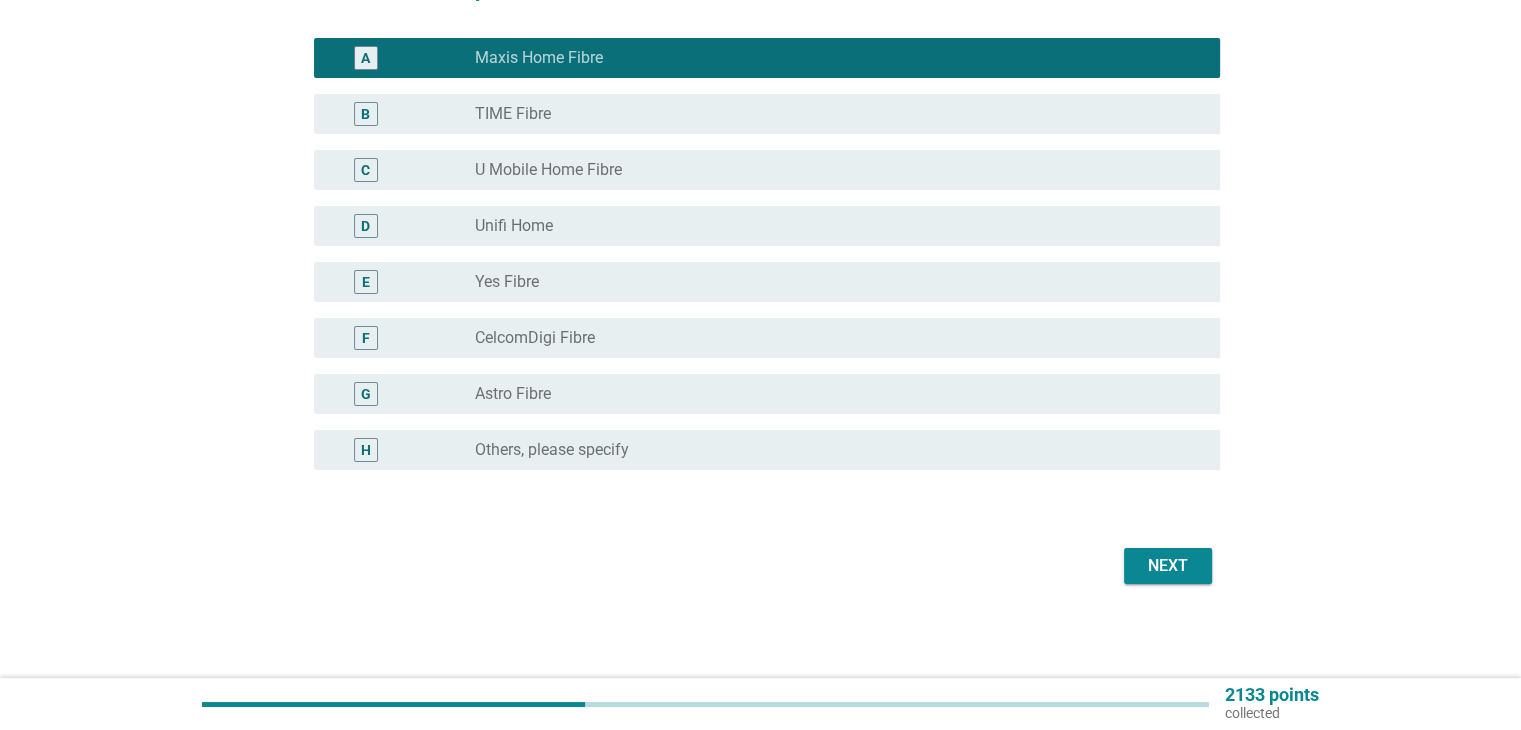 scroll, scrollTop: 142, scrollLeft: 0, axis: vertical 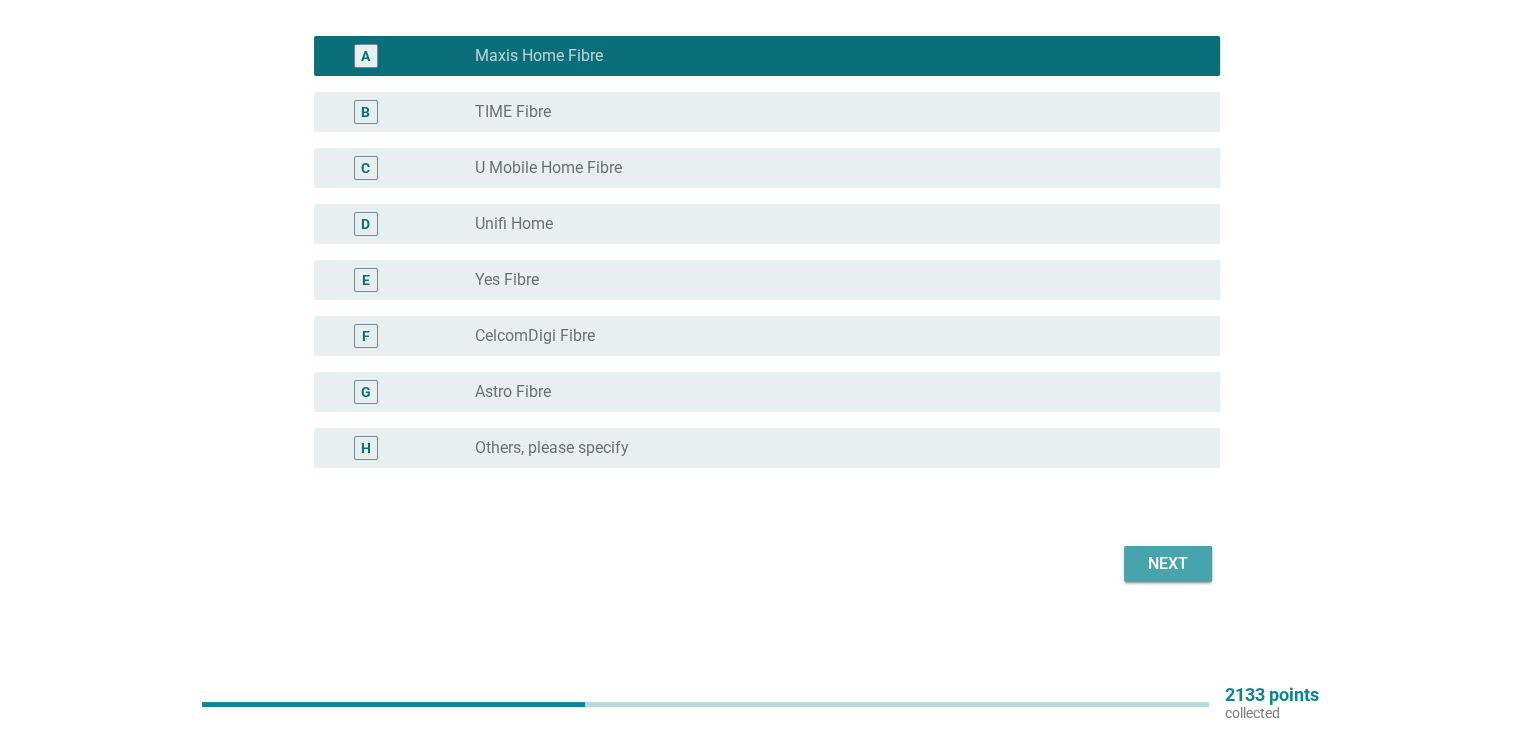 click on "Next" at bounding box center [1168, 564] 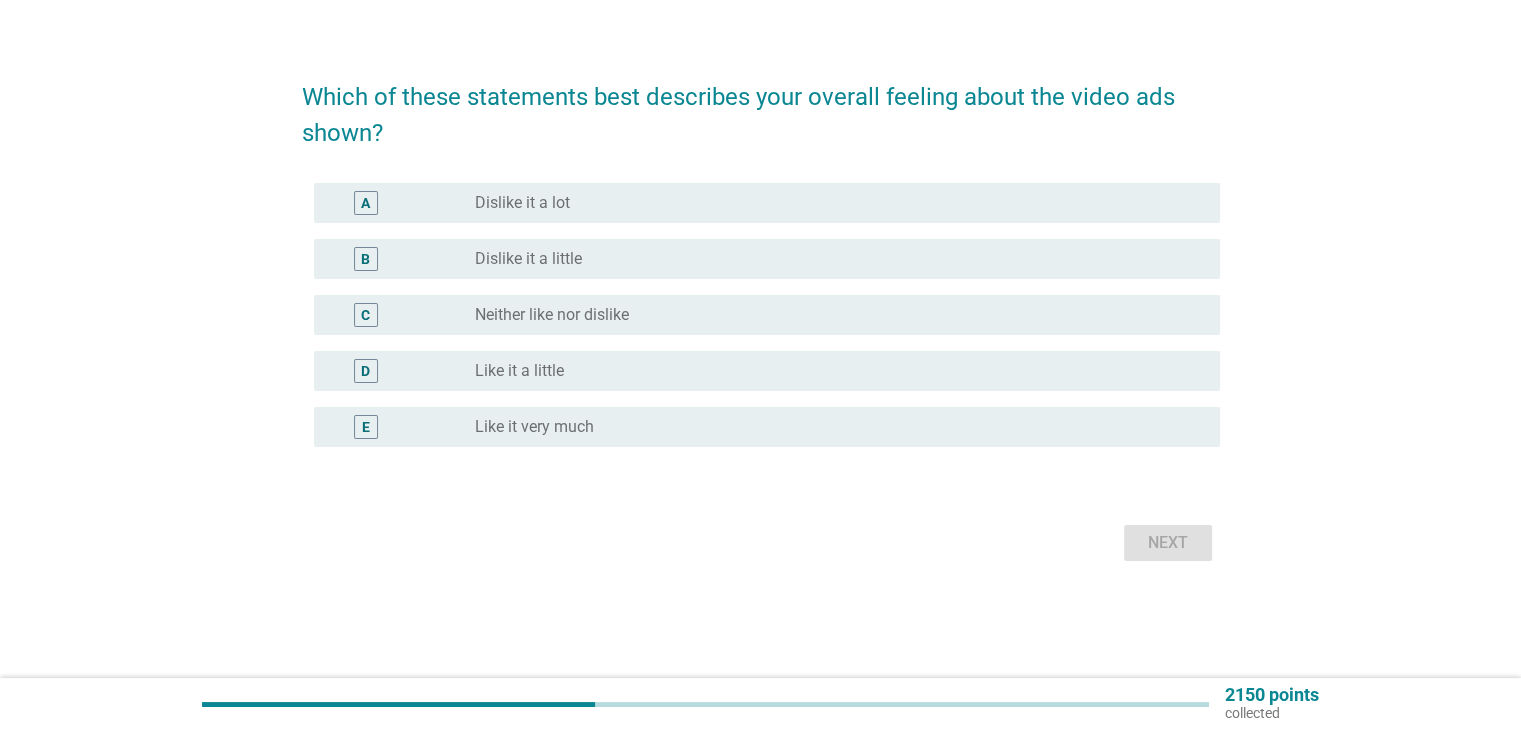scroll, scrollTop: 0, scrollLeft: 0, axis: both 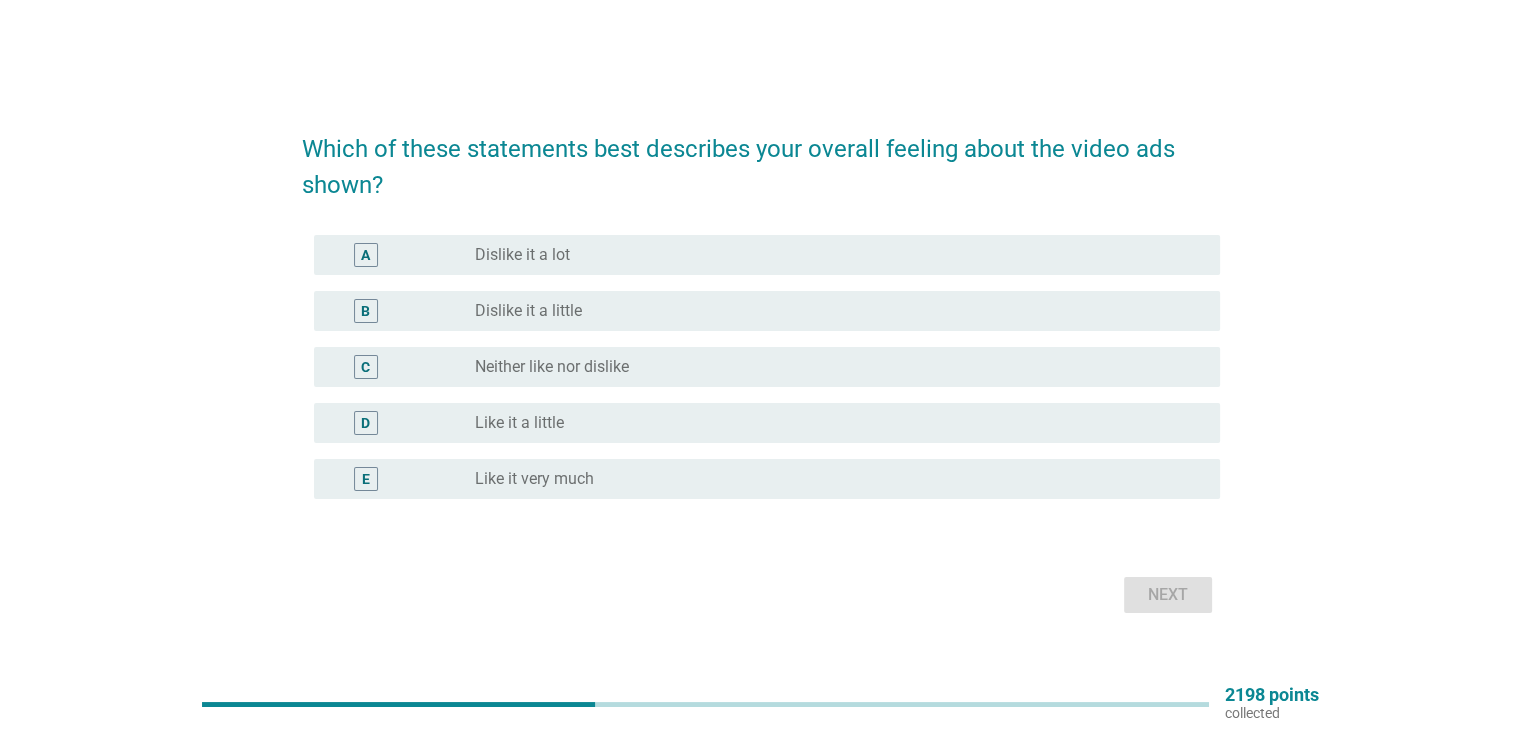 click on "radio_button_unchecked Neither like nor dislike" at bounding box center (831, 367) 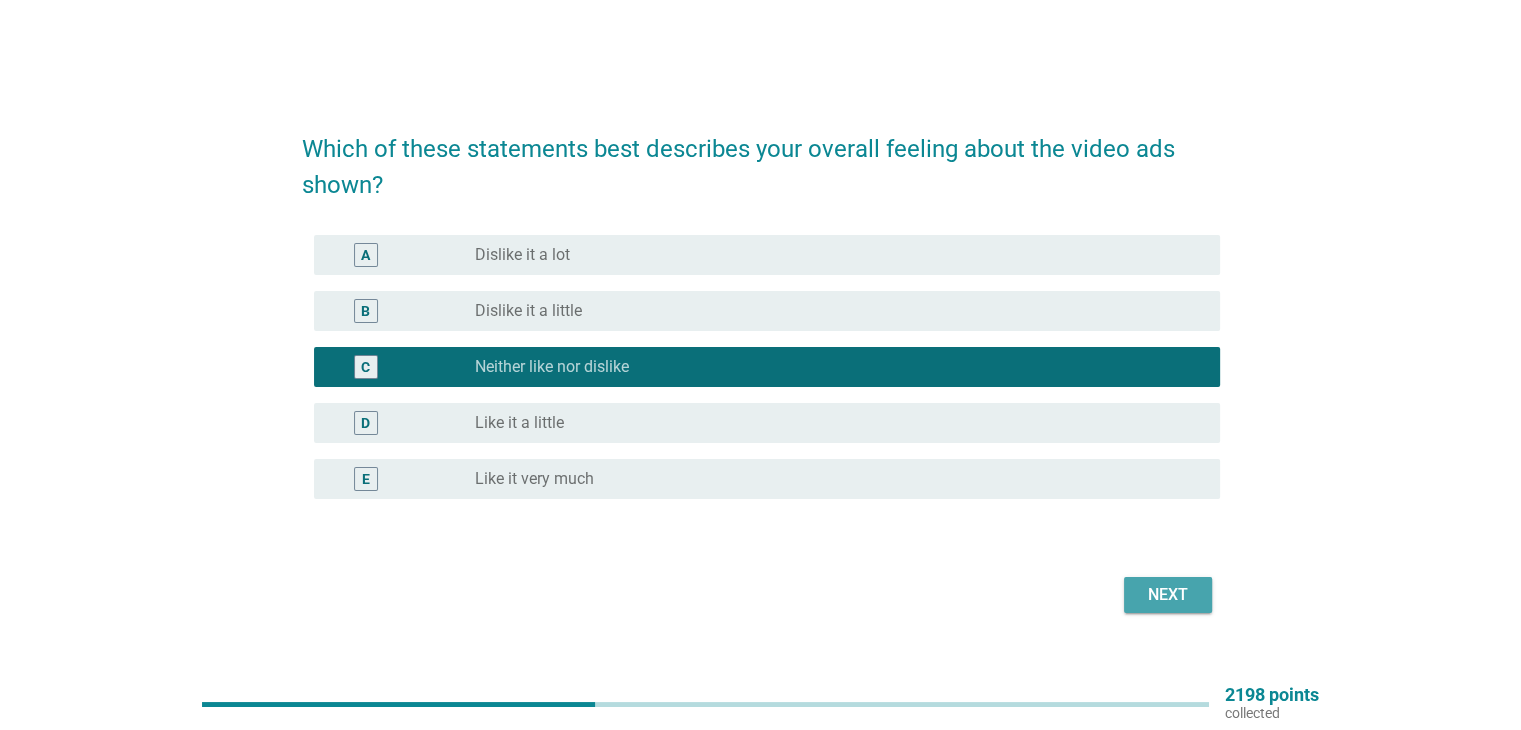 click on "Next" at bounding box center (1168, 595) 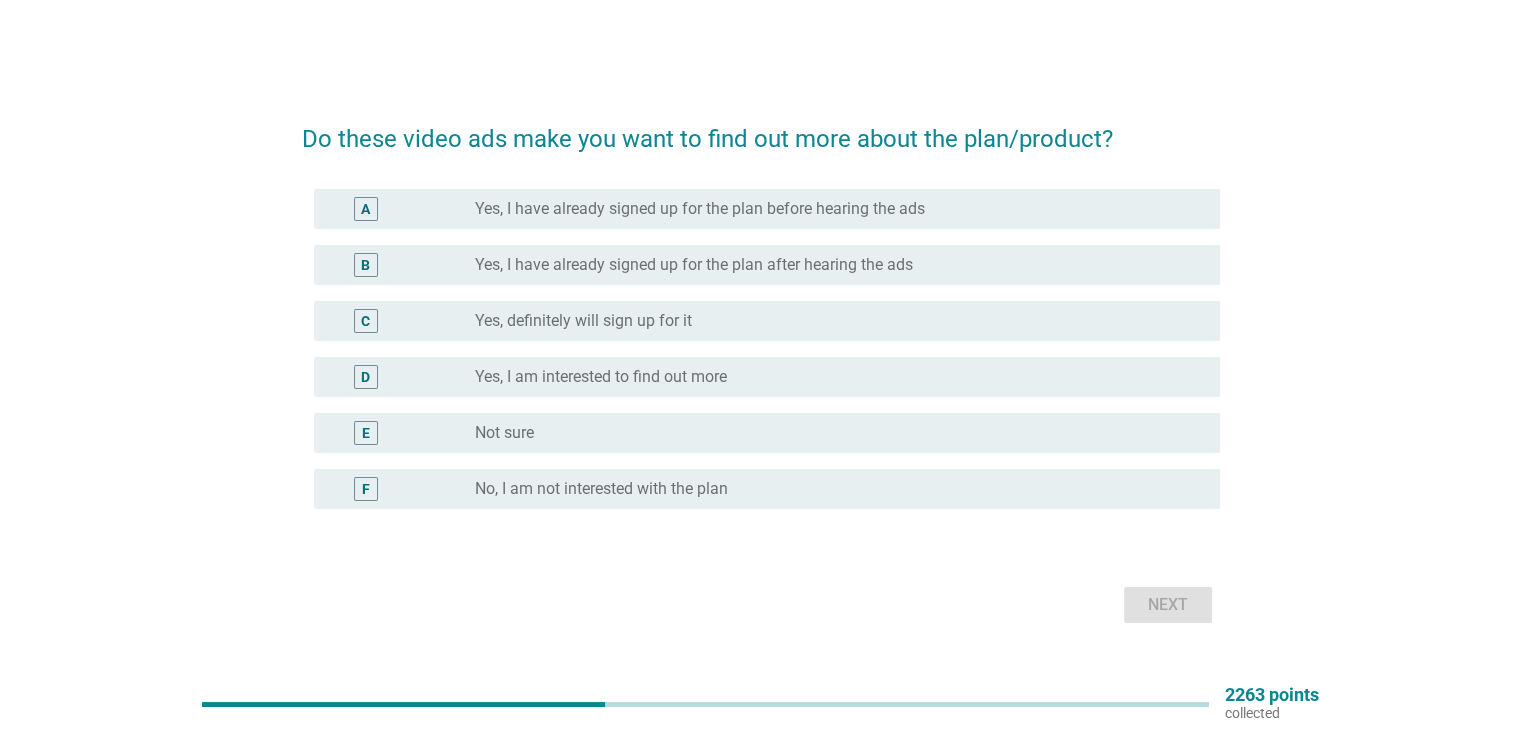 click on "radio_button_unchecked No, I am not interested with the plan" at bounding box center (831, 489) 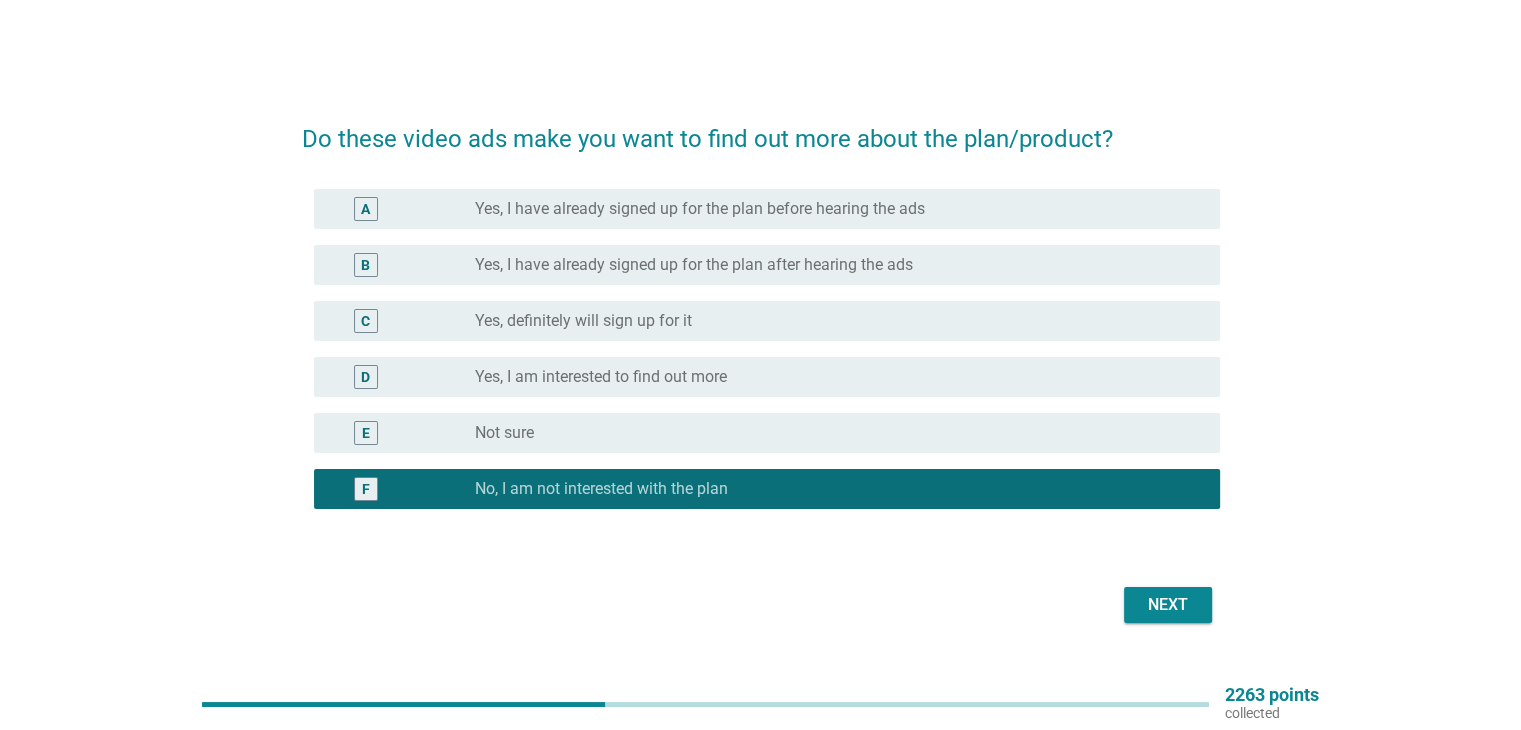 click on "Next" at bounding box center (1168, 605) 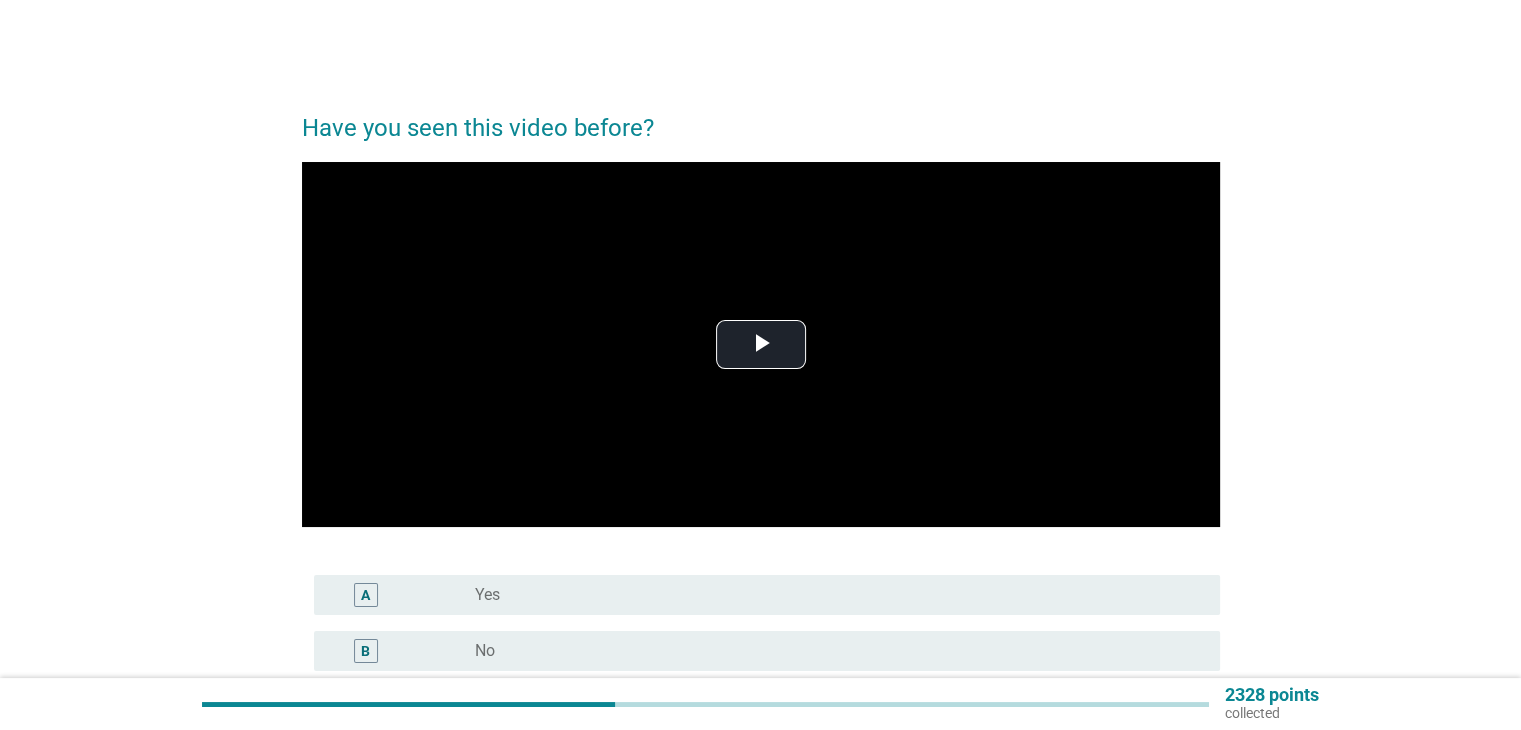 click on "radio_button_unchecked No" at bounding box center (831, 651) 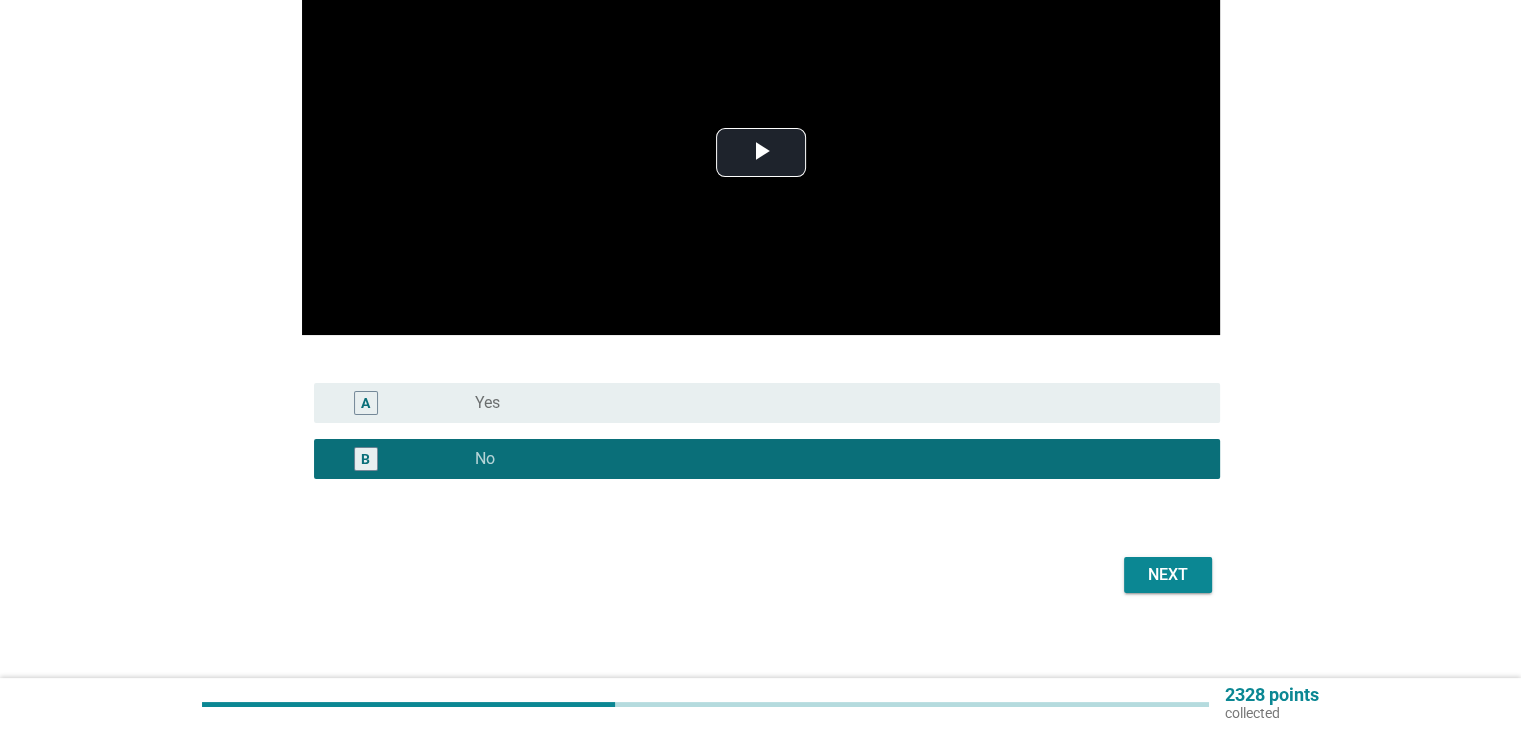 scroll, scrollTop: 200, scrollLeft: 0, axis: vertical 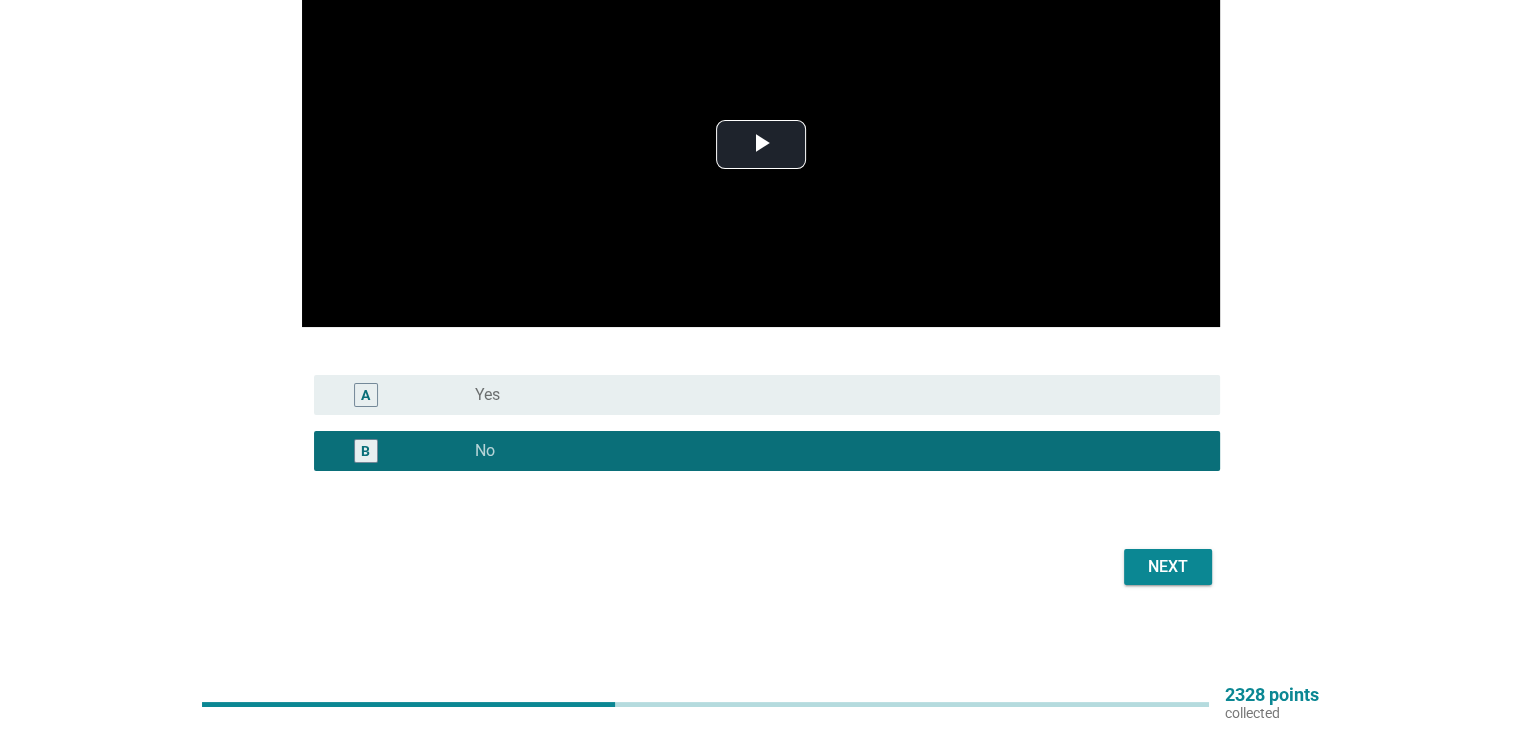 click on "Next" at bounding box center (1168, 567) 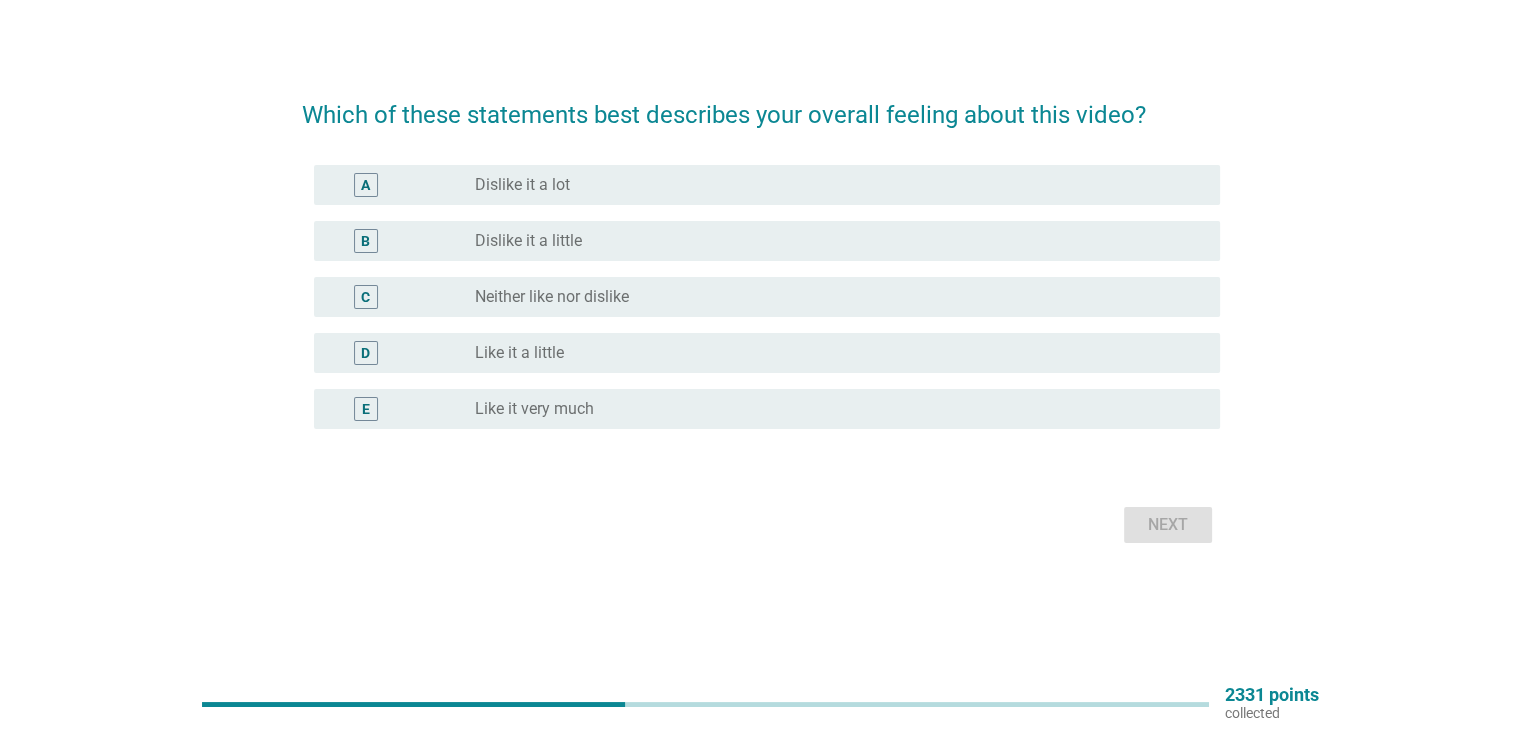 scroll, scrollTop: 0, scrollLeft: 0, axis: both 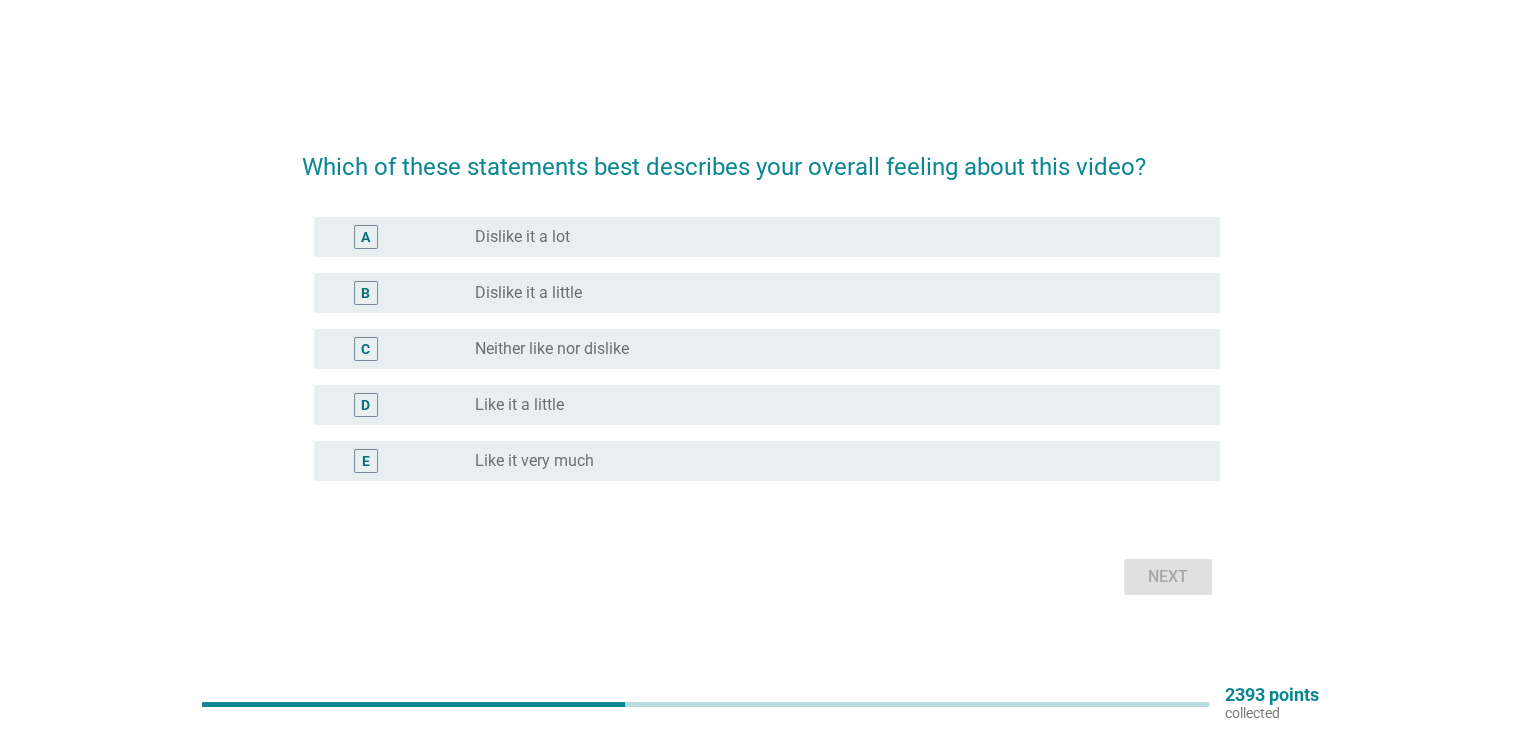 click on "radio_button_unchecked Neither like nor dislike" at bounding box center [831, 349] 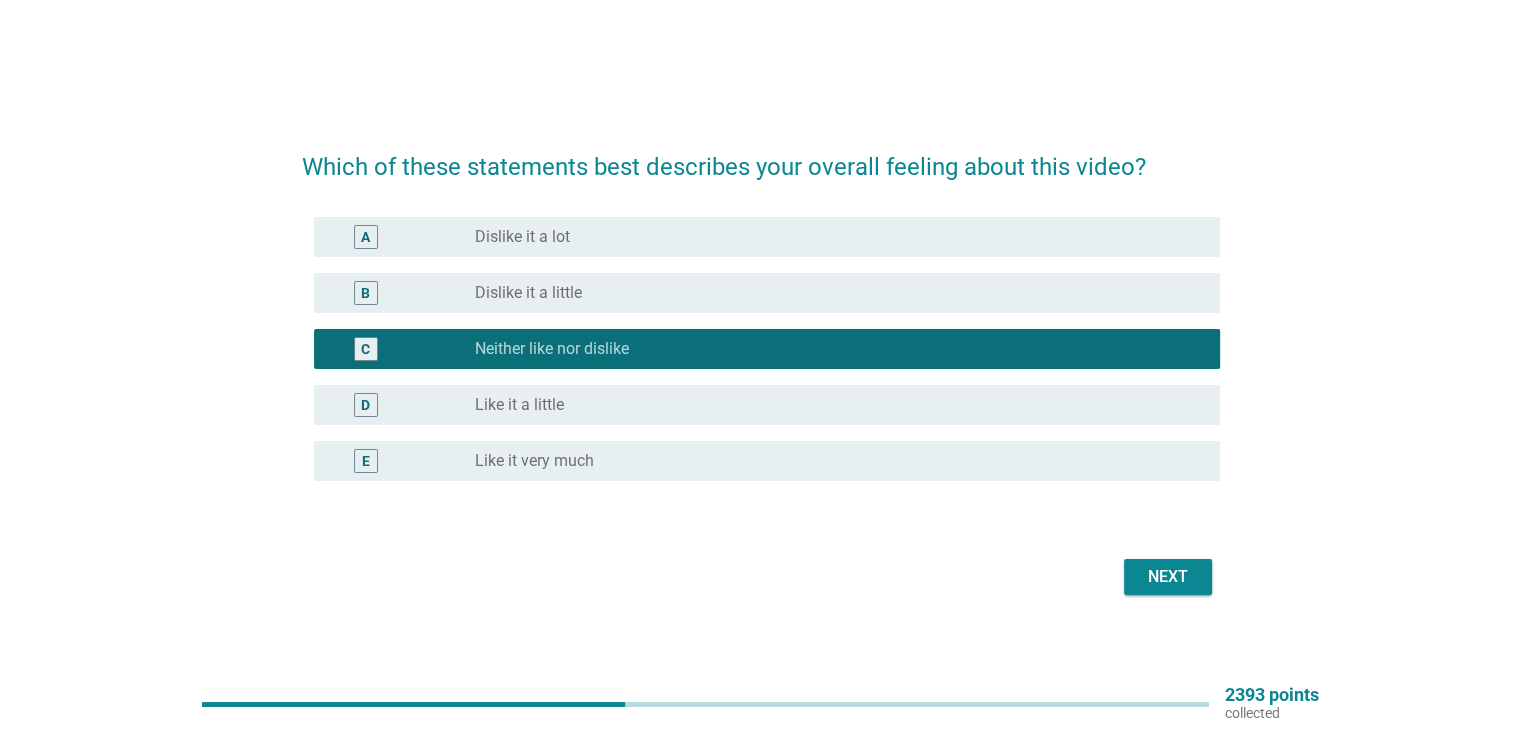 click on "Next" at bounding box center (1168, 577) 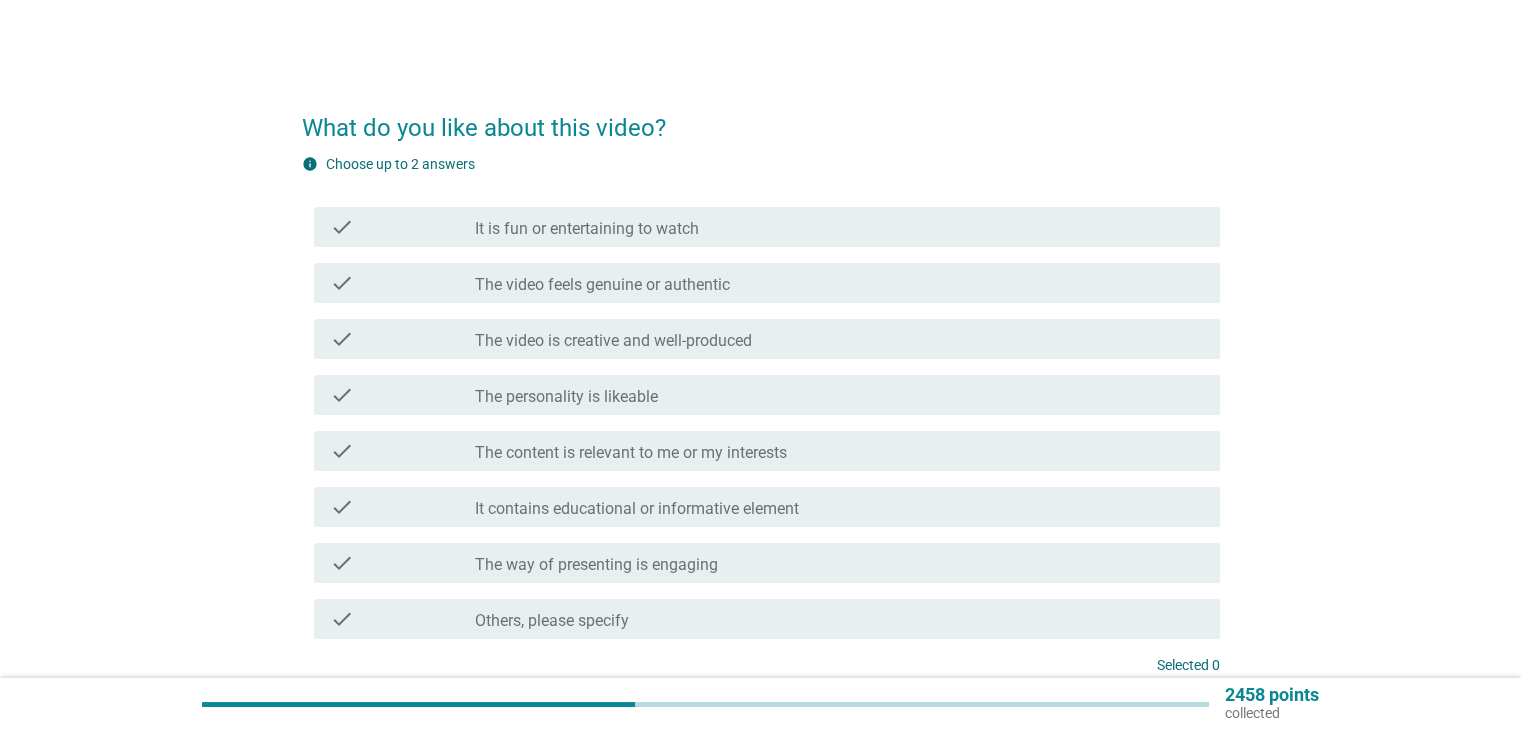 click on "check     check_box_outline_blank The video is creative and well-produced" at bounding box center (767, 339) 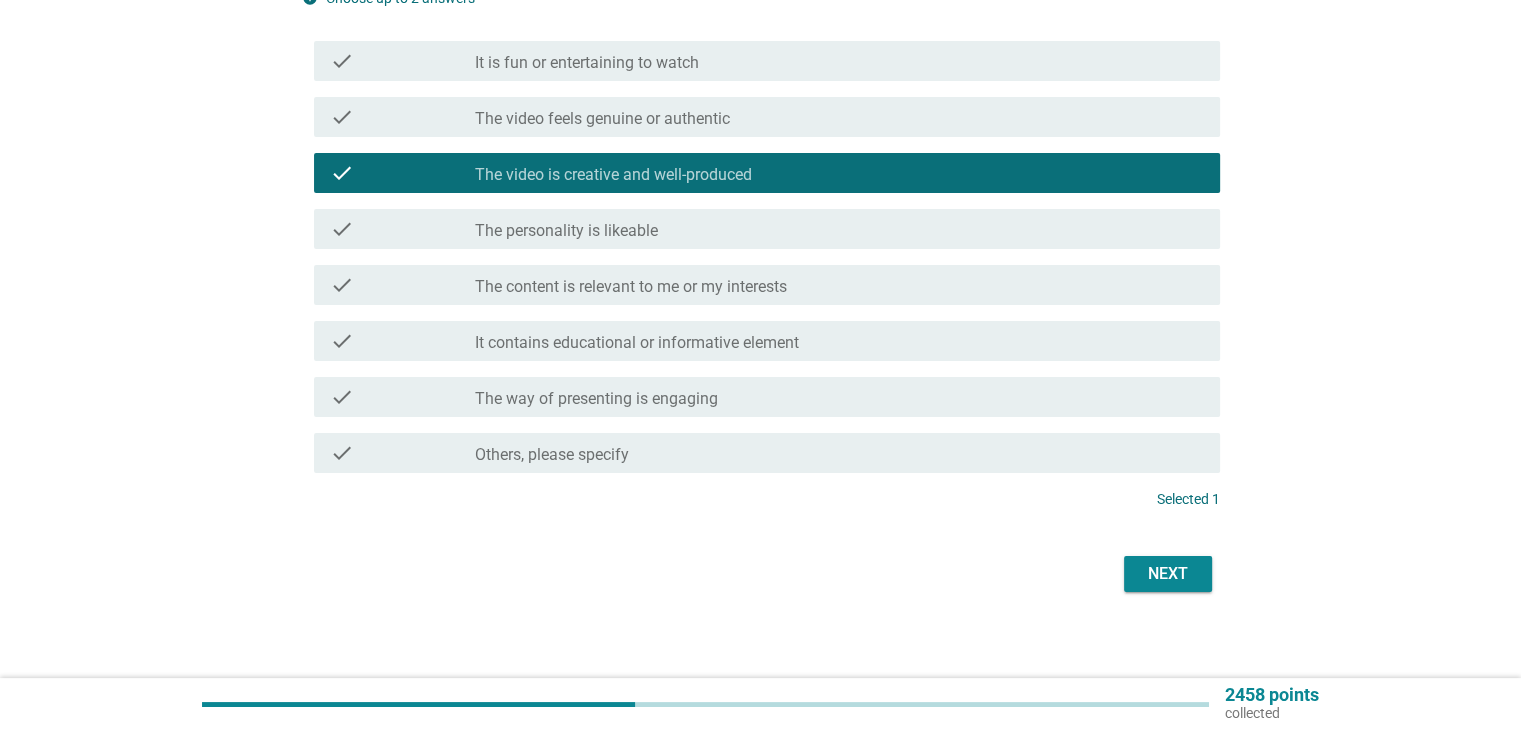 scroll, scrollTop: 176, scrollLeft: 0, axis: vertical 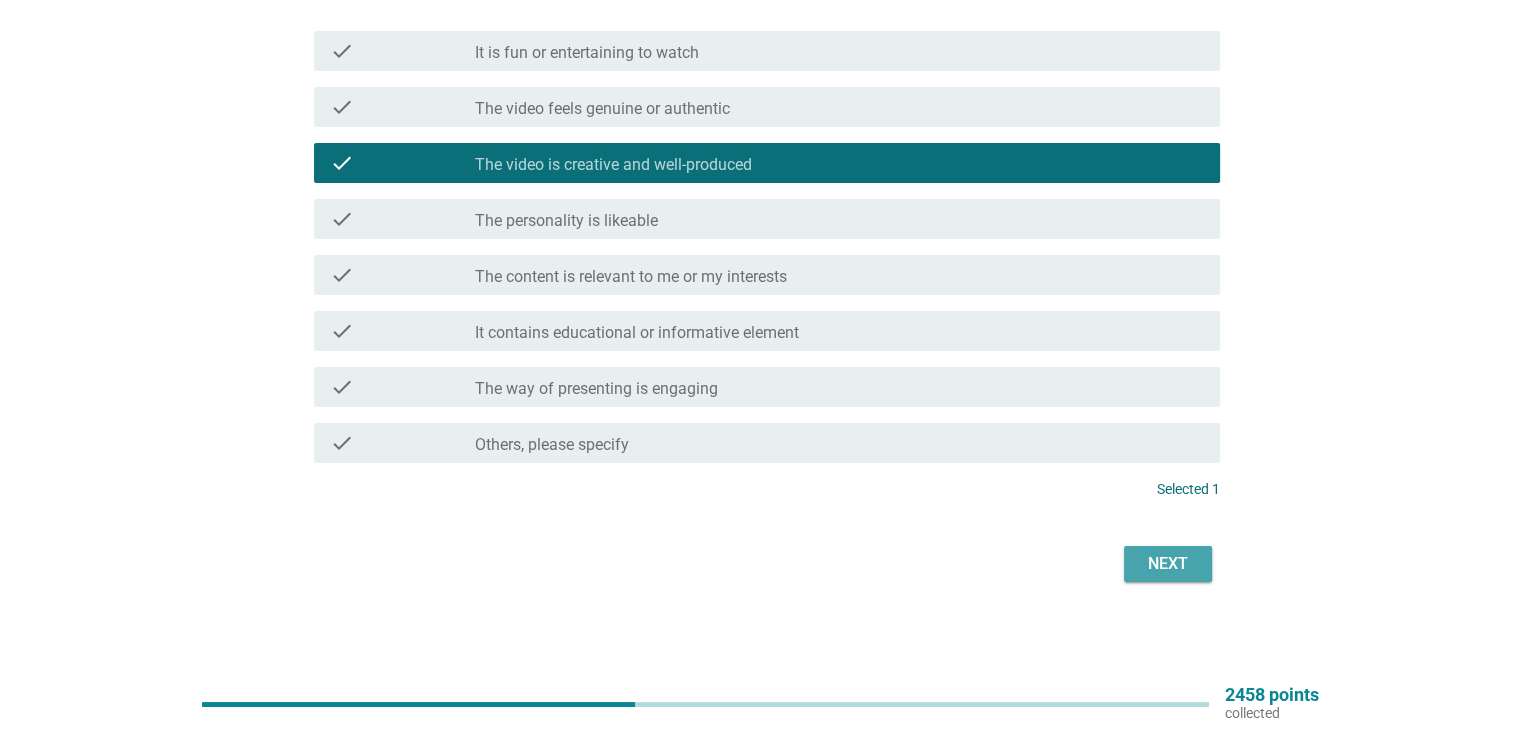 click on "Next" at bounding box center (1168, 564) 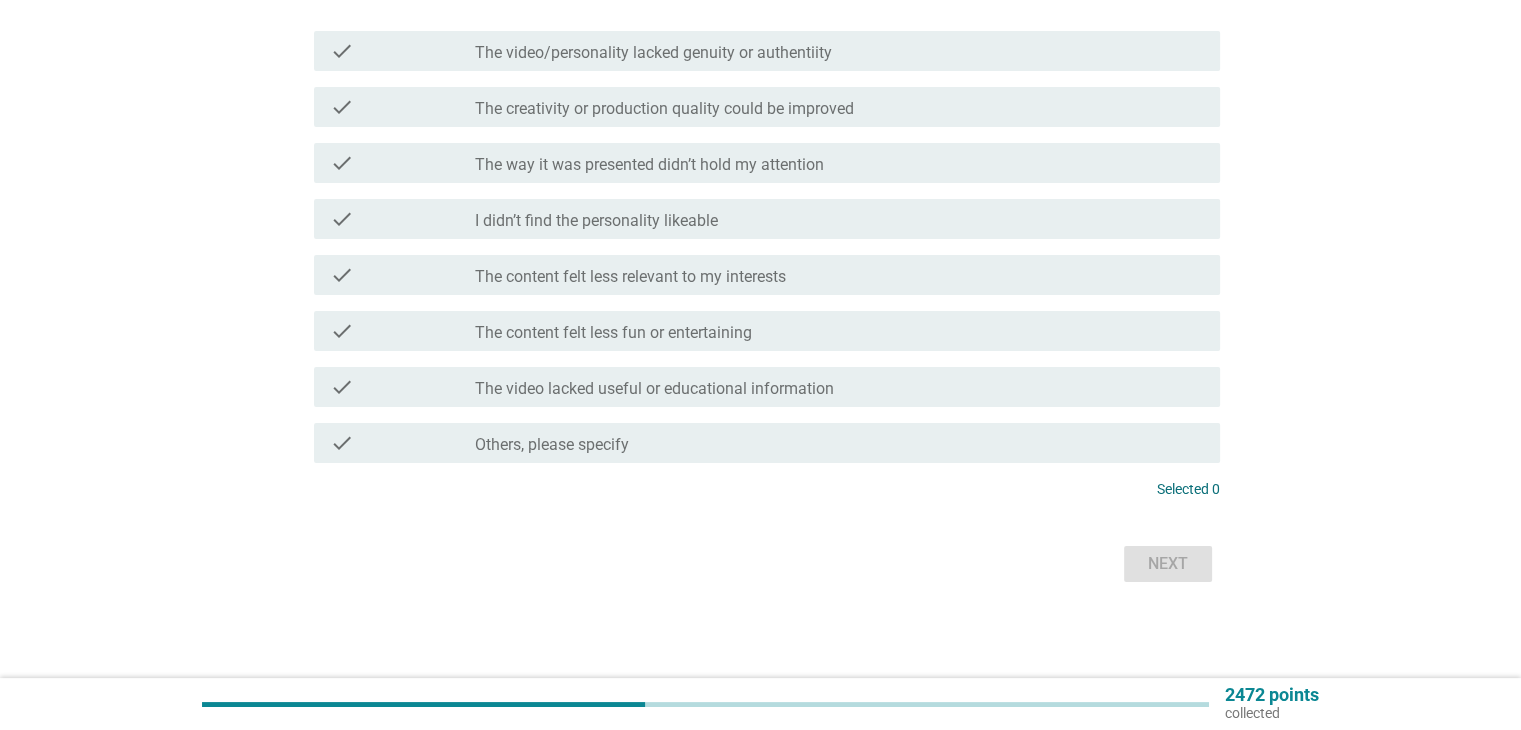 scroll, scrollTop: 0, scrollLeft: 0, axis: both 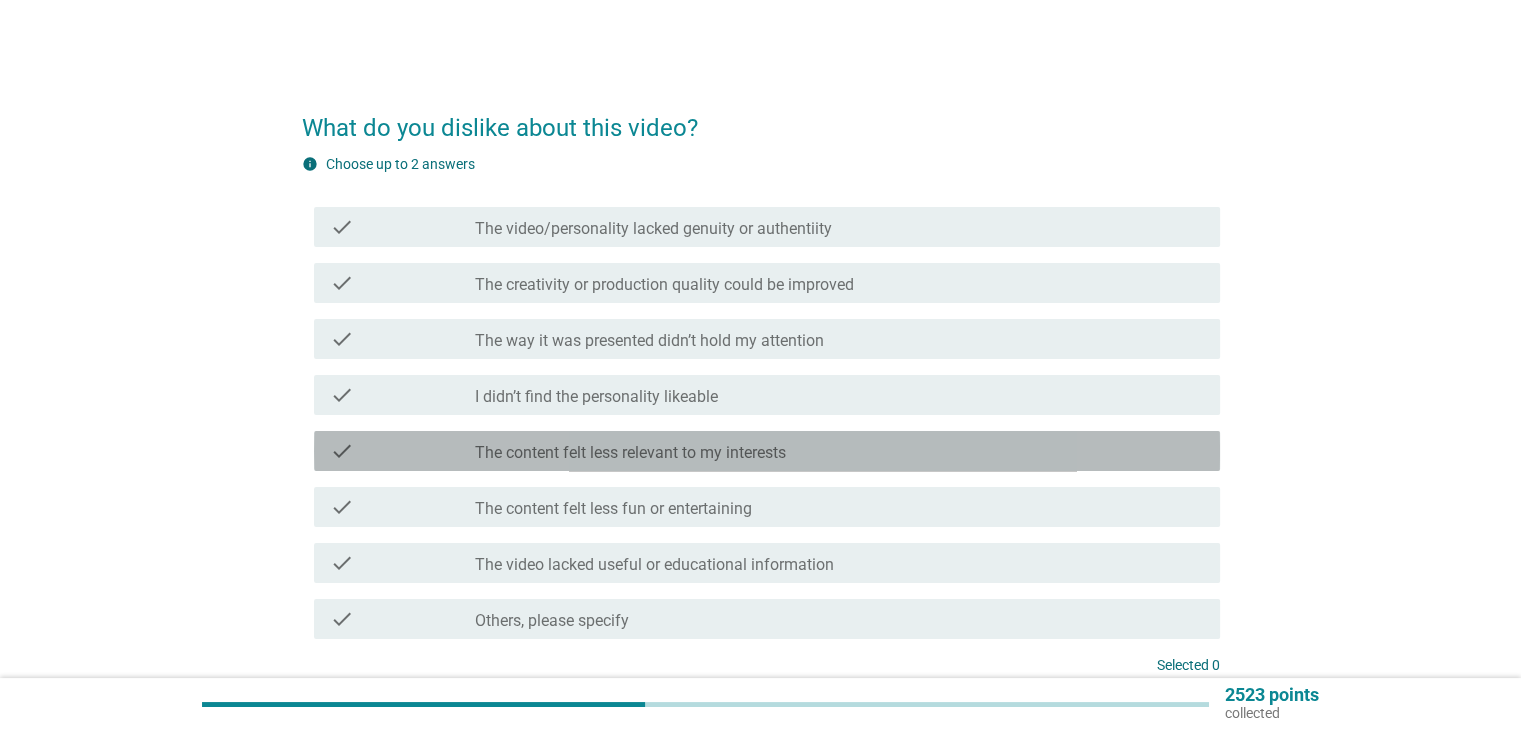 click on "check_box_outline_blank The content felt less relevant to my interests" at bounding box center [839, 451] 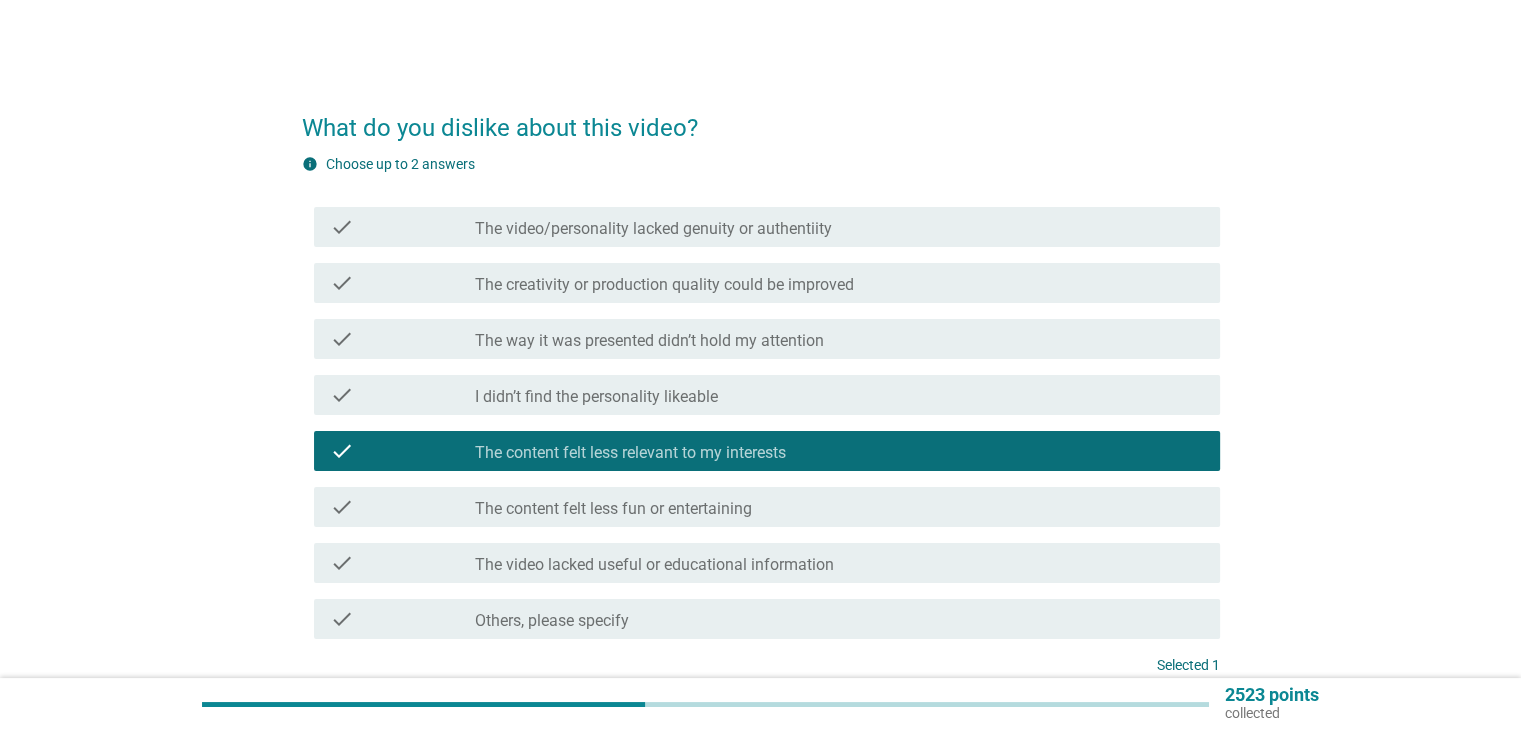 scroll, scrollTop: 176, scrollLeft: 0, axis: vertical 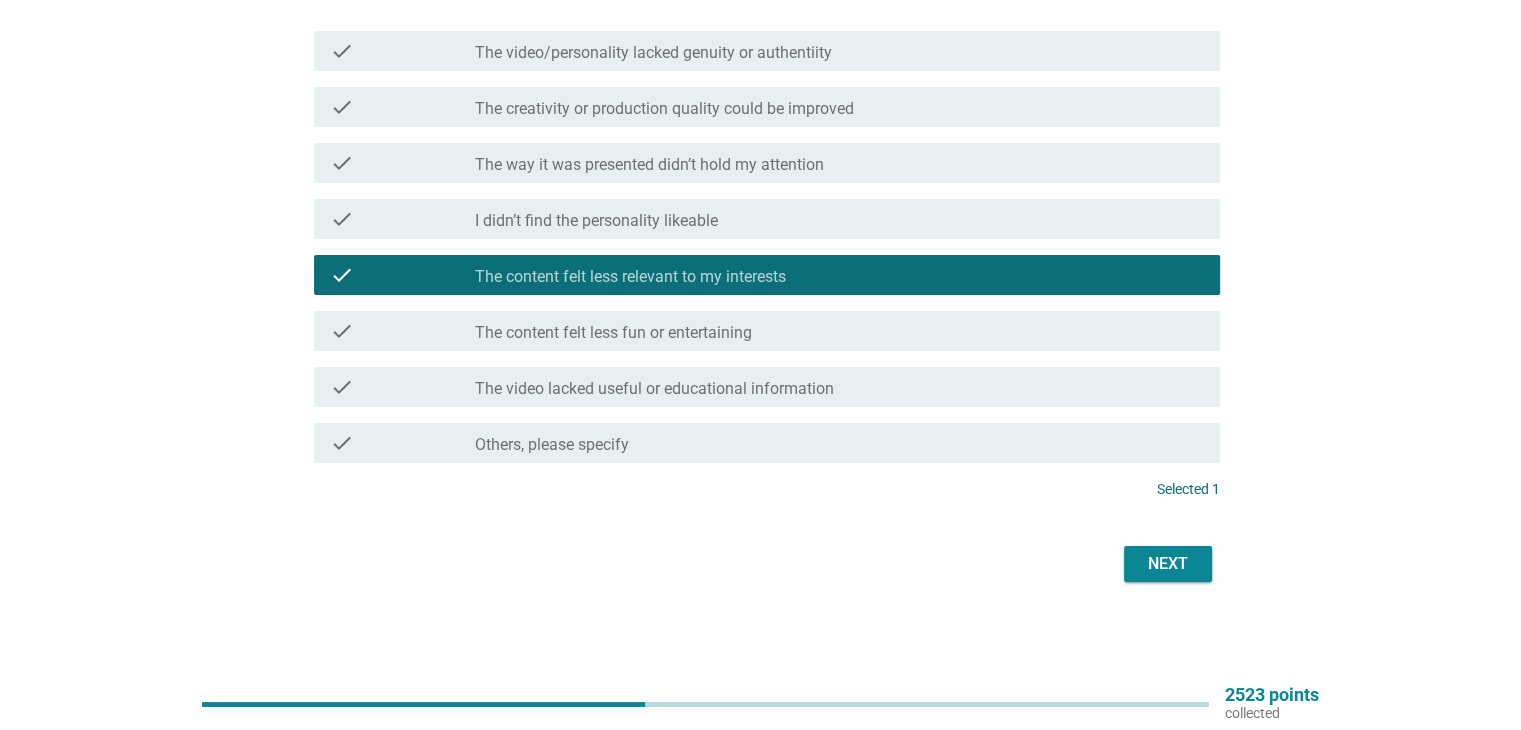 click on "Next" at bounding box center [1168, 564] 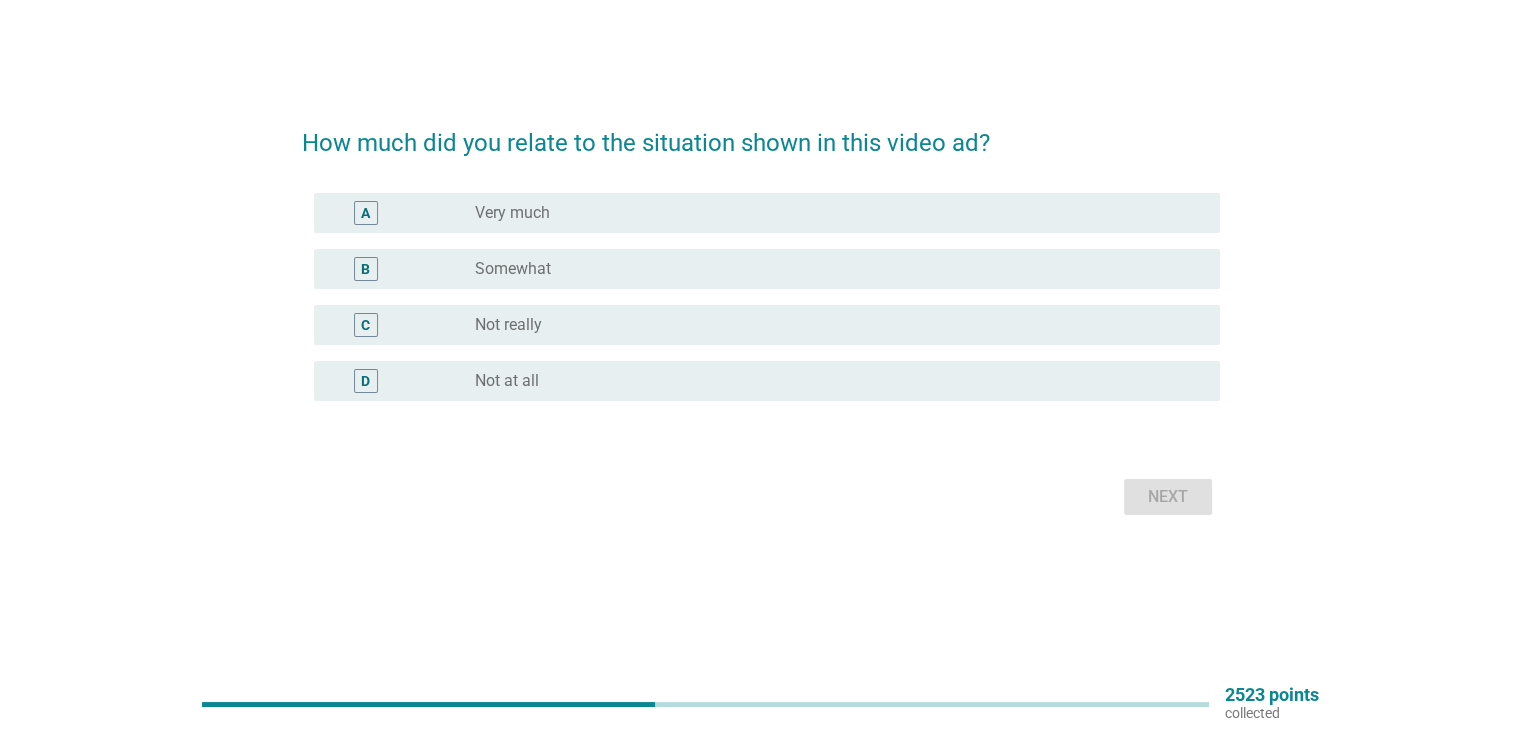scroll, scrollTop: 0, scrollLeft: 0, axis: both 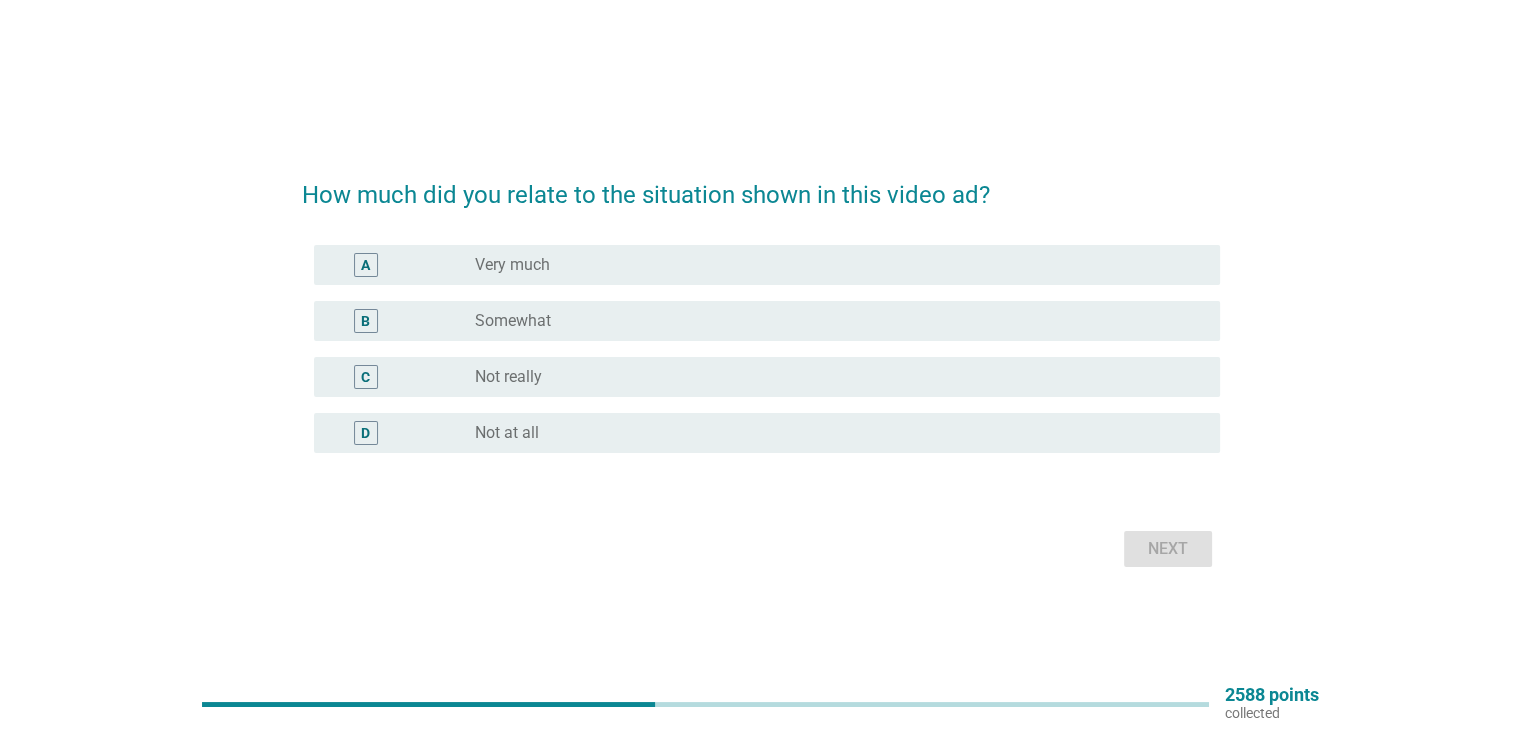 click on "radio_button_unchecked Not really" at bounding box center [831, 377] 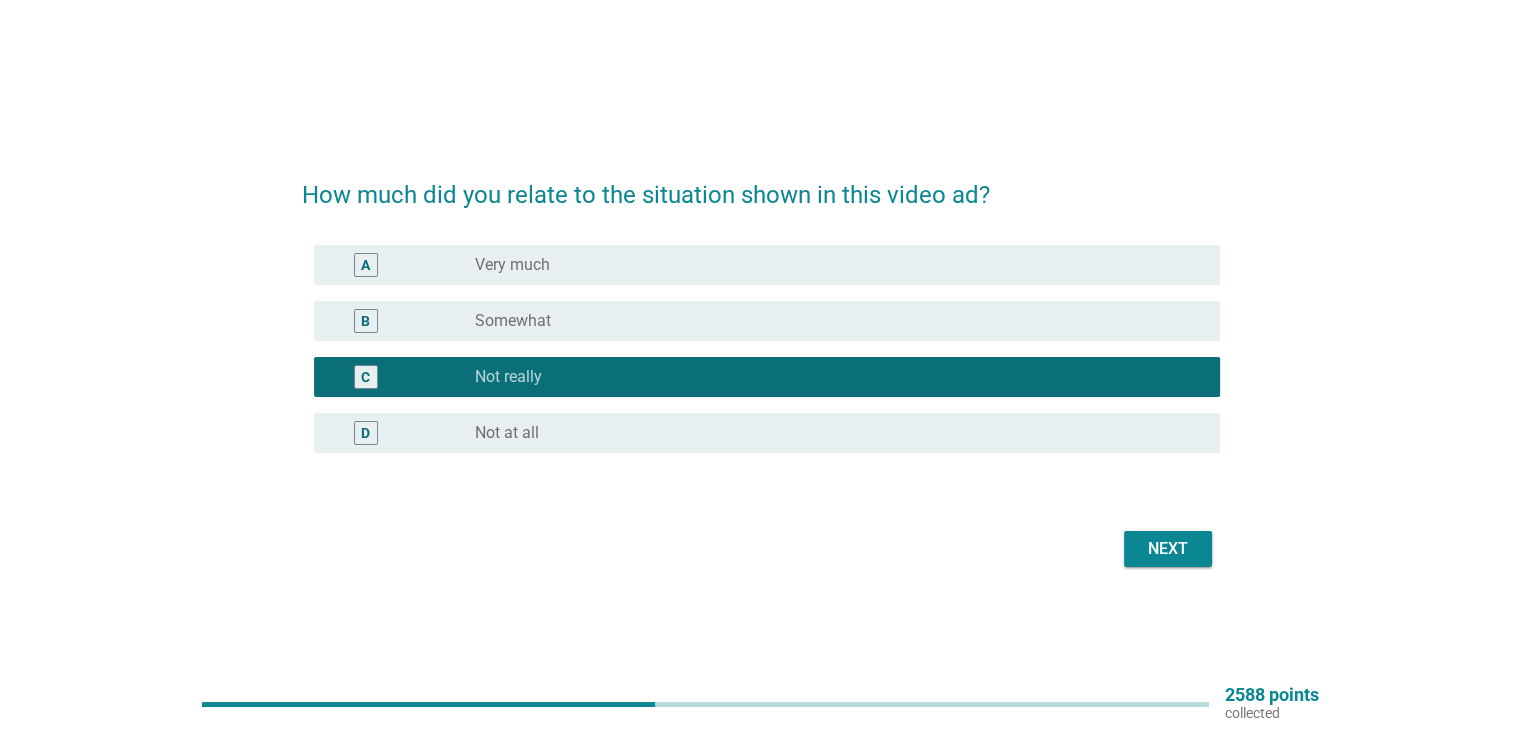 click on "Next" at bounding box center [1168, 549] 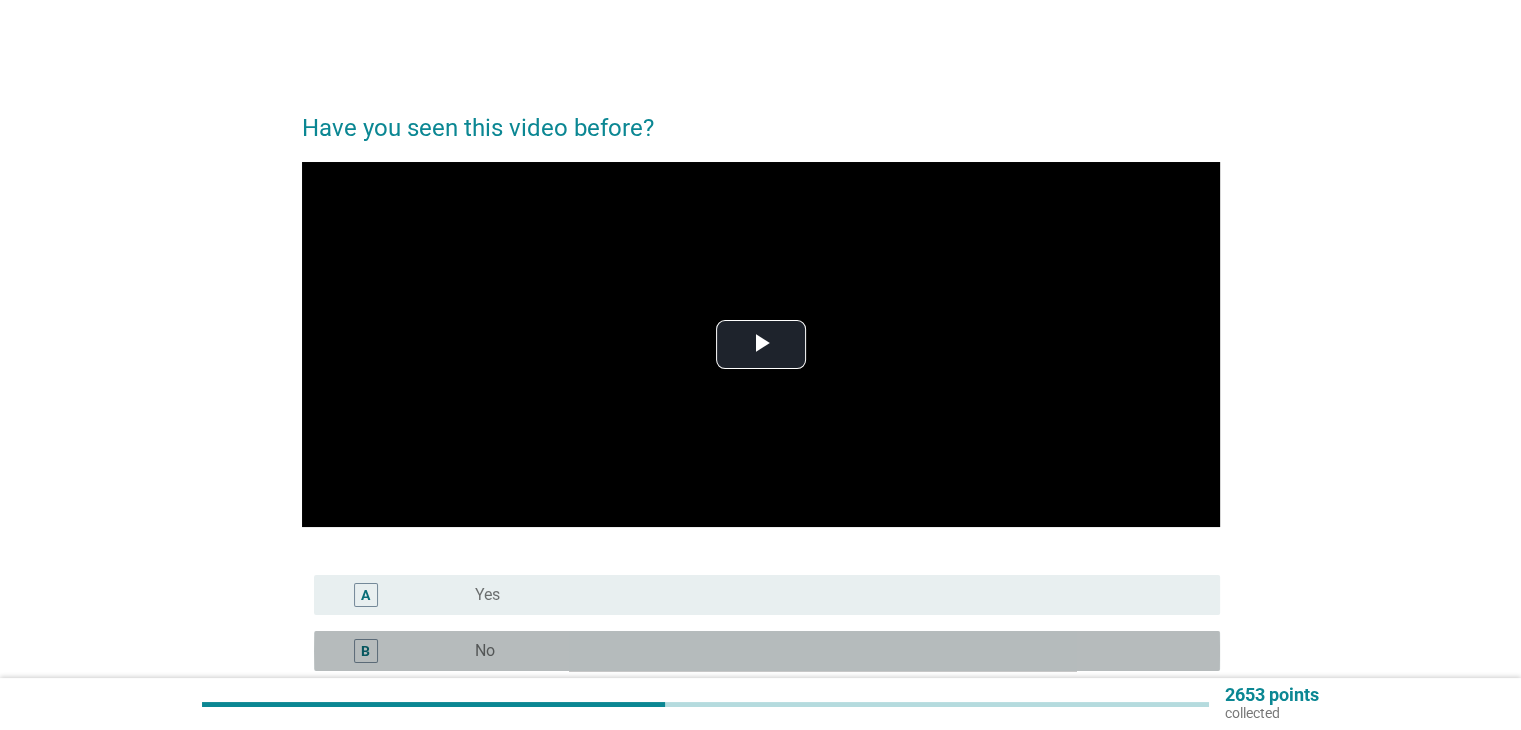 click on "radio_button_unchecked No" at bounding box center (831, 651) 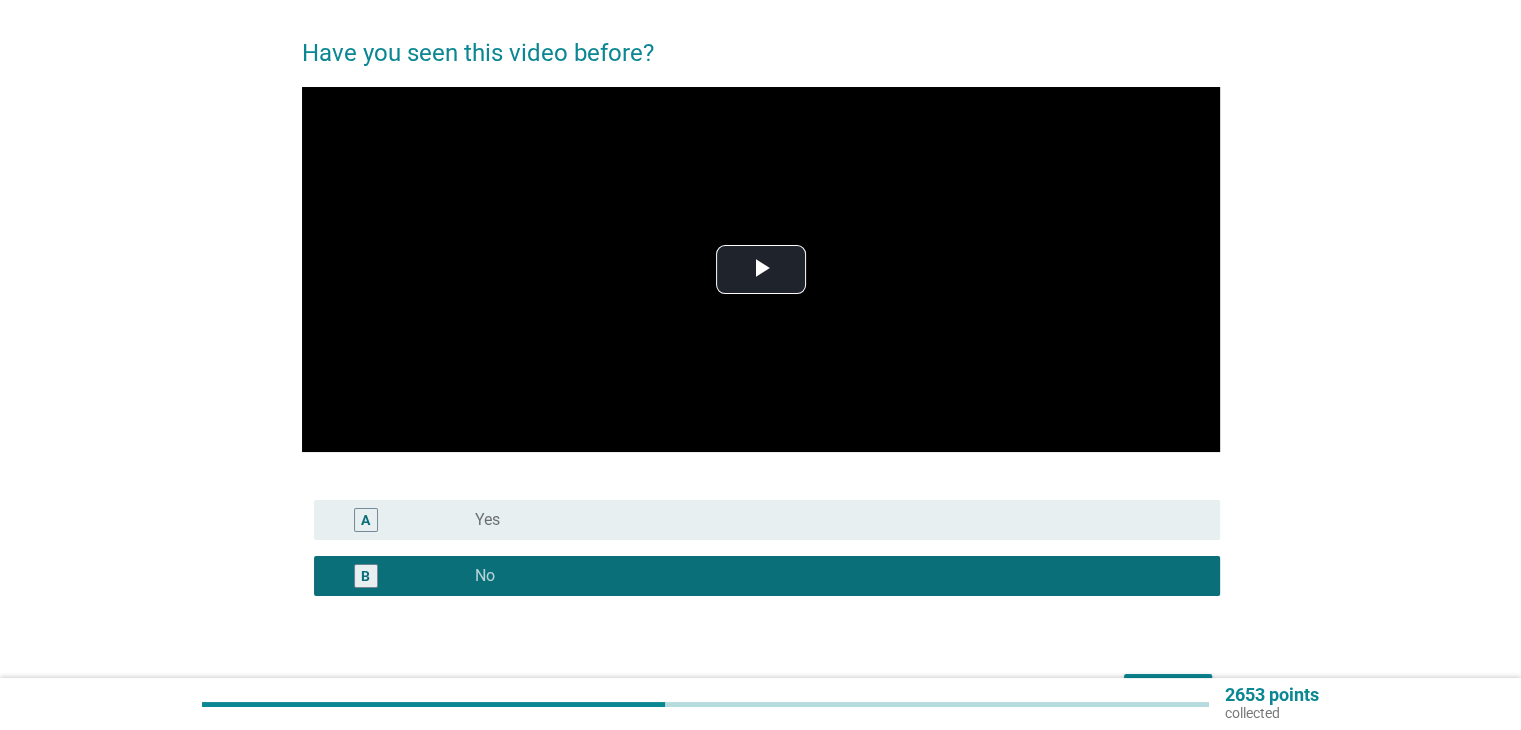 scroll, scrollTop: 200, scrollLeft: 0, axis: vertical 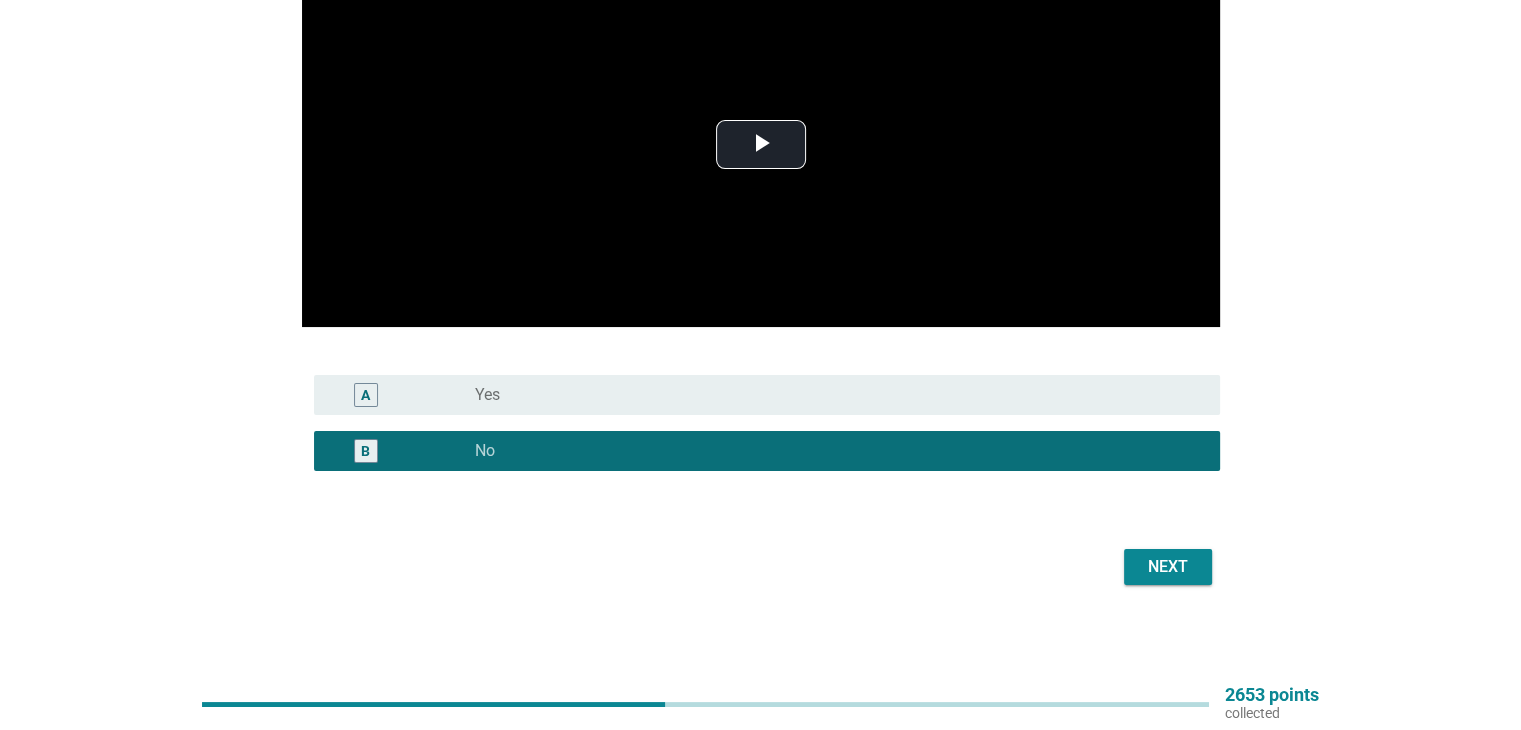click on "Next" at bounding box center (1168, 567) 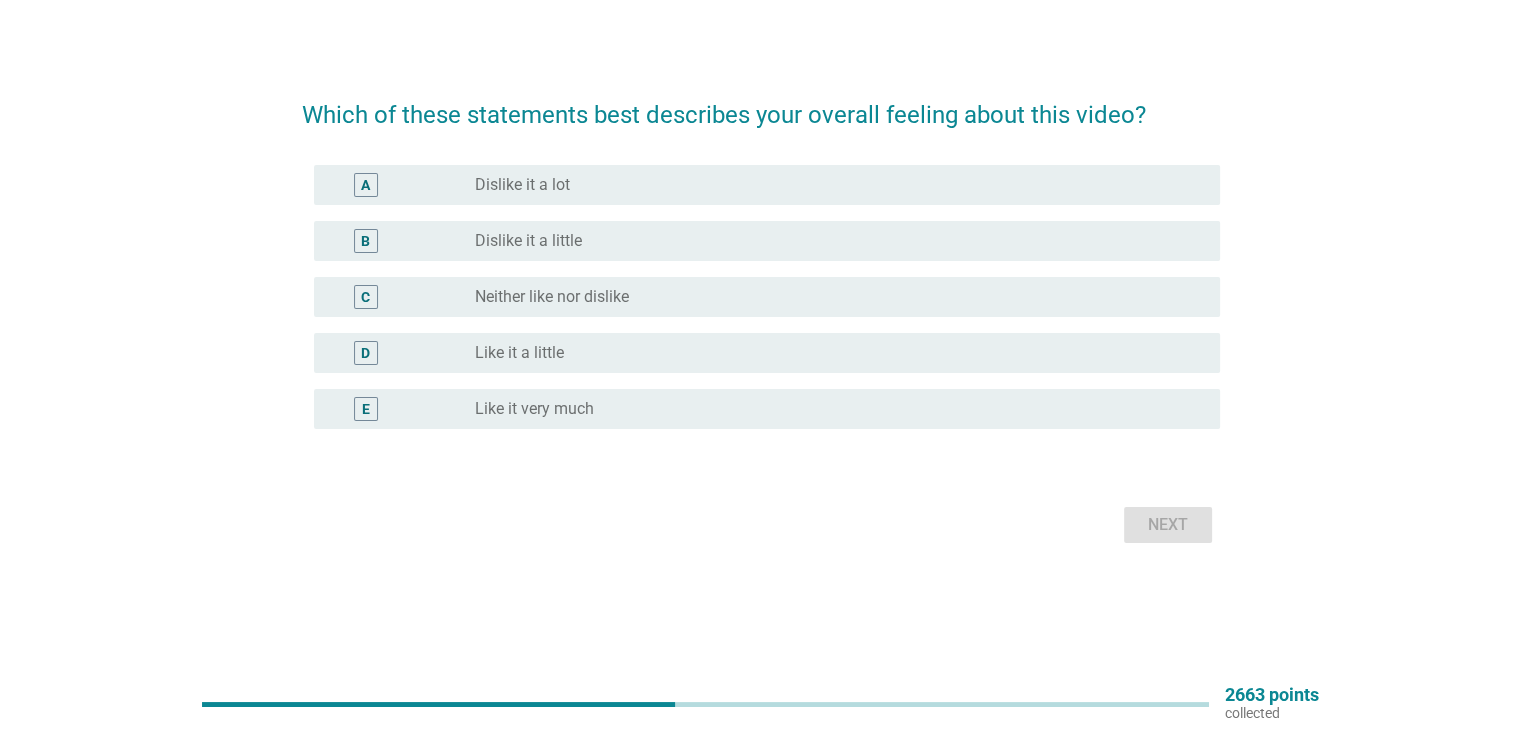 scroll, scrollTop: 0, scrollLeft: 0, axis: both 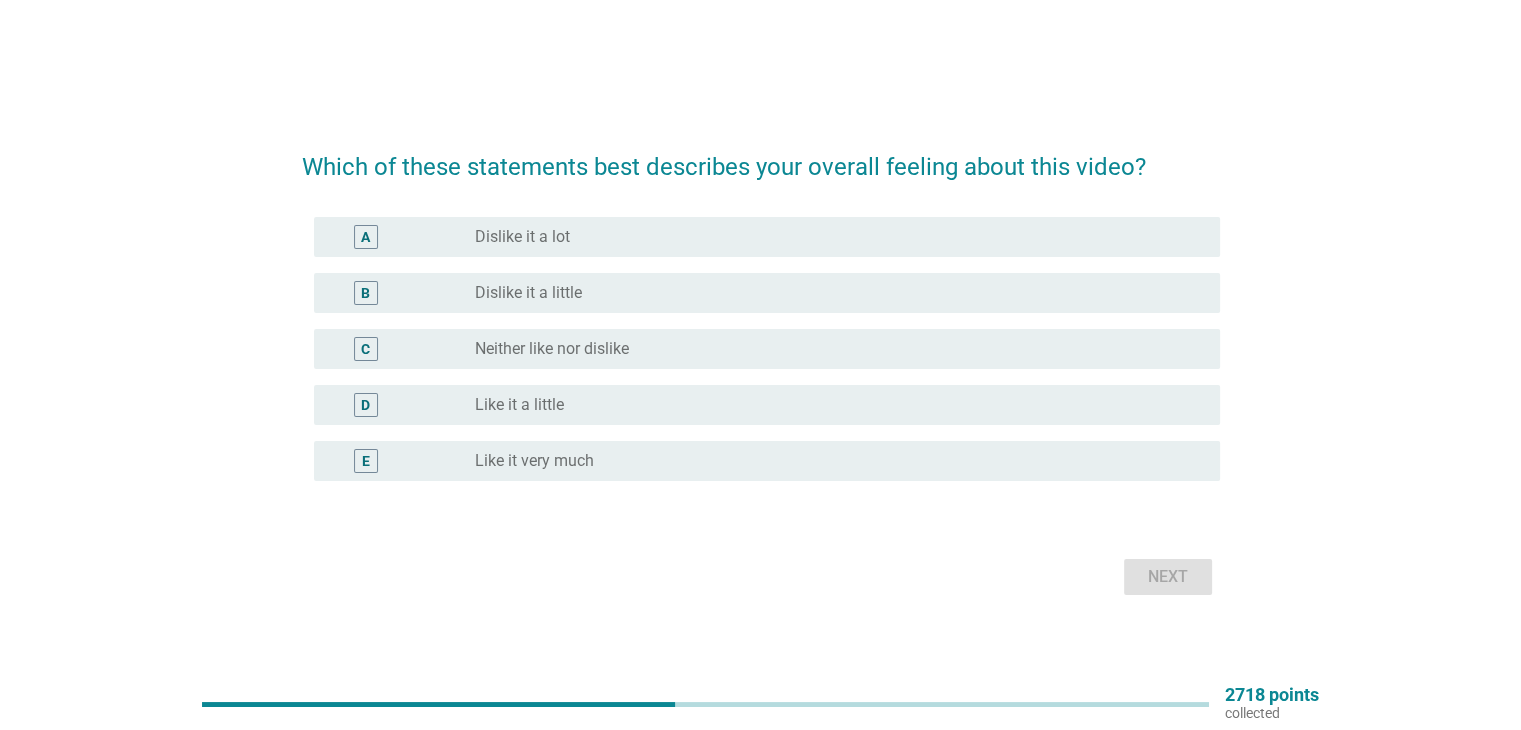 click on "radio_button_unchecked Neither like nor dislike" at bounding box center [831, 349] 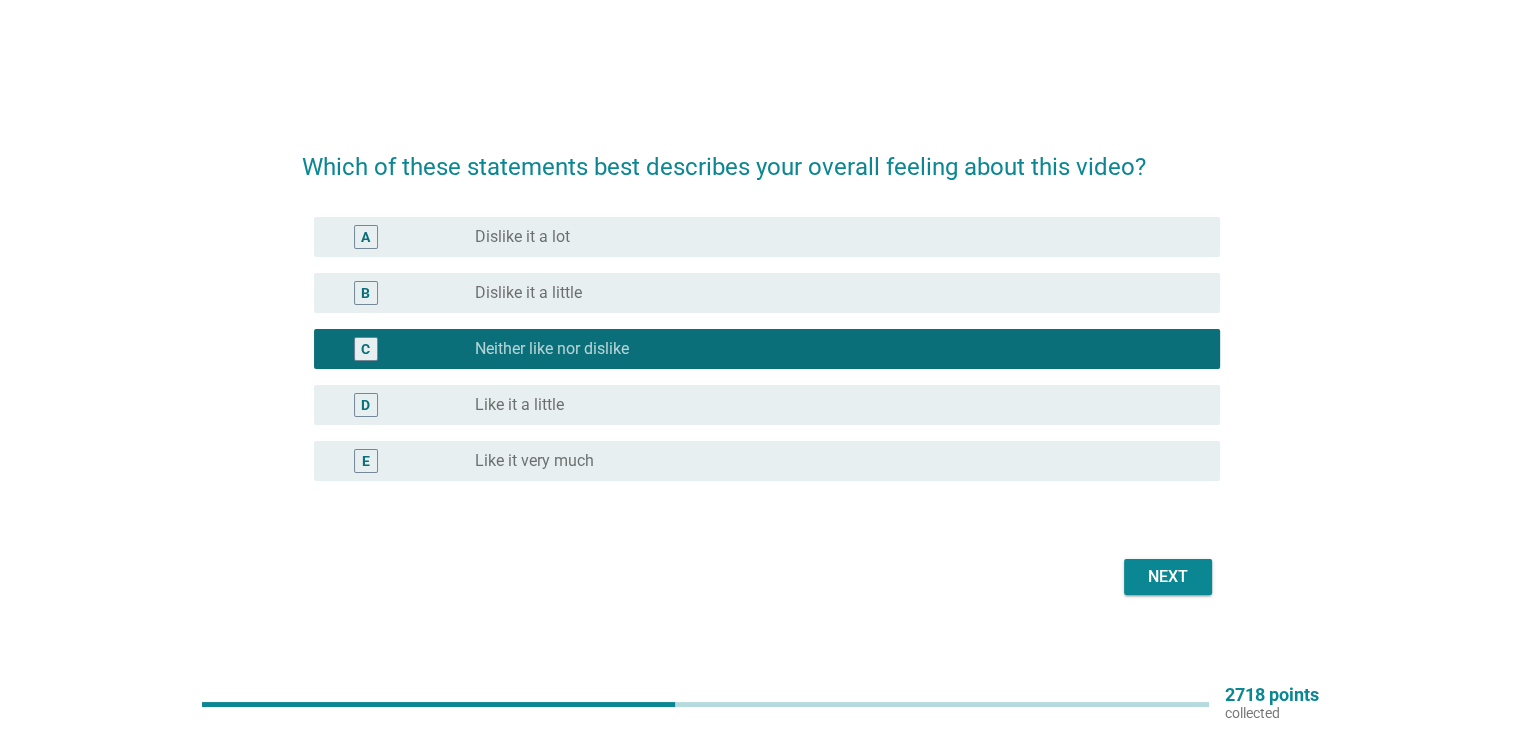 click on "Next" at bounding box center (1168, 577) 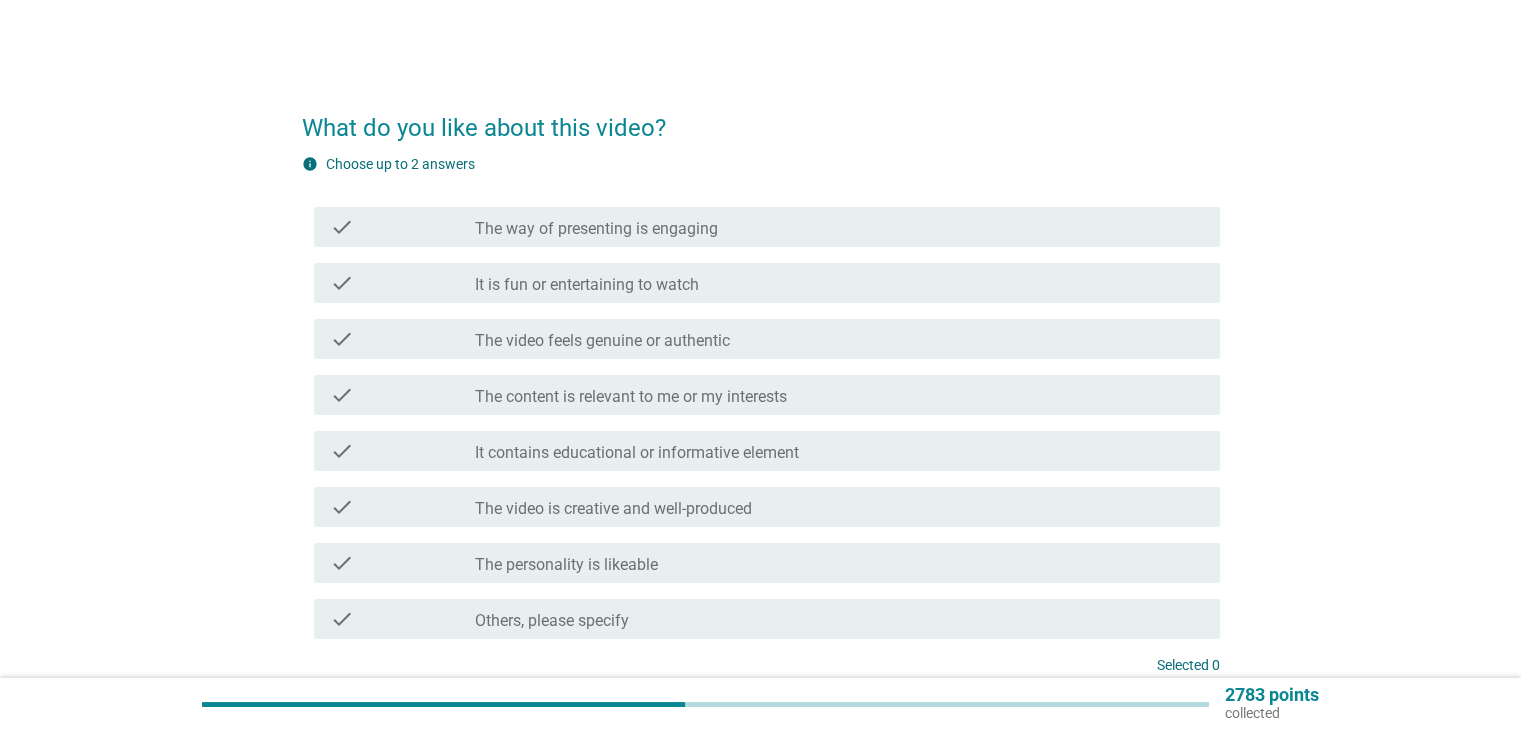 click on "check_box_outline_blank The way of presenting is engaging" at bounding box center [839, 227] 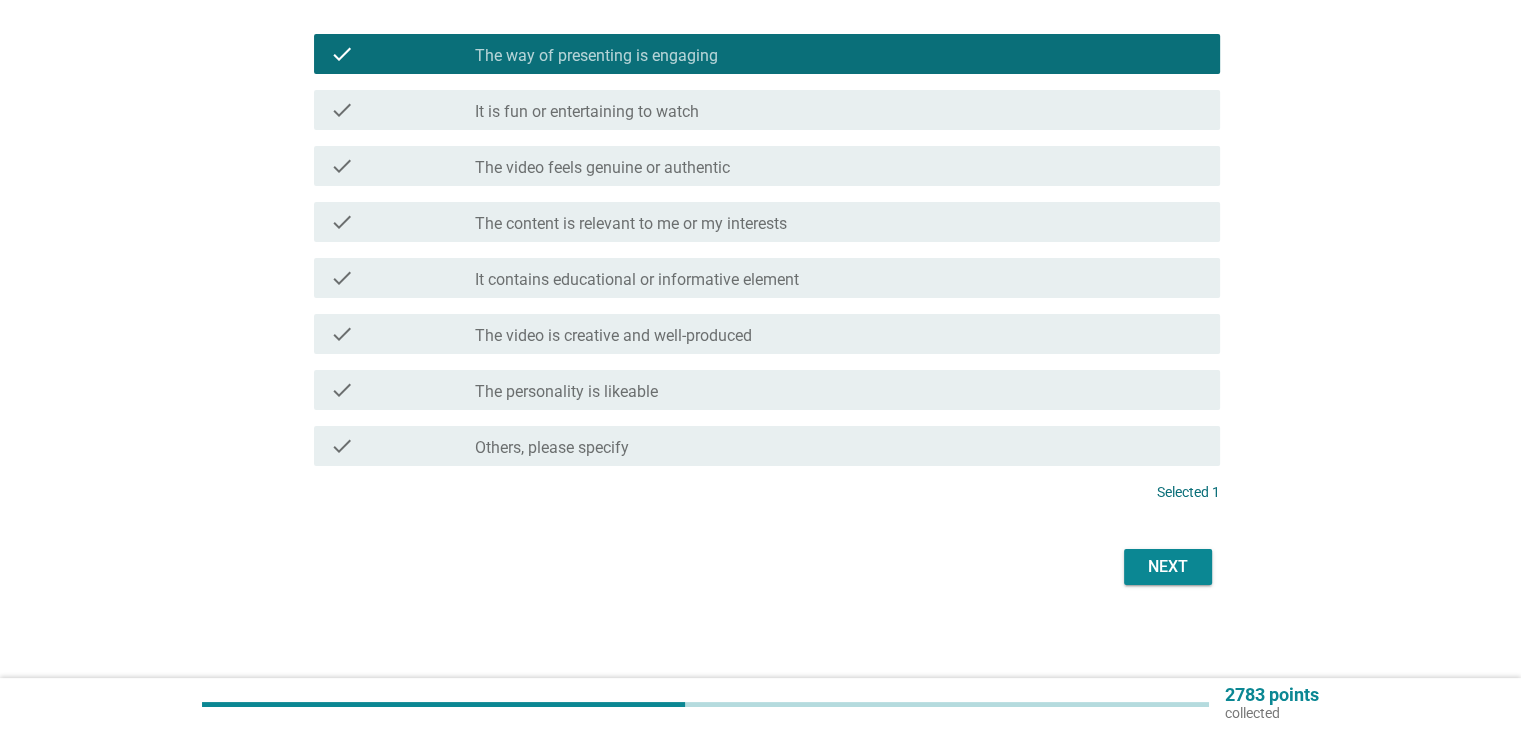 scroll, scrollTop: 176, scrollLeft: 0, axis: vertical 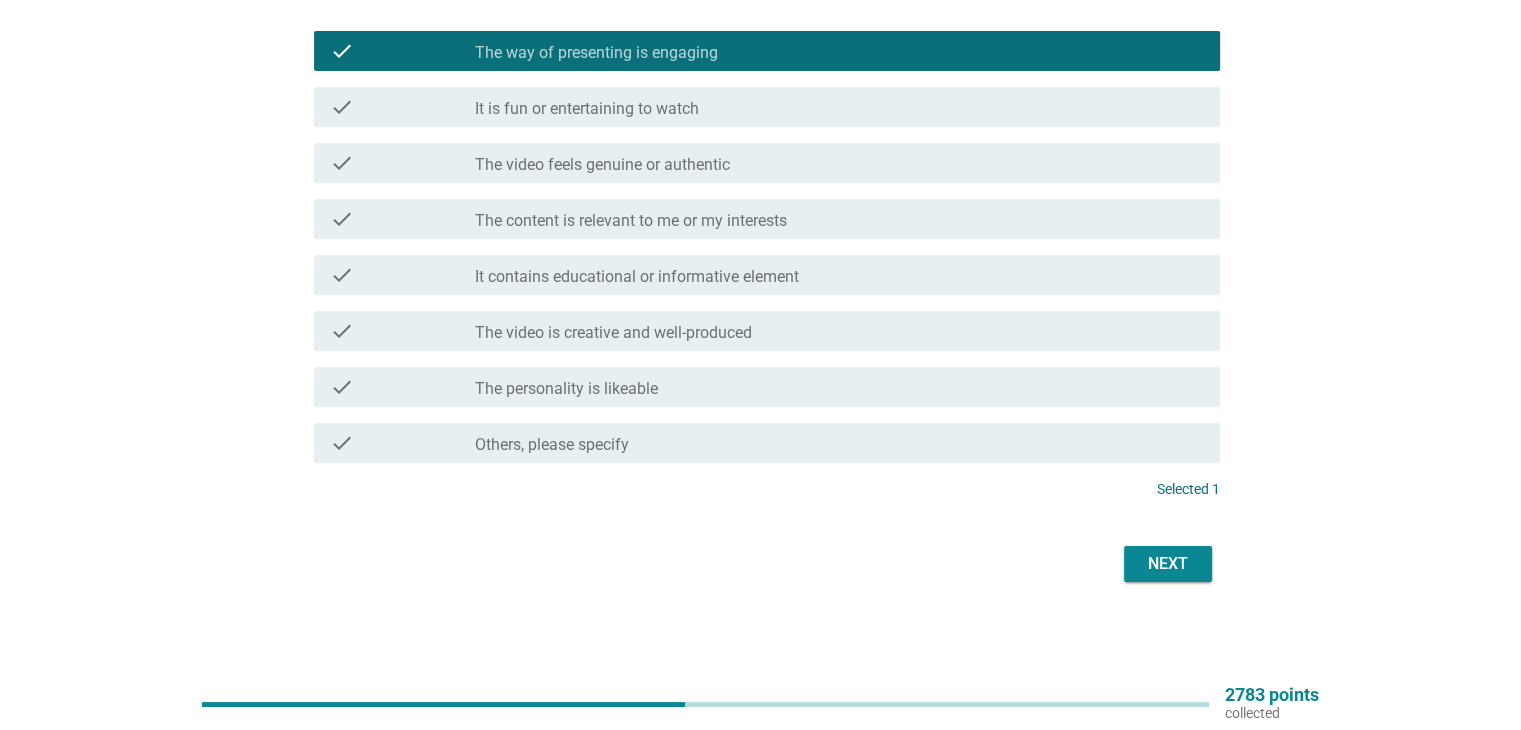 click on "Next" at bounding box center (761, 564) 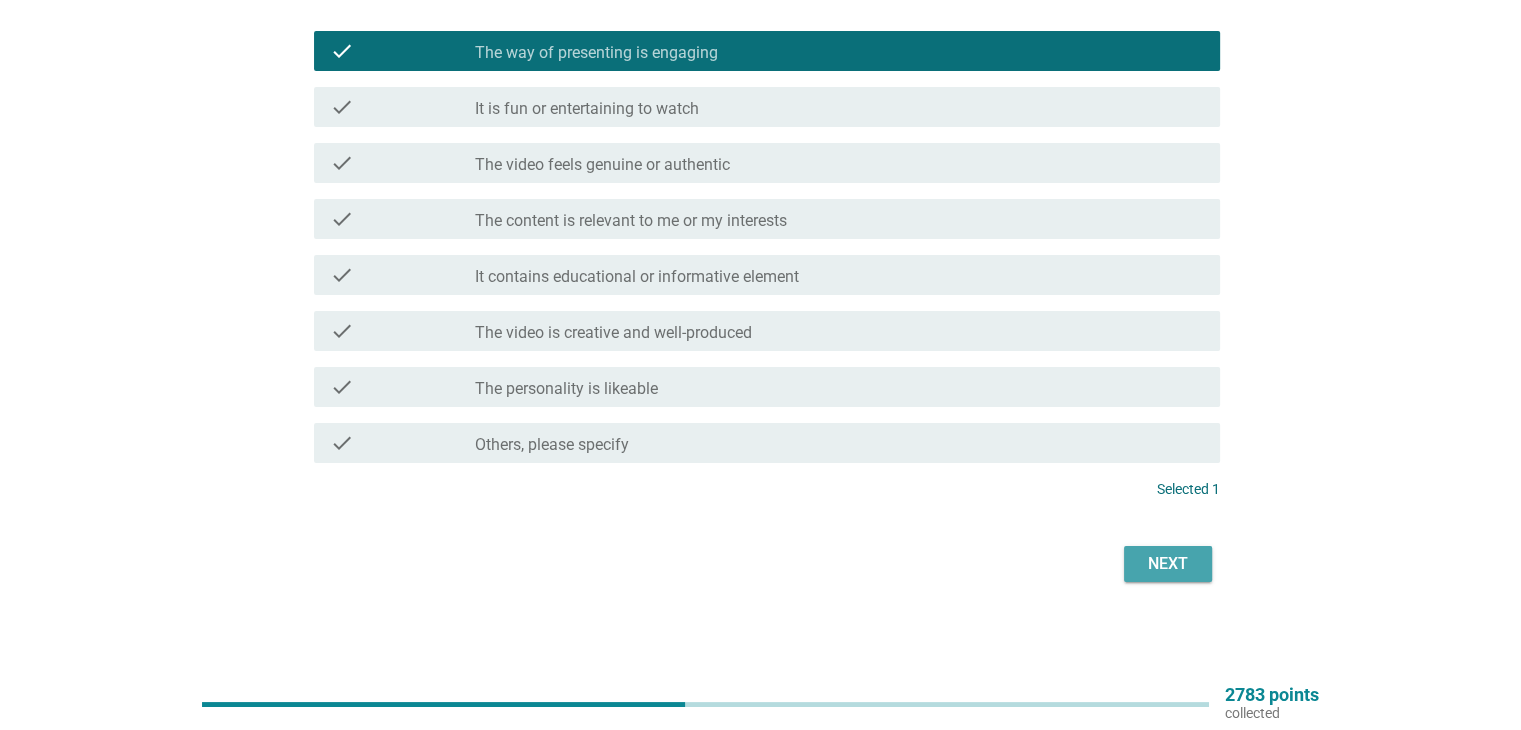 click on "Next" at bounding box center [1168, 564] 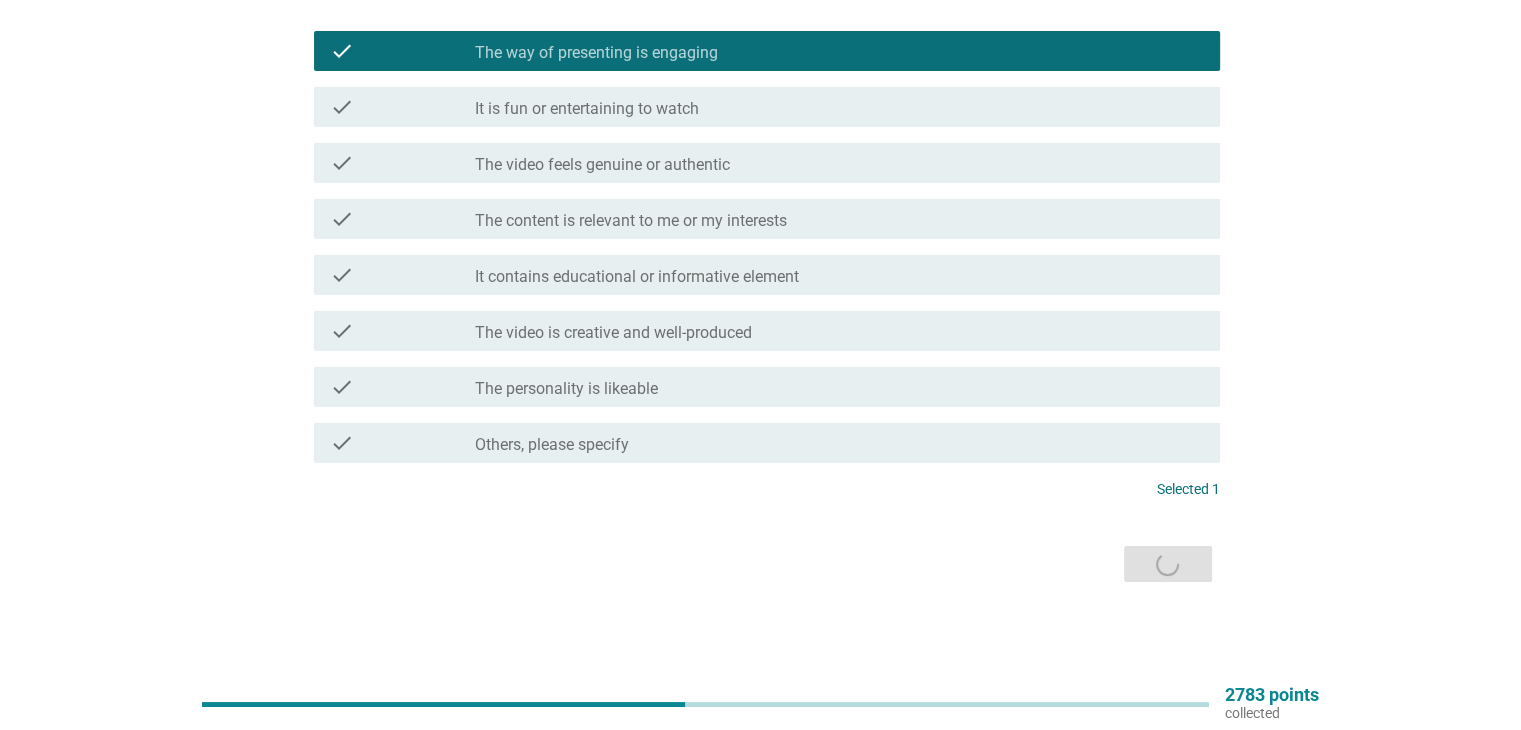 scroll, scrollTop: 0, scrollLeft: 0, axis: both 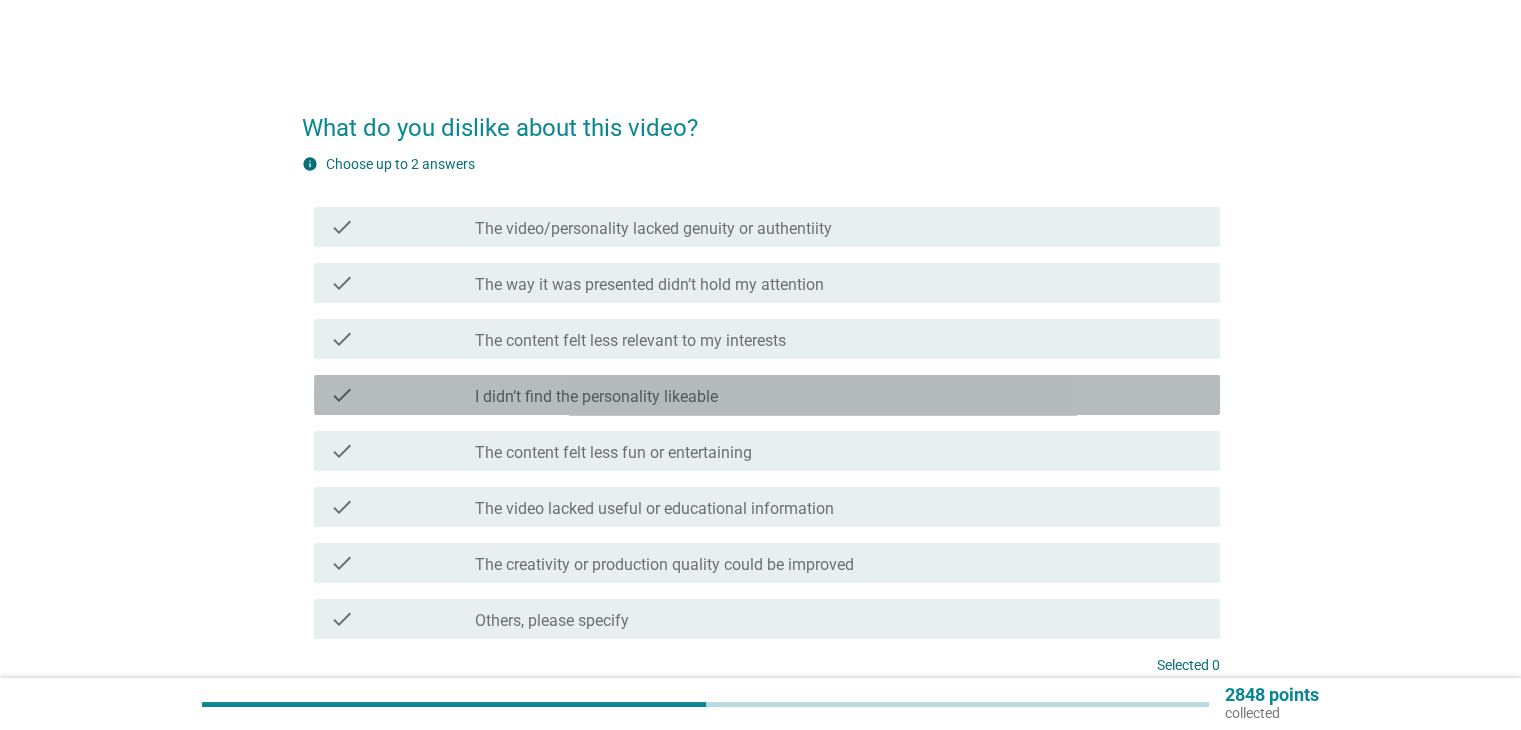 click on "check     check_box_outline_blank I didn’t find the personality likeable" at bounding box center (767, 395) 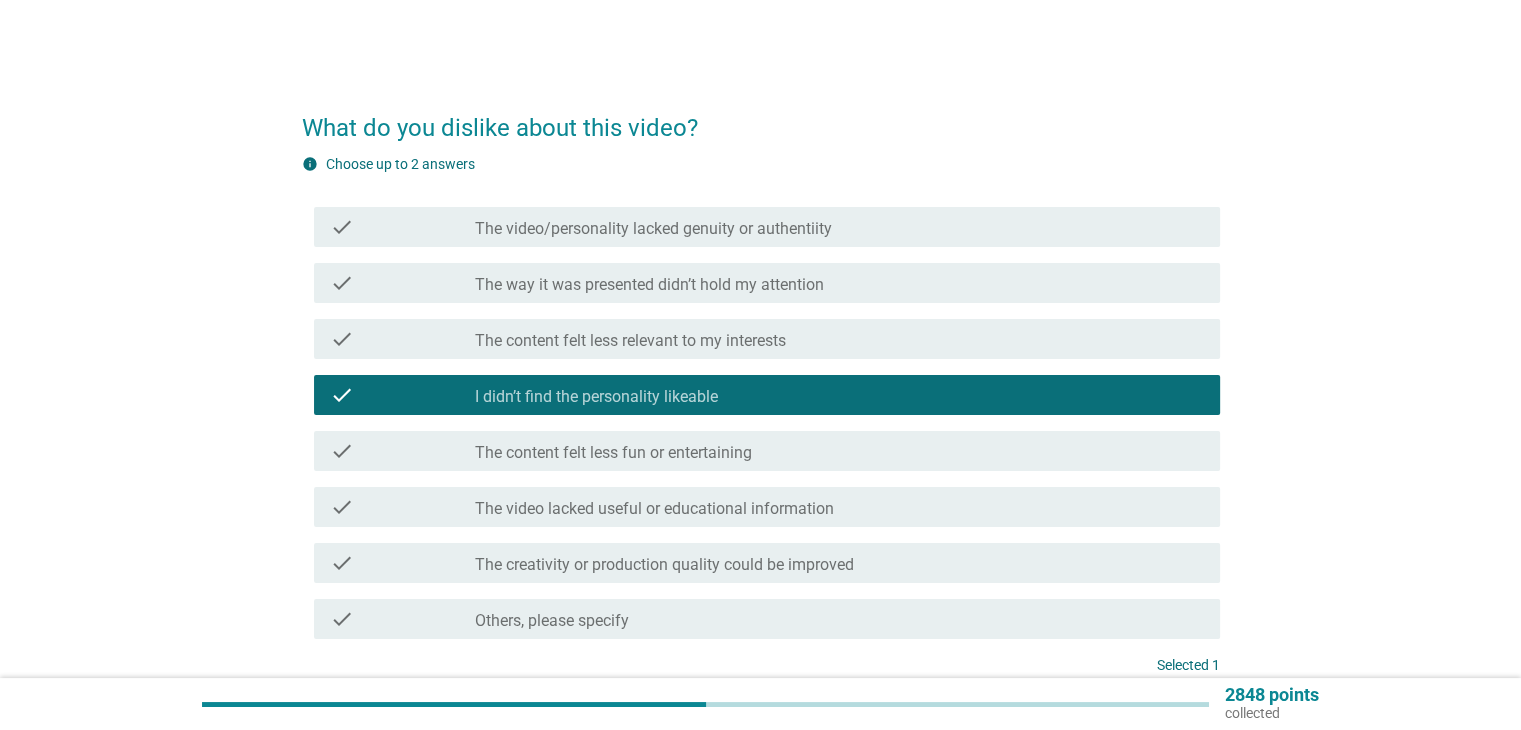 scroll, scrollTop: 176, scrollLeft: 0, axis: vertical 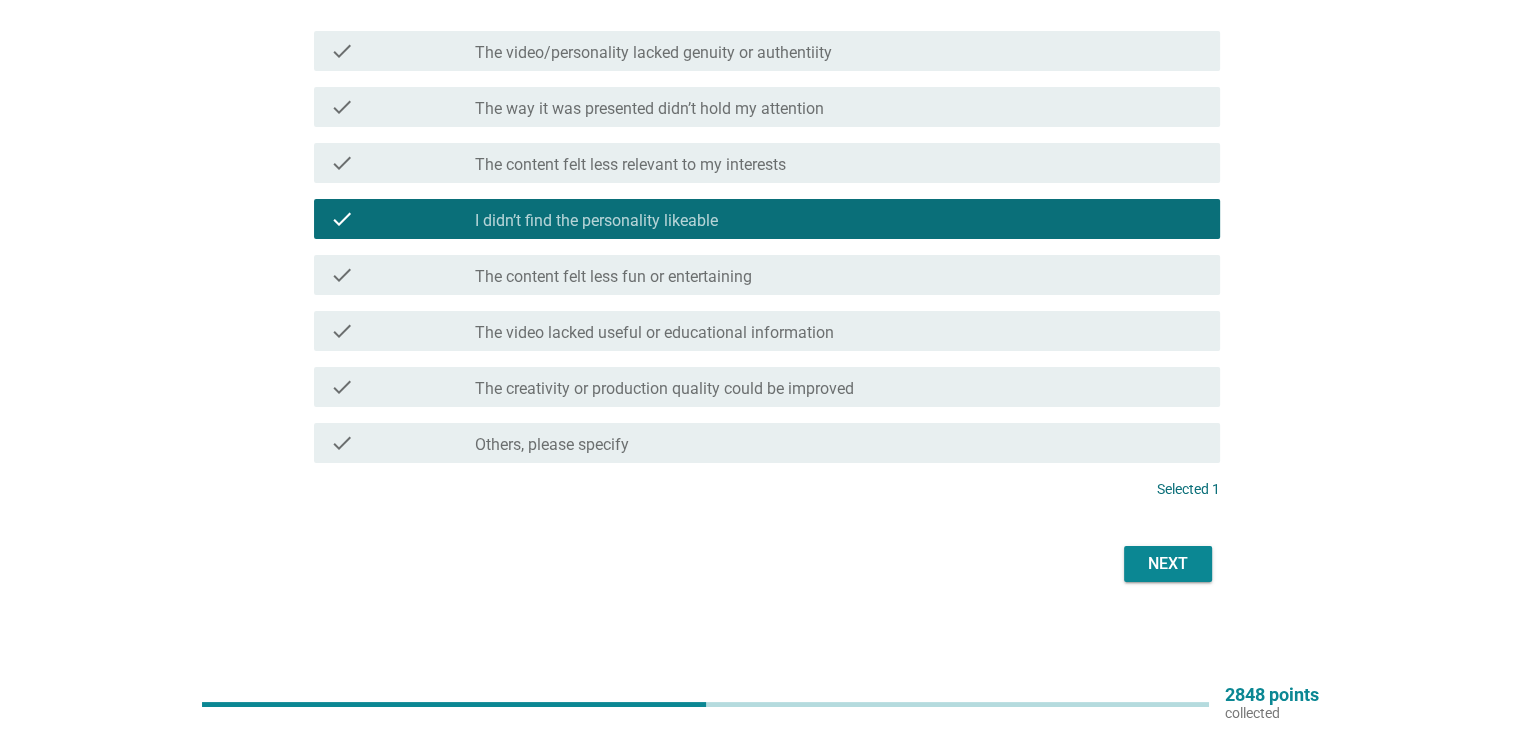 click on "Next" at bounding box center [1168, 564] 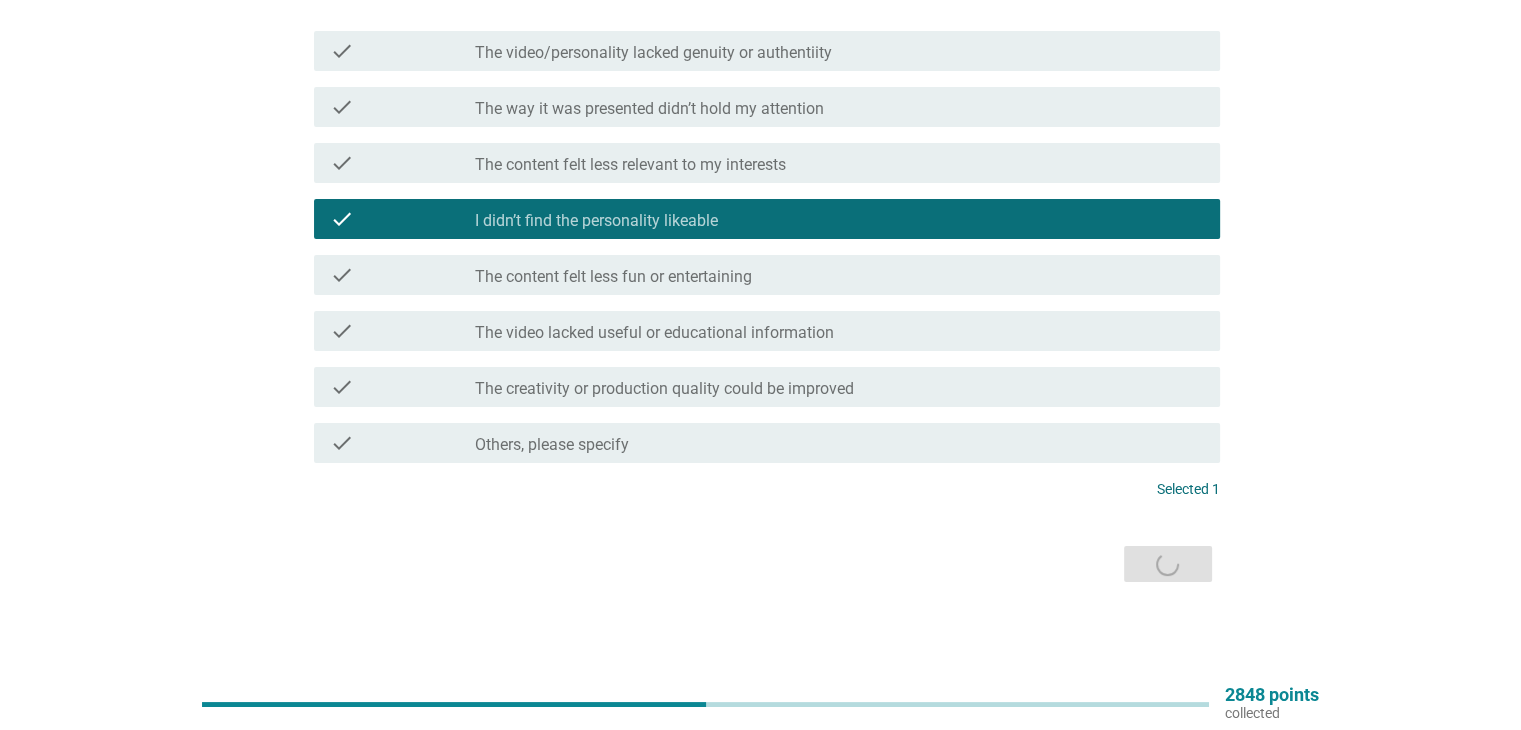 scroll, scrollTop: 0, scrollLeft: 0, axis: both 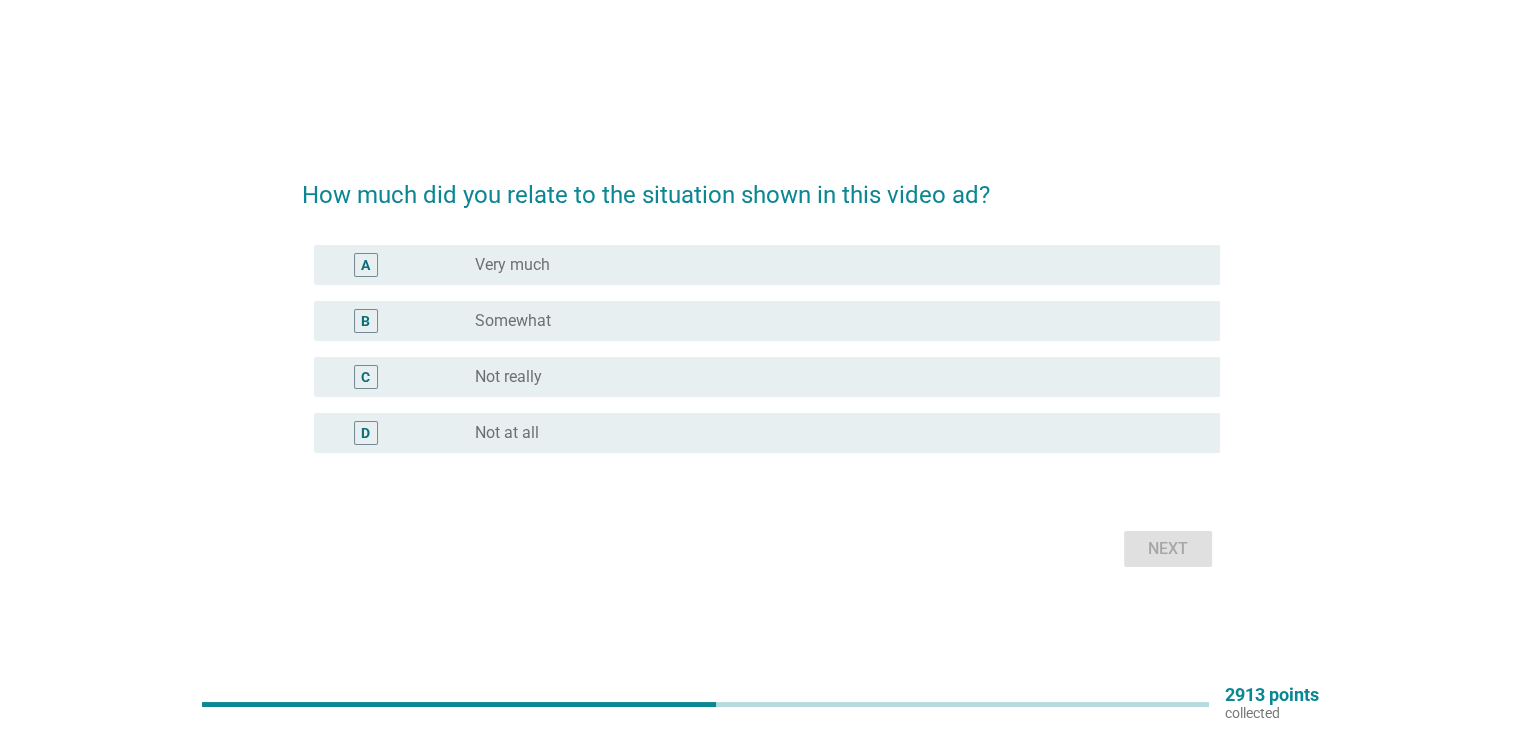 click on "radio_button_unchecked Not really" at bounding box center [831, 377] 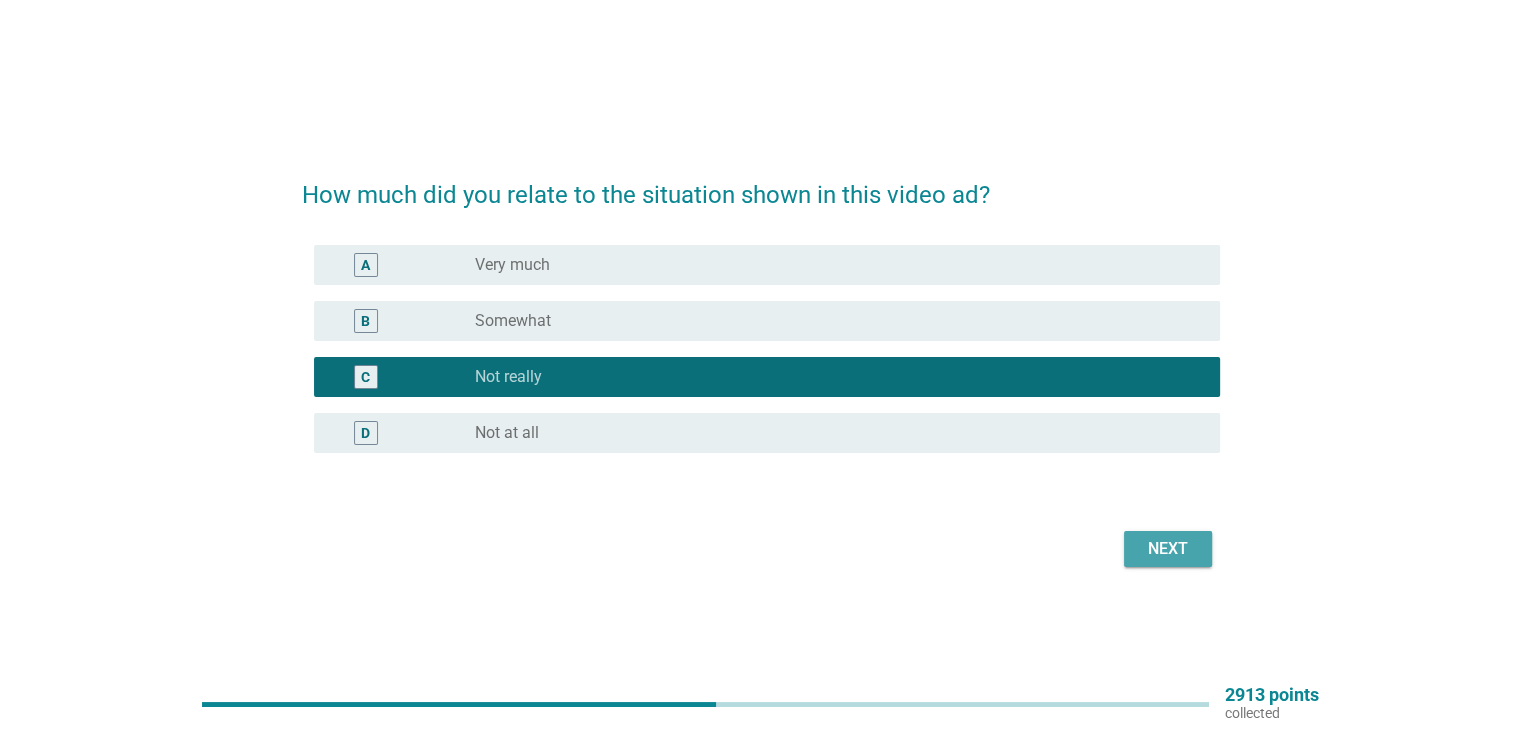 click on "Next" at bounding box center [1168, 549] 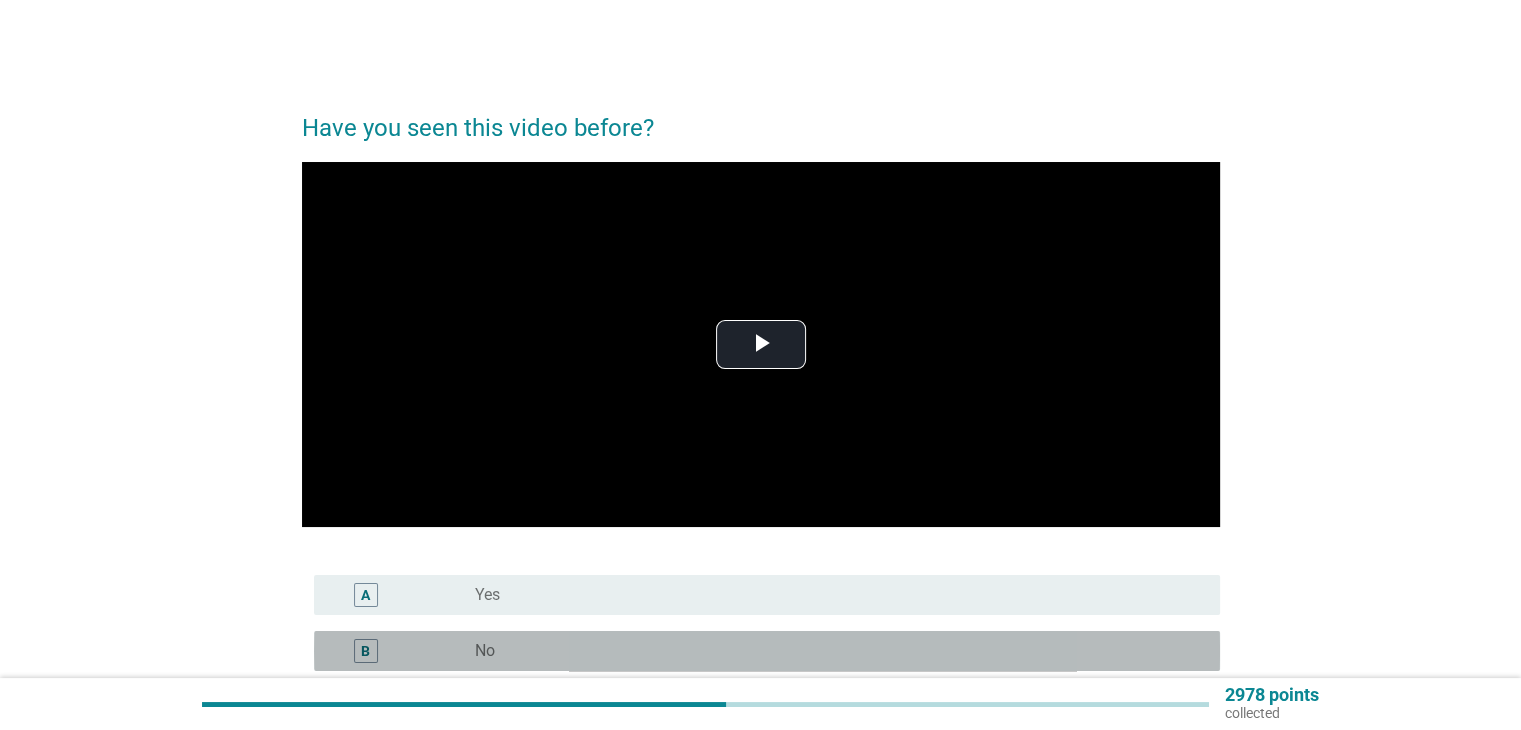 click on "radio_button_unchecked No" at bounding box center (831, 651) 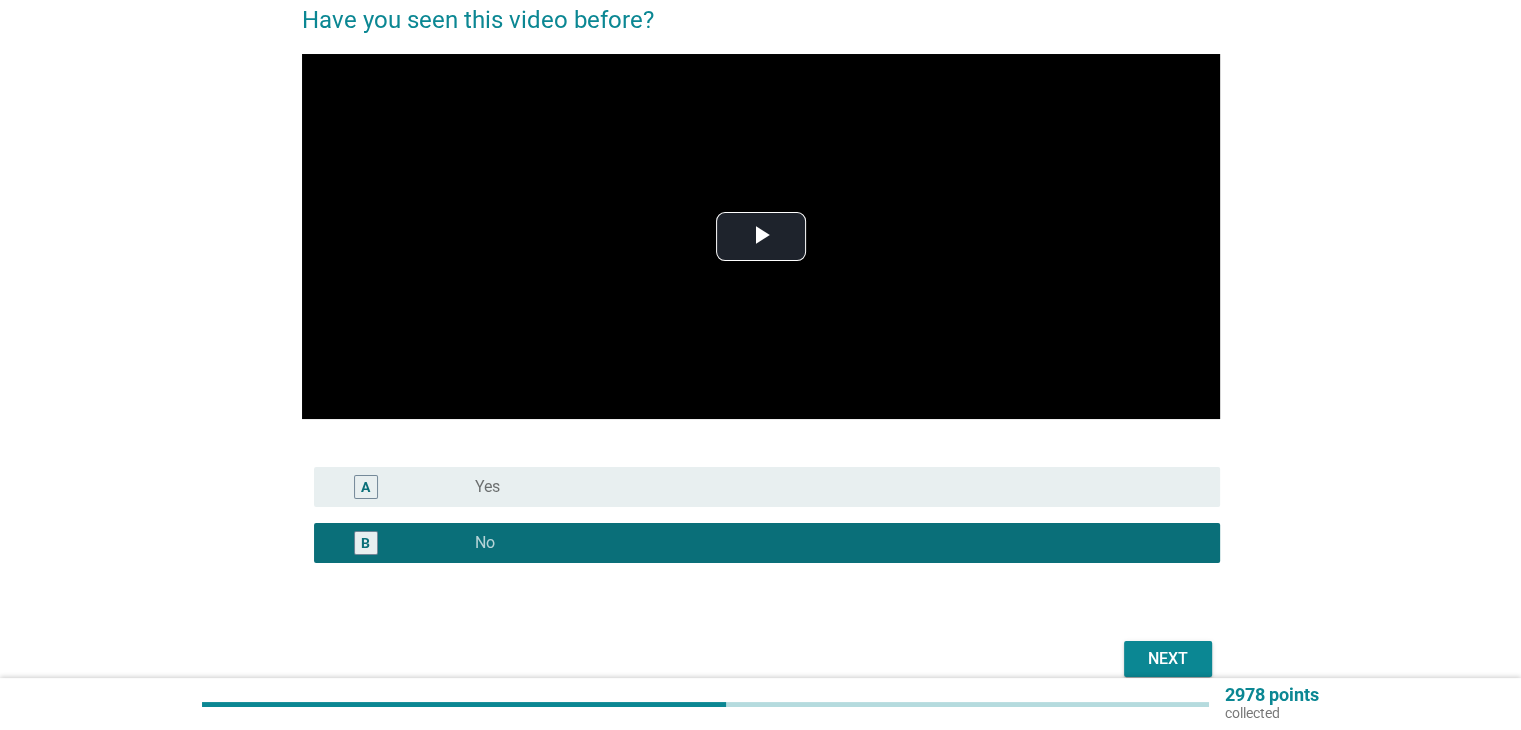 scroll, scrollTop: 200, scrollLeft: 0, axis: vertical 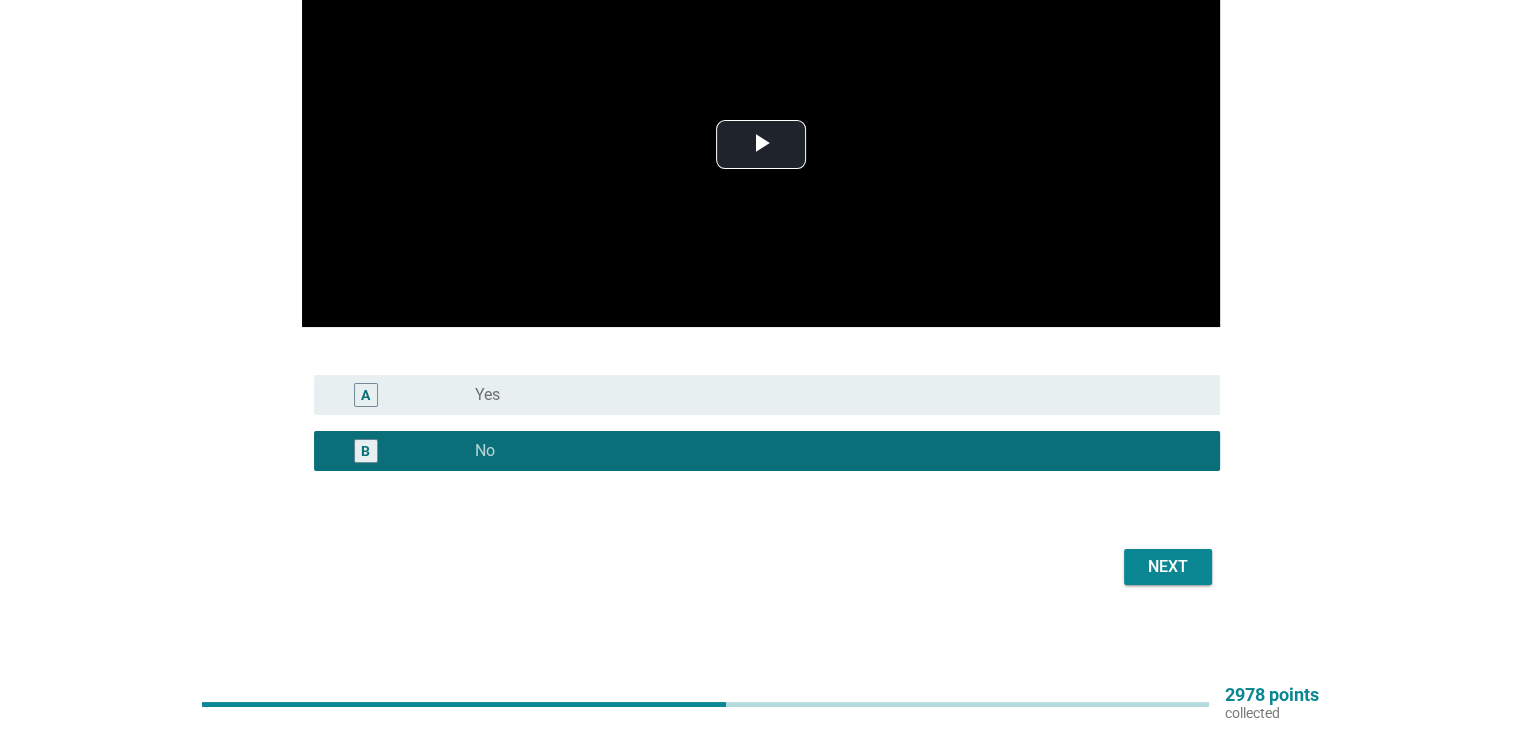 click on "Next" at bounding box center [1168, 567] 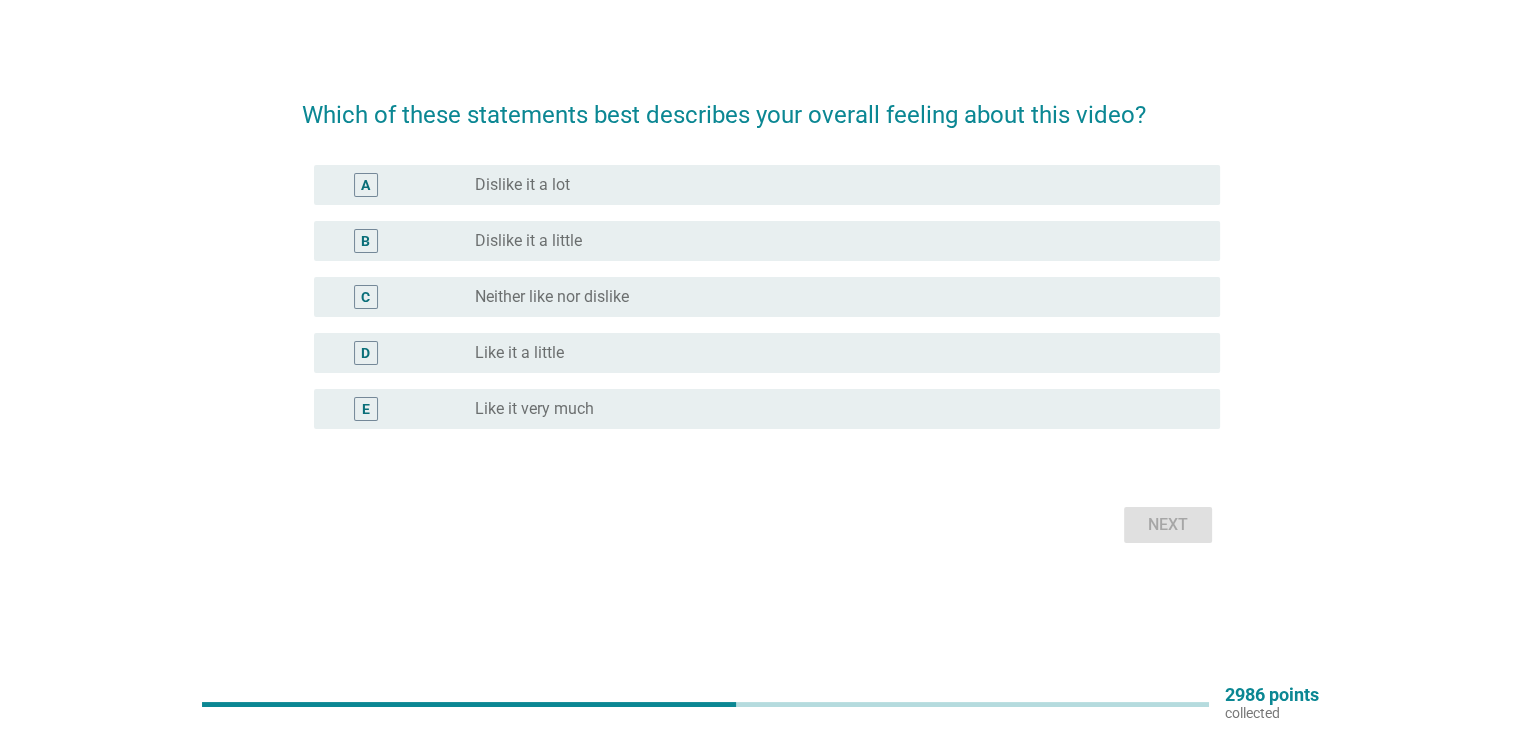 scroll, scrollTop: 0, scrollLeft: 0, axis: both 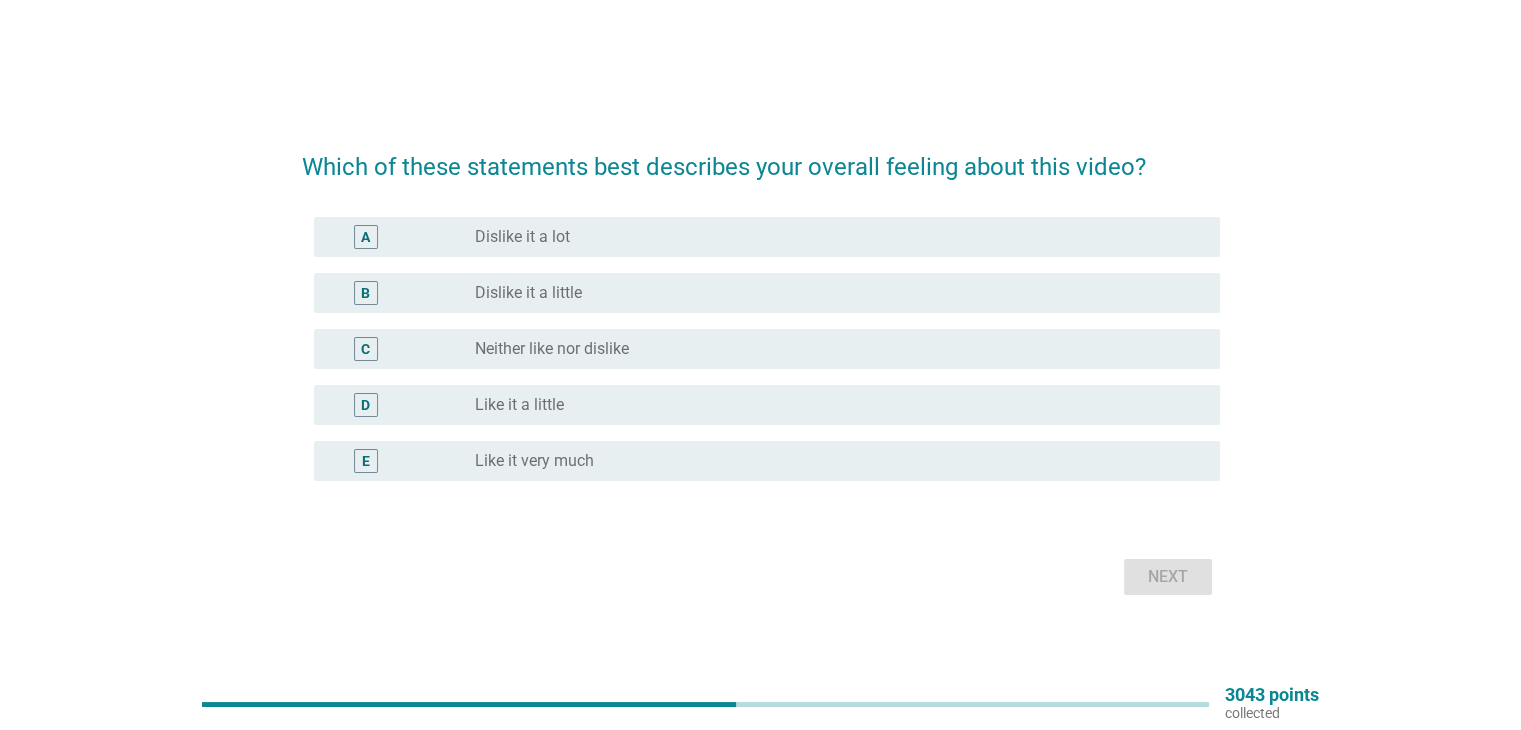 click on "radio_button_unchecked Neither like nor dislike" at bounding box center (831, 349) 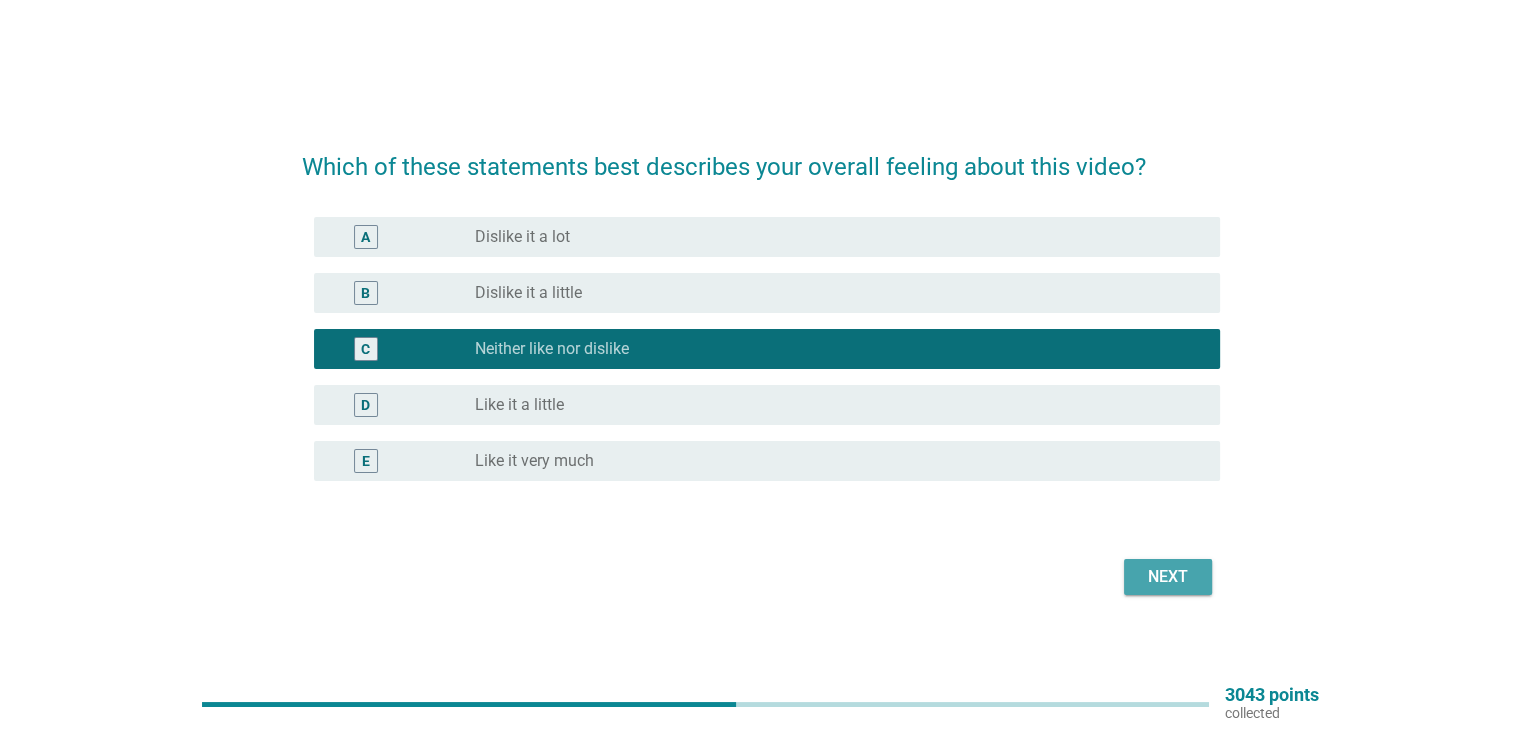 click on "Next" at bounding box center [1168, 577] 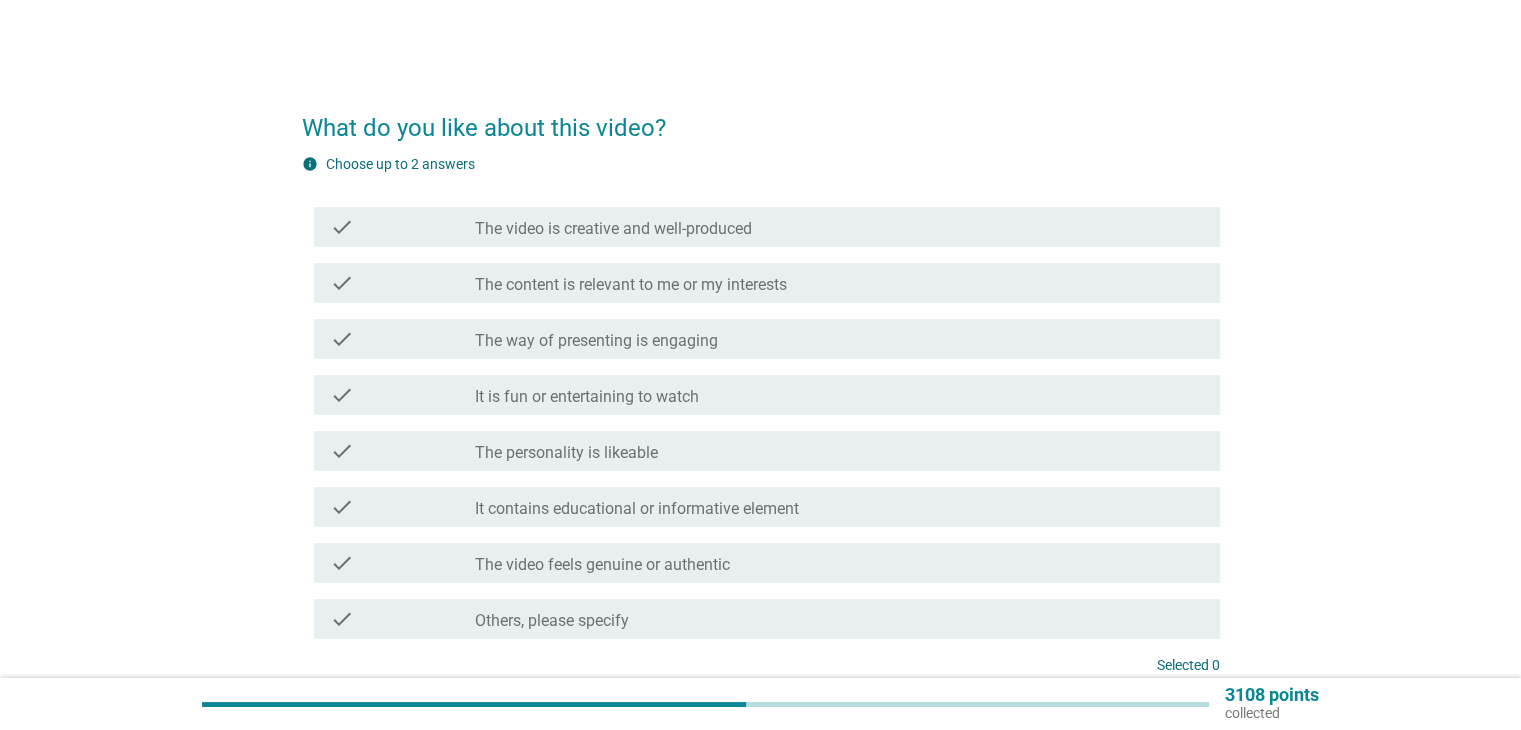 click on "The video feels genuine or authentic" at bounding box center (602, 565) 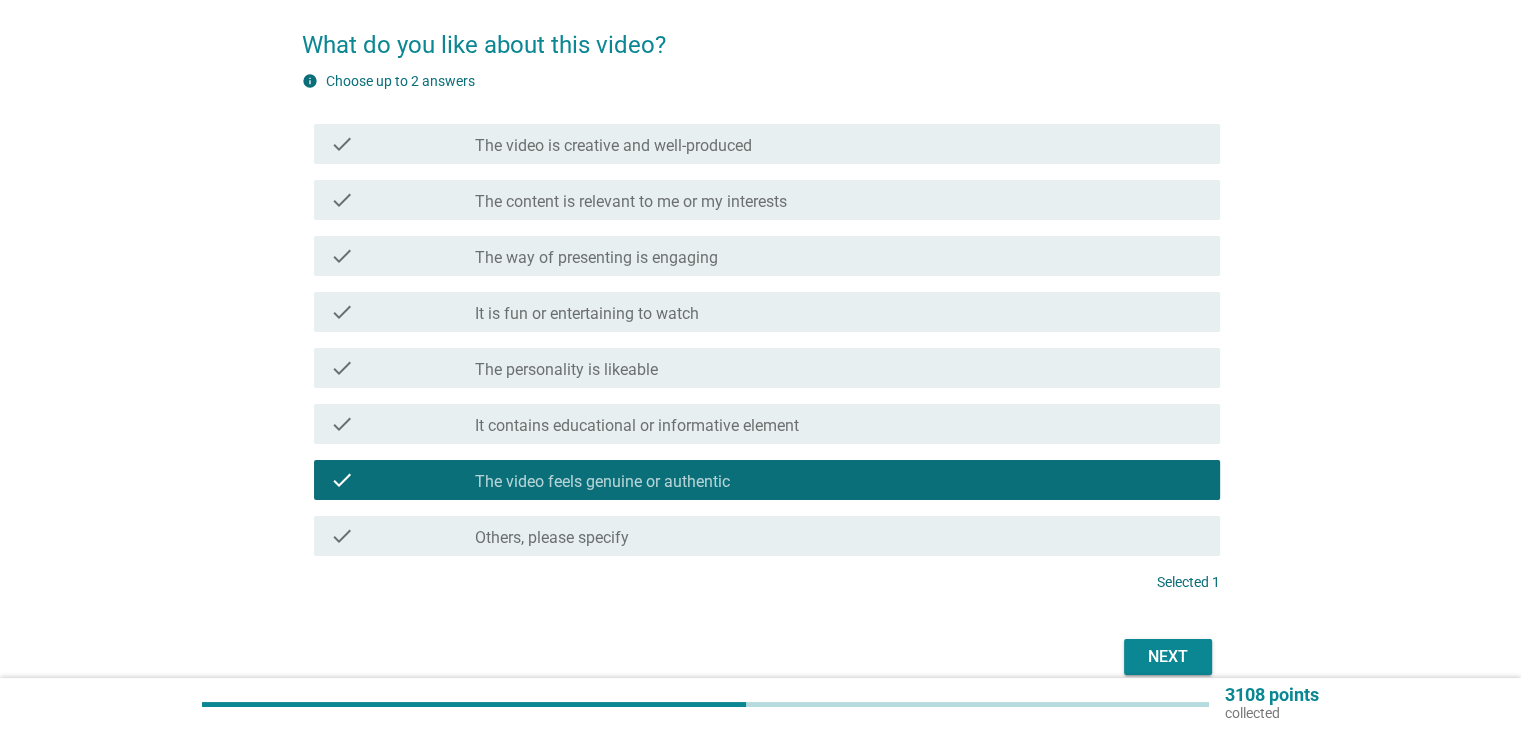scroll, scrollTop: 176, scrollLeft: 0, axis: vertical 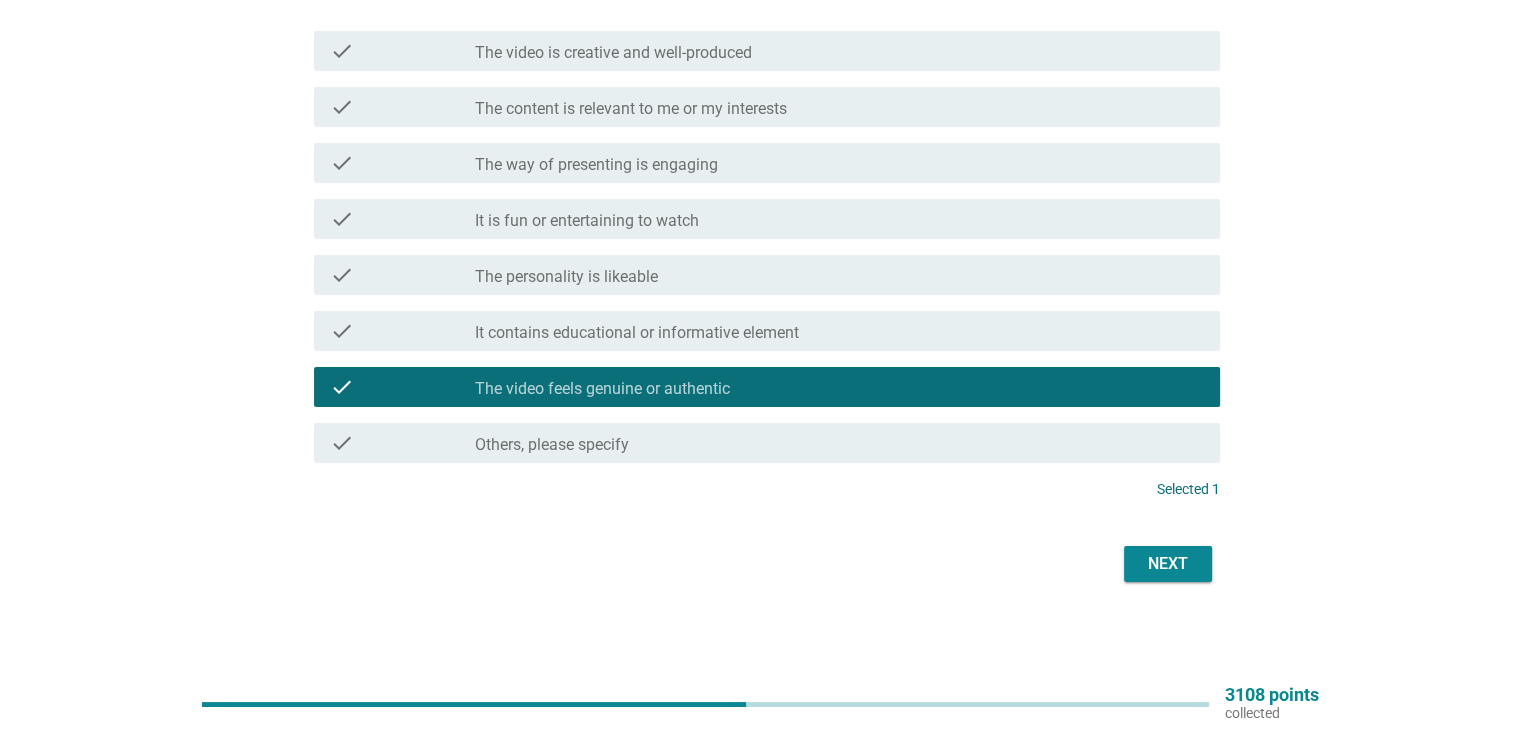 click on "Next" at bounding box center (1168, 564) 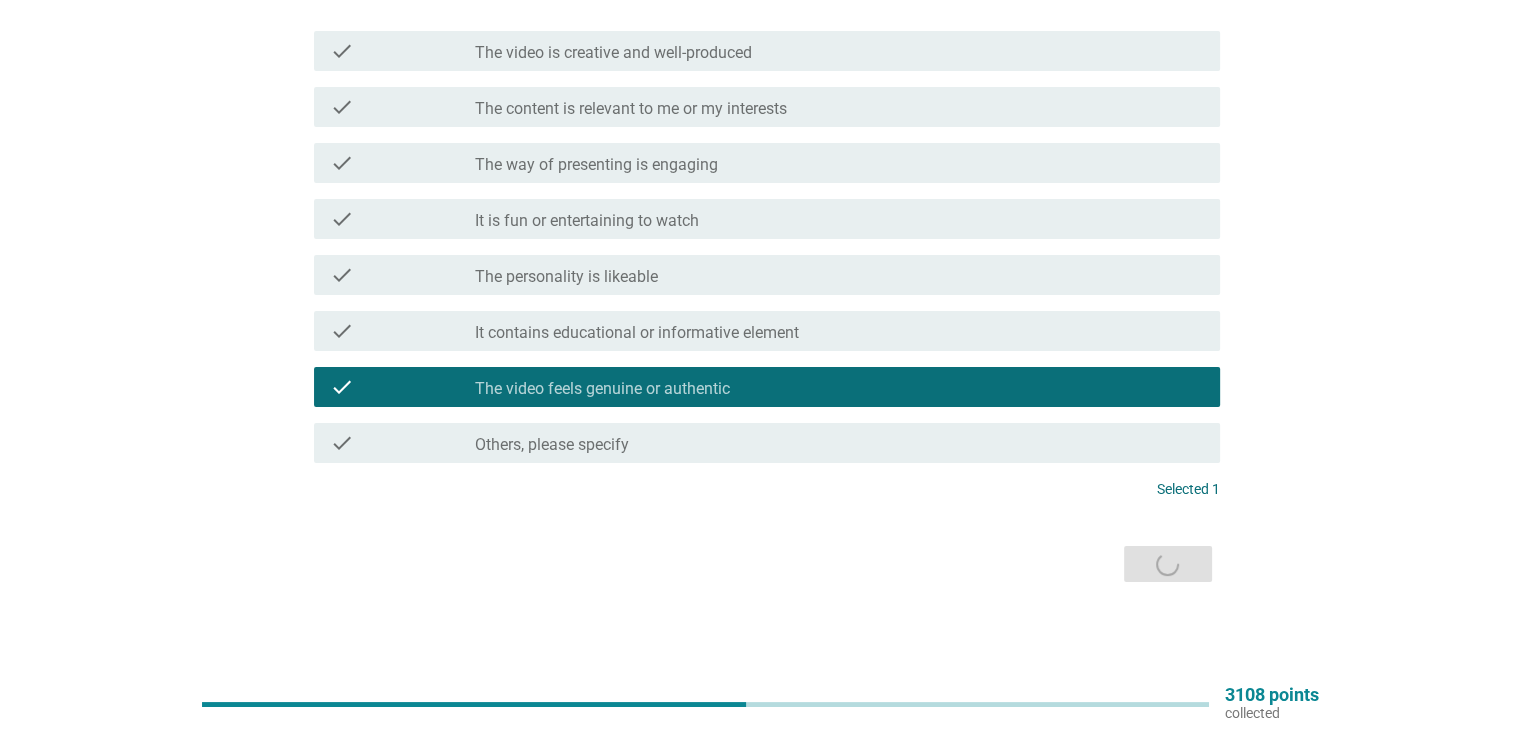 scroll, scrollTop: 0, scrollLeft: 0, axis: both 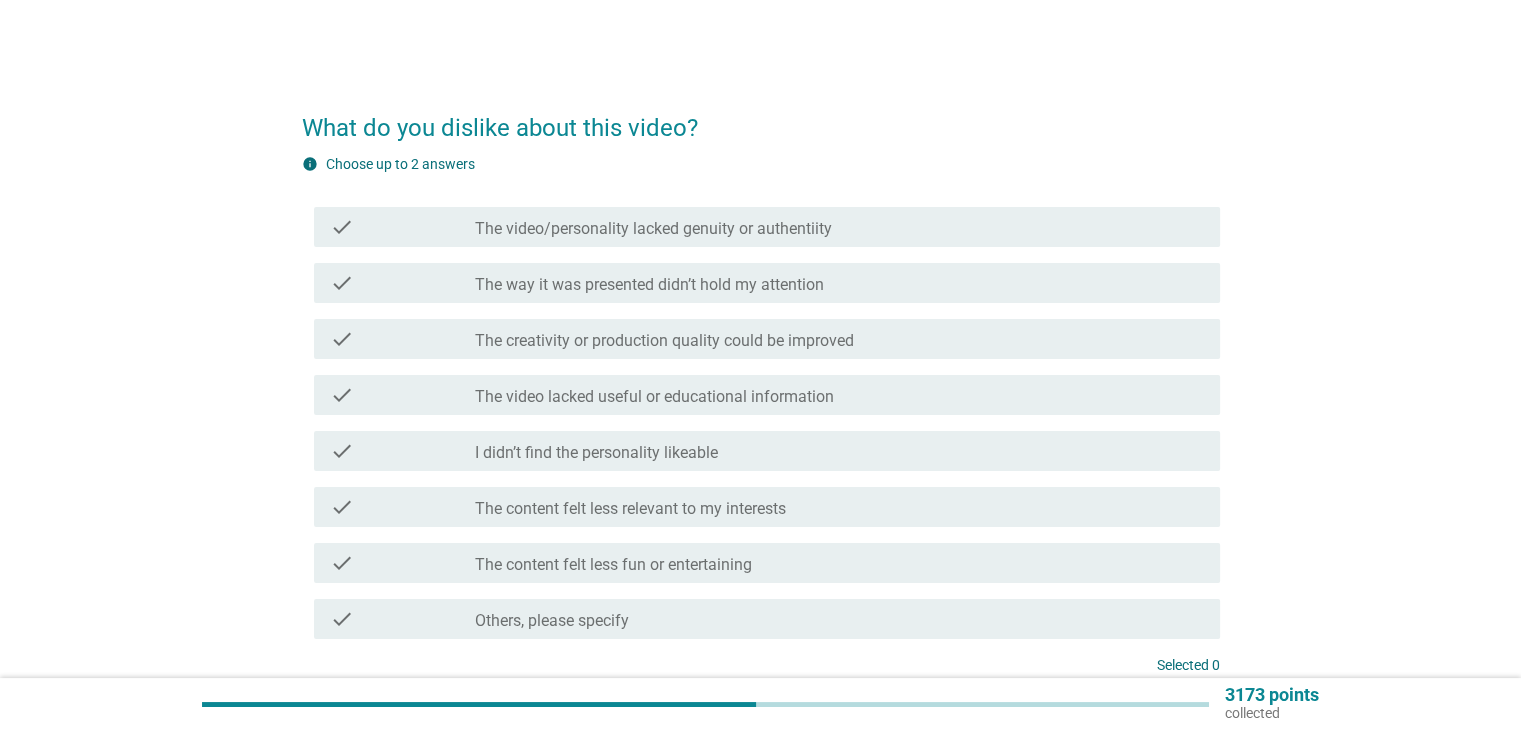 click on "check_box_outline_blank The video lacked useful or educational information" at bounding box center (839, 395) 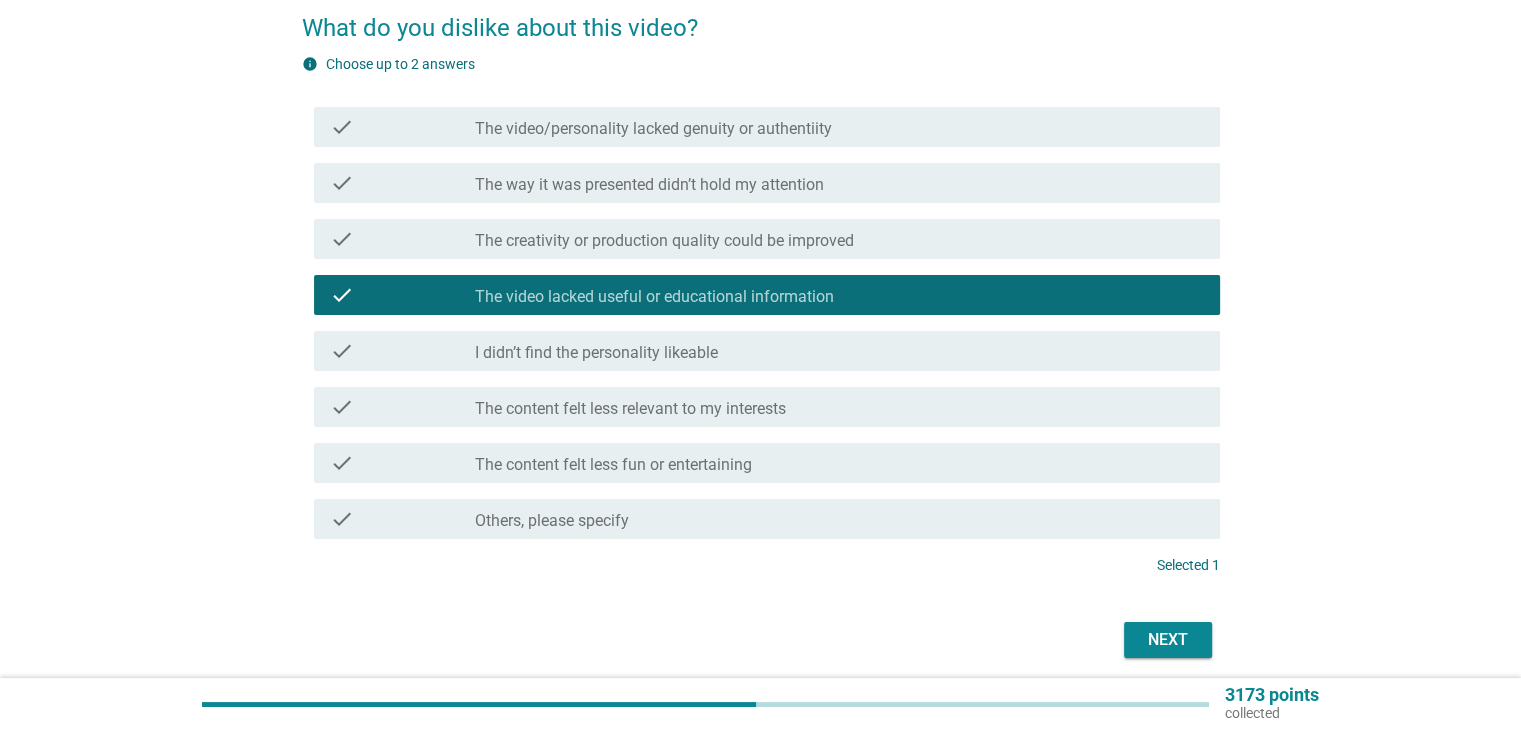 scroll, scrollTop: 176, scrollLeft: 0, axis: vertical 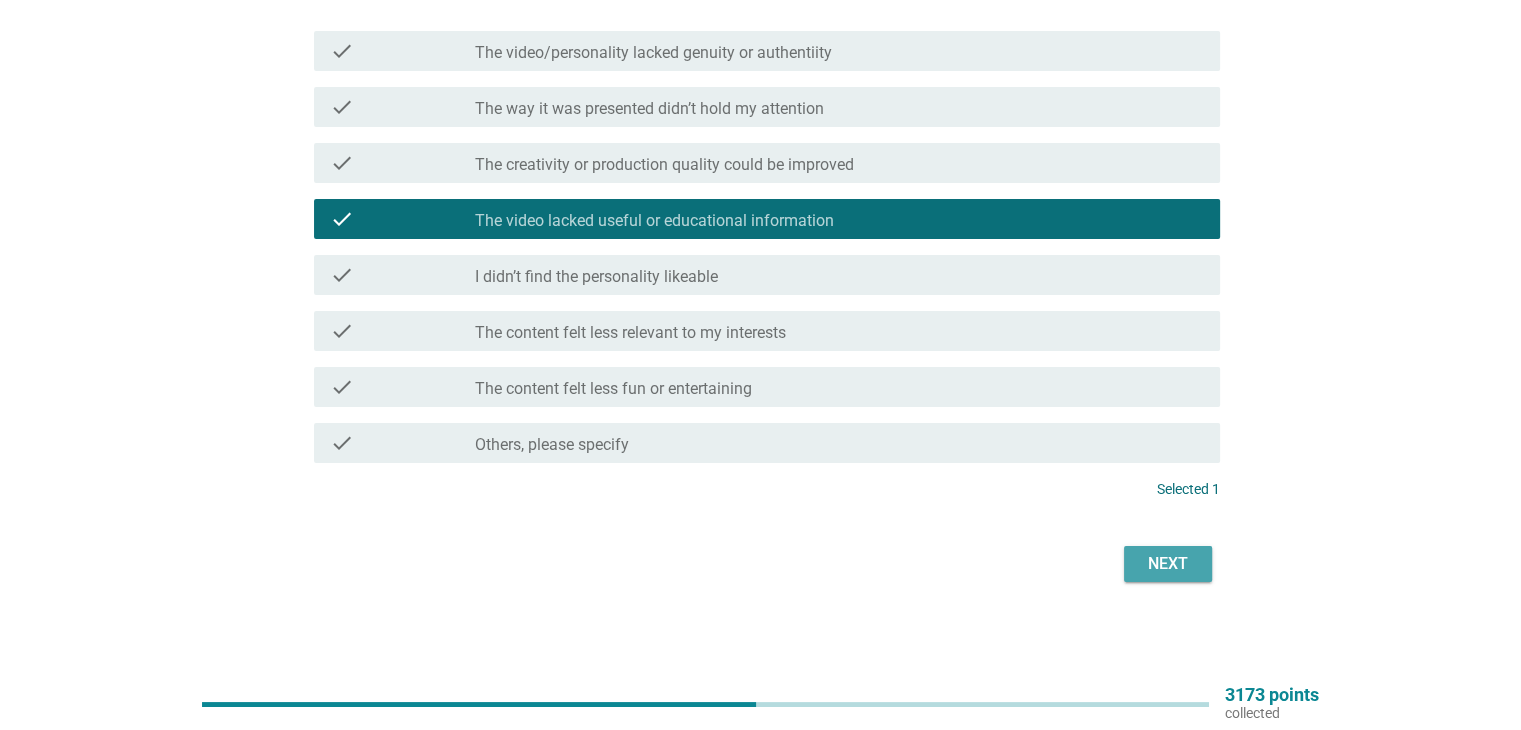 click on "Next" at bounding box center (1168, 564) 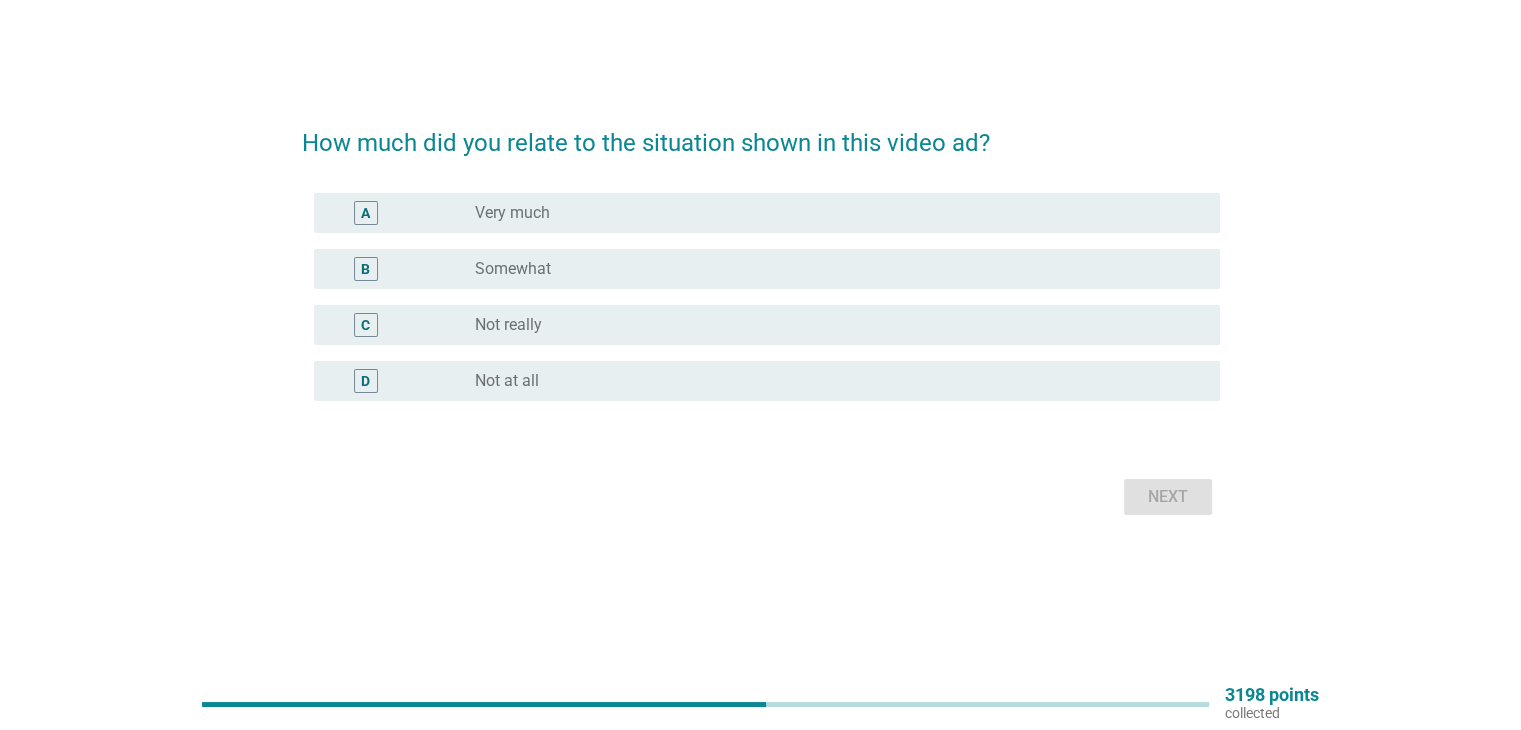 scroll, scrollTop: 0, scrollLeft: 0, axis: both 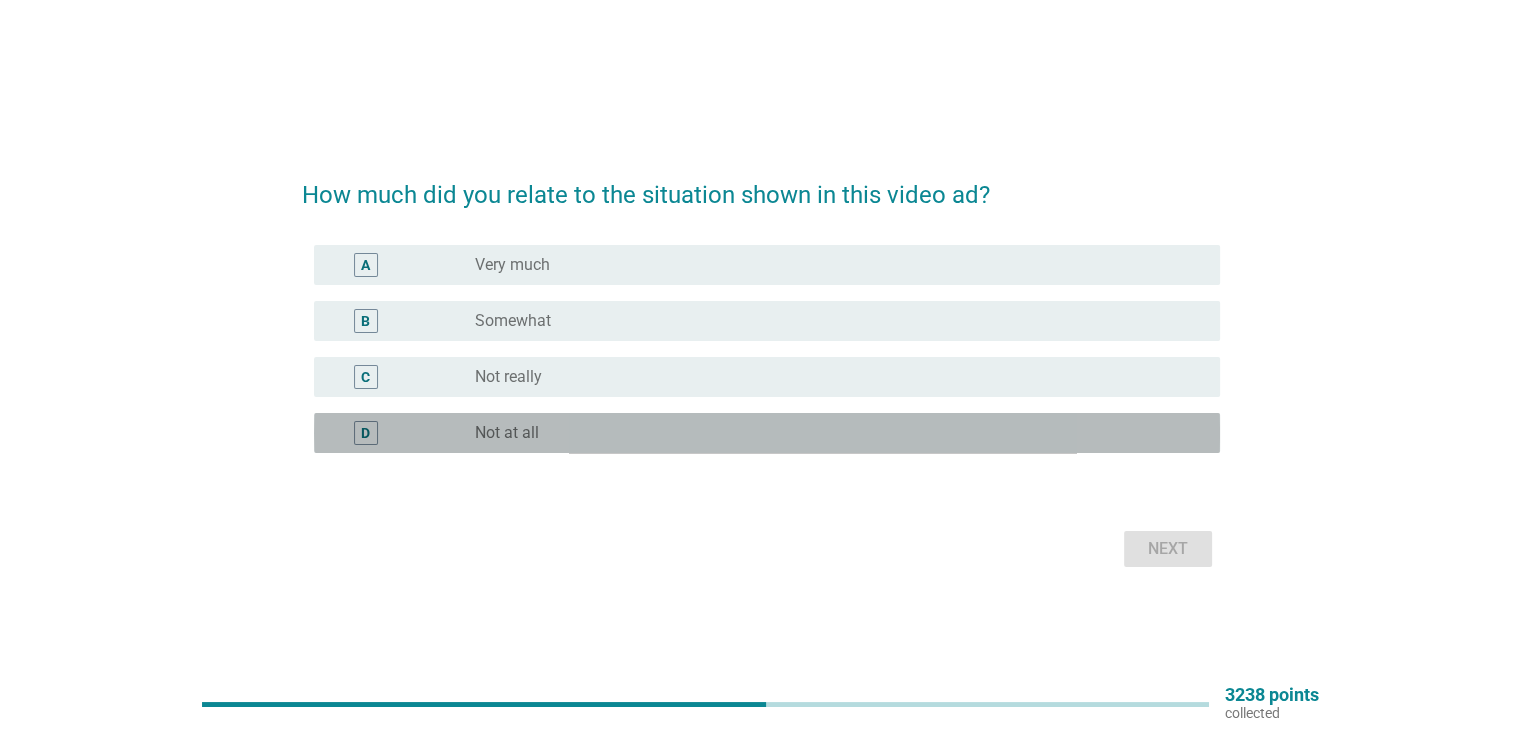 click on "radio_button_unchecked Not at all" at bounding box center [839, 433] 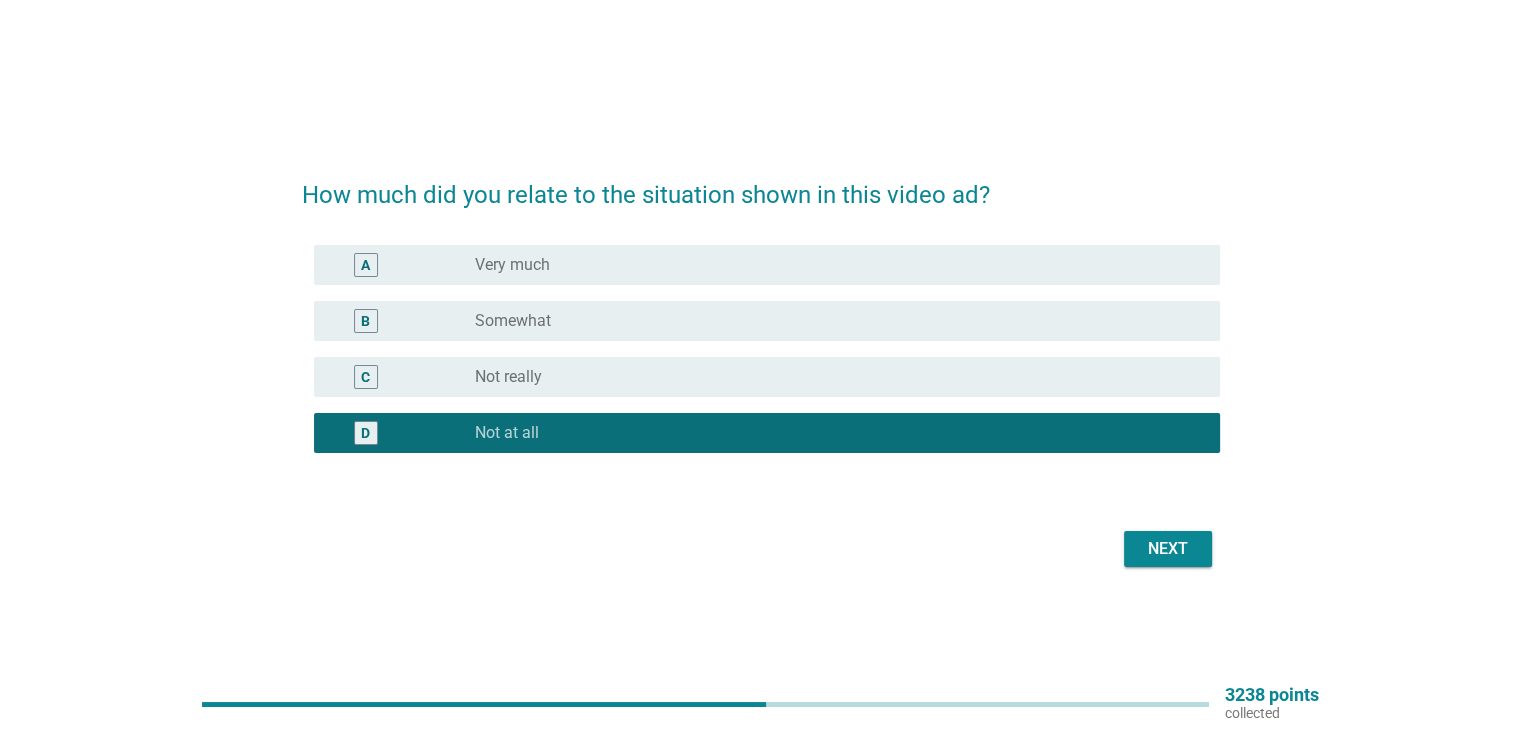 click on "radio_button_unchecked Not really" at bounding box center [831, 377] 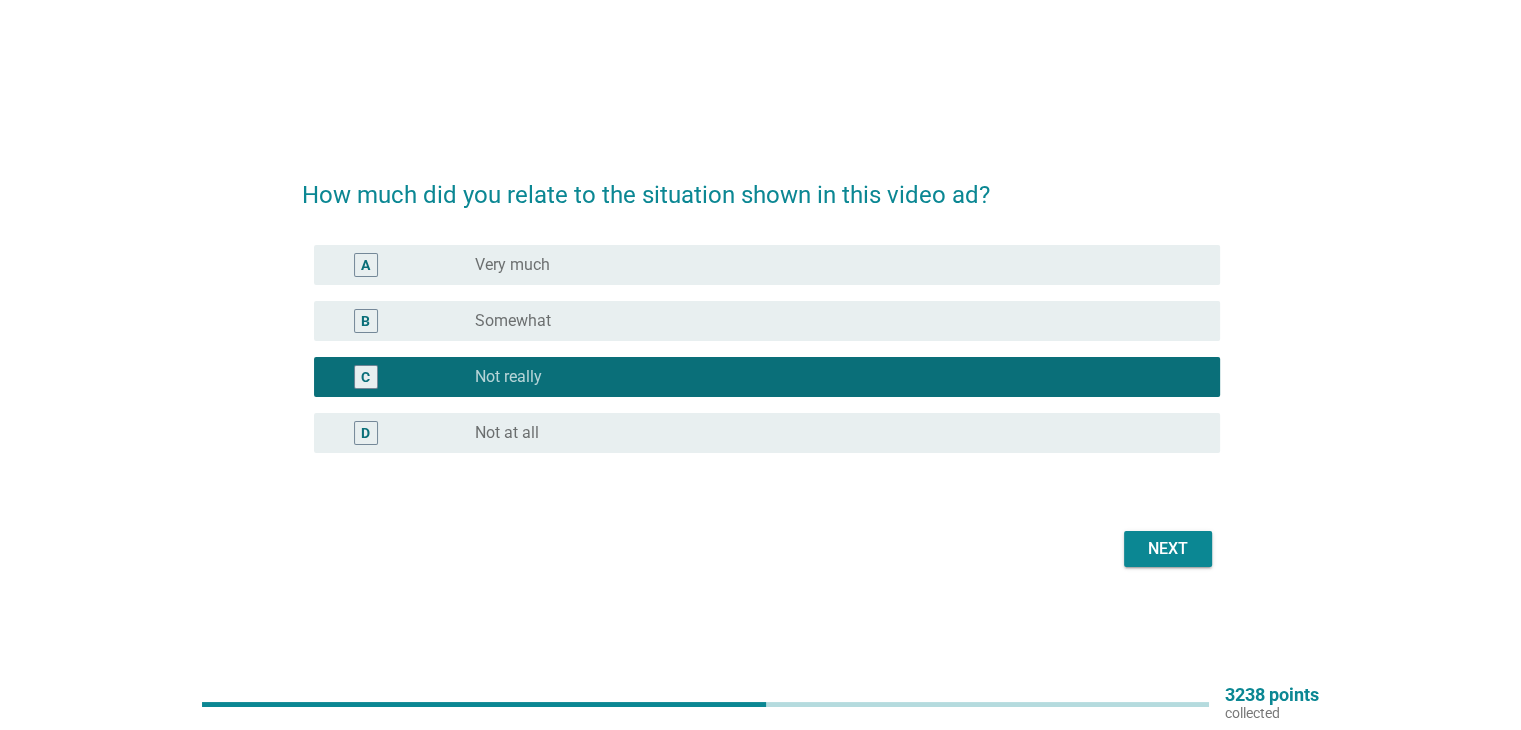 click on "radio_button_unchecked Not at all" at bounding box center [831, 433] 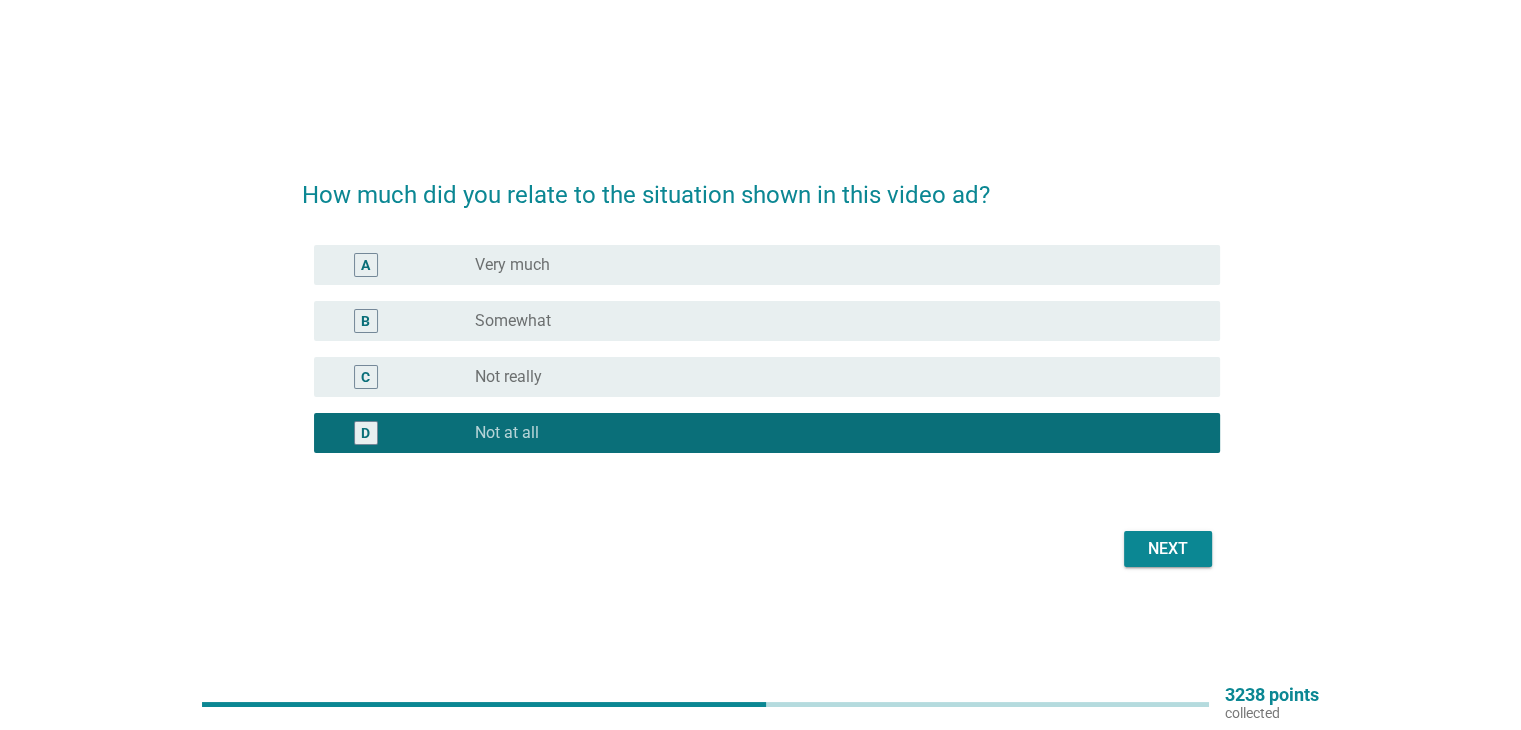 click on "Next" at bounding box center [1168, 549] 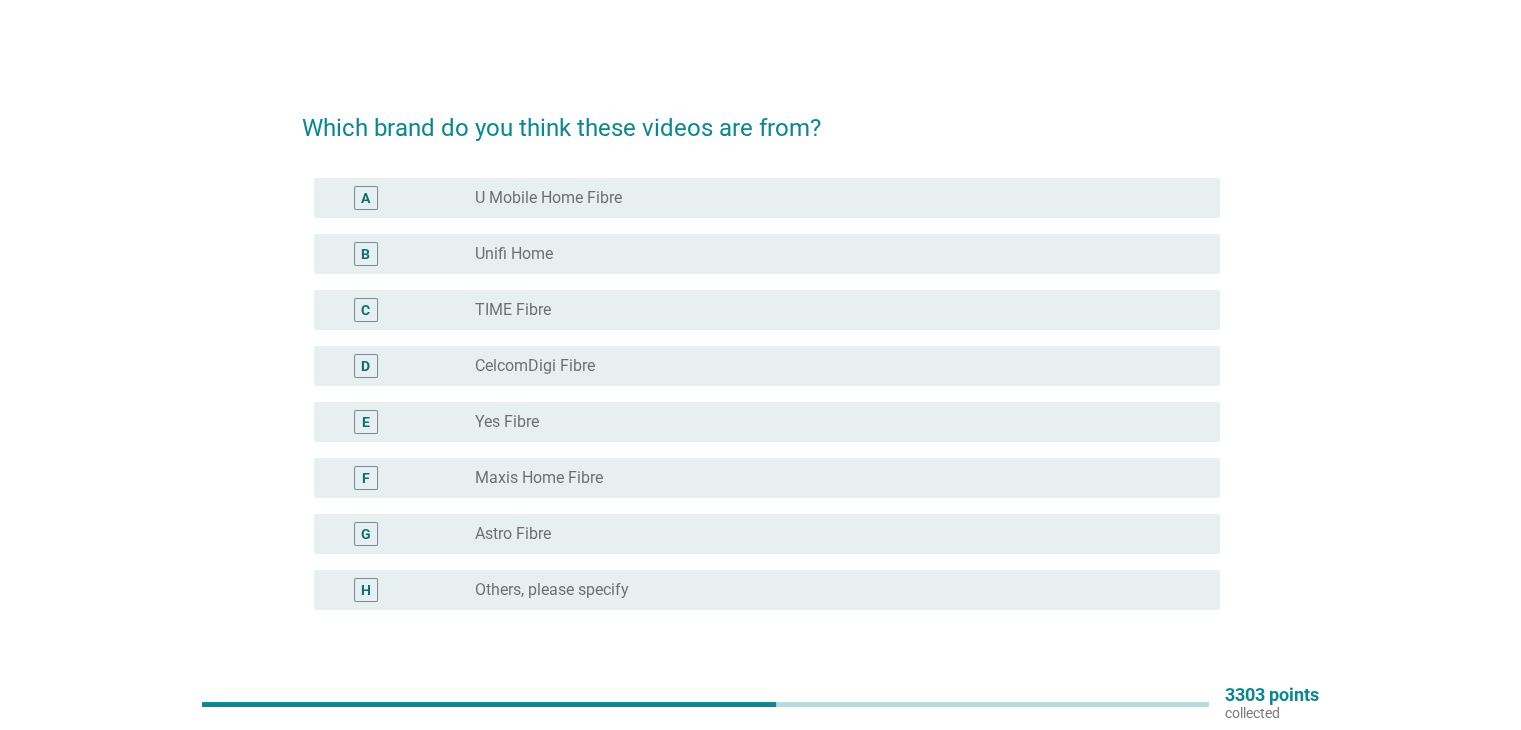 click on "radio_button_unchecked Maxis Home Fibre" at bounding box center (831, 478) 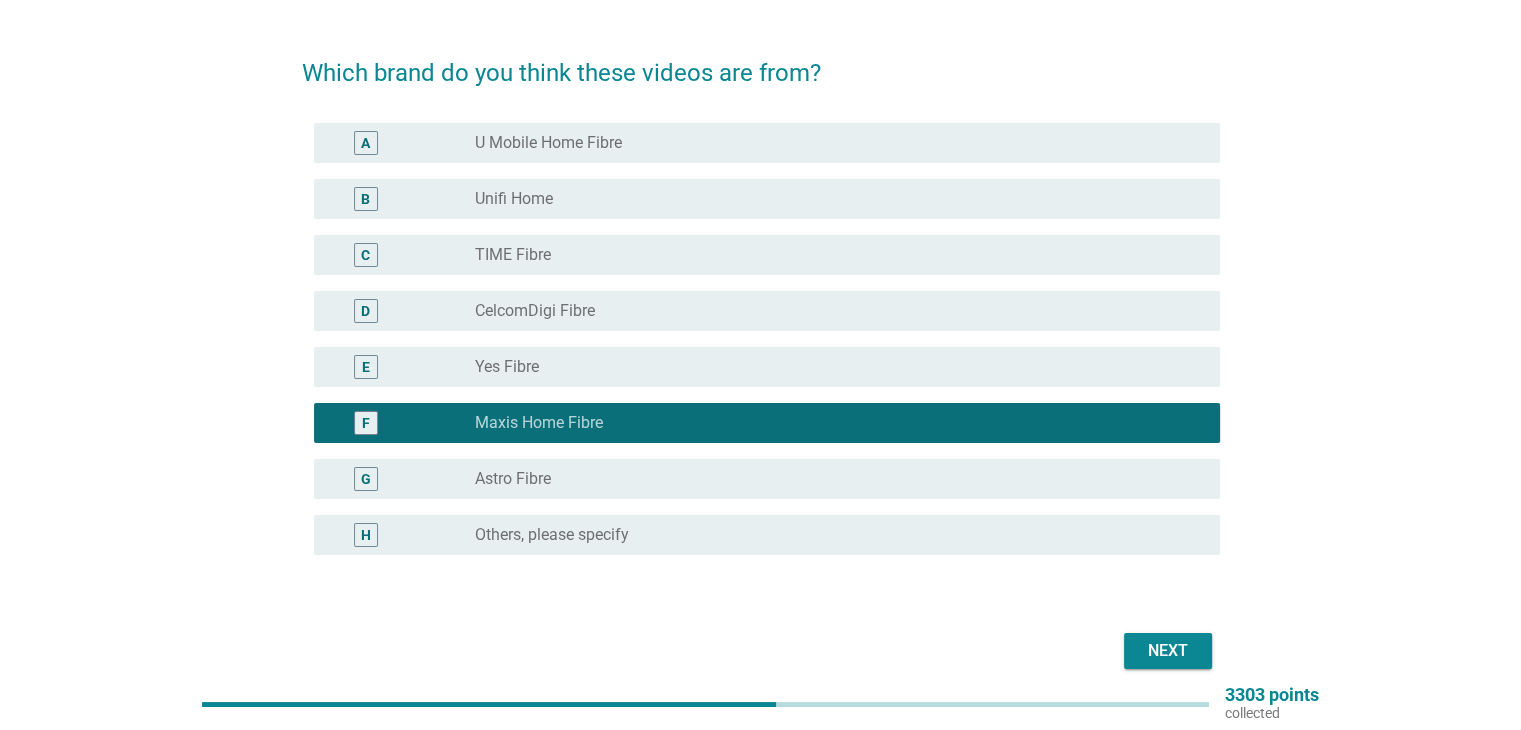 scroll, scrollTop: 100, scrollLeft: 0, axis: vertical 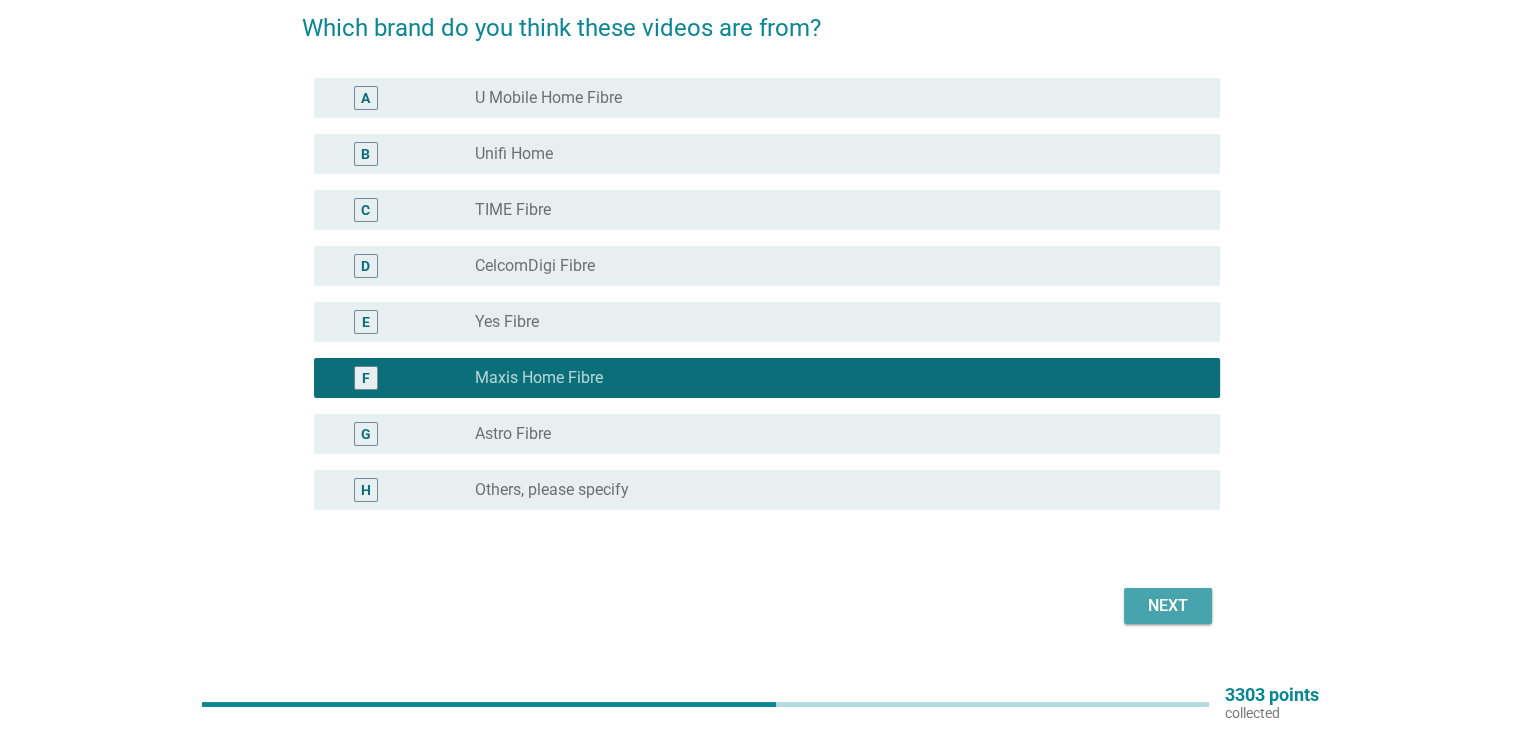 click on "Next" at bounding box center [1168, 606] 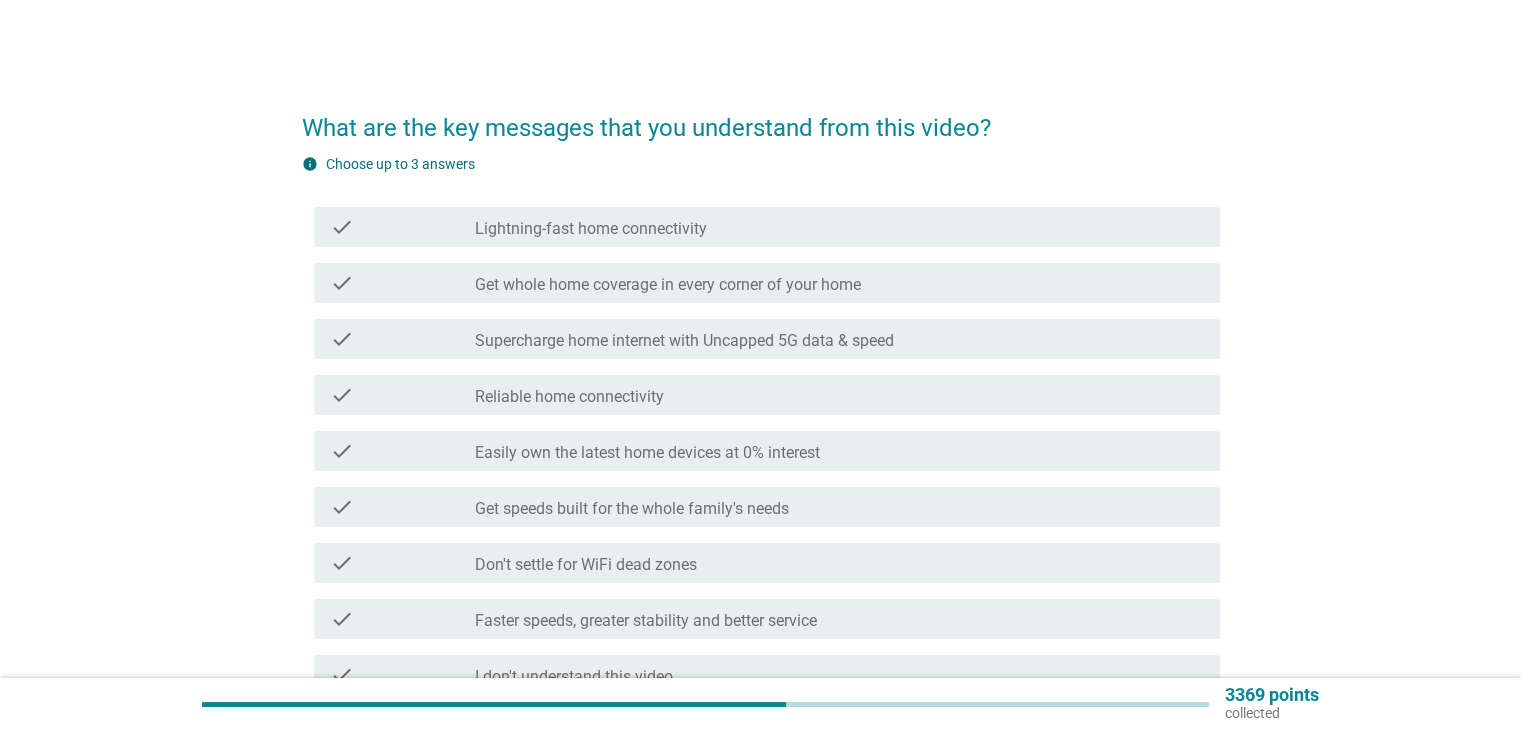 scroll, scrollTop: 100, scrollLeft: 0, axis: vertical 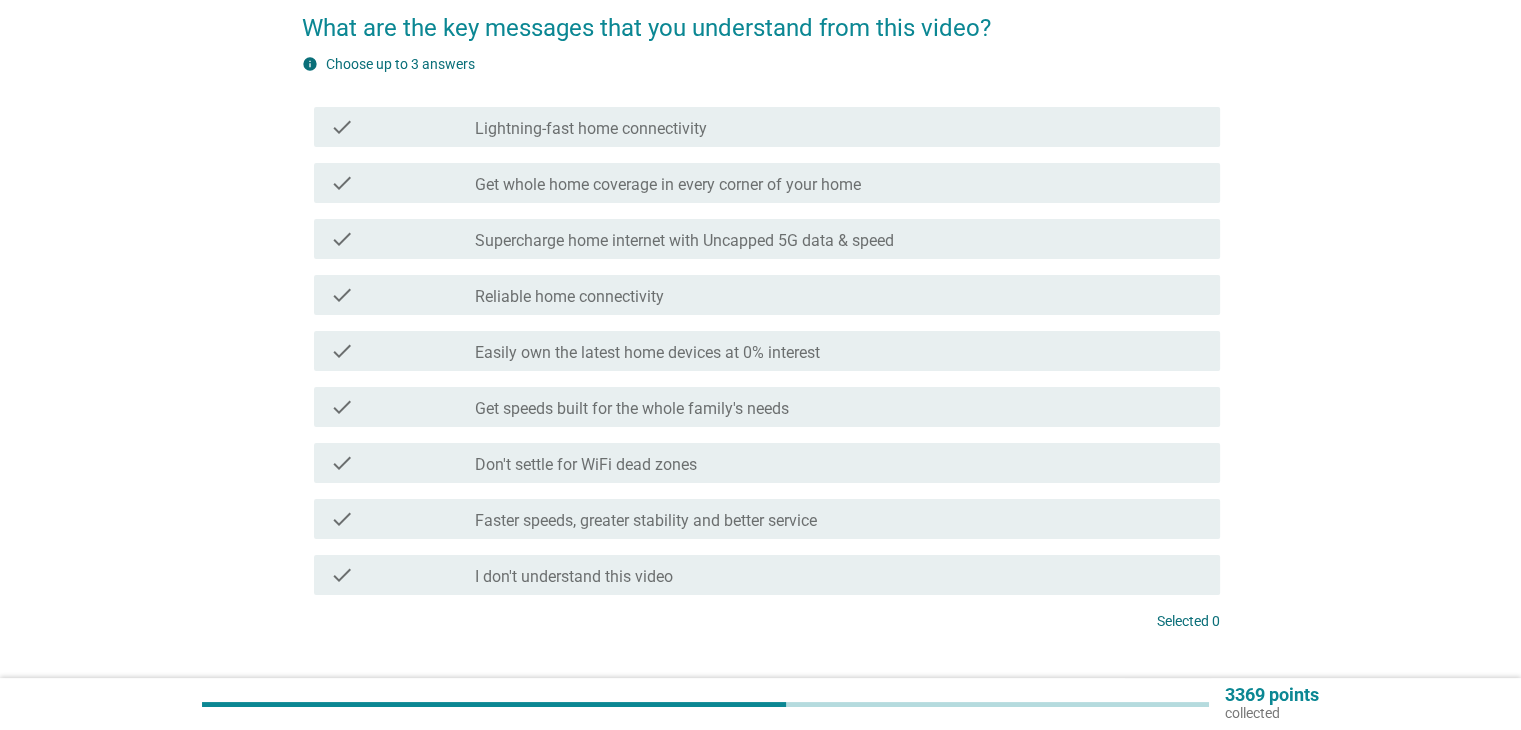 click on "check_box_outline_blank Get speeds built for the whole family's needs" at bounding box center [839, 407] 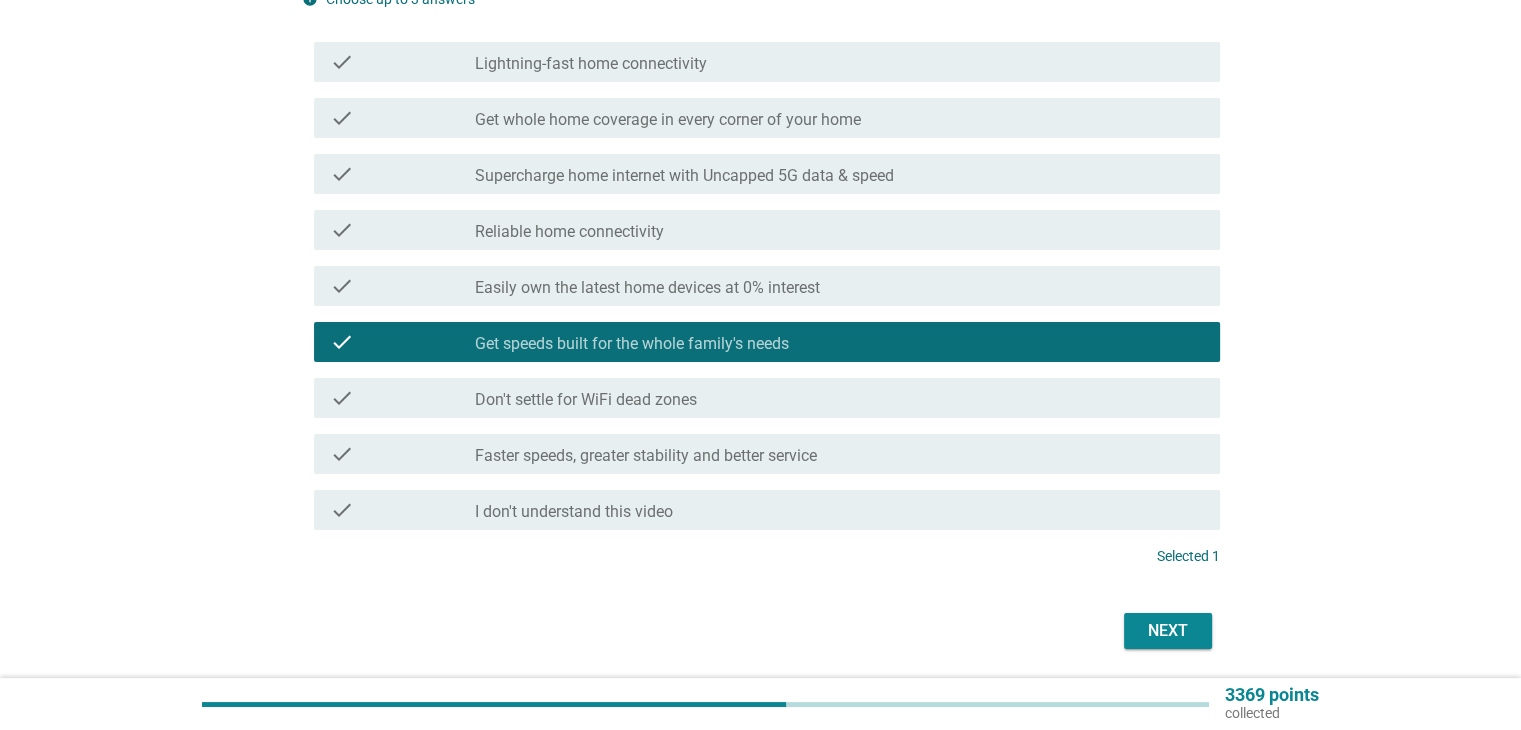 scroll, scrollTop: 200, scrollLeft: 0, axis: vertical 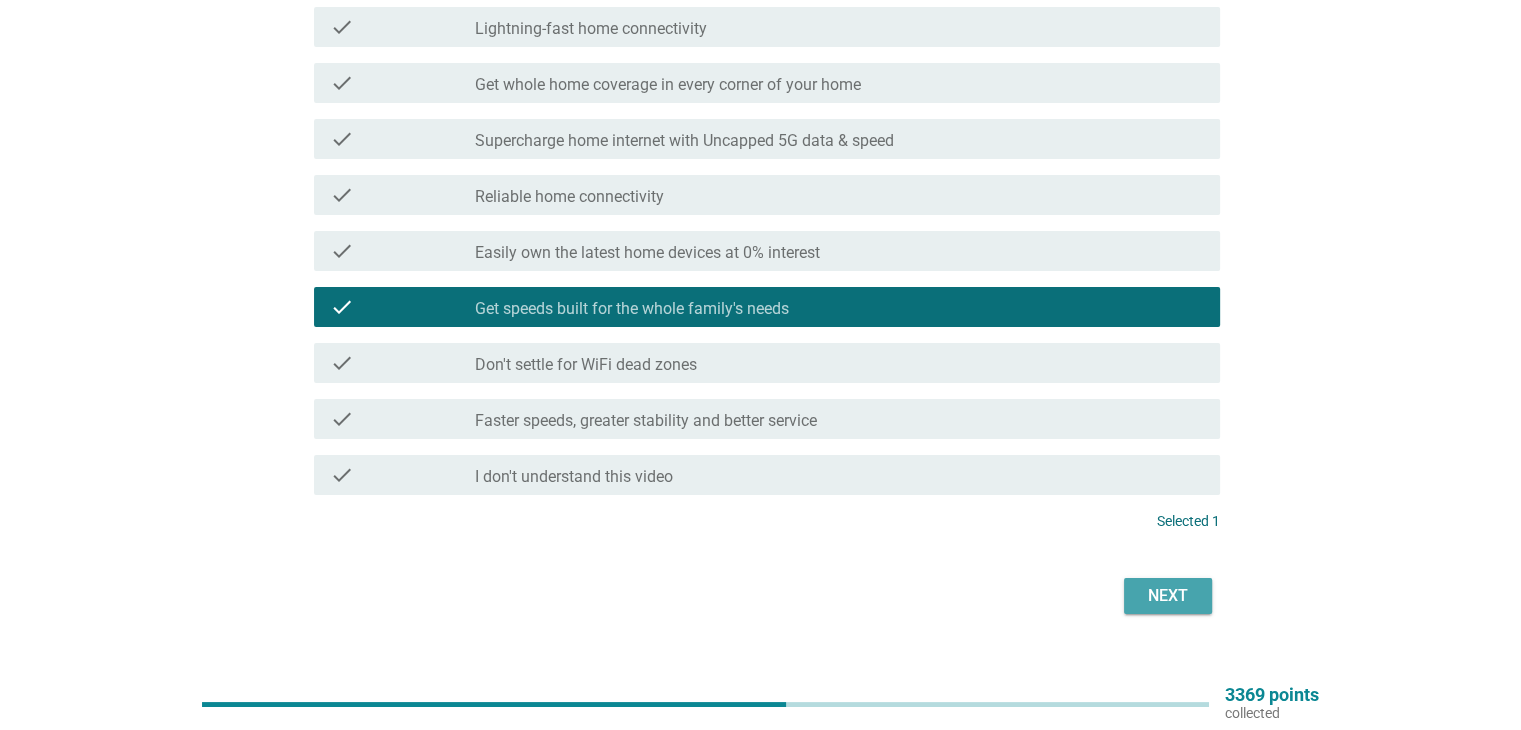 click on "Next" at bounding box center (1168, 596) 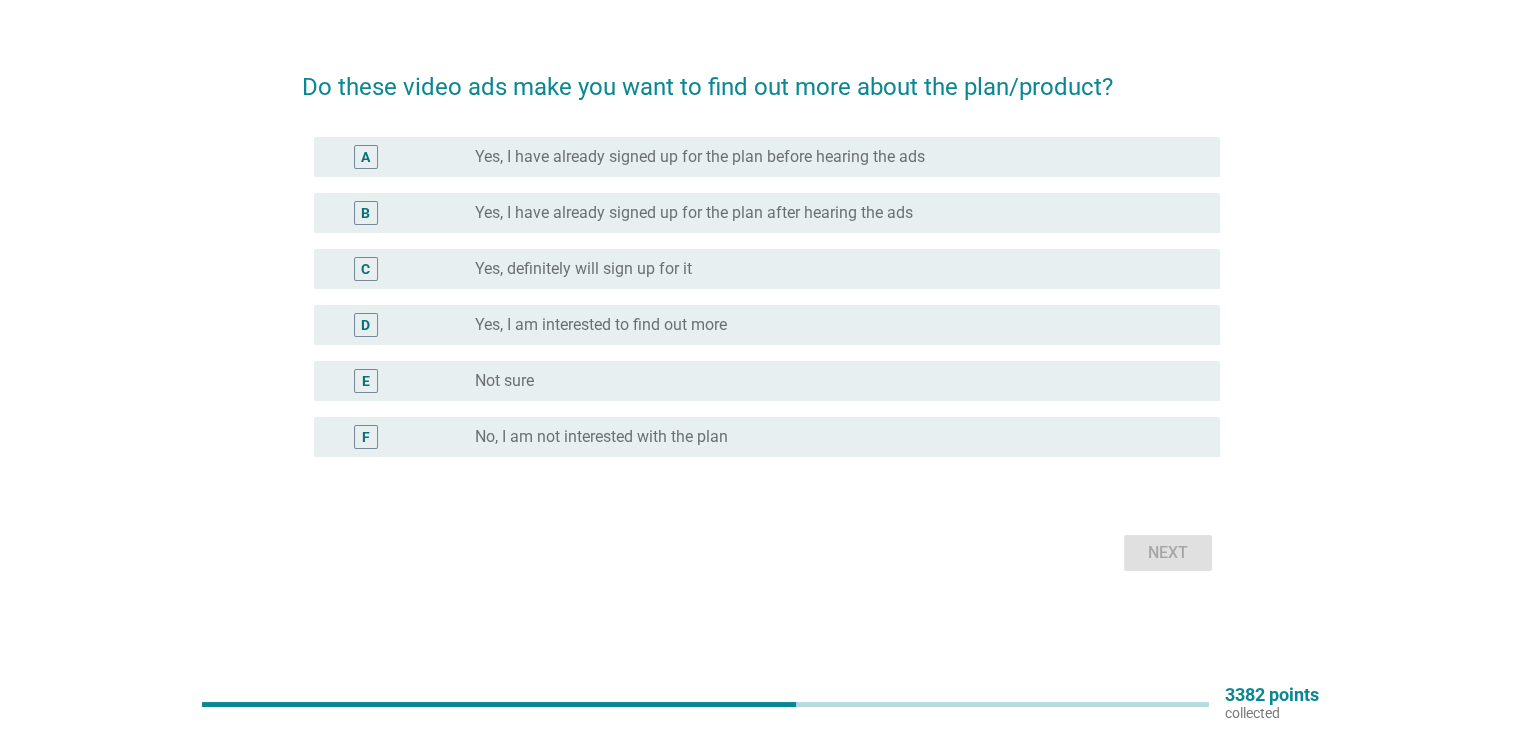 scroll, scrollTop: 0, scrollLeft: 0, axis: both 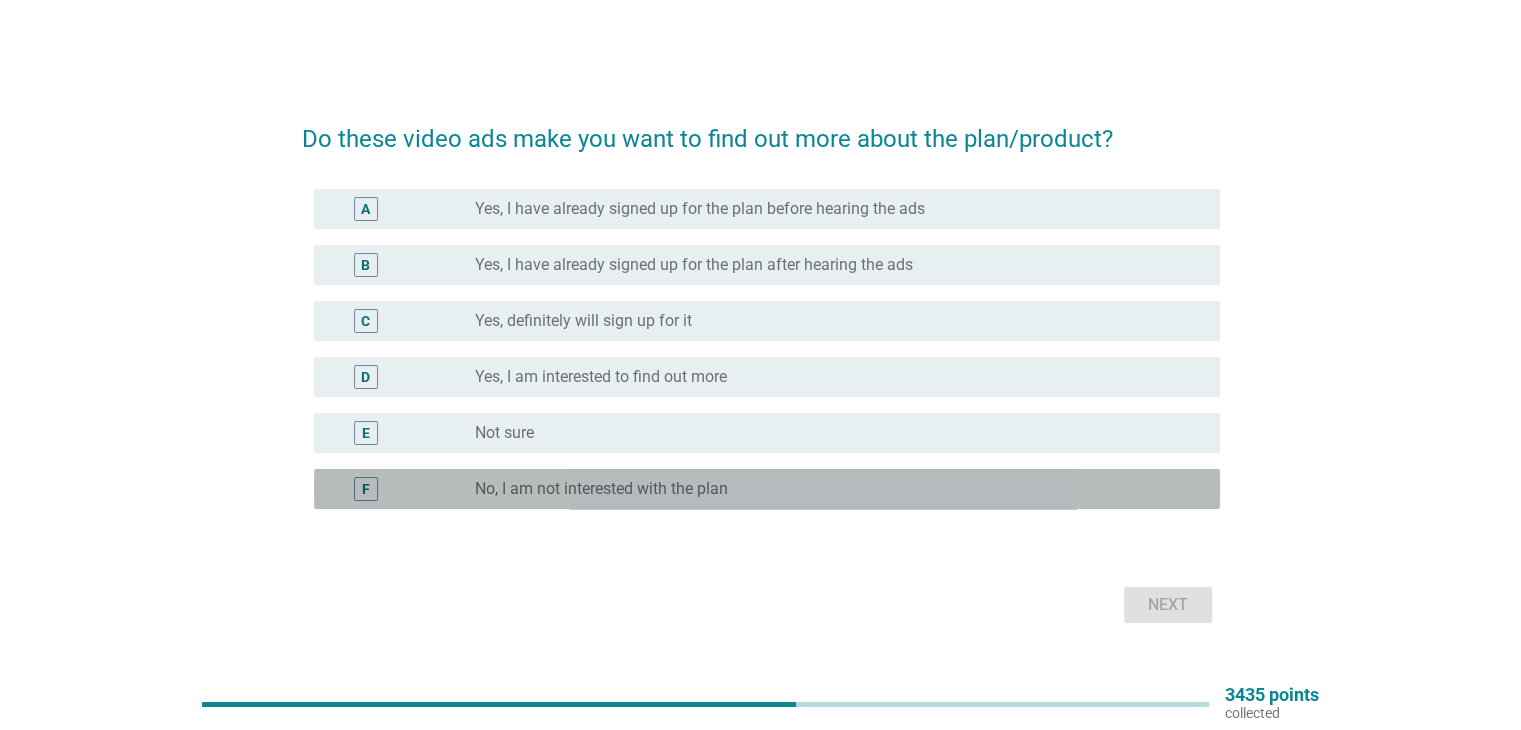 click on "radio_button_unchecked No, I am not interested with the plan" at bounding box center [831, 489] 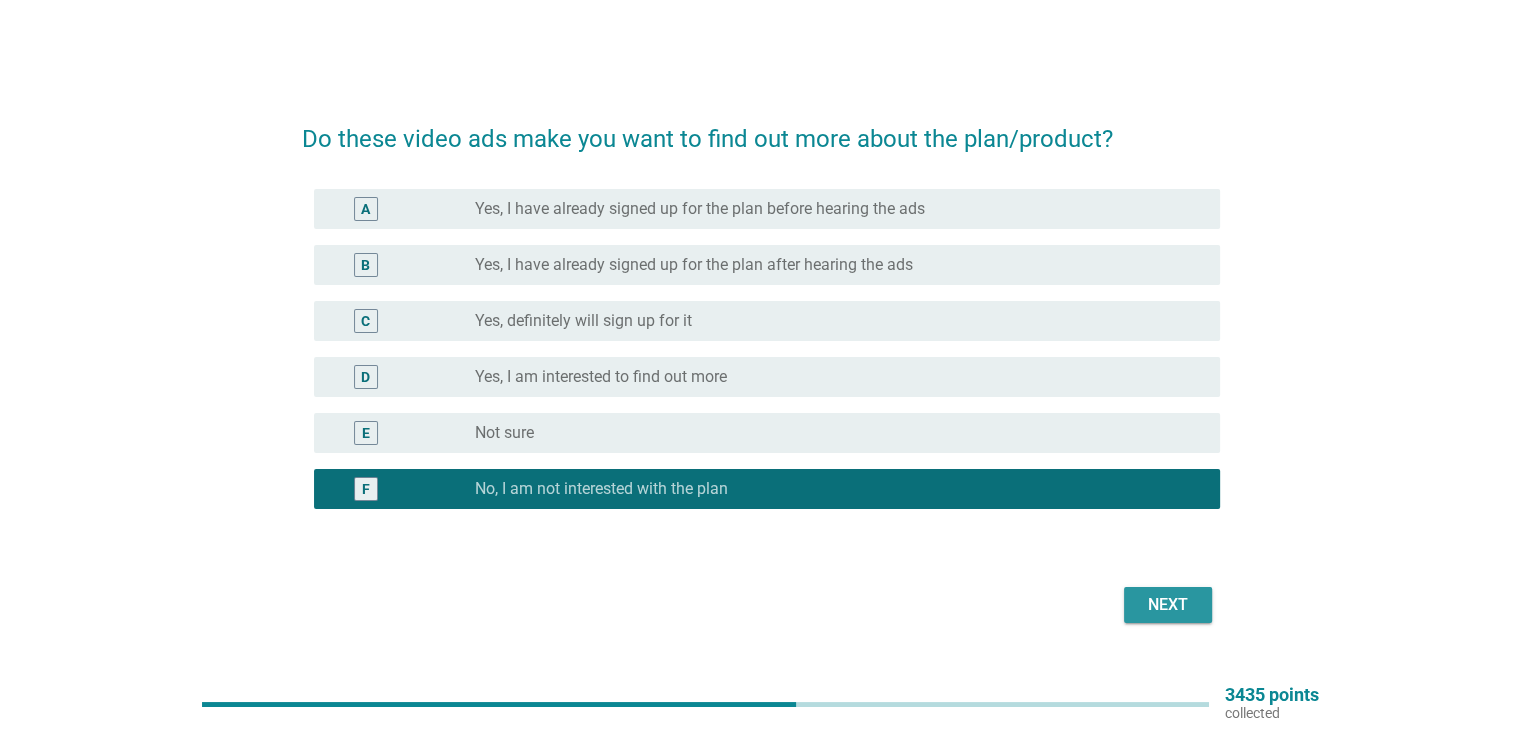 click on "Next" at bounding box center (1168, 605) 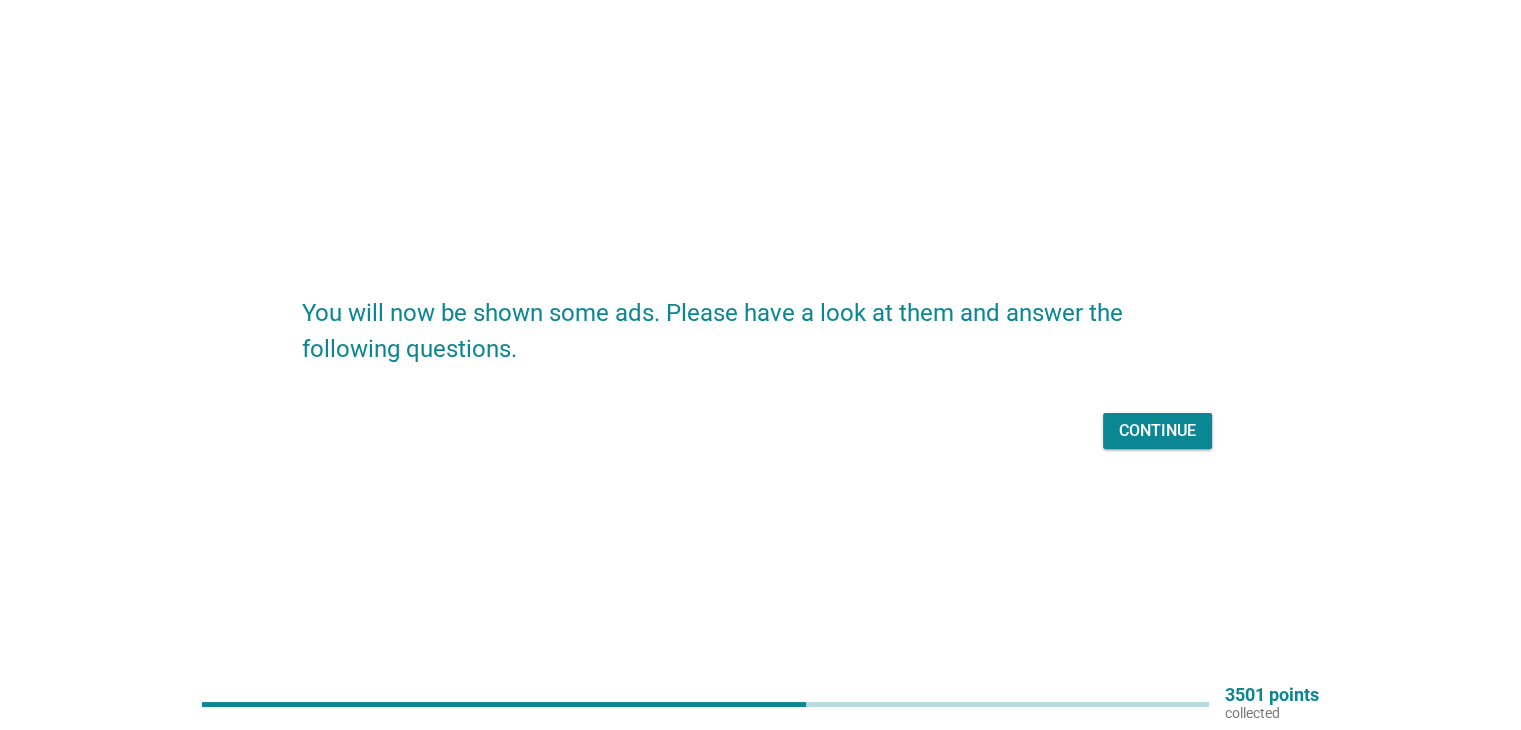 click on "Continue" at bounding box center [1157, 431] 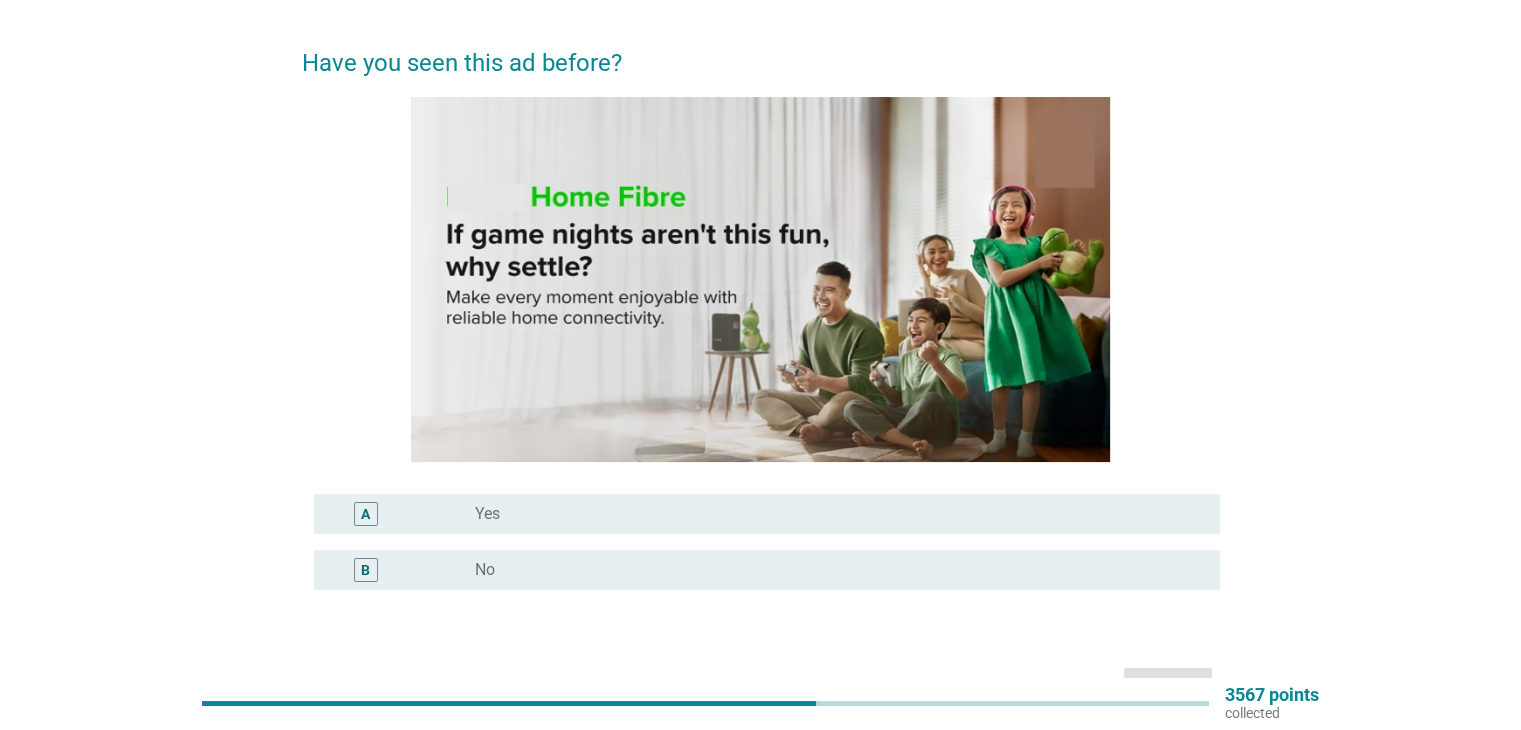 scroll, scrollTop: 100, scrollLeft: 0, axis: vertical 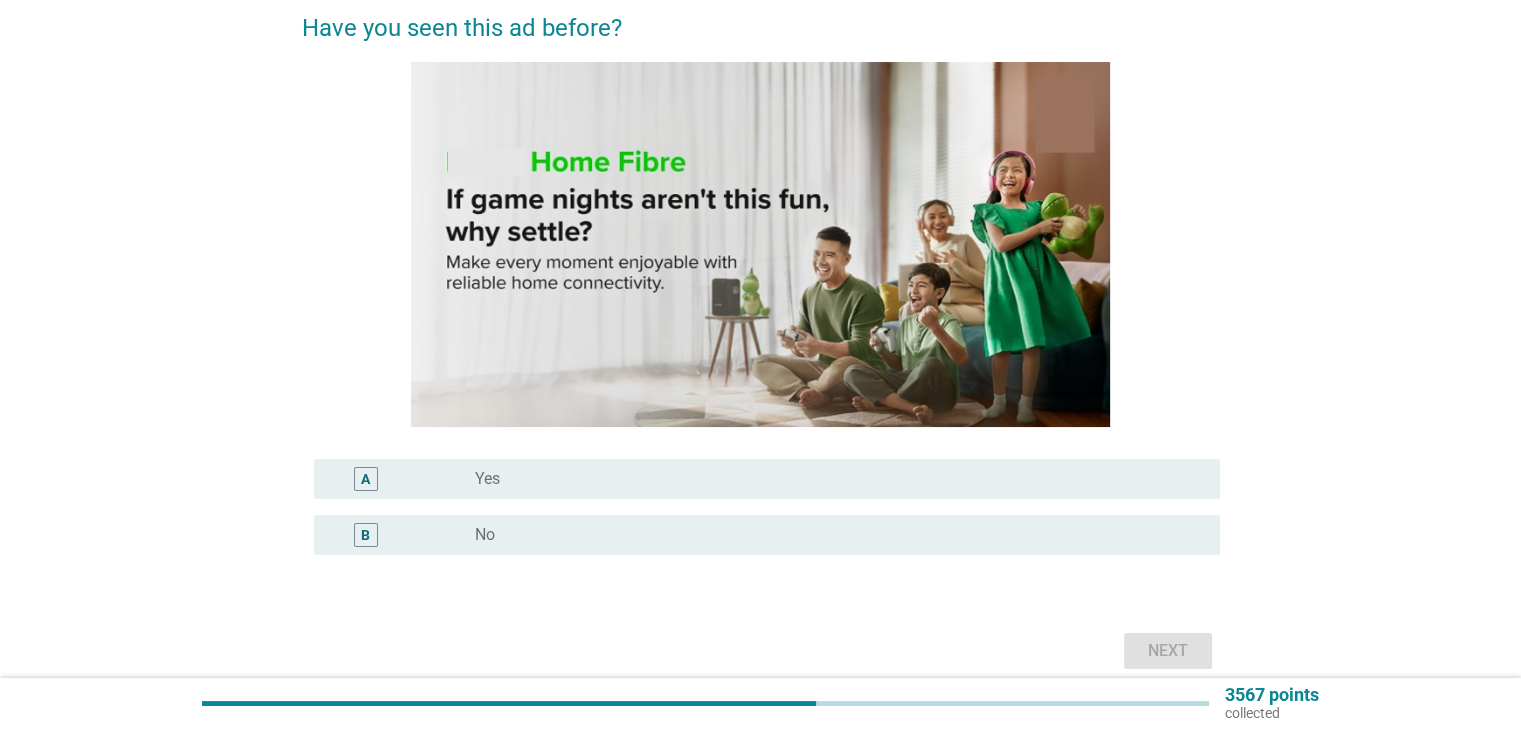 click on "radio_button_unchecked No" at bounding box center [831, 535] 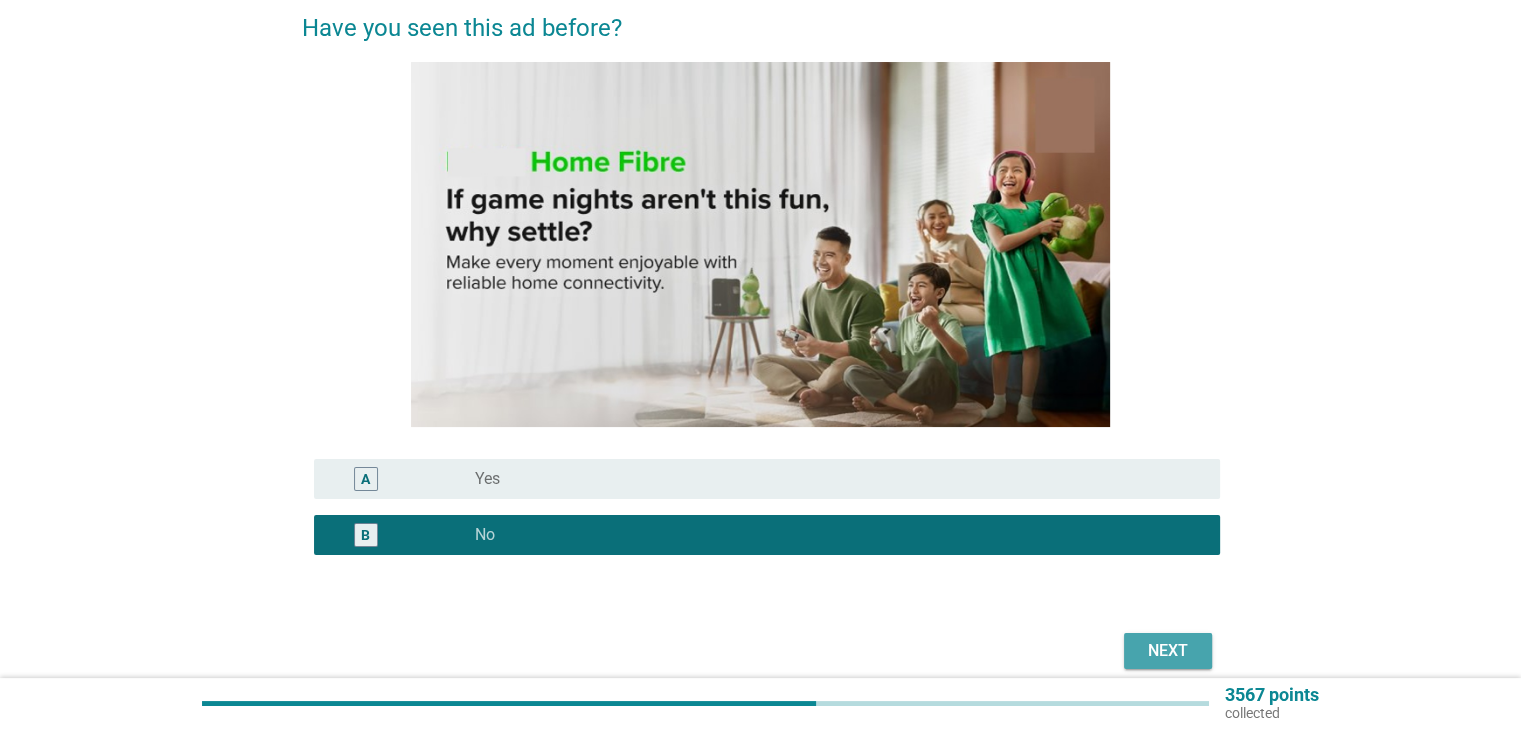 click on "Next" at bounding box center [1168, 651] 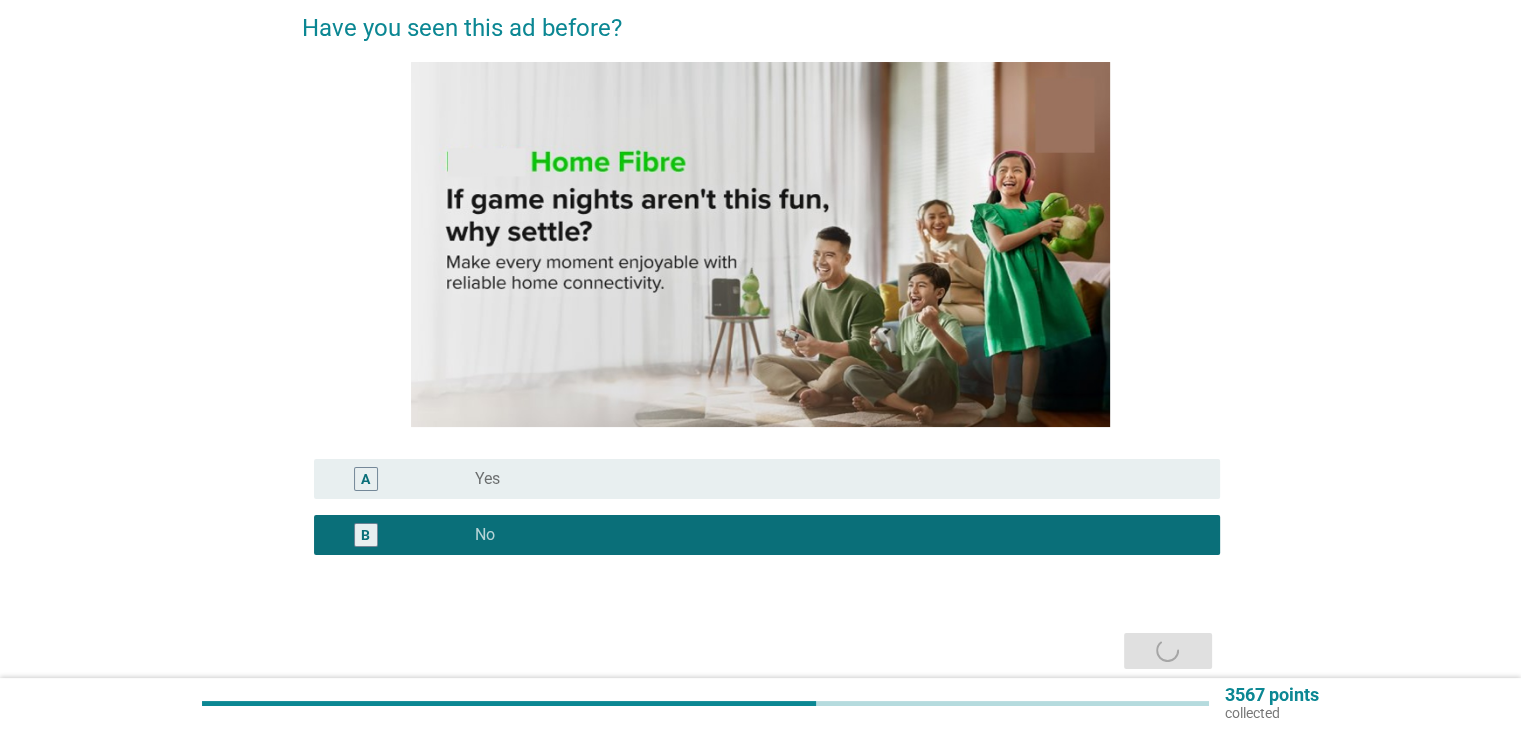 scroll, scrollTop: 0, scrollLeft: 0, axis: both 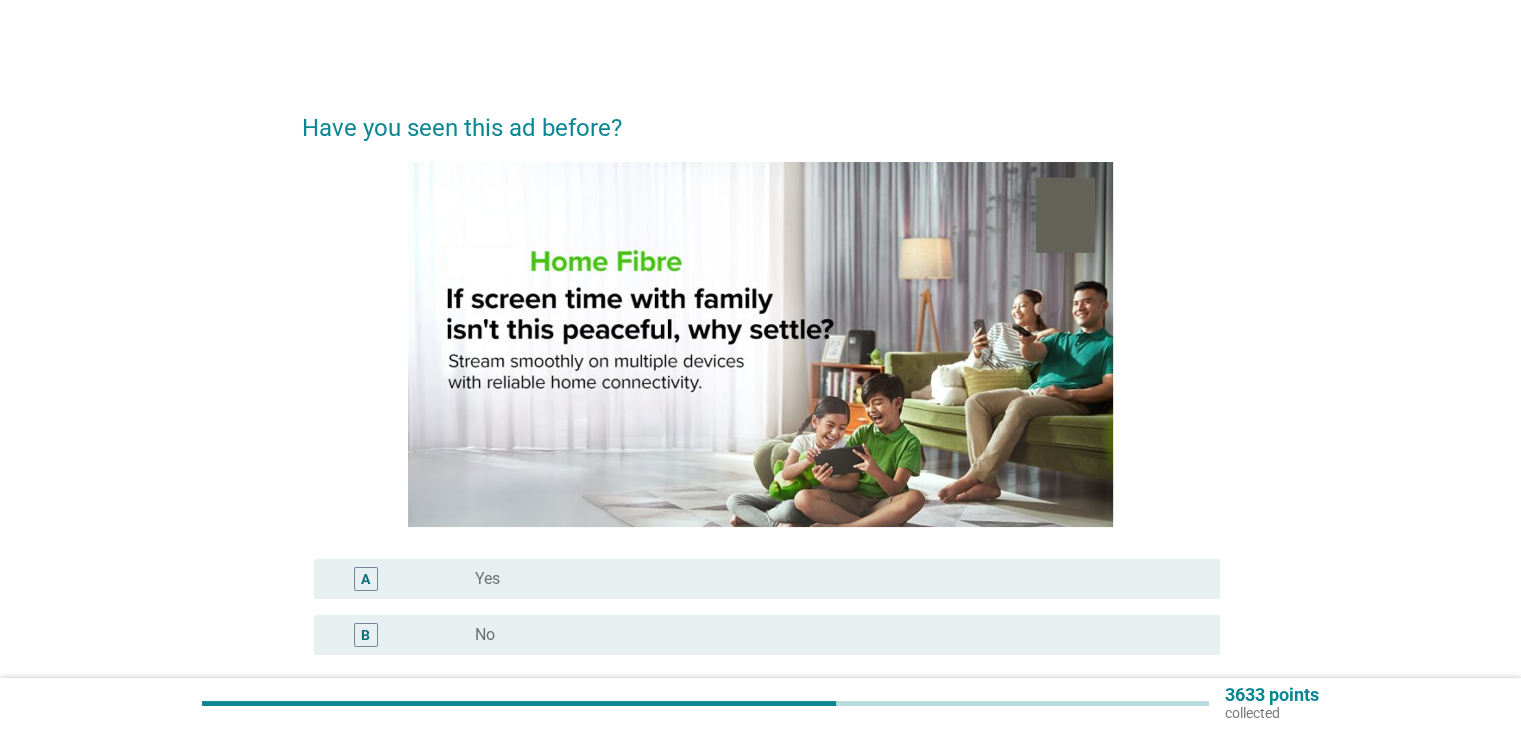 click on "radio_button_unchecked No" at bounding box center [831, 635] 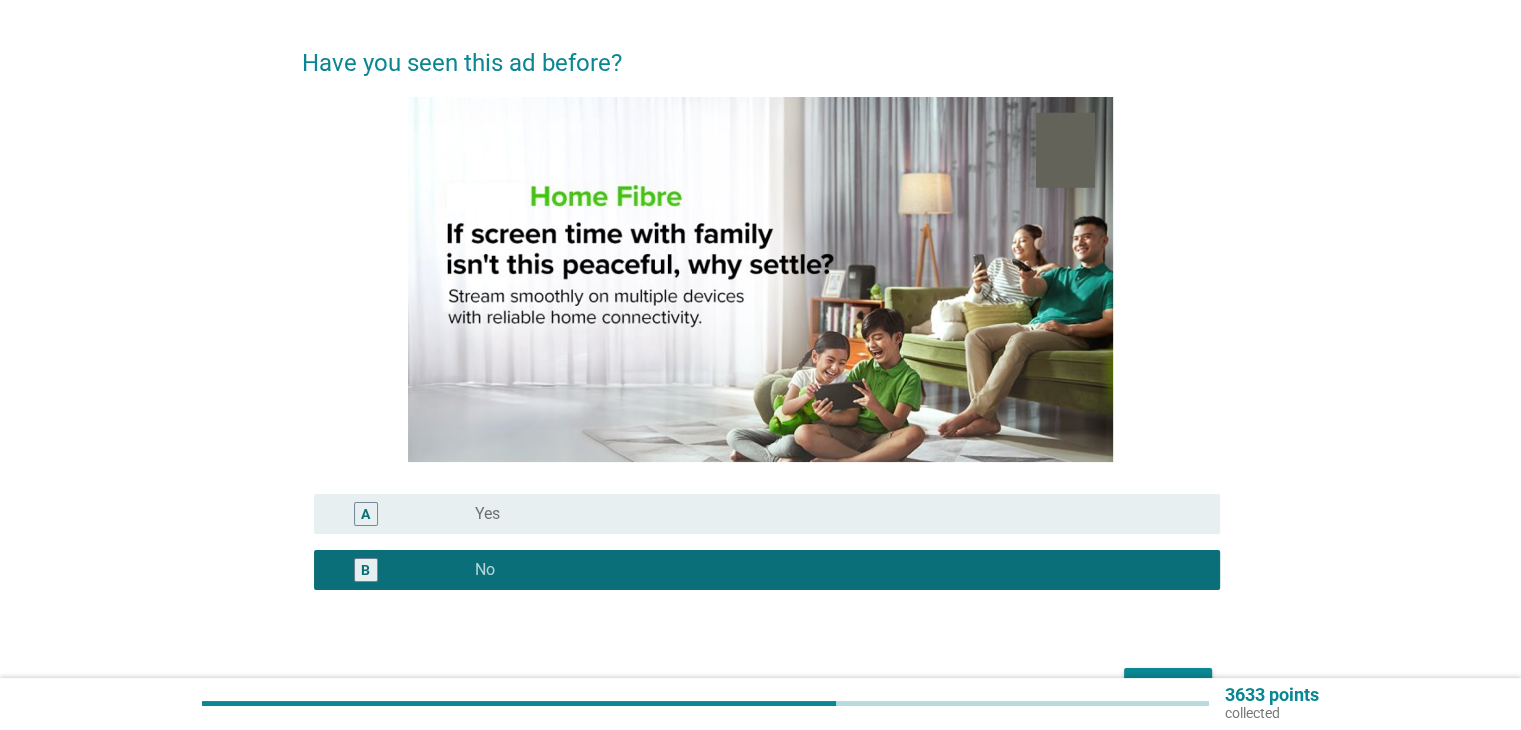 scroll, scrollTop: 100, scrollLeft: 0, axis: vertical 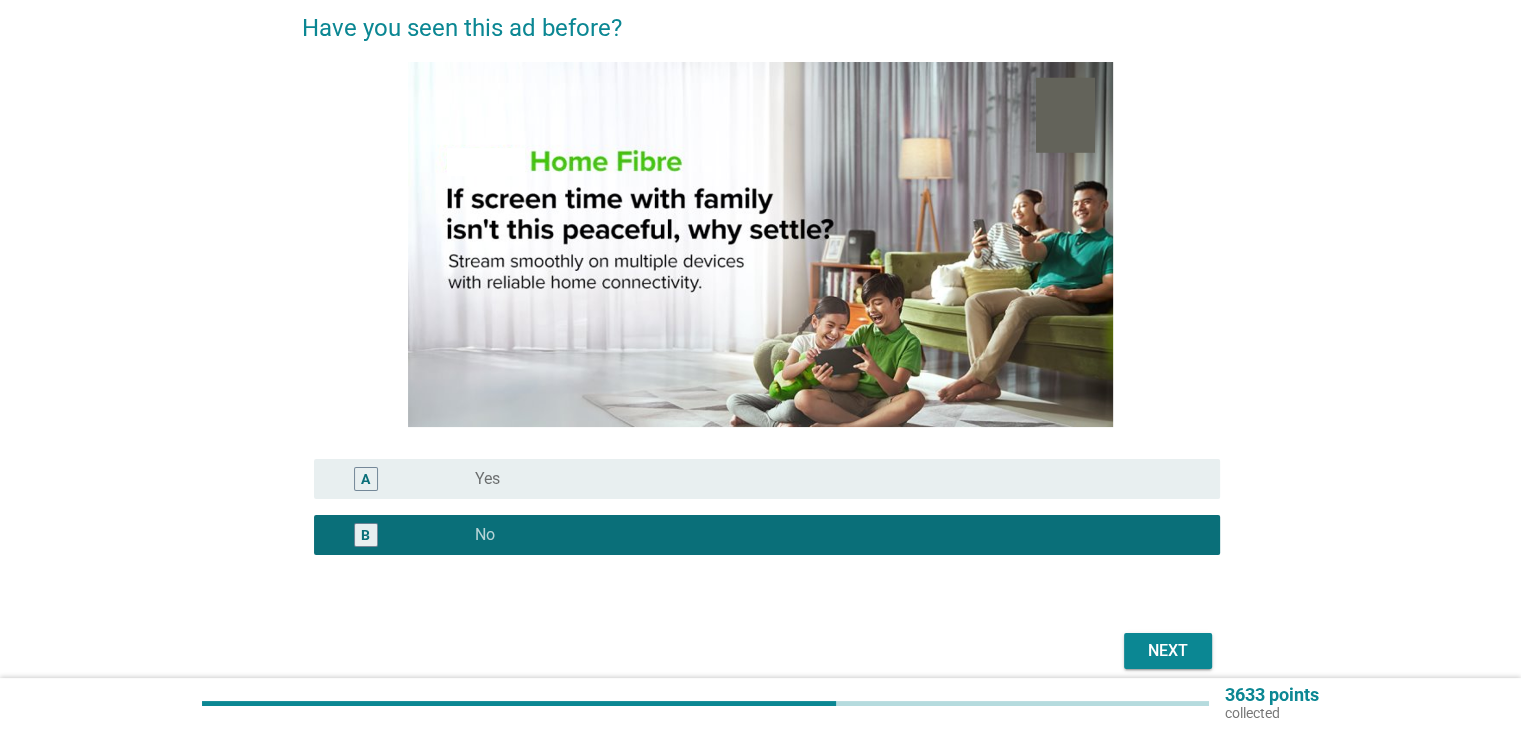 click on "Next" at bounding box center (1168, 651) 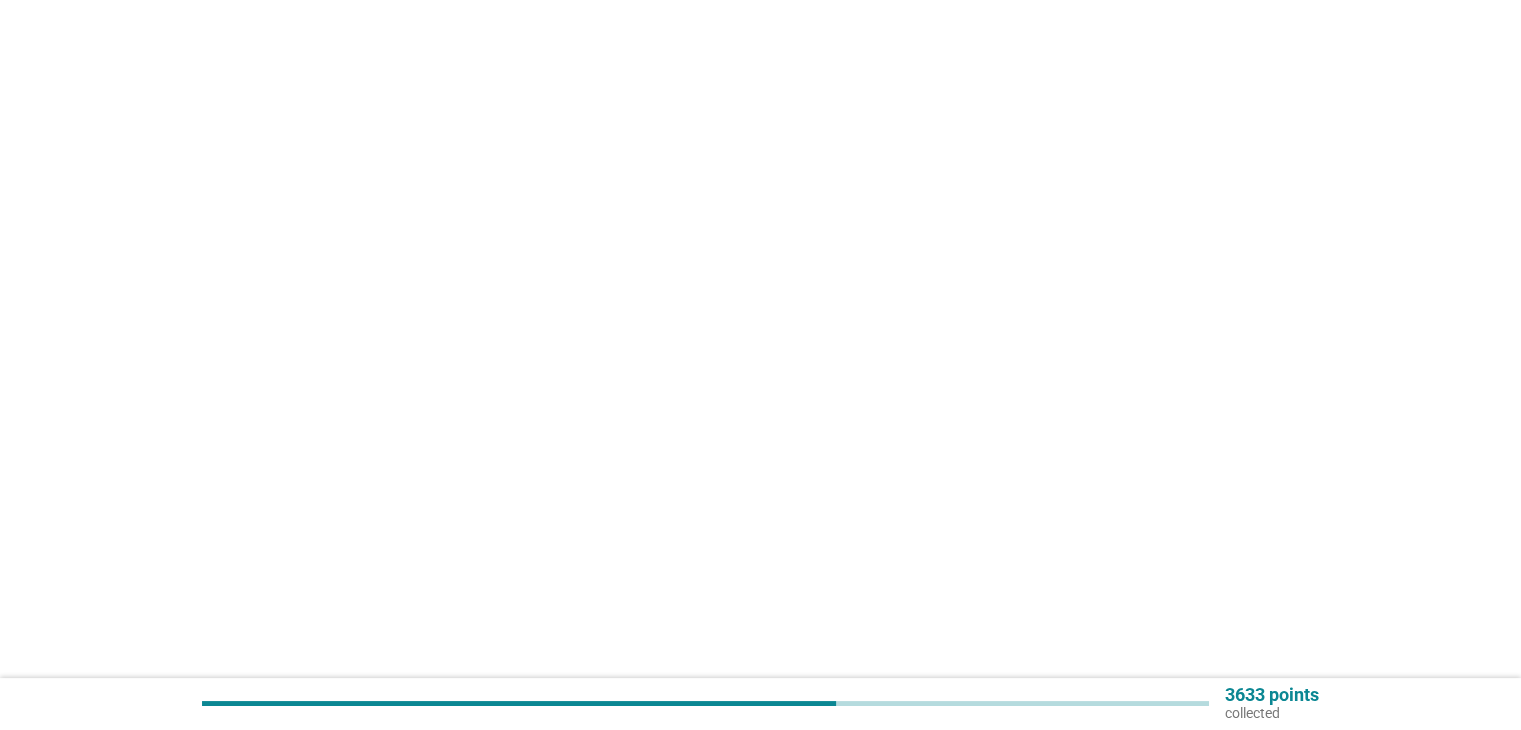 scroll, scrollTop: 0, scrollLeft: 0, axis: both 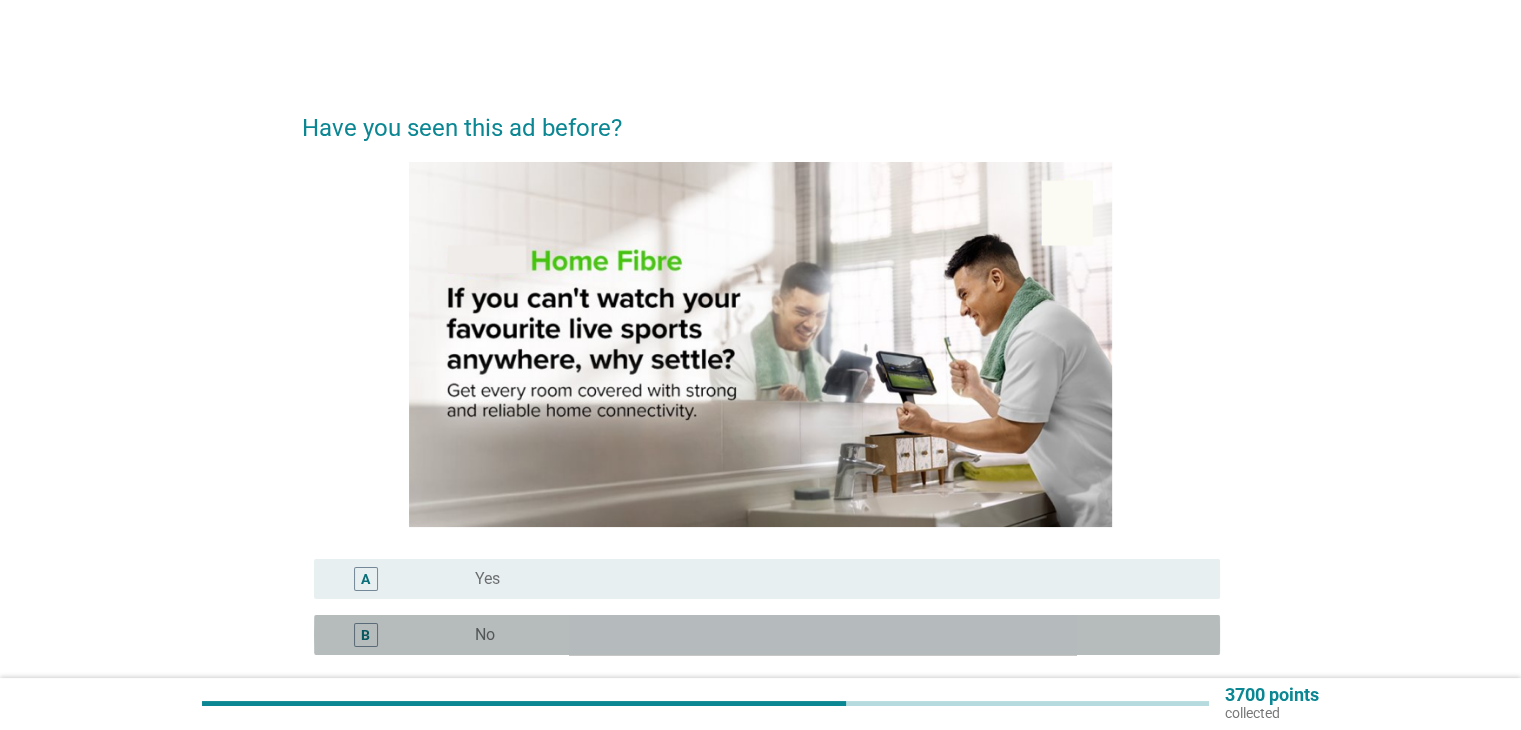 click on "radio_button_unchecked No" at bounding box center [839, 635] 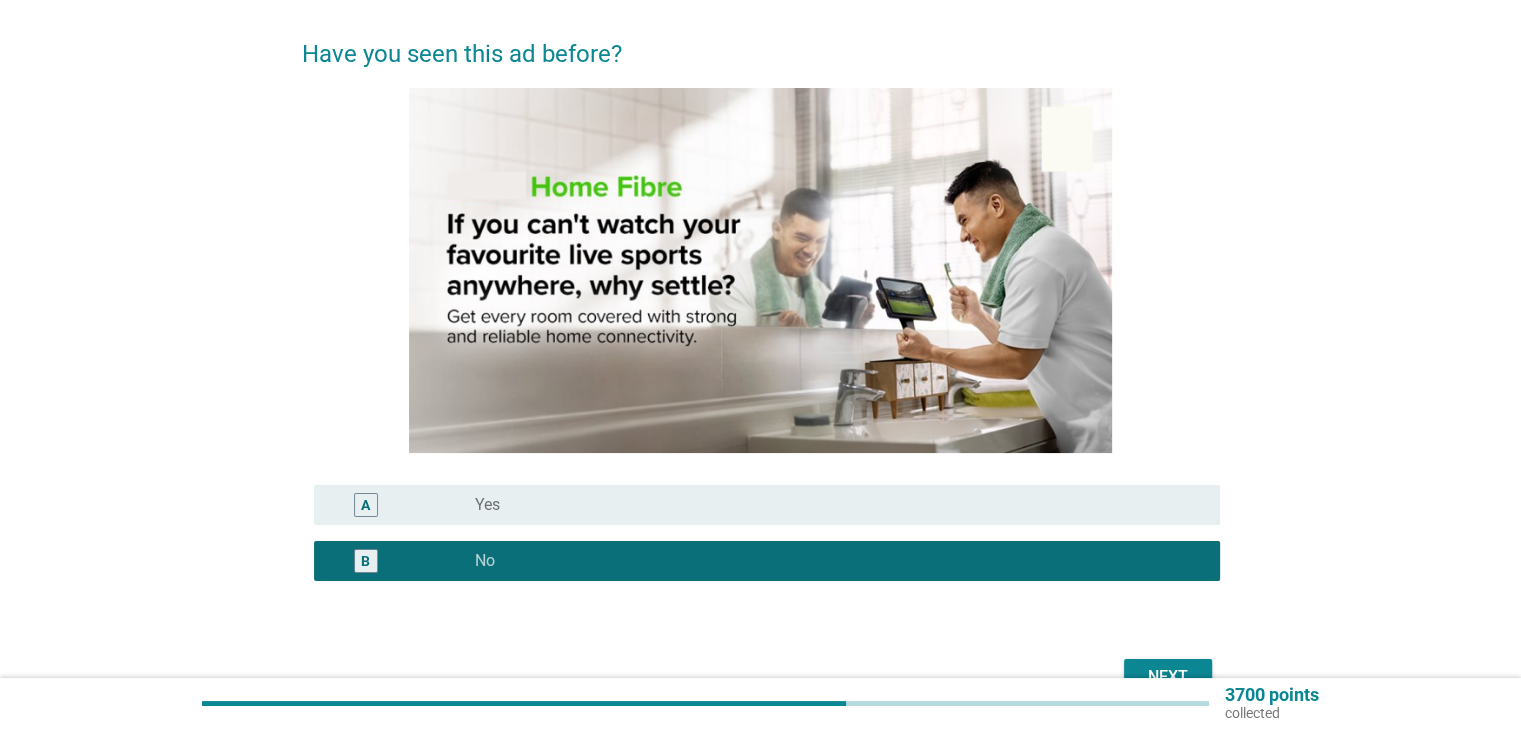 scroll, scrollTop: 187, scrollLeft: 0, axis: vertical 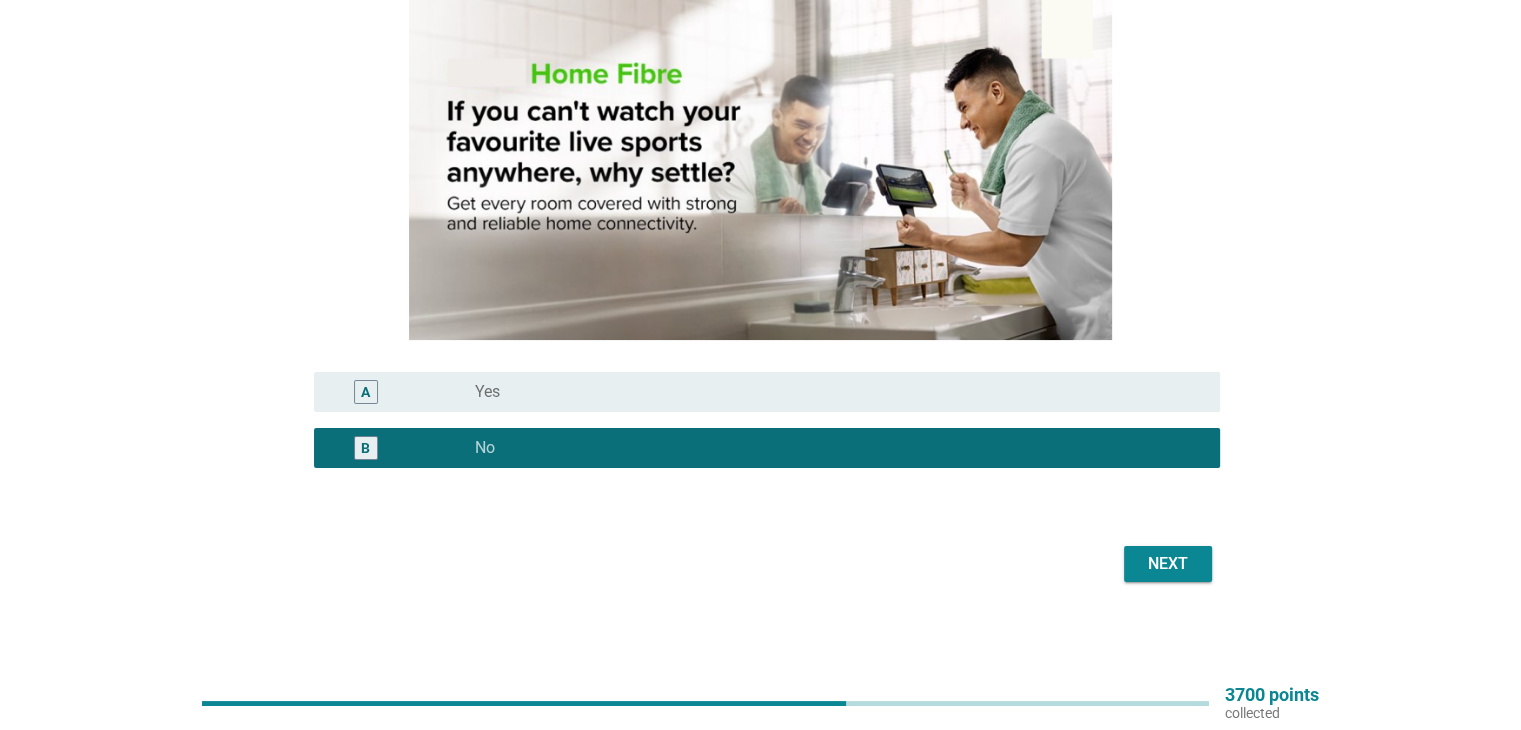 click on "Next" at bounding box center [1168, 564] 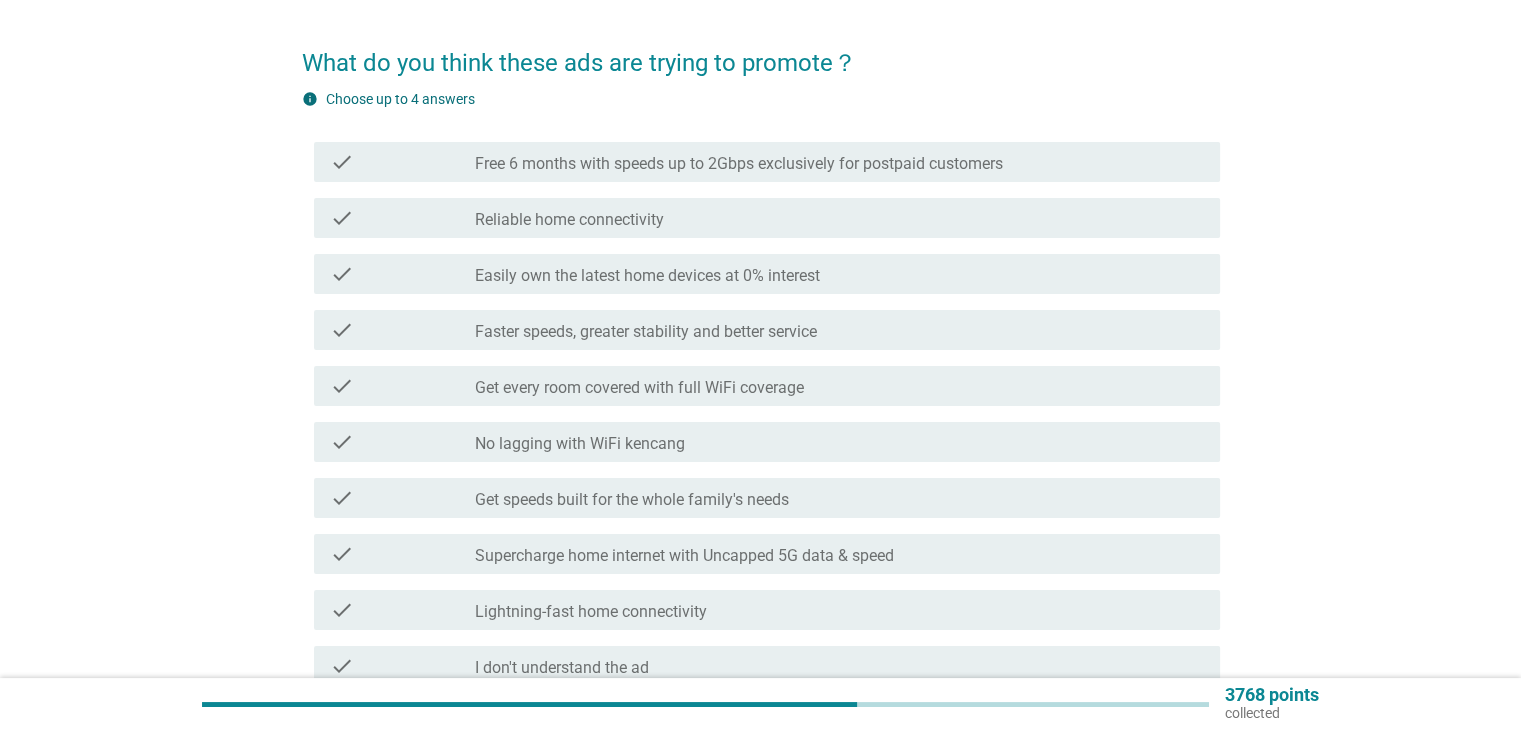 scroll, scrollTop: 100, scrollLeft: 0, axis: vertical 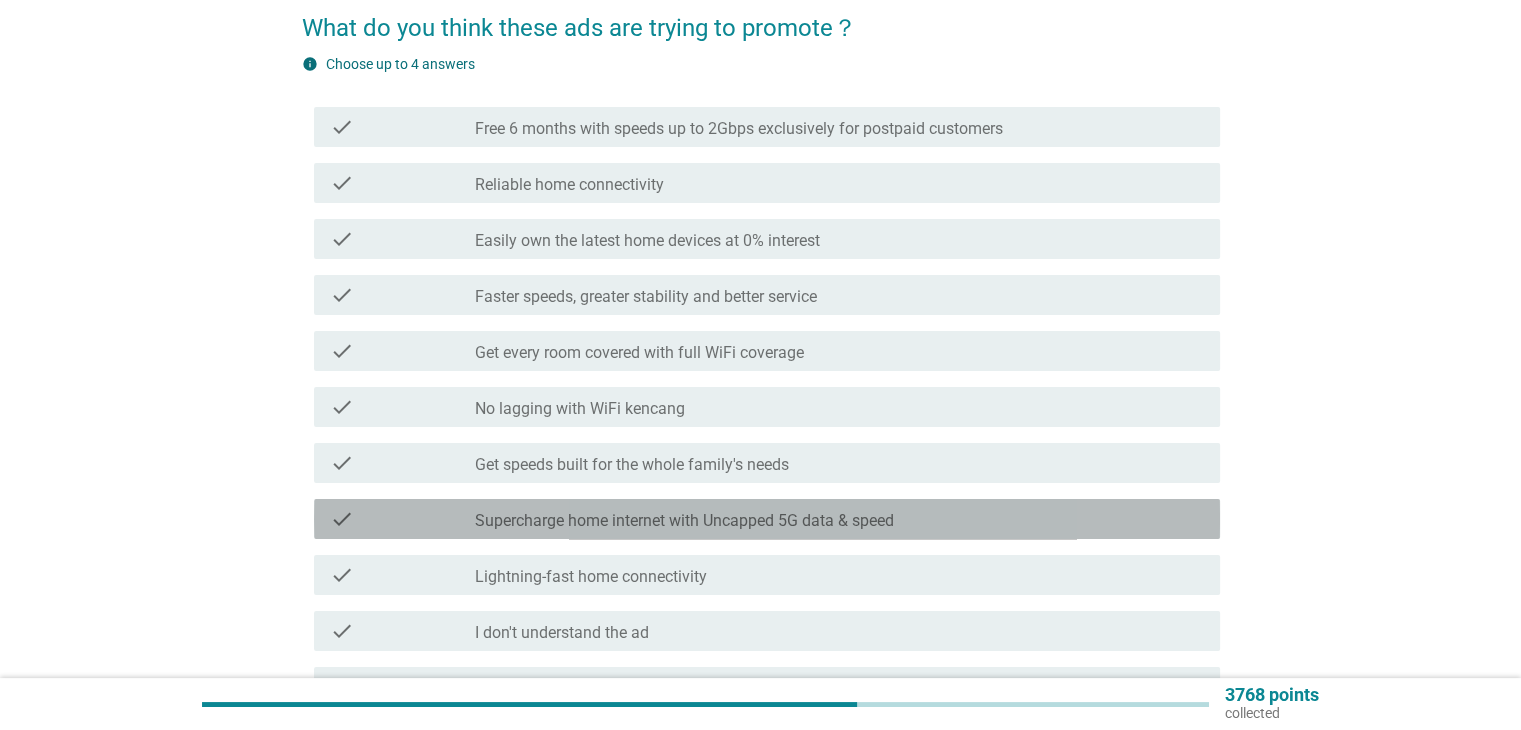 click on "check_box_outline_blank Supercharge home internet with Uncapped 5G data & speed" at bounding box center [839, 519] 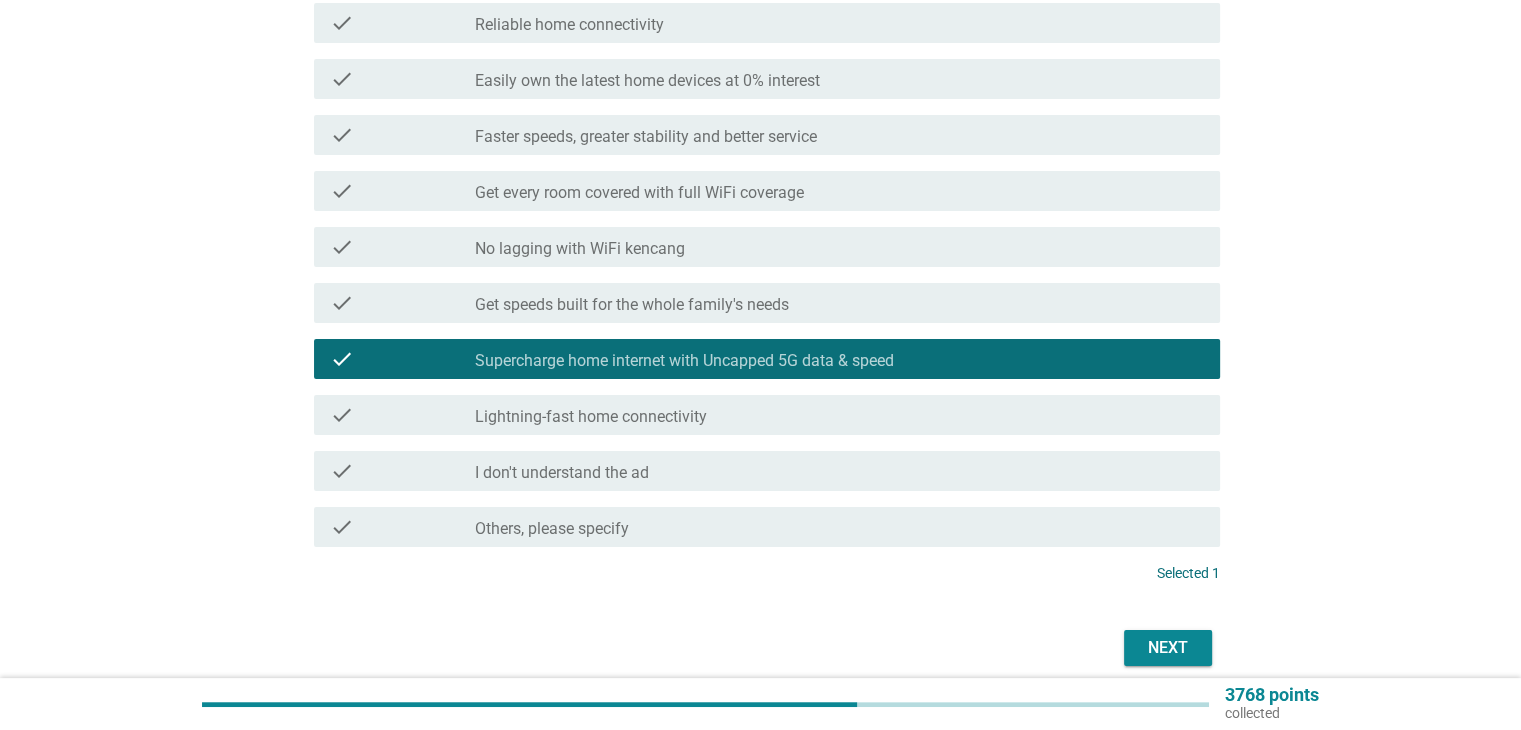 scroll, scrollTop: 300, scrollLeft: 0, axis: vertical 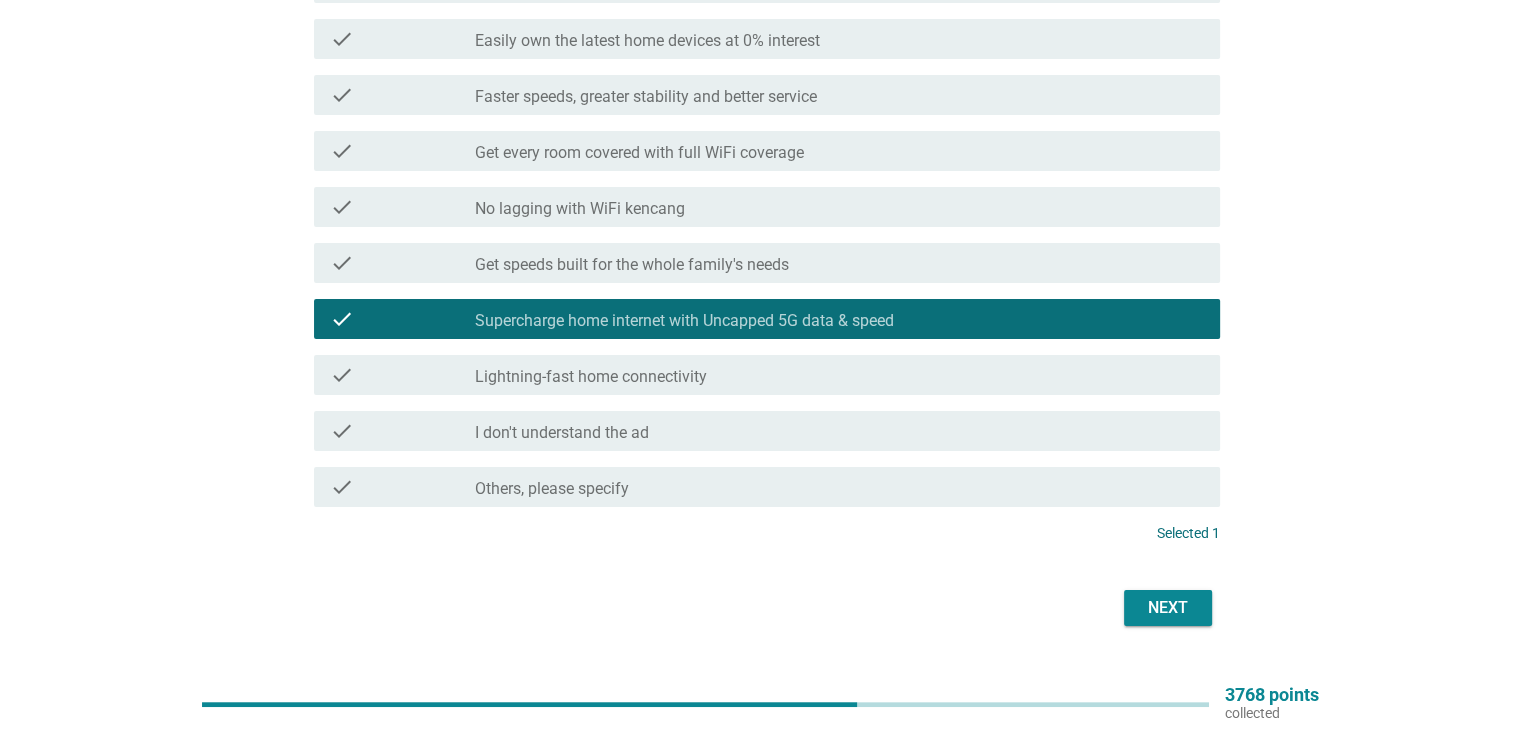 click on "Next" at bounding box center [1168, 608] 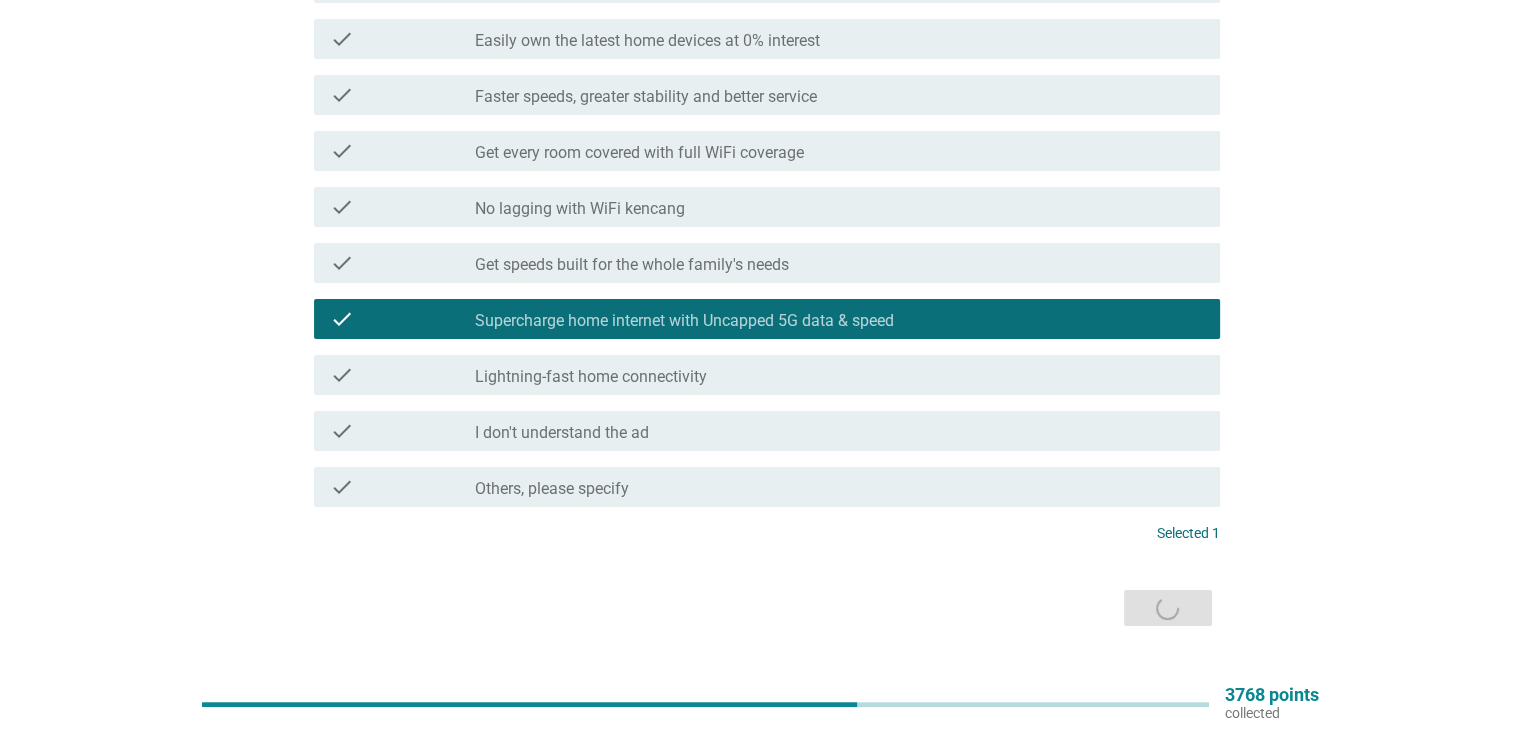 scroll, scrollTop: 0, scrollLeft: 0, axis: both 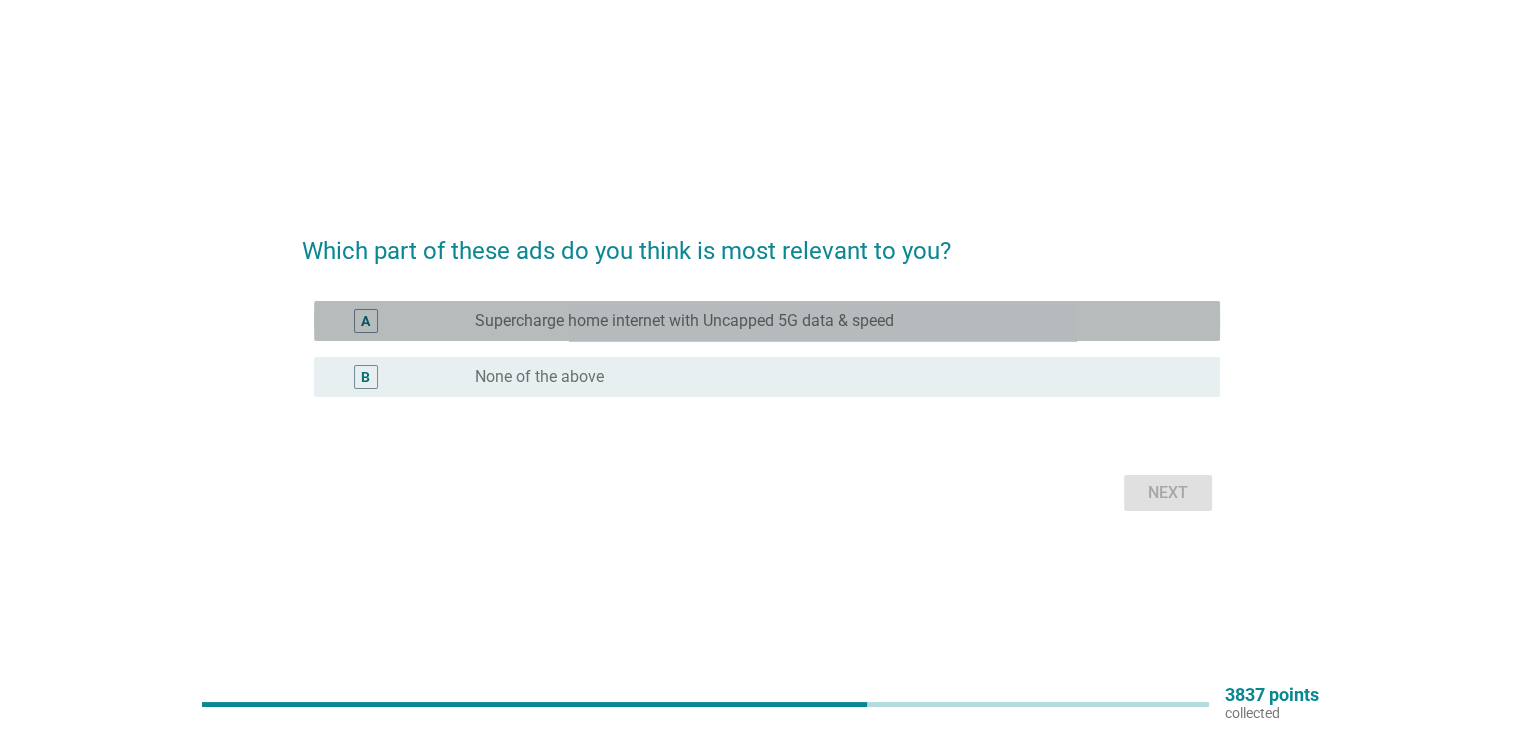click on "radio_button_unchecked Supercharge home internet with Uncapped 5G data & speed" at bounding box center (831, 321) 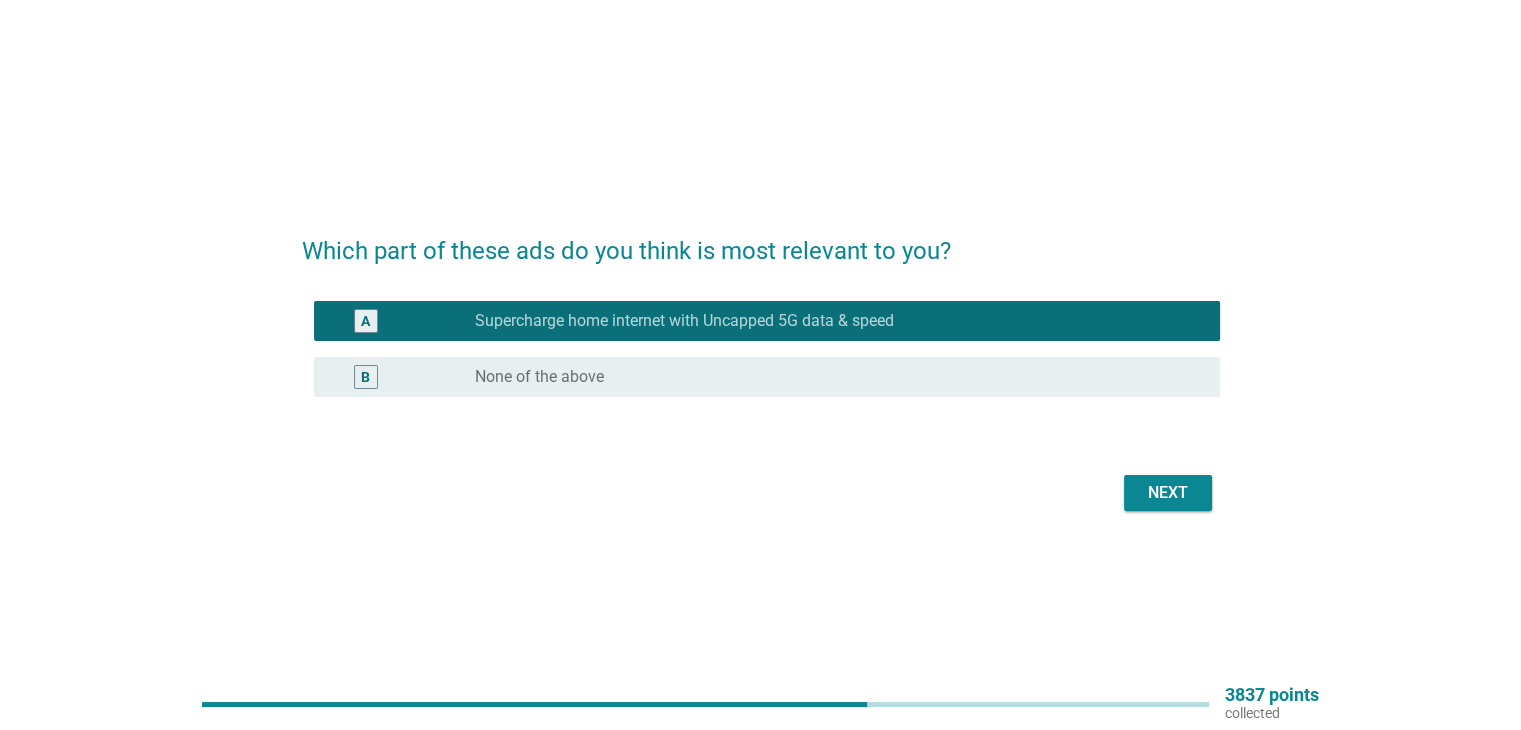 click on "Next" at bounding box center (1168, 493) 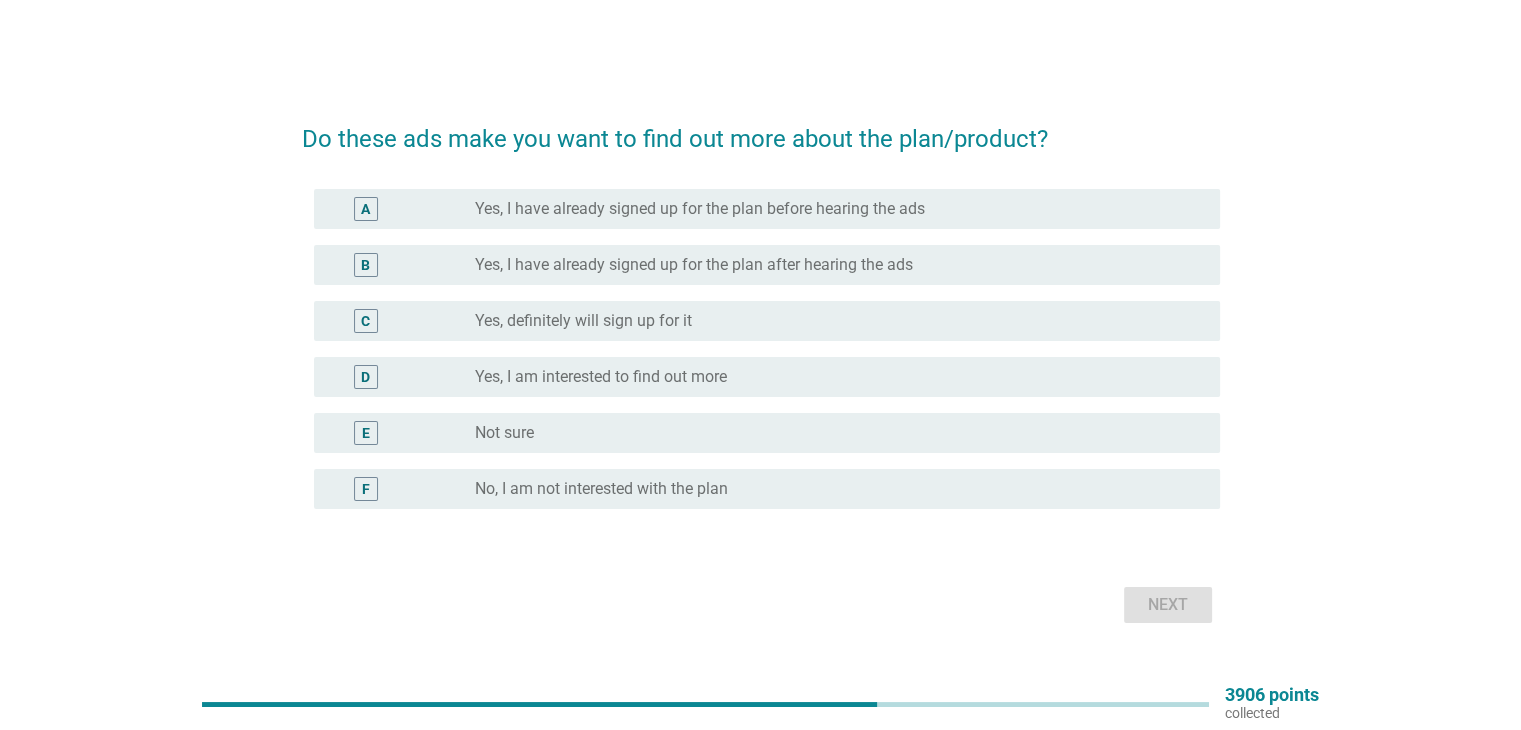 click on "radio_button_unchecked No, I am not interested with the plan" at bounding box center (831, 489) 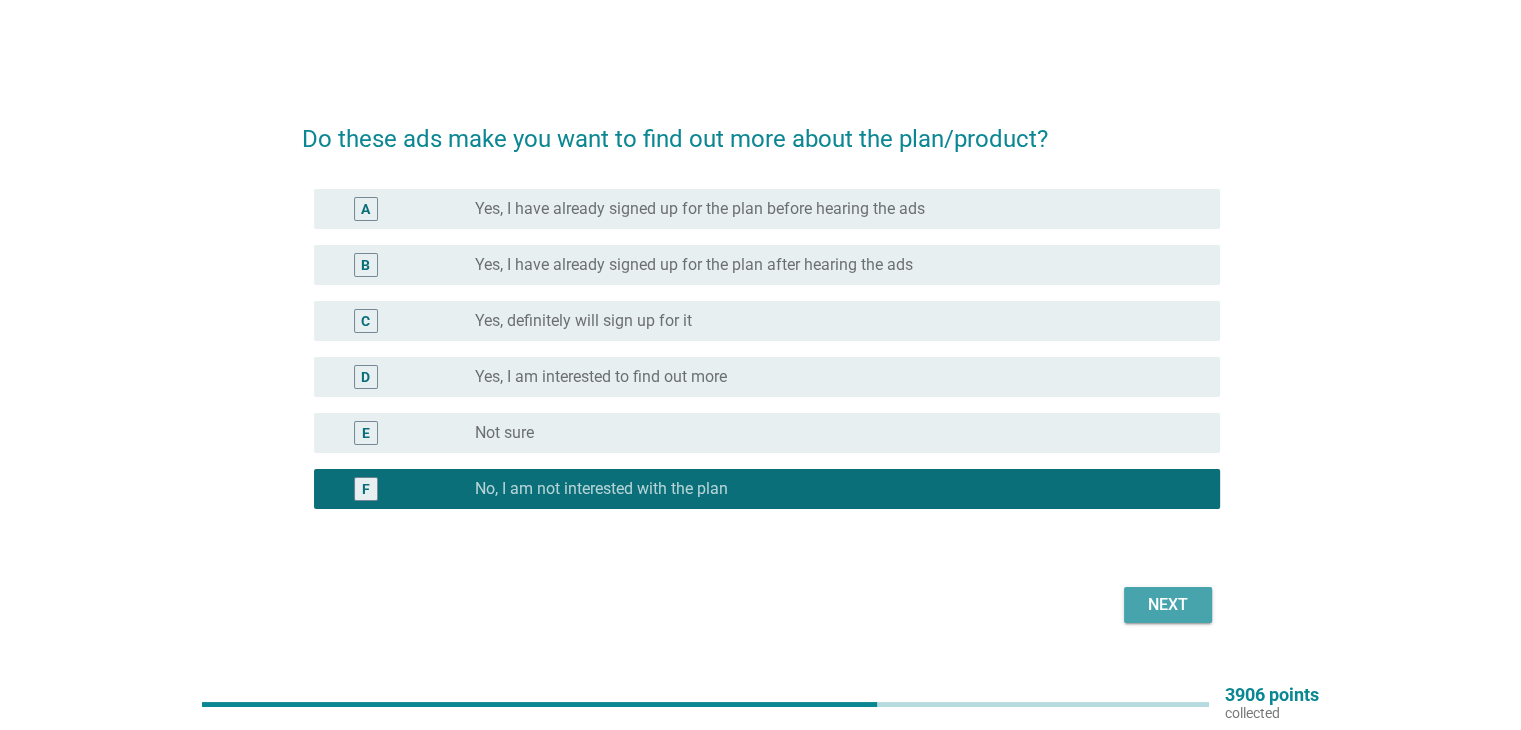 click on "Next" at bounding box center [1168, 605] 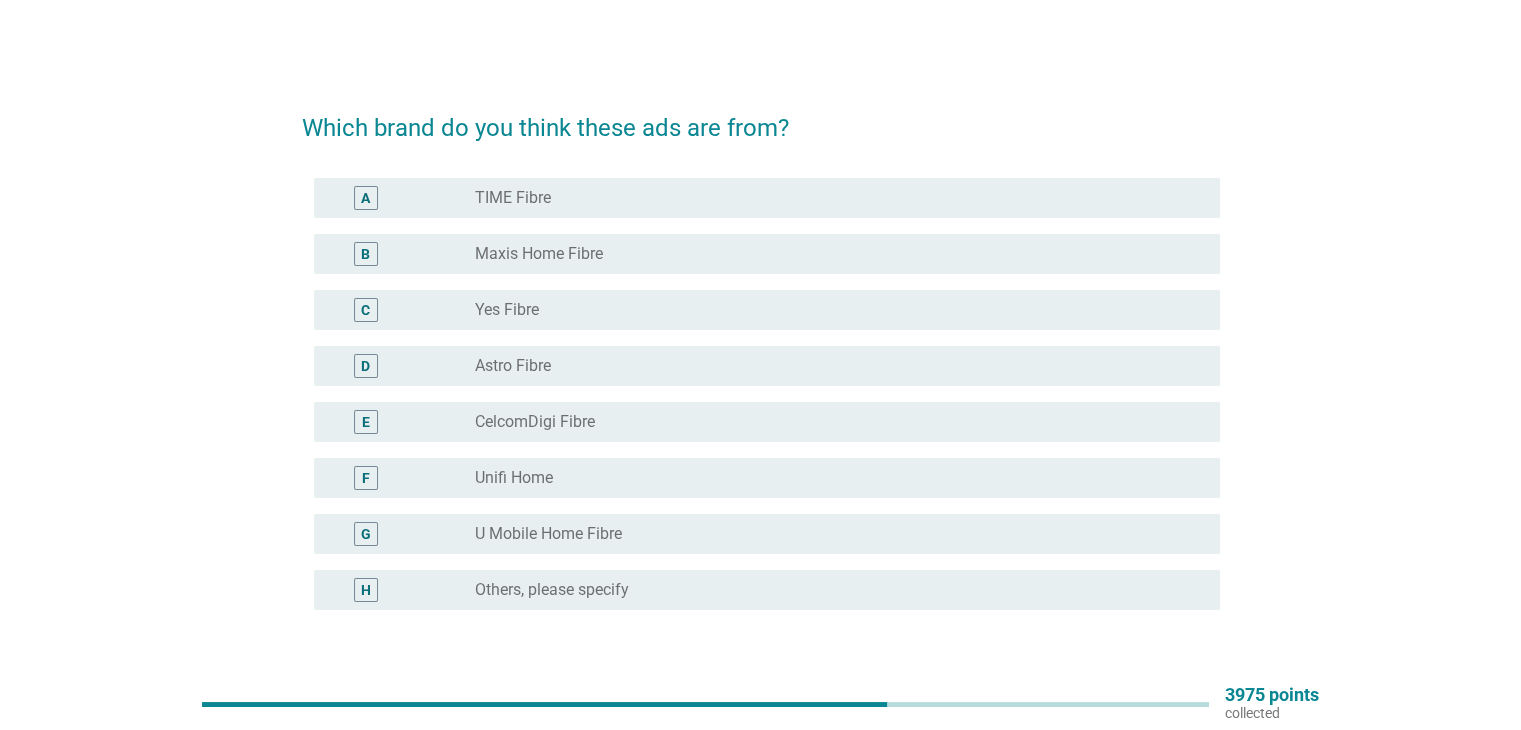 click on "radio_button_unchecked Maxis Home Fibre" at bounding box center (831, 254) 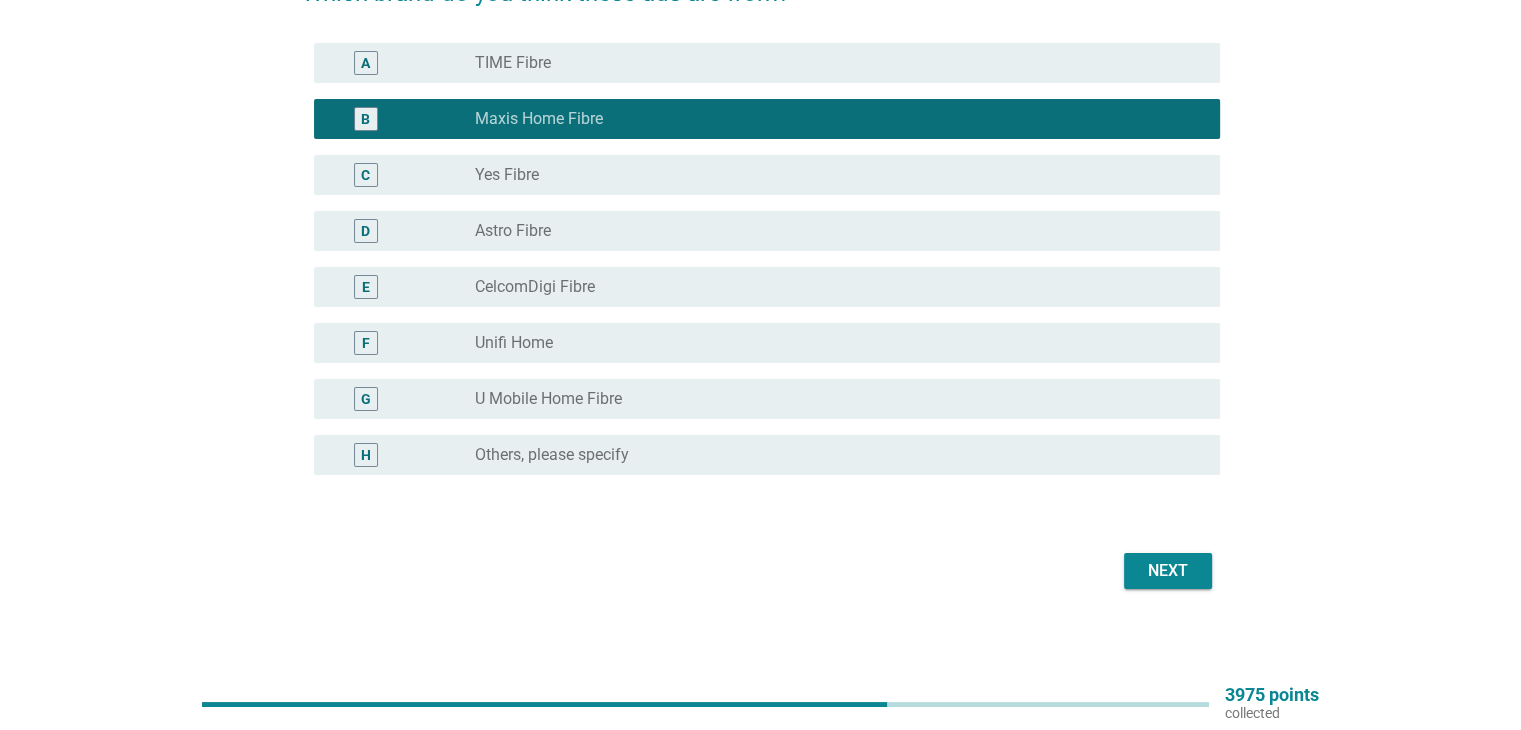 scroll, scrollTop: 142, scrollLeft: 0, axis: vertical 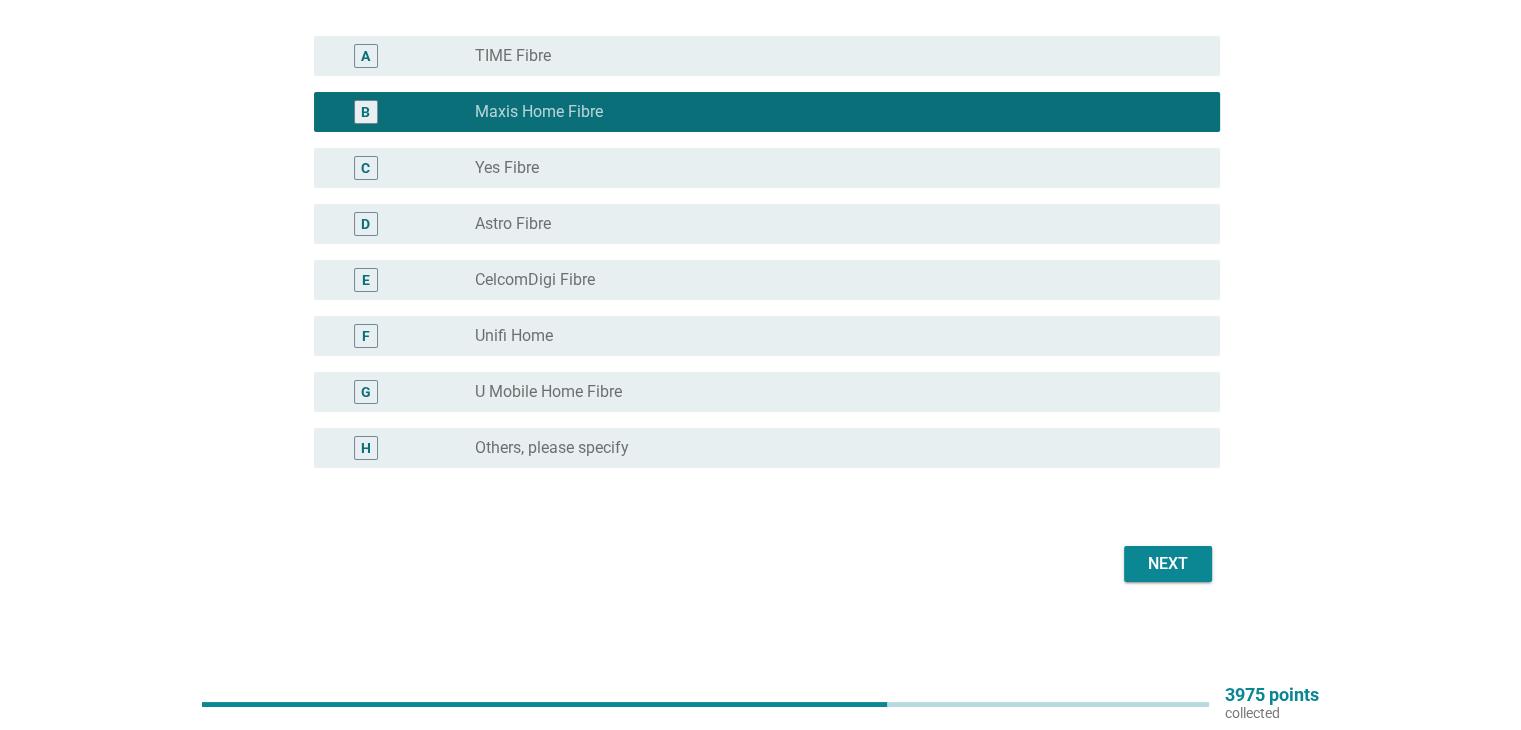 click on "Next" at bounding box center [1168, 564] 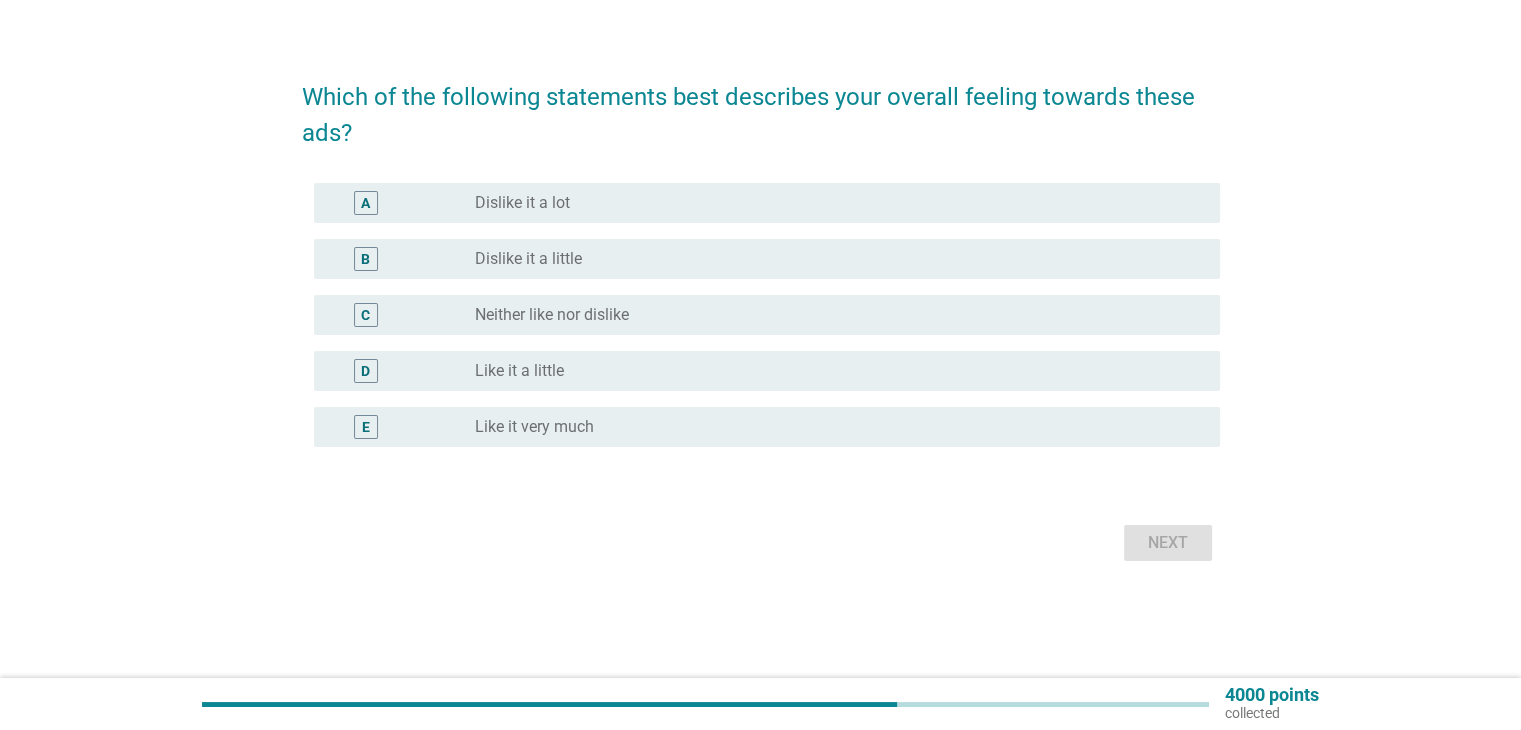 scroll, scrollTop: 0, scrollLeft: 0, axis: both 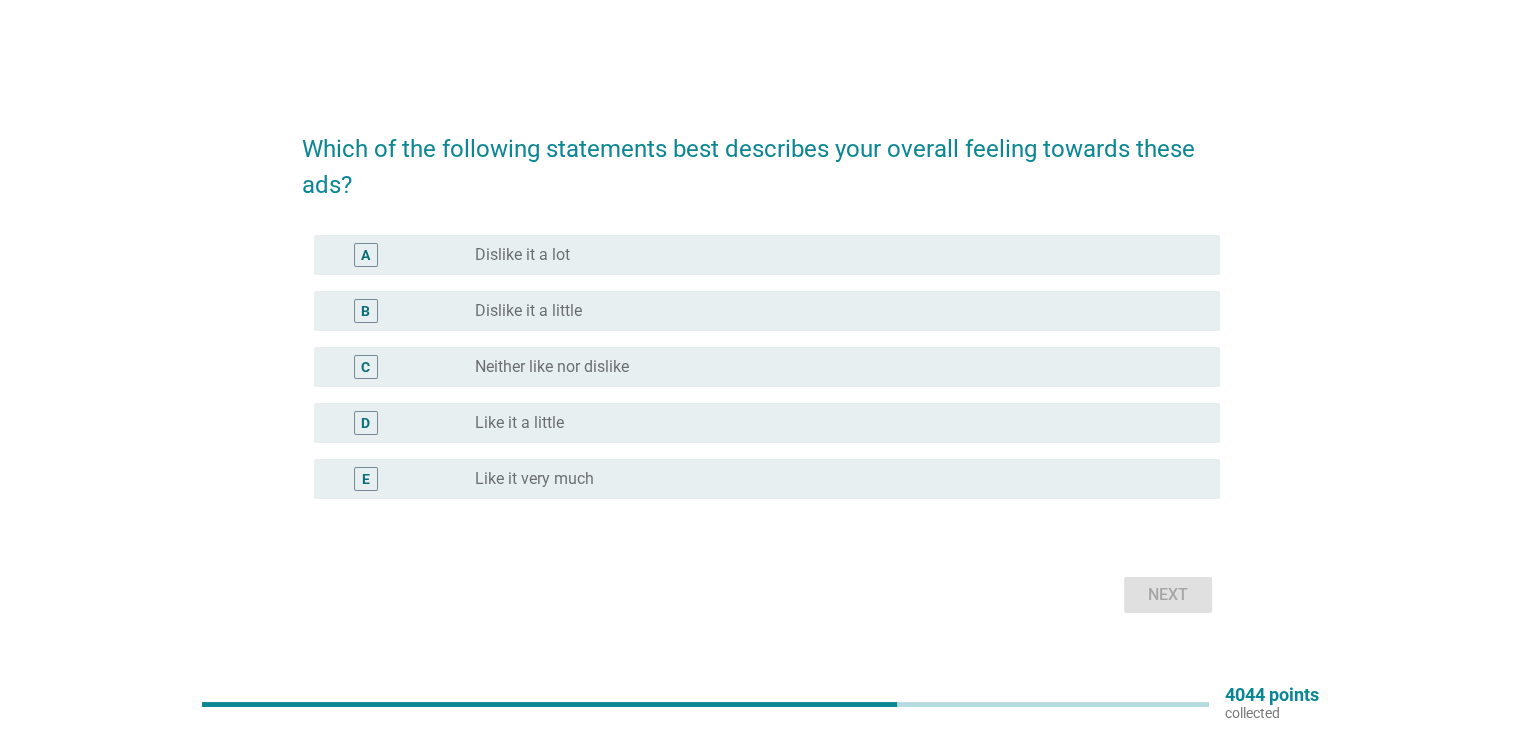 click on "radio_button_unchecked Neither like nor dislike" at bounding box center (831, 367) 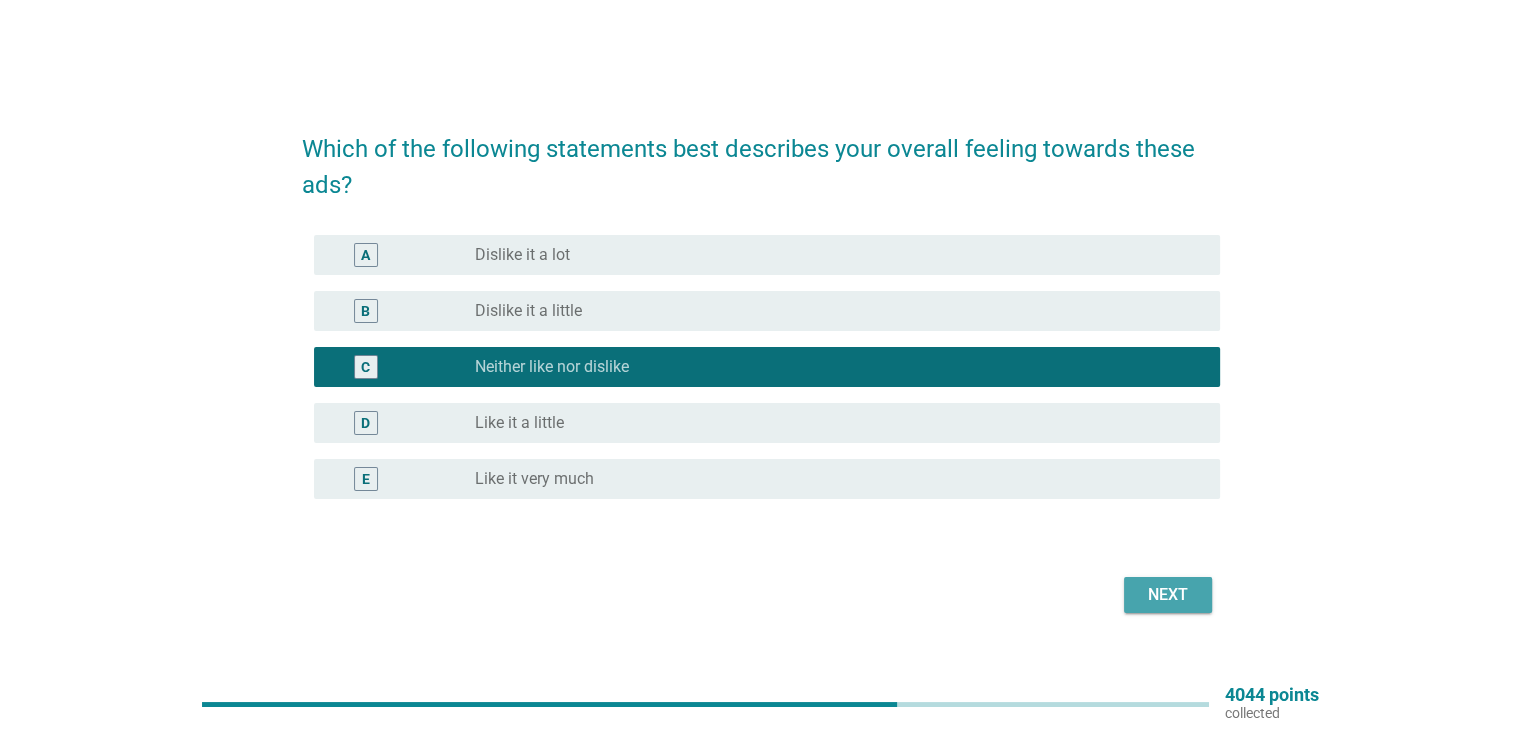 click on "Next" at bounding box center [1168, 595] 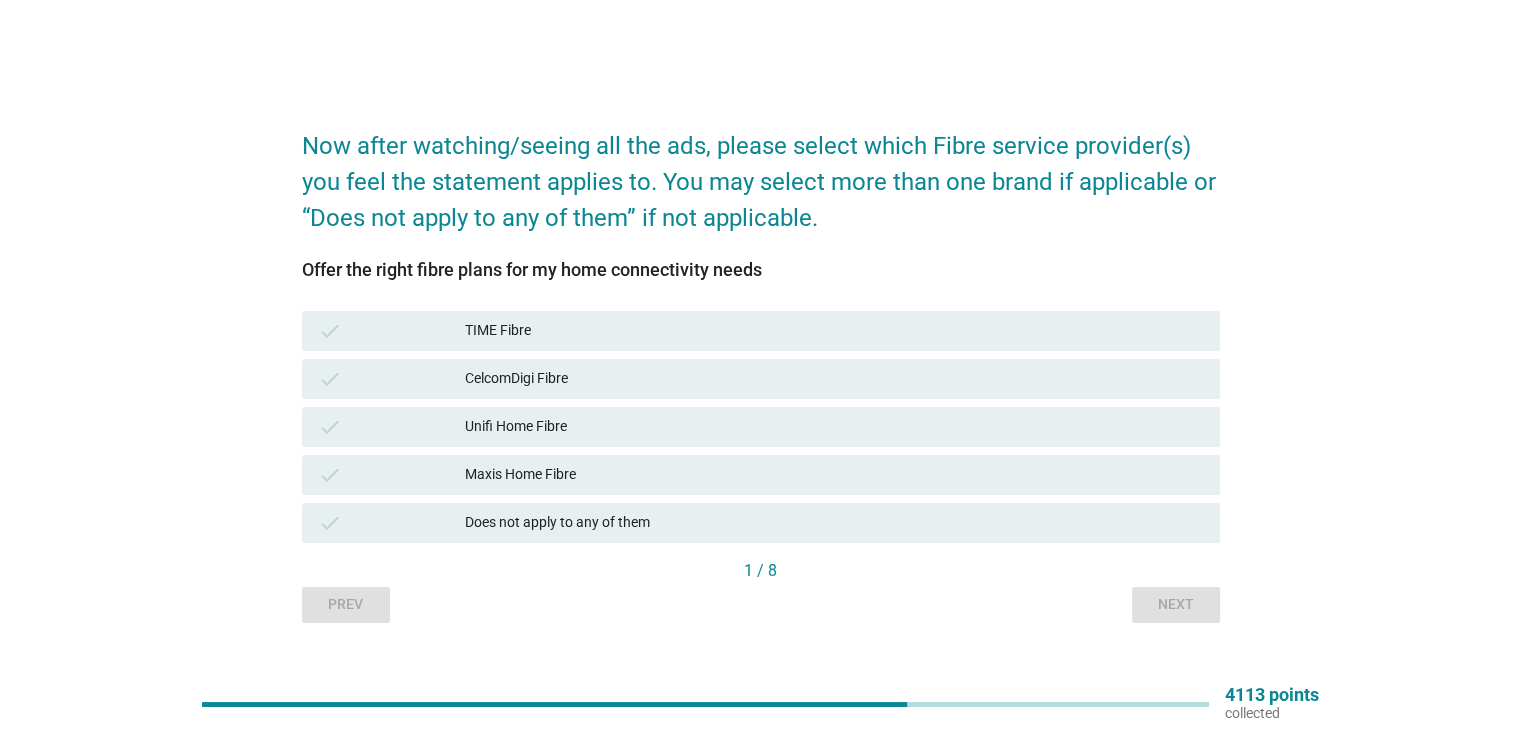 click on "check   Unifi Home Fibre" at bounding box center (761, 427) 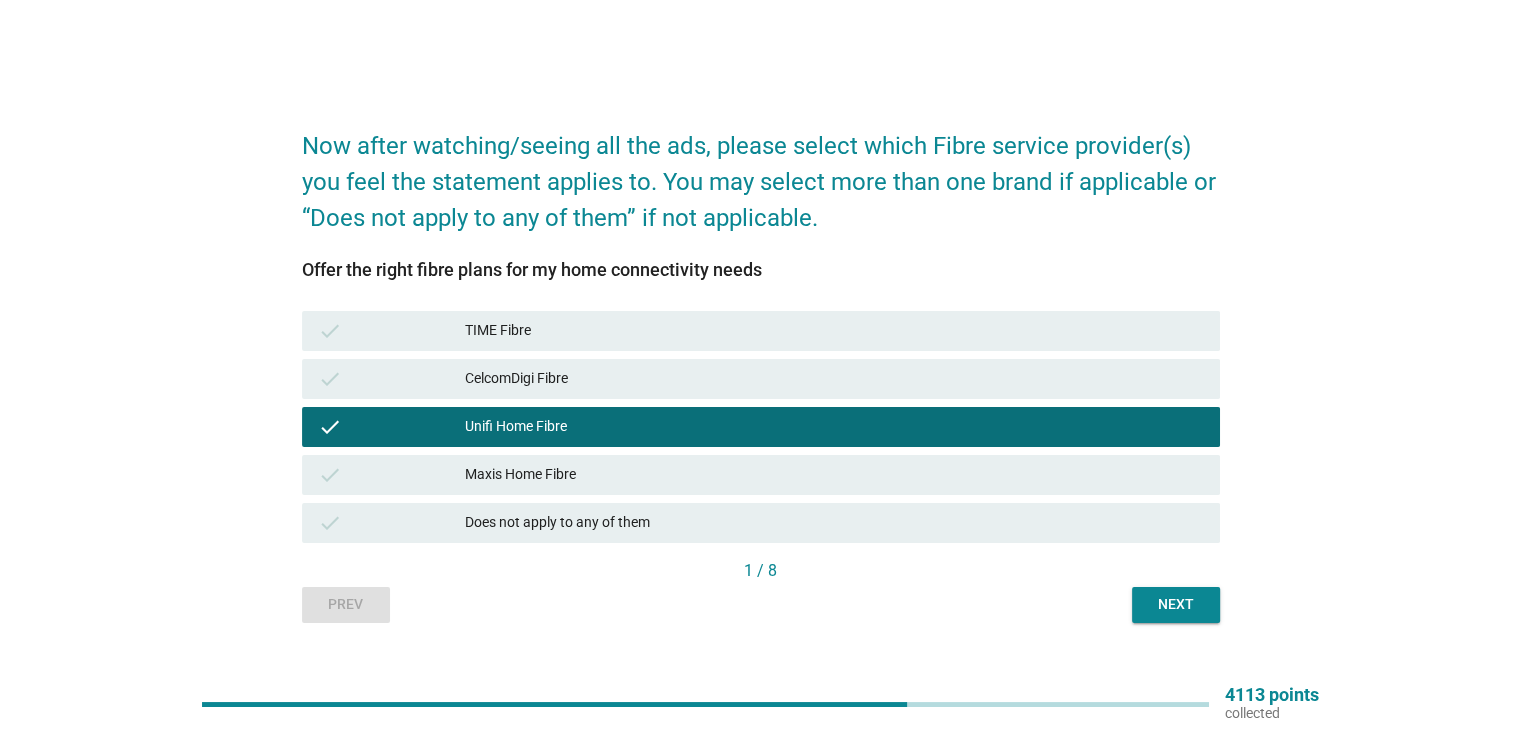 click on "Next" at bounding box center [1176, 605] 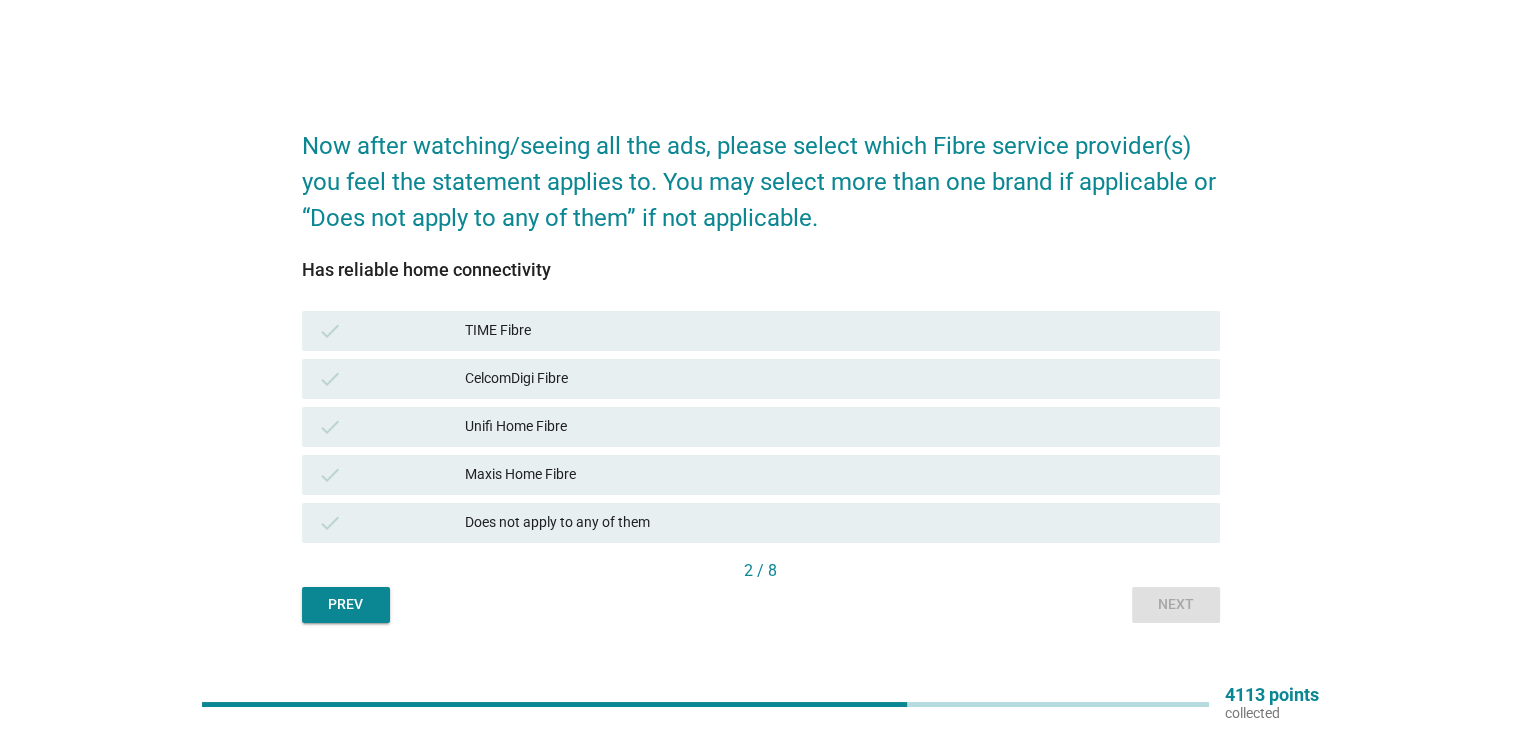 click on "Unifi Home Fibre" at bounding box center [834, 427] 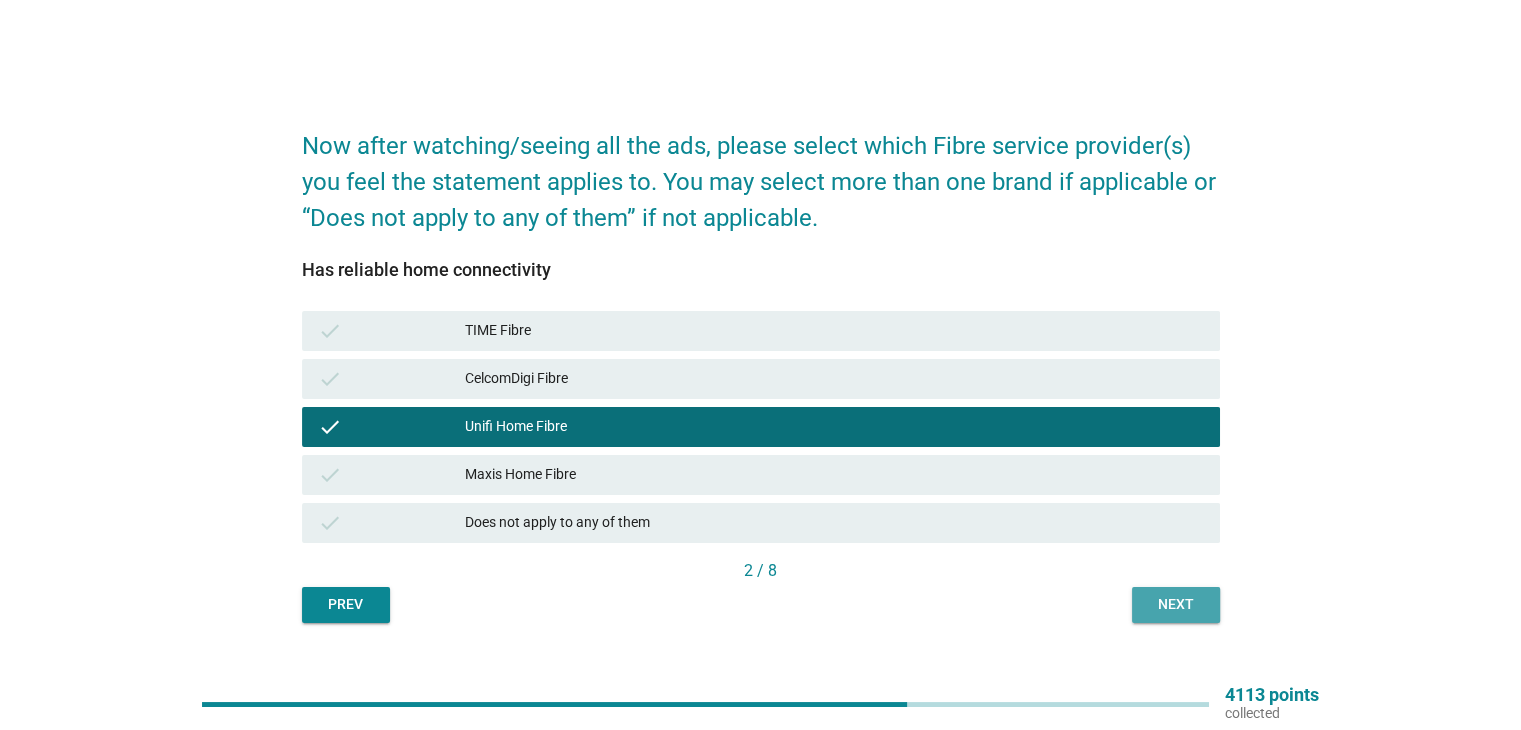 click on "Next" at bounding box center [1176, 604] 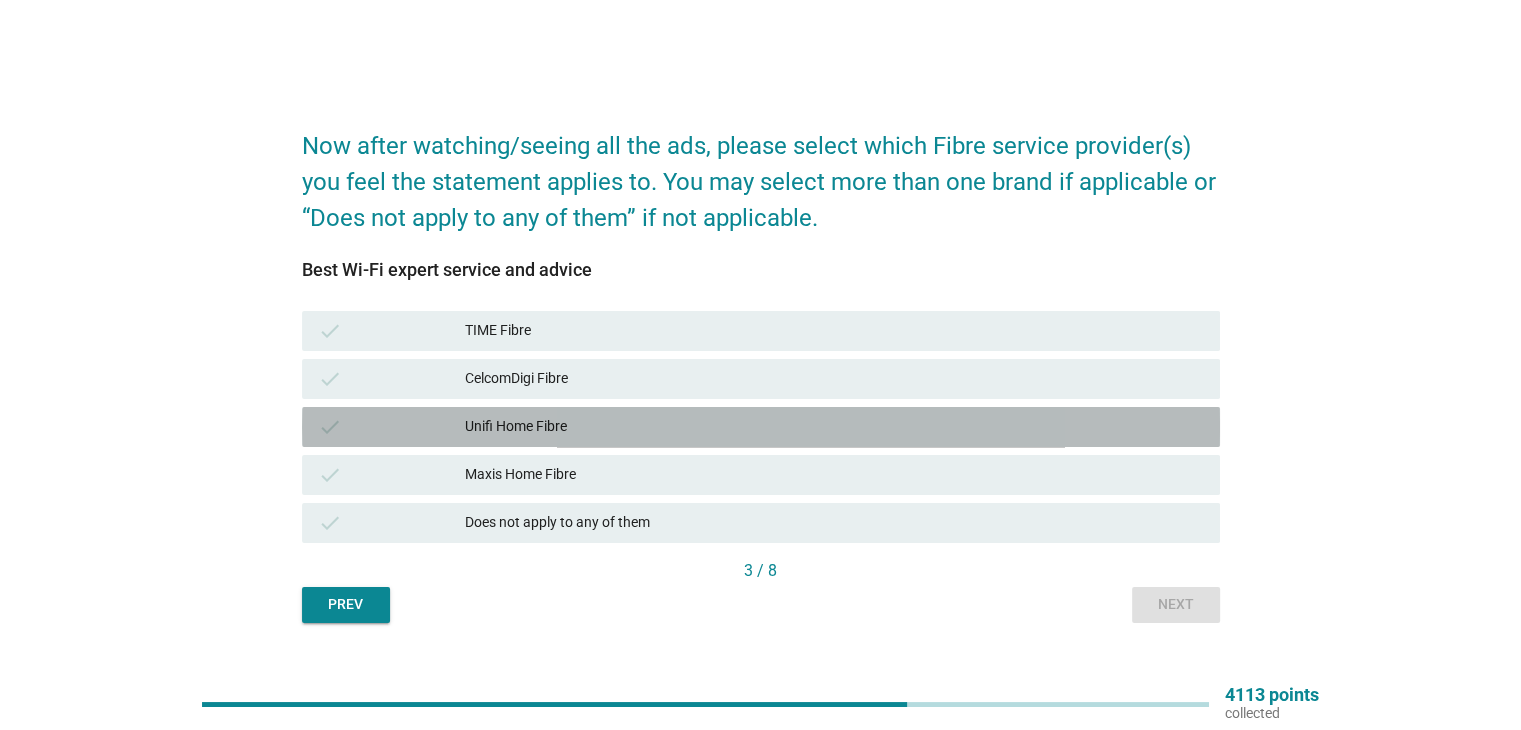 click on "Unifi Home Fibre" at bounding box center [834, 427] 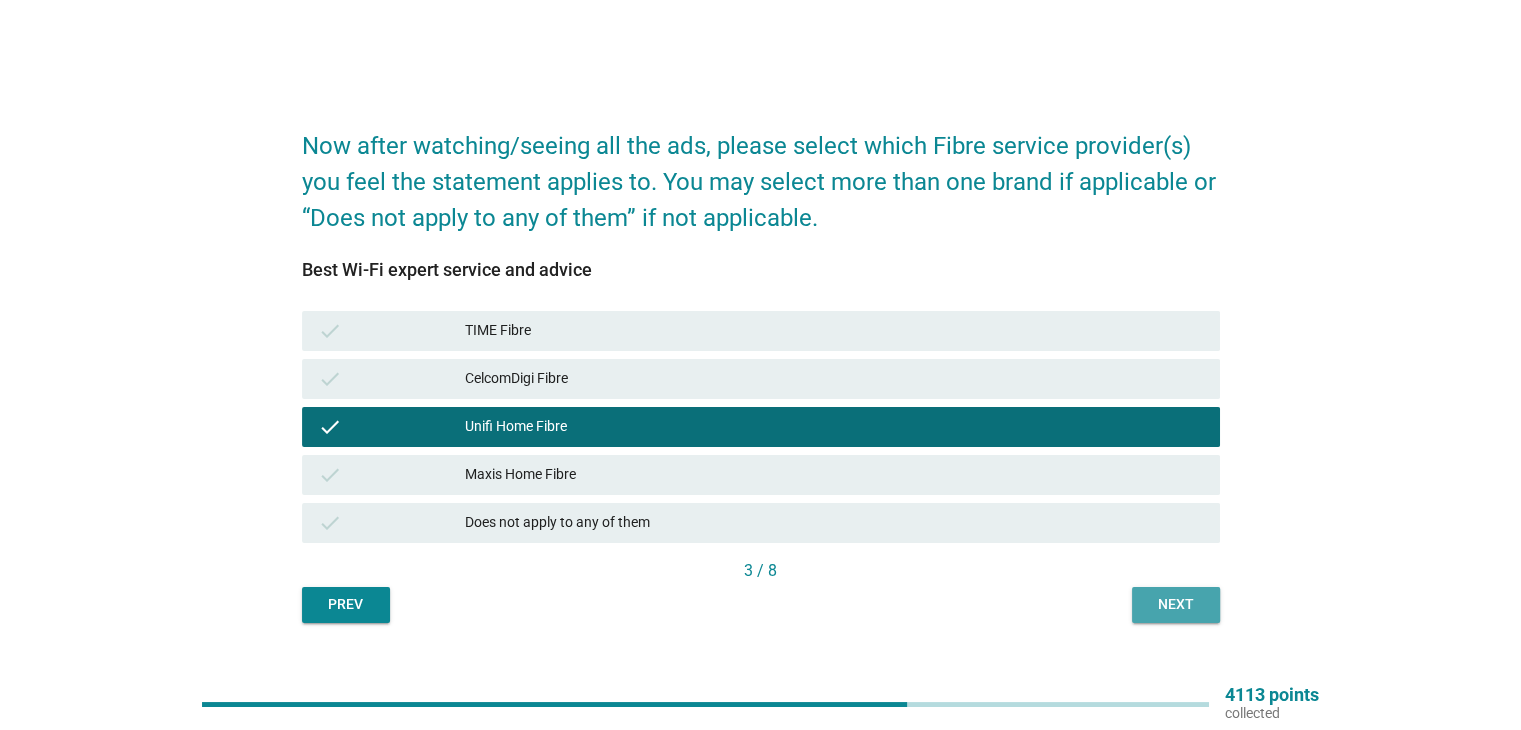 click on "Next" at bounding box center (1176, 605) 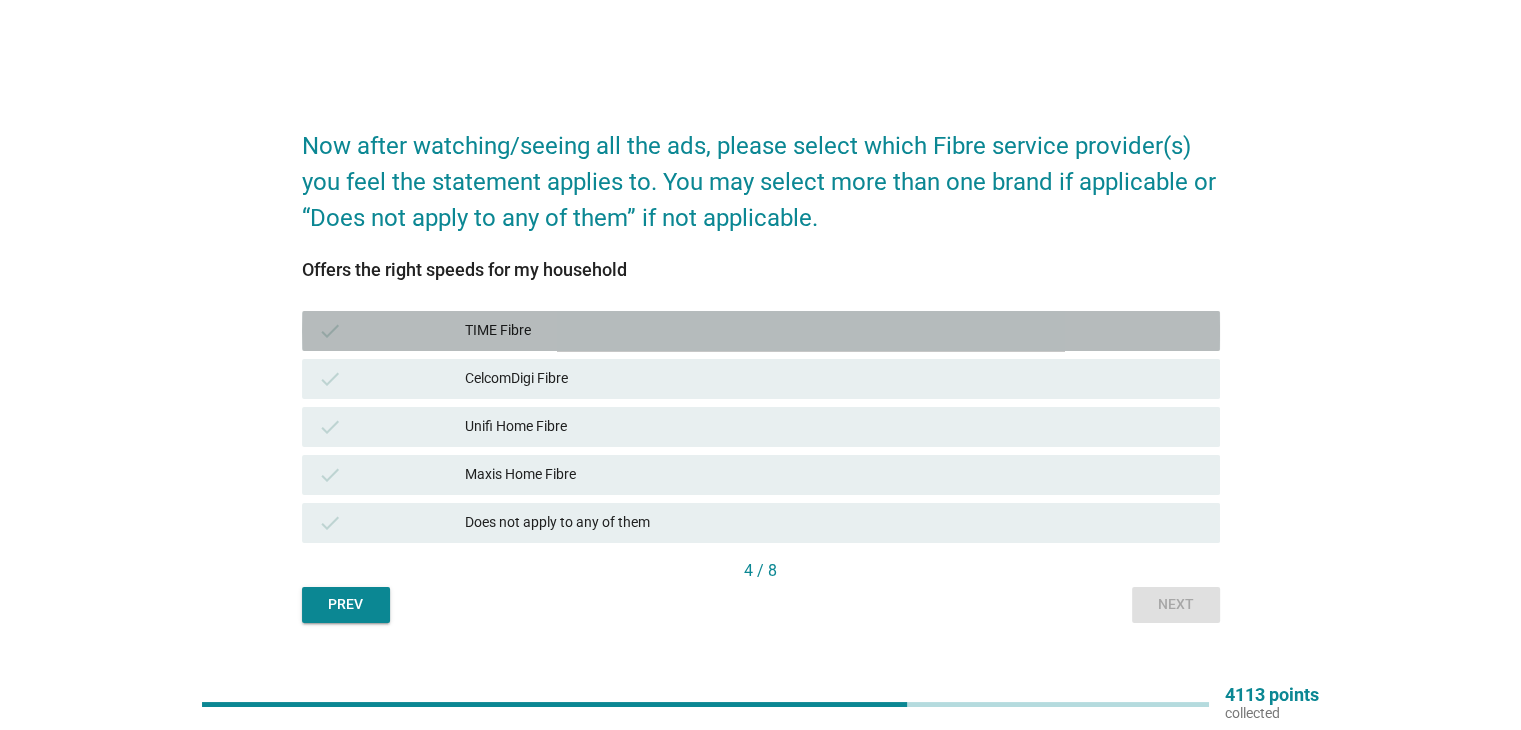 click on "check   TIME Fibre" at bounding box center [761, 331] 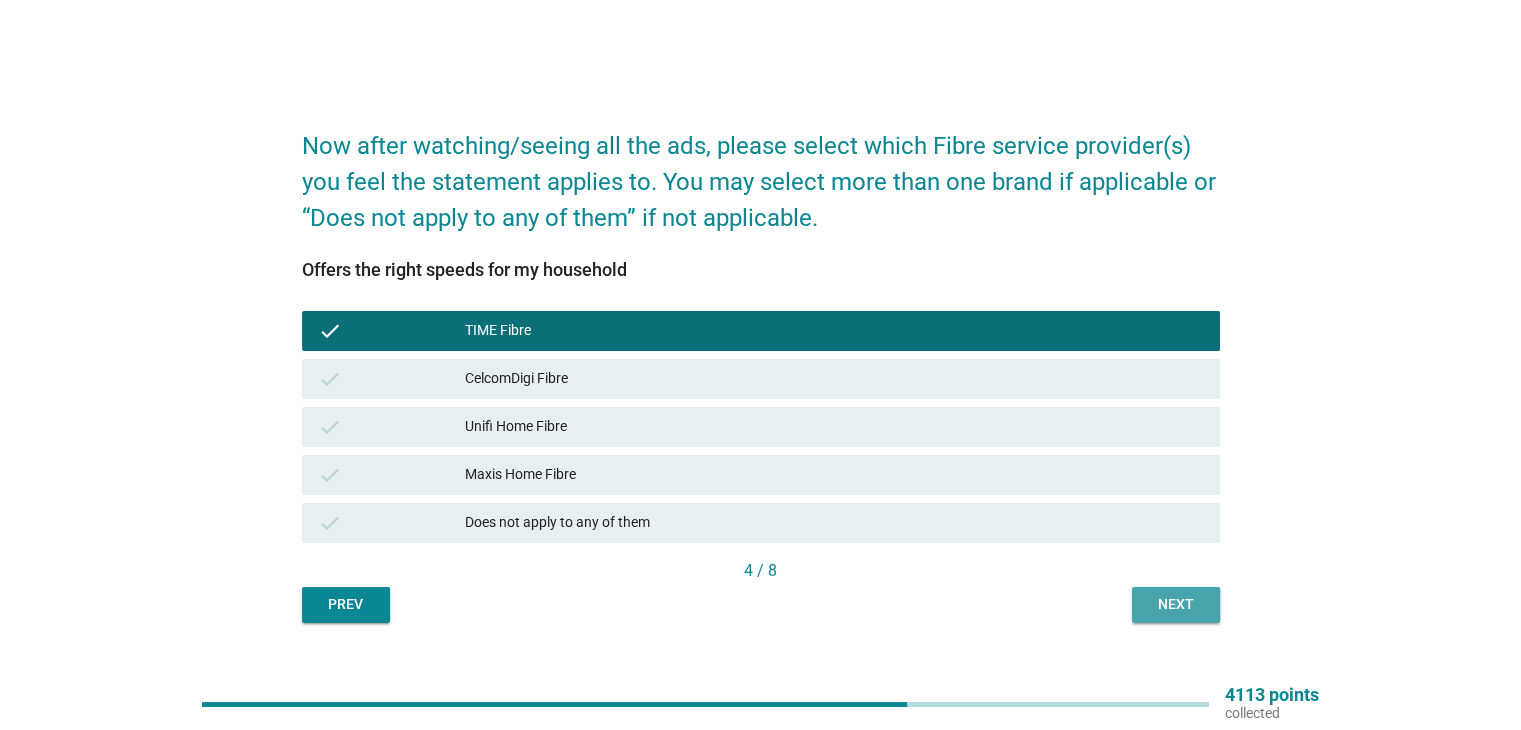 click on "Next" at bounding box center (1176, 604) 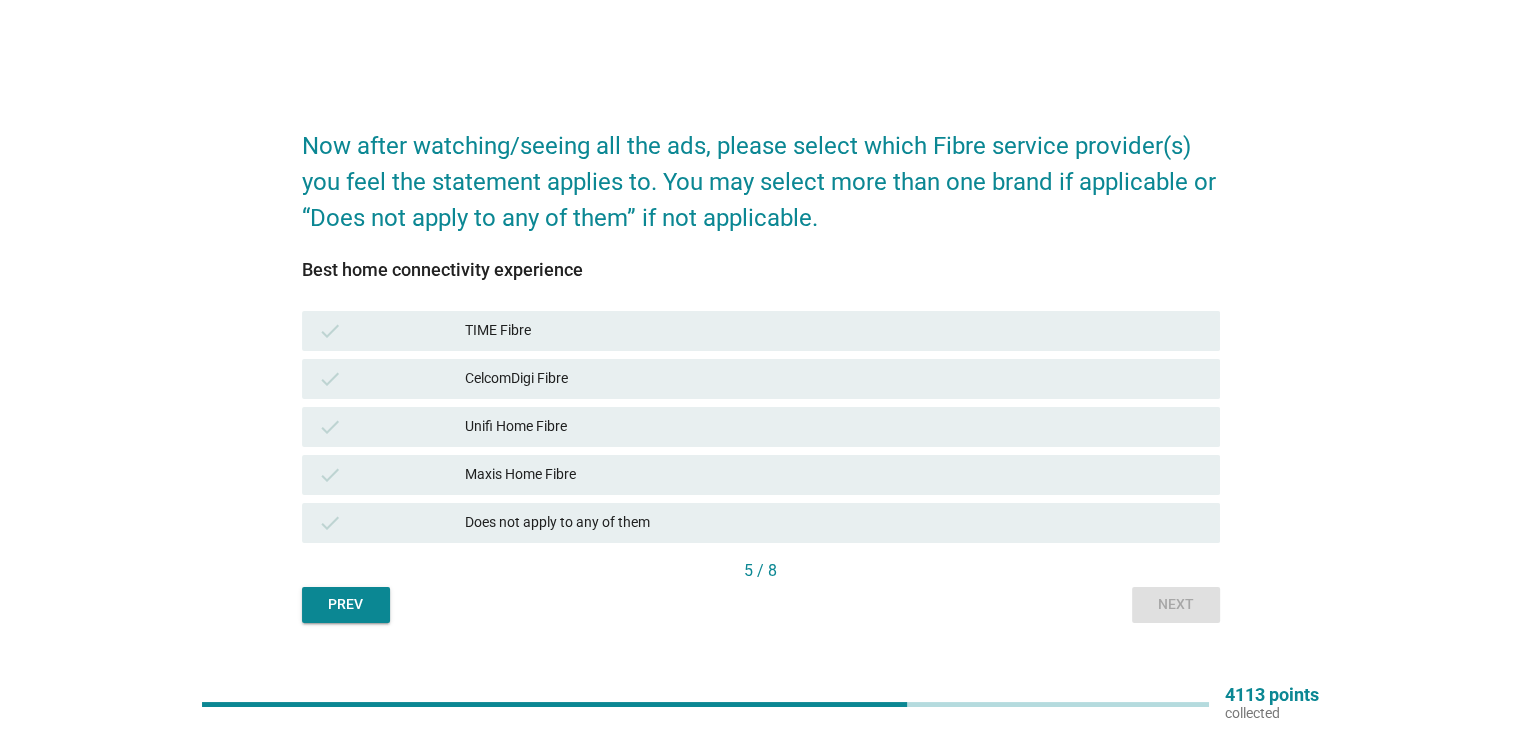 click on "TIME Fibre" at bounding box center [834, 331] 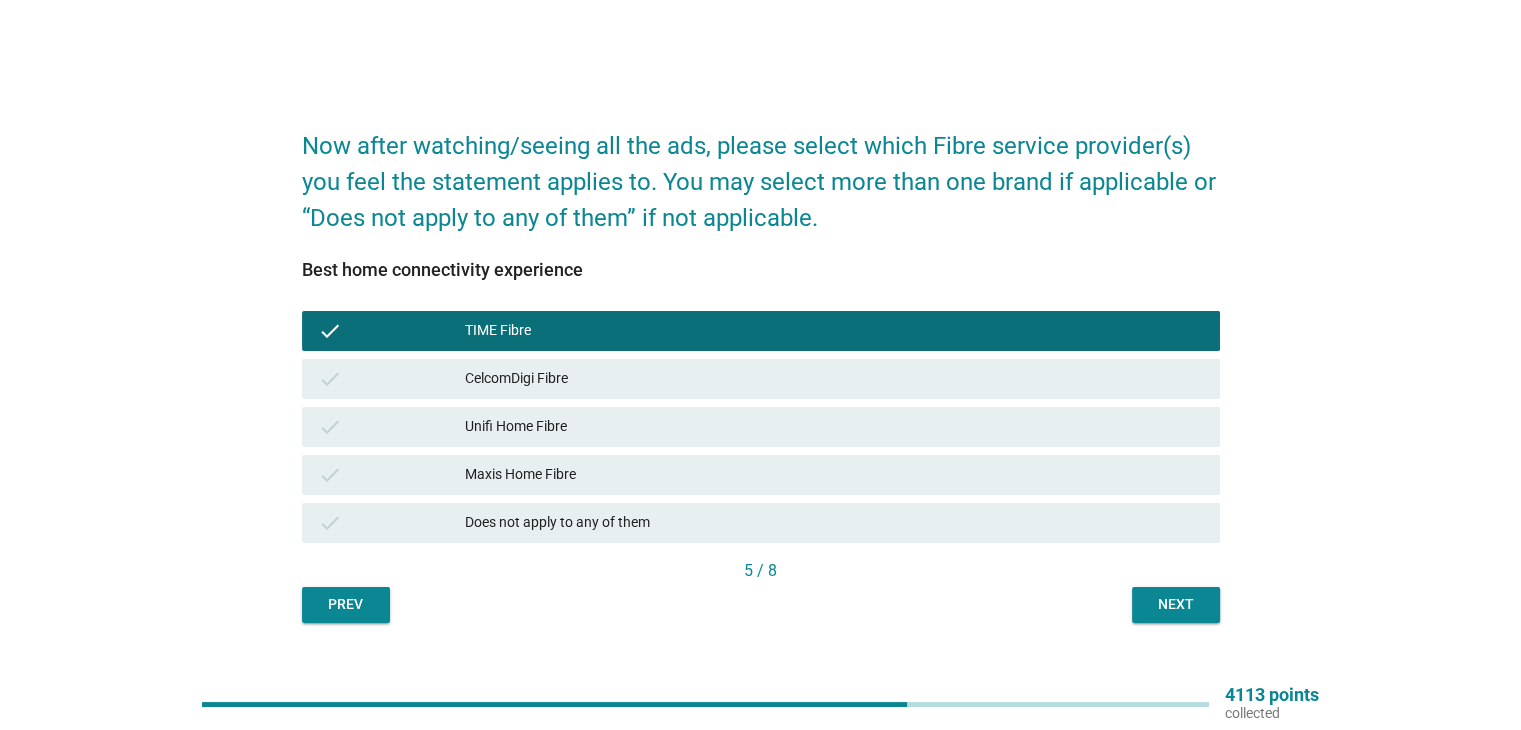 click on "Next" at bounding box center (1176, 604) 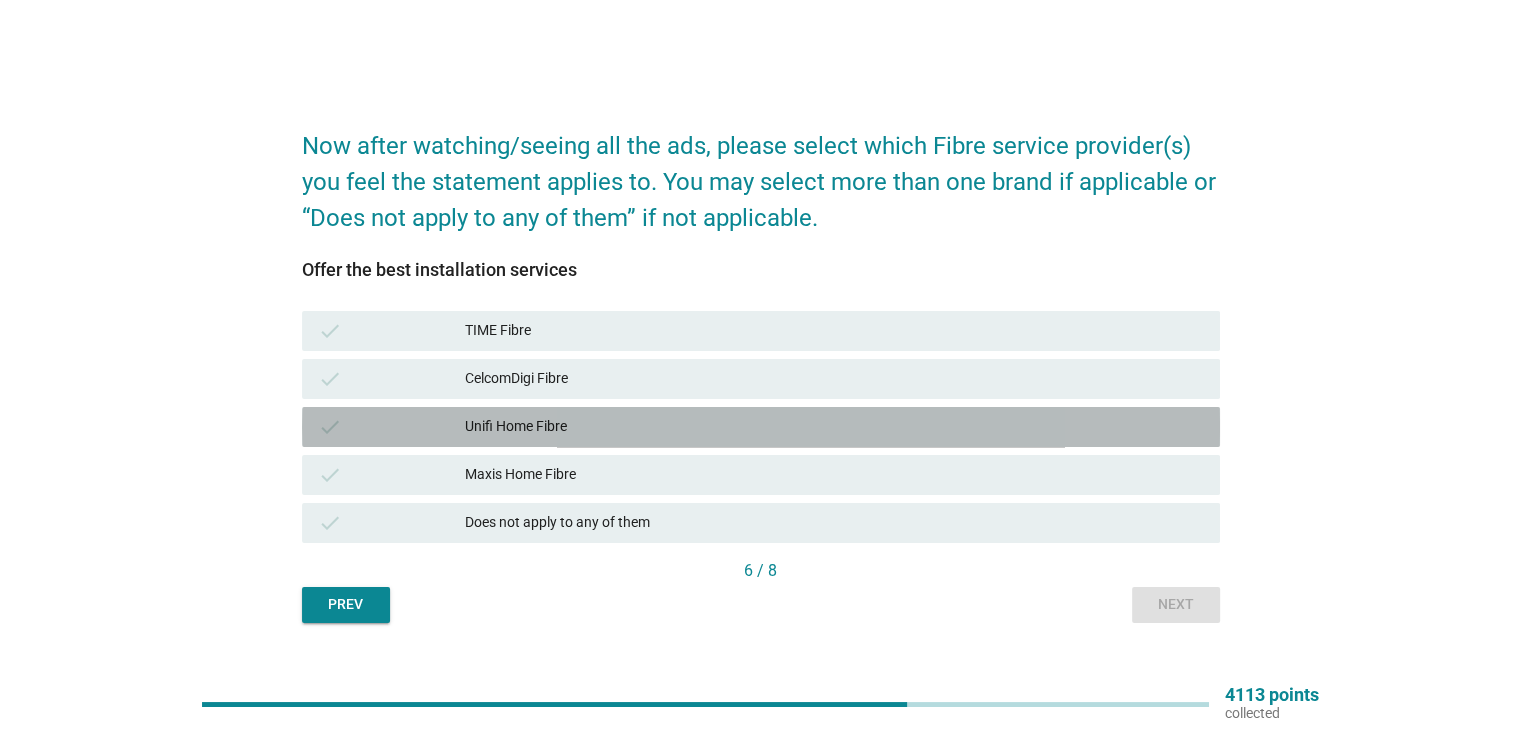 click on "Unifi Home Fibre" at bounding box center [834, 427] 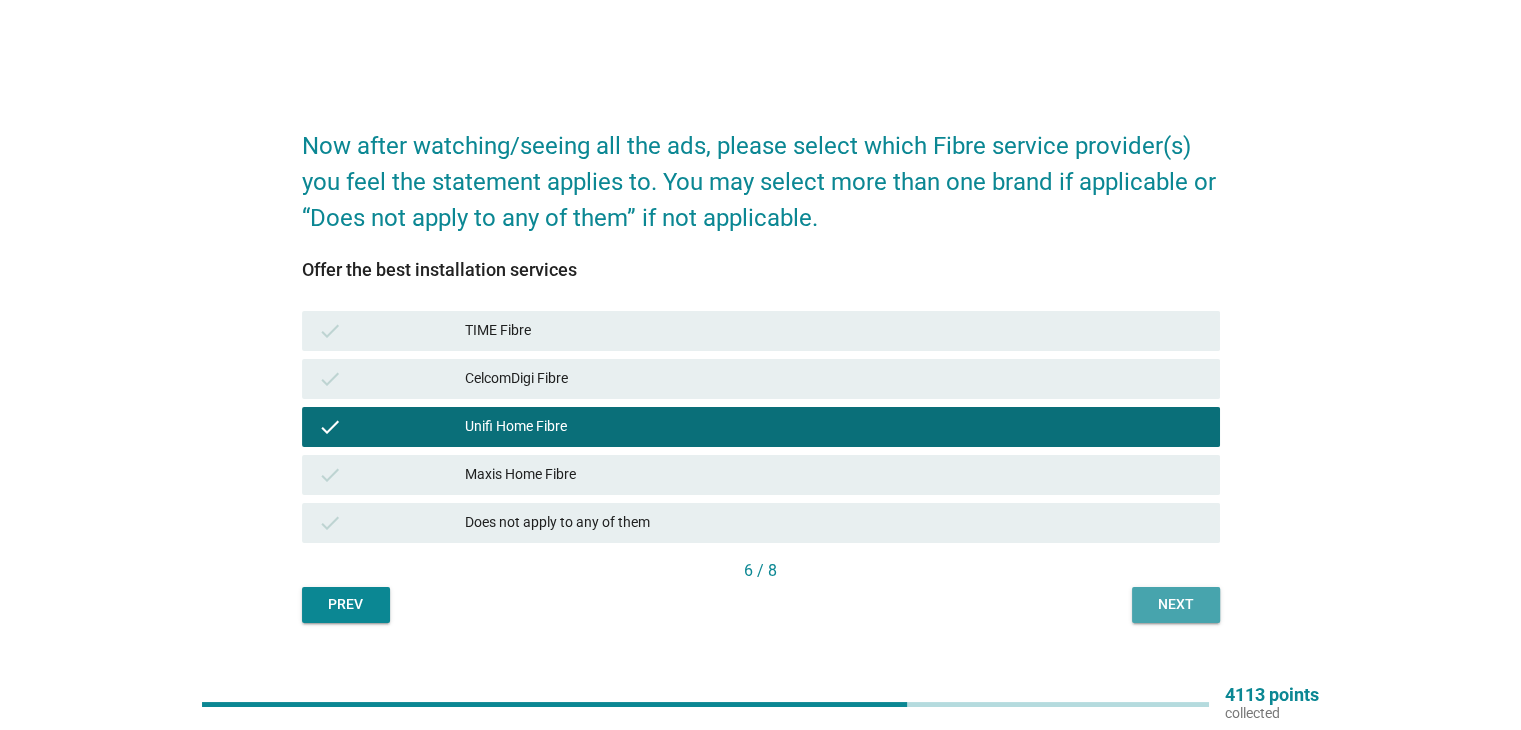 click on "Next" at bounding box center [1176, 604] 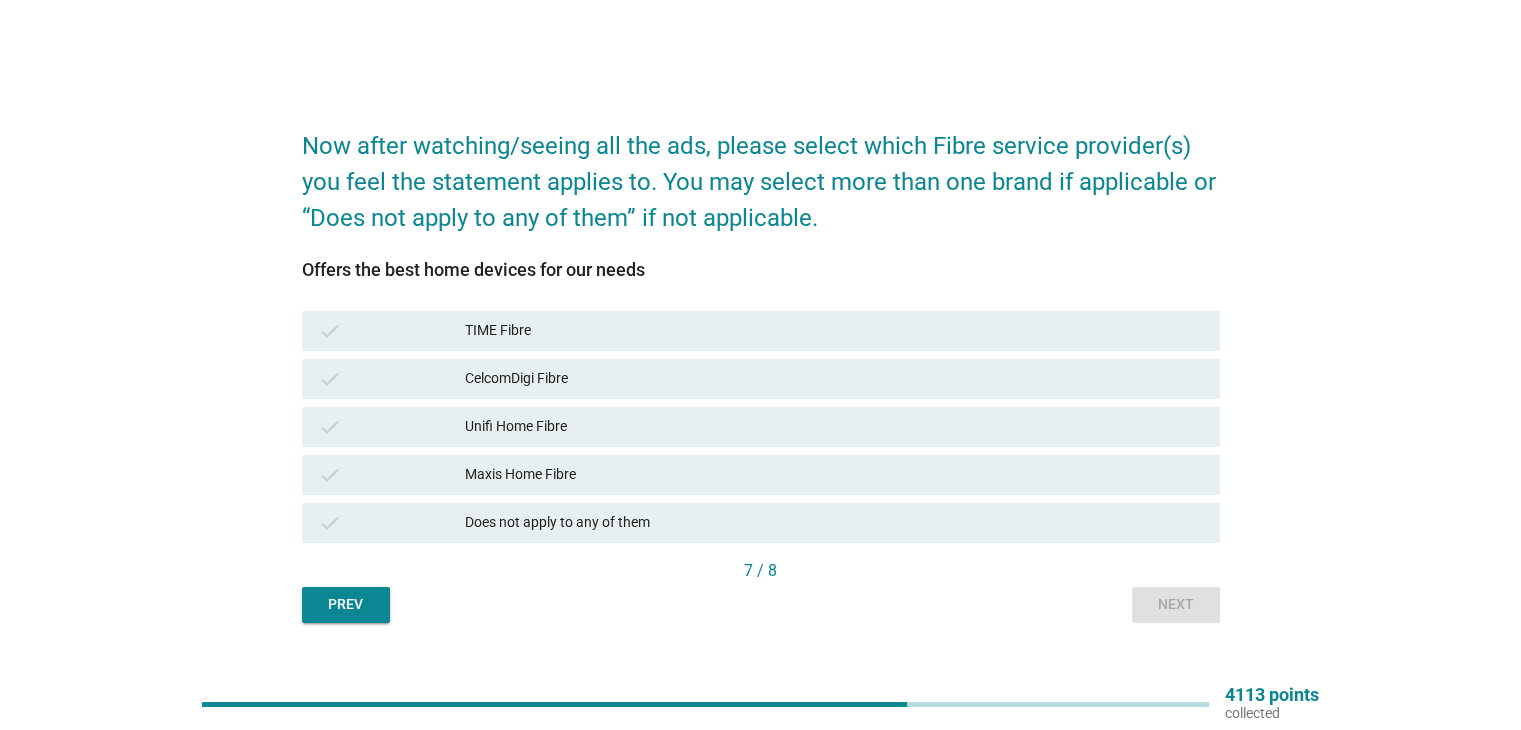 click on "check   Unifi Home Fibre" at bounding box center (761, 427) 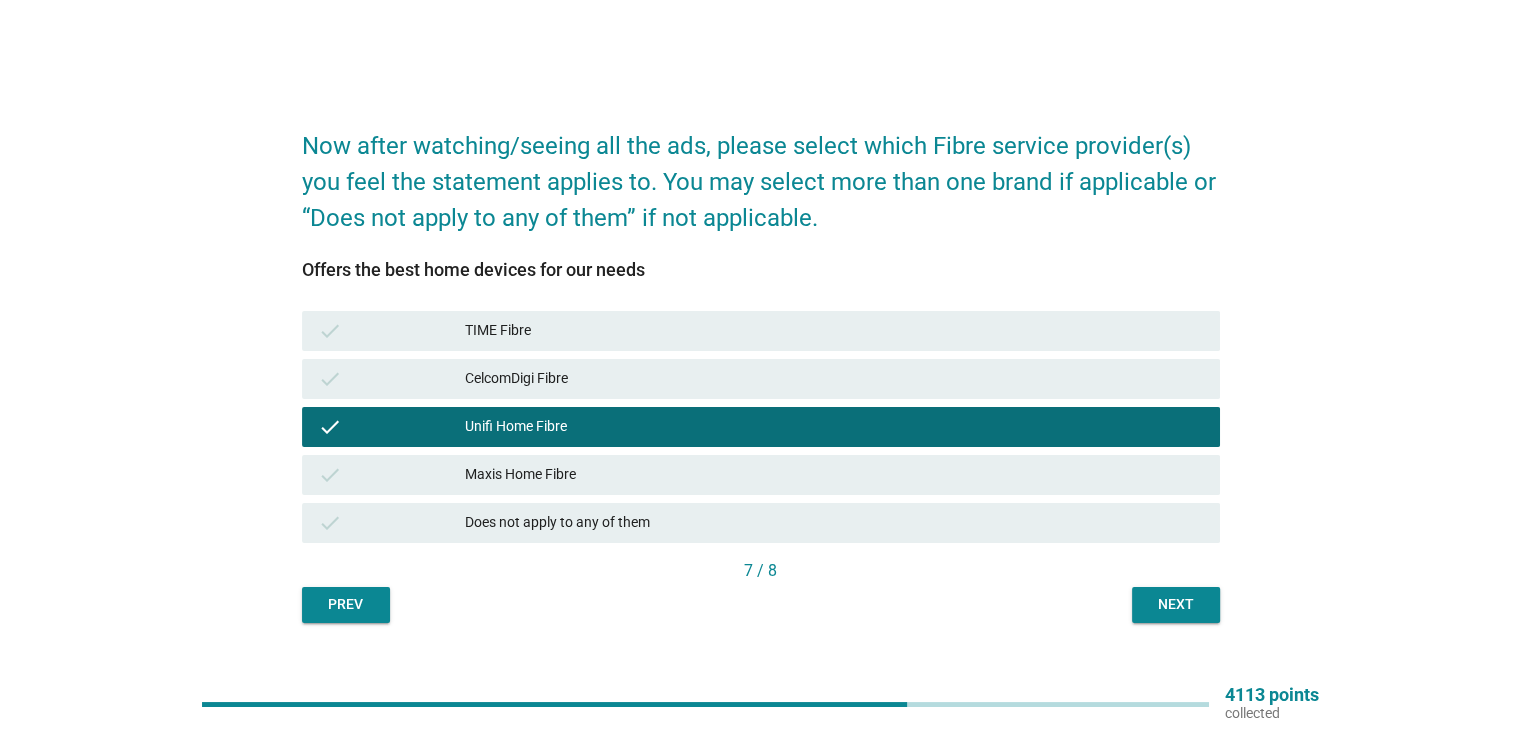 click on "Next" at bounding box center (1176, 604) 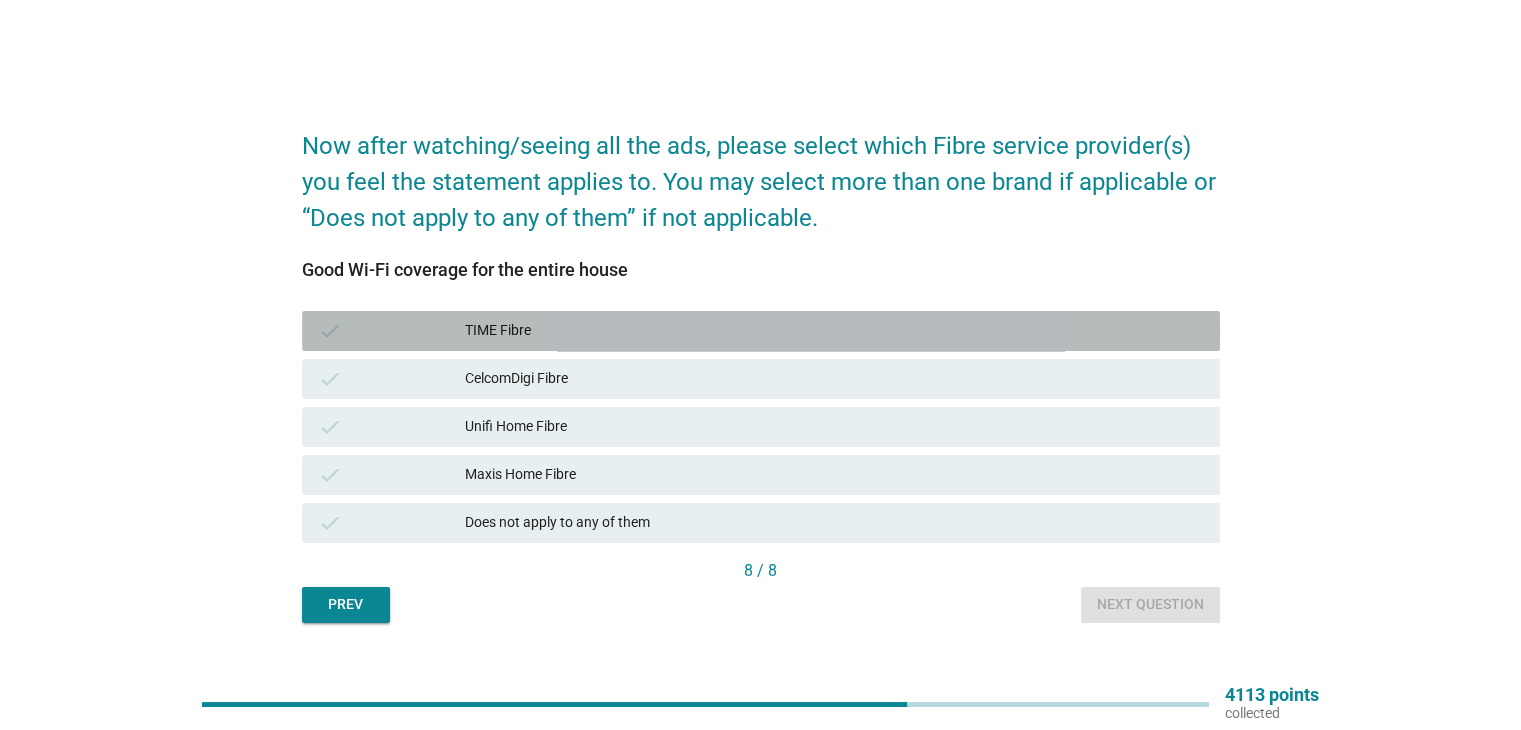 click on "check   TIME Fibre" at bounding box center (761, 331) 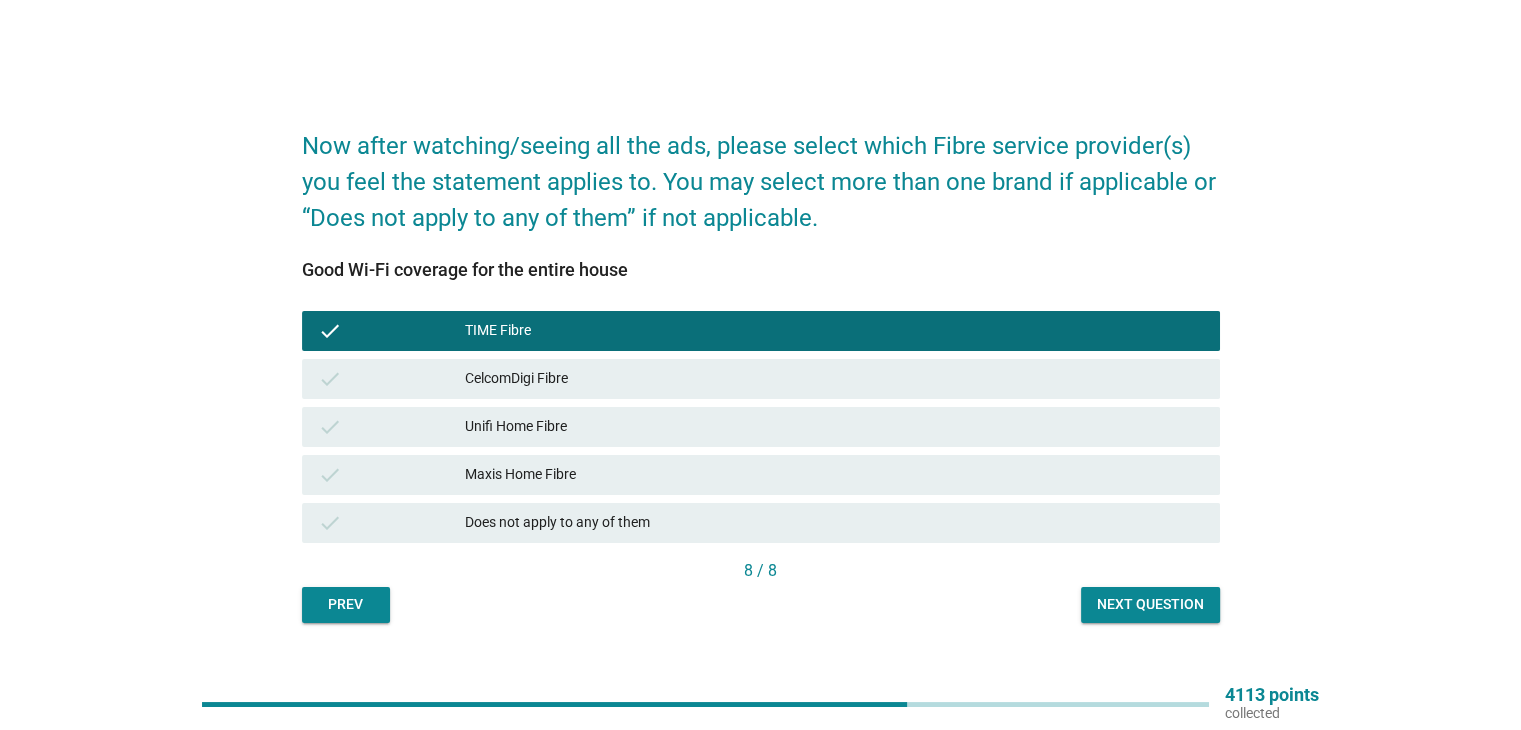 click on "Next question" at bounding box center (1150, 604) 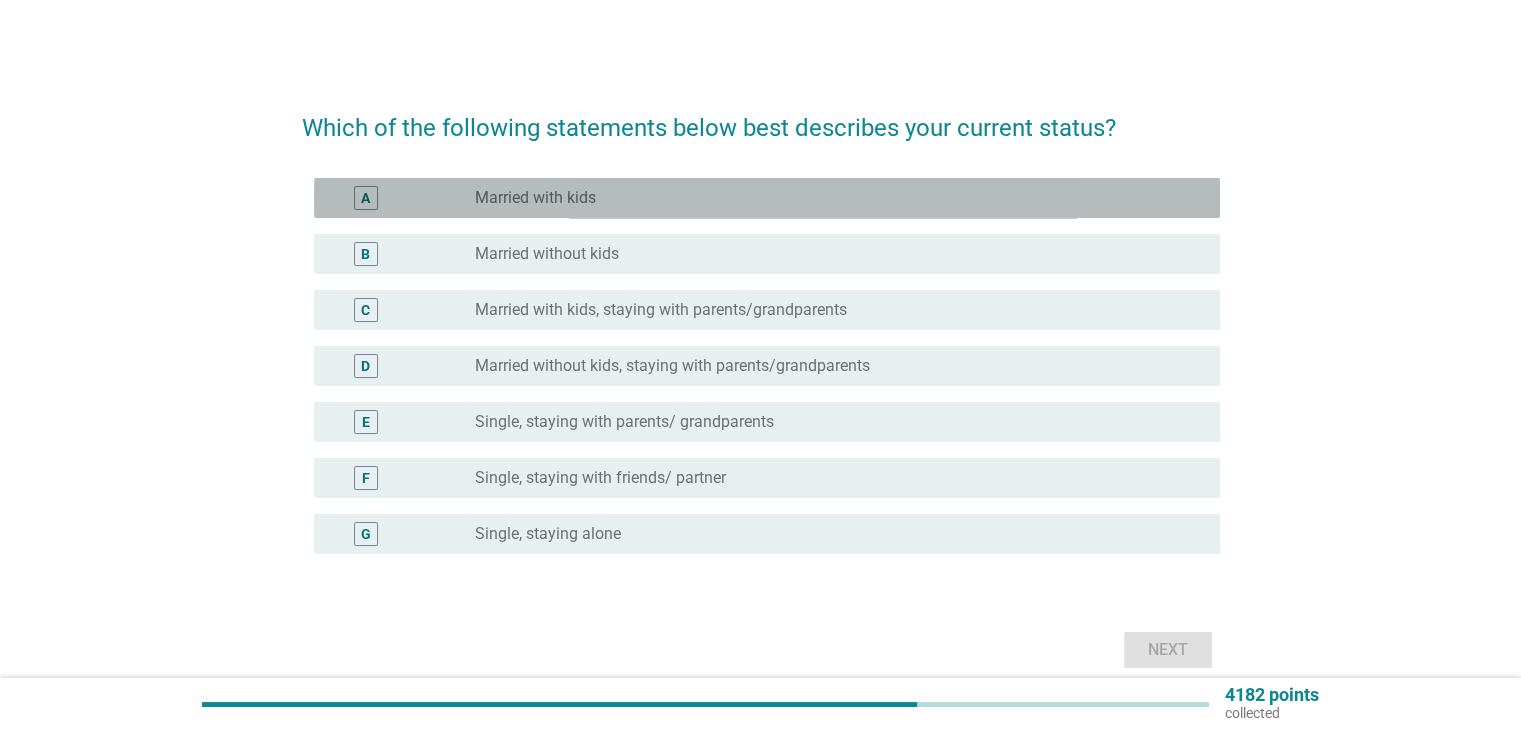 click on "radio_button_unchecked Married with kids" at bounding box center [831, 198] 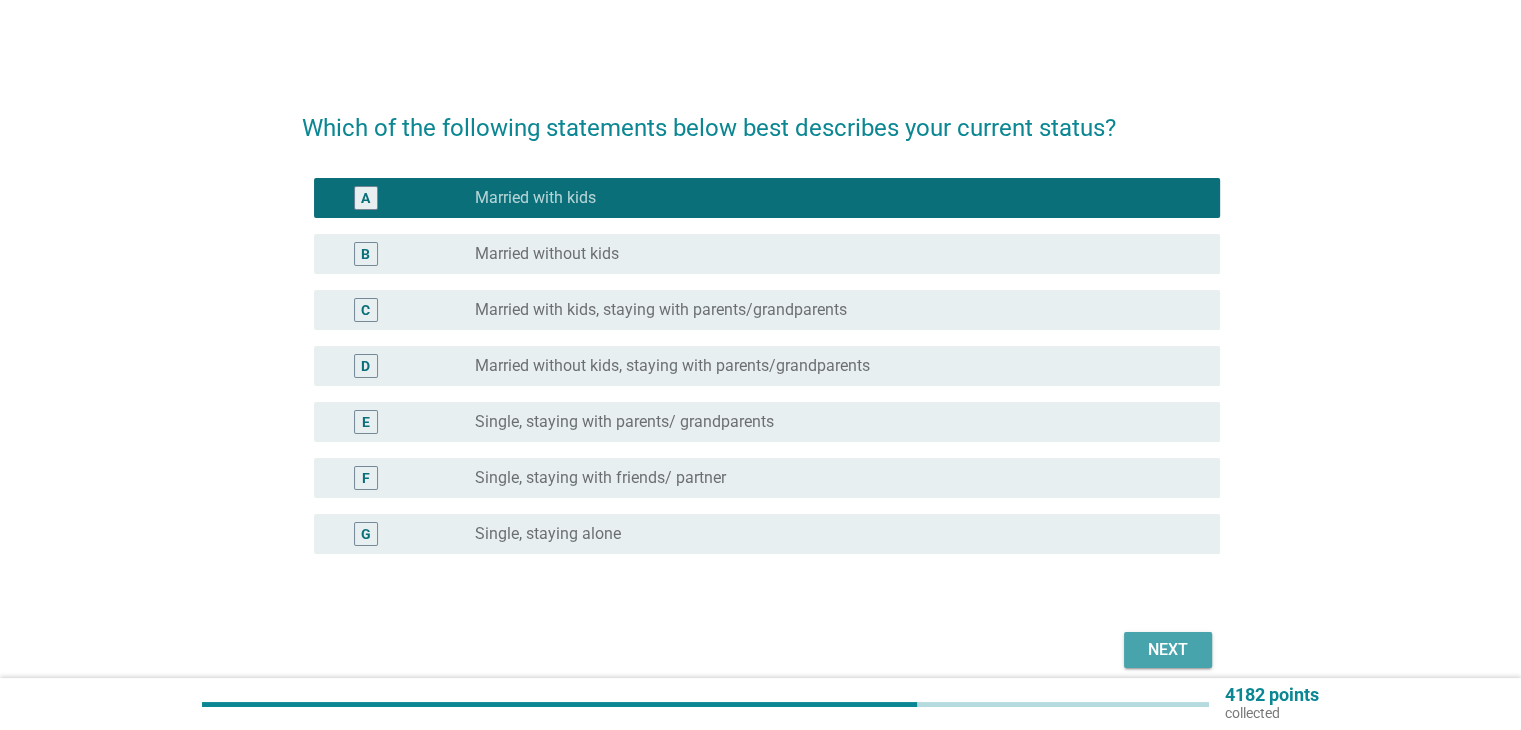 click on "Next" at bounding box center (1168, 650) 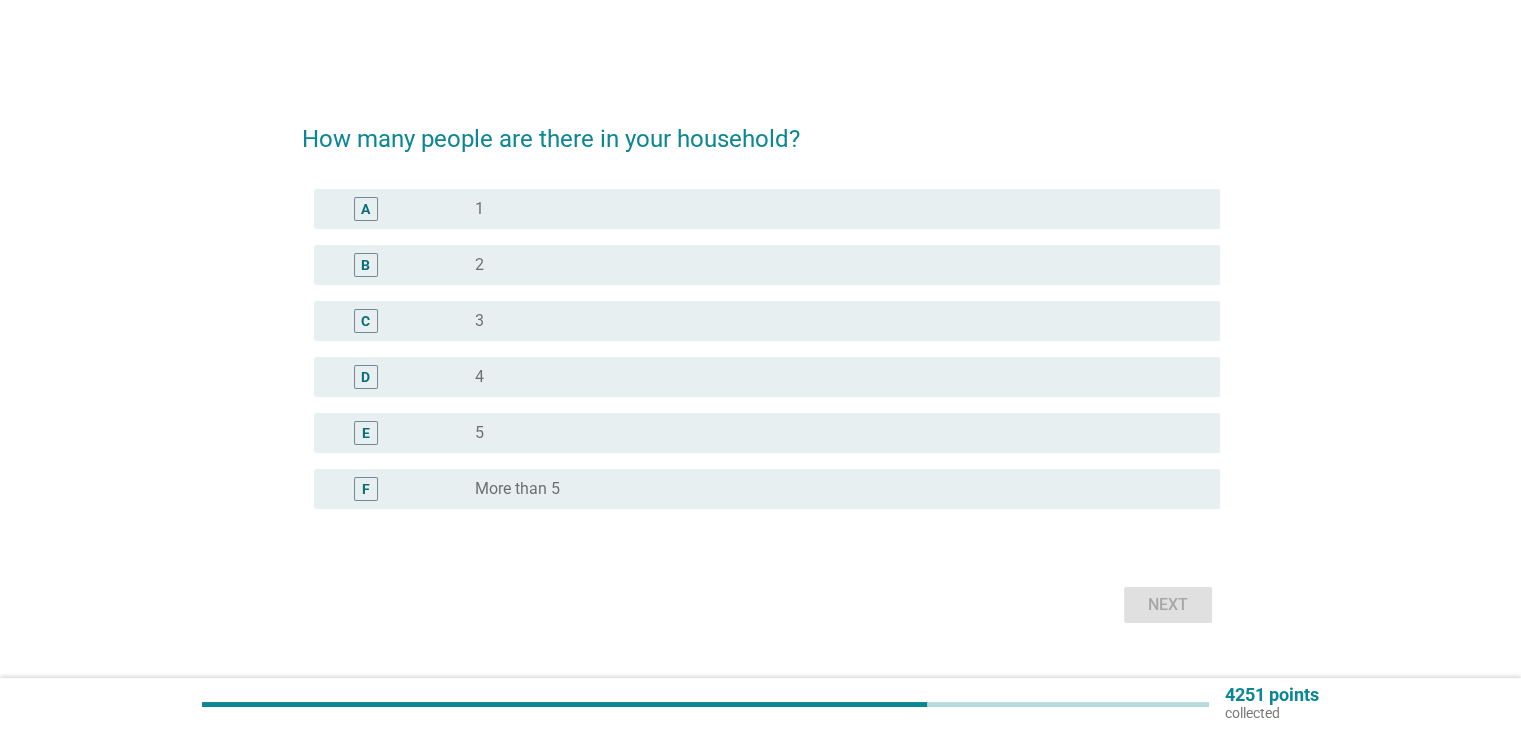 click on "C     radio_button_unchecked 3" at bounding box center [767, 321] 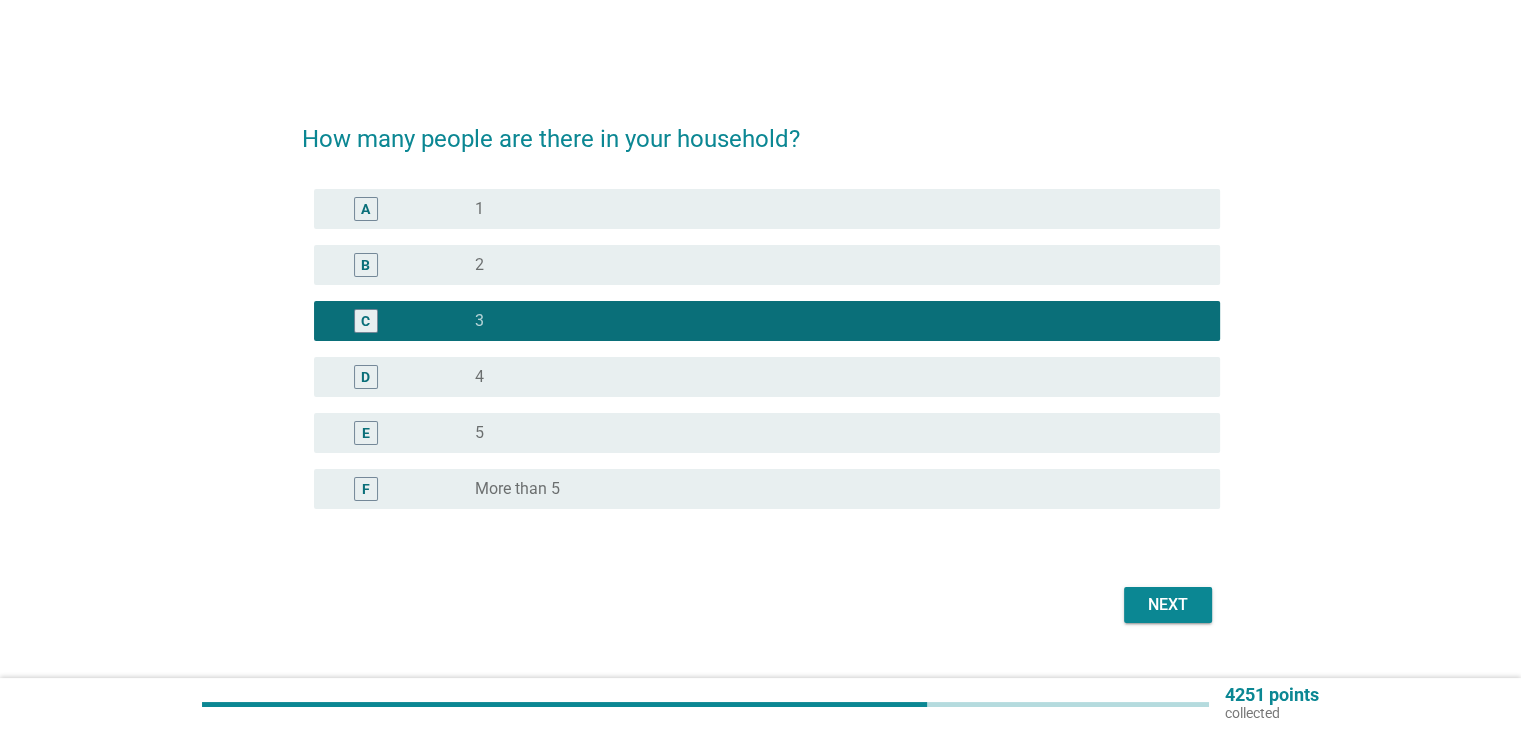 click on "Next" at bounding box center (1168, 605) 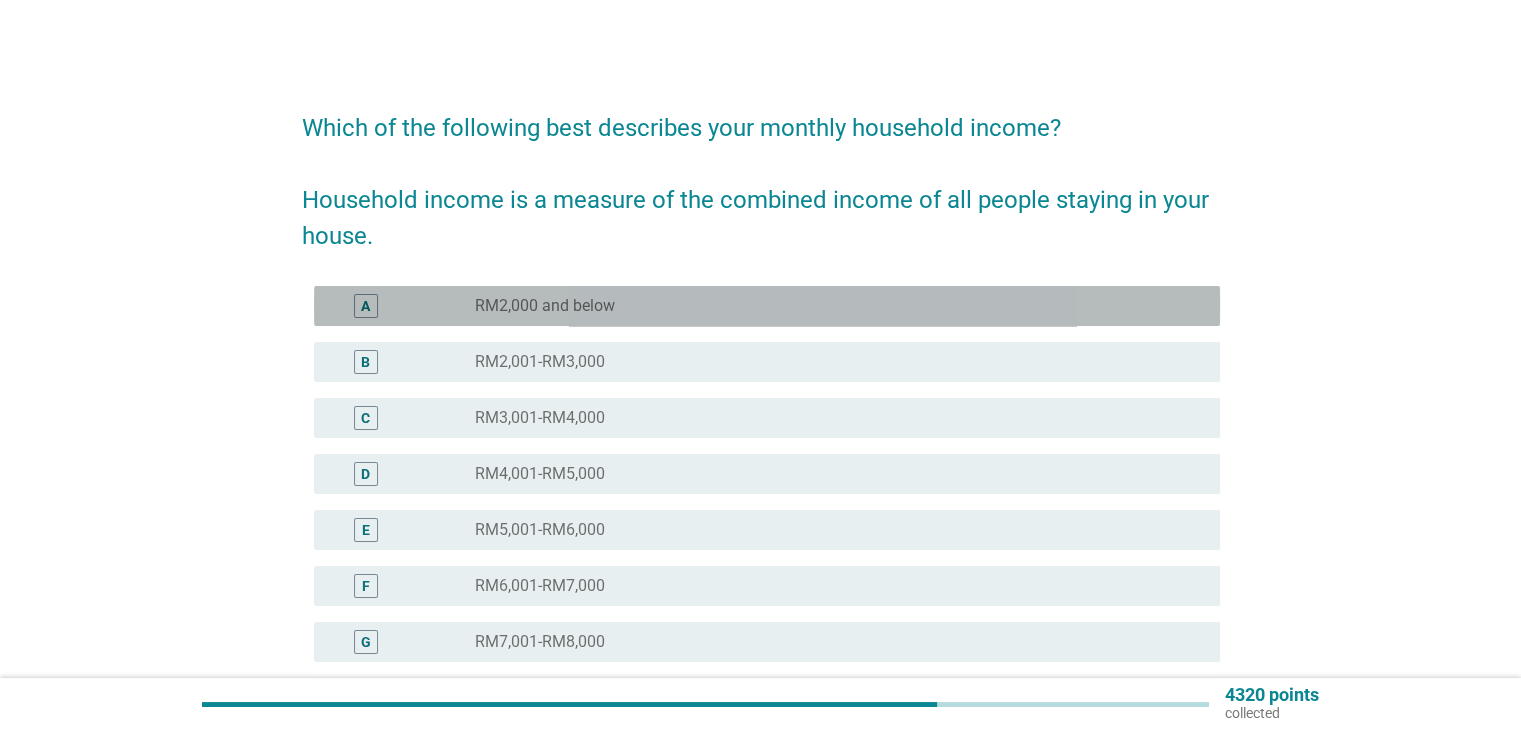 click on "radio_button_unchecked RM2,000 and below" at bounding box center [831, 306] 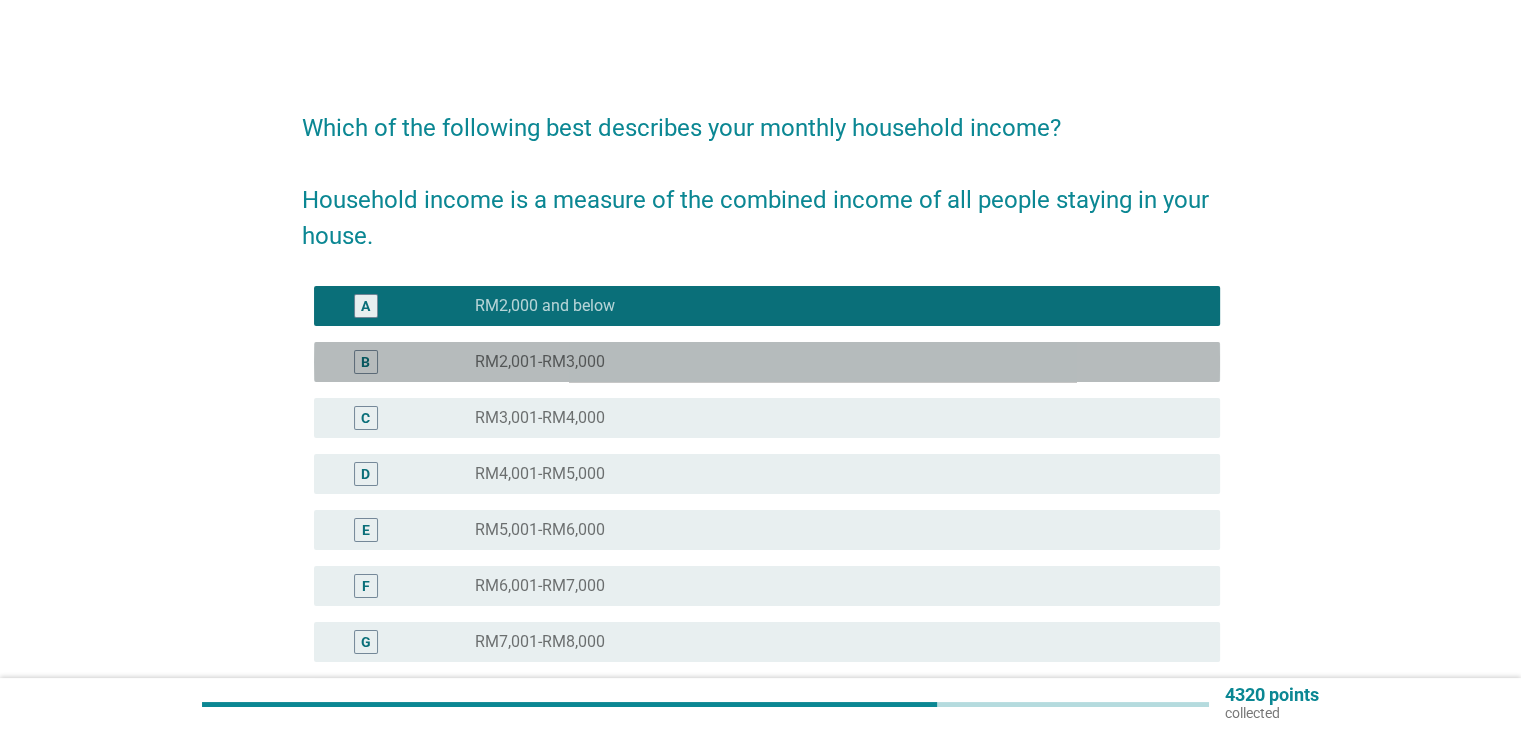 click on "radio_button_unchecked RM2,001-RM3,000" at bounding box center (831, 362) 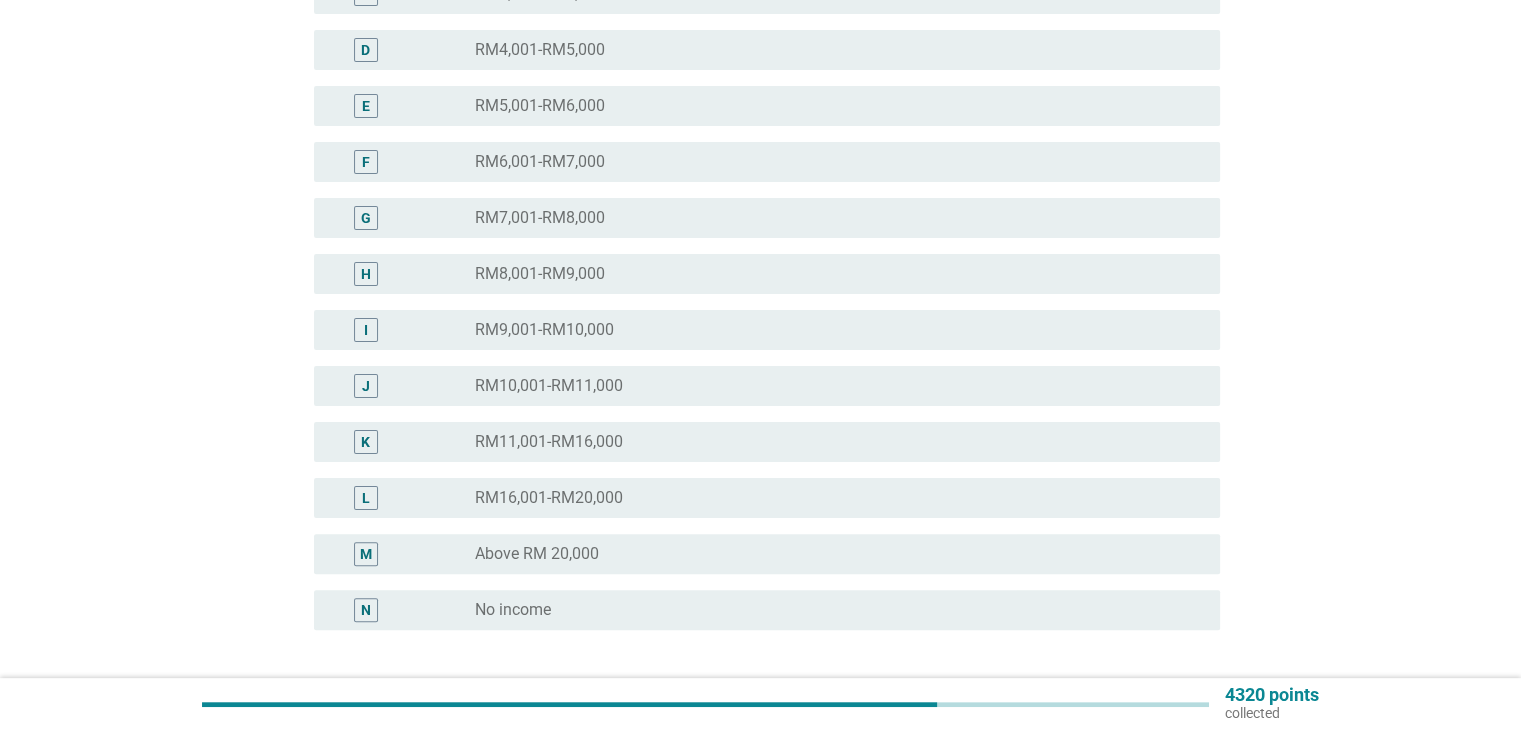 scroll, scrollTop: 586, scrollLeft: 0, axis: vertical 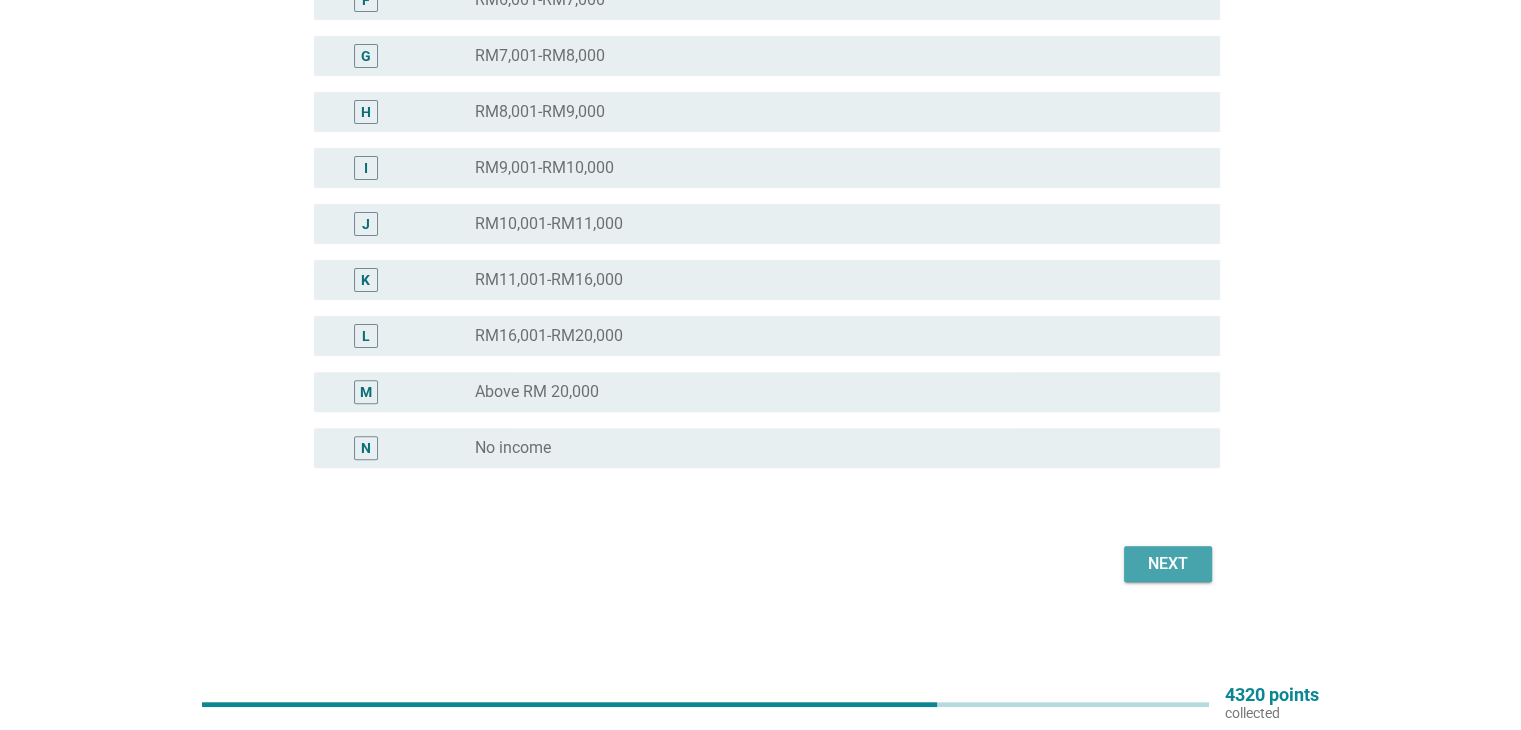 click on "Next" at bounding box center [1168, 564] 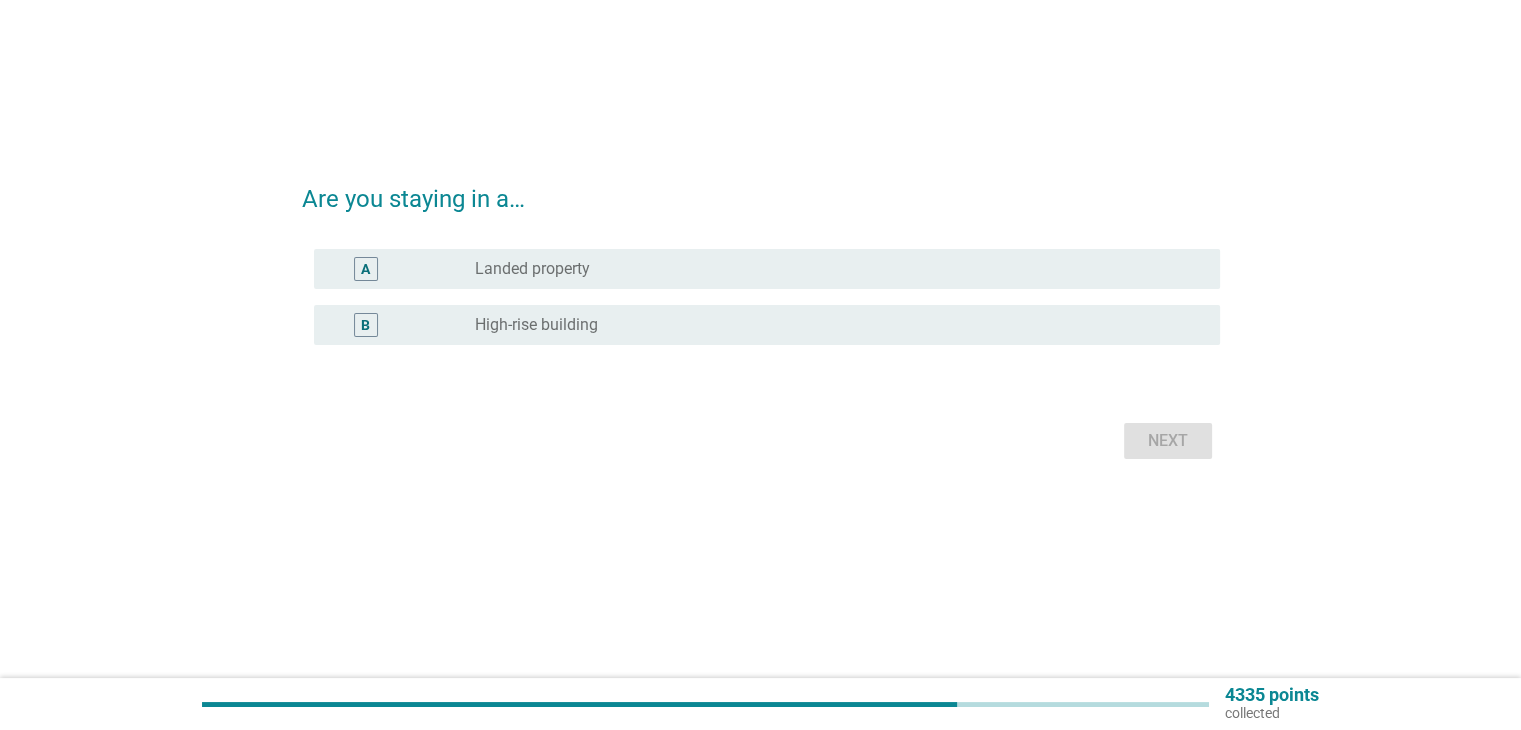 scroll, scrollTop: 0, scrollLeft: 0, axis: both 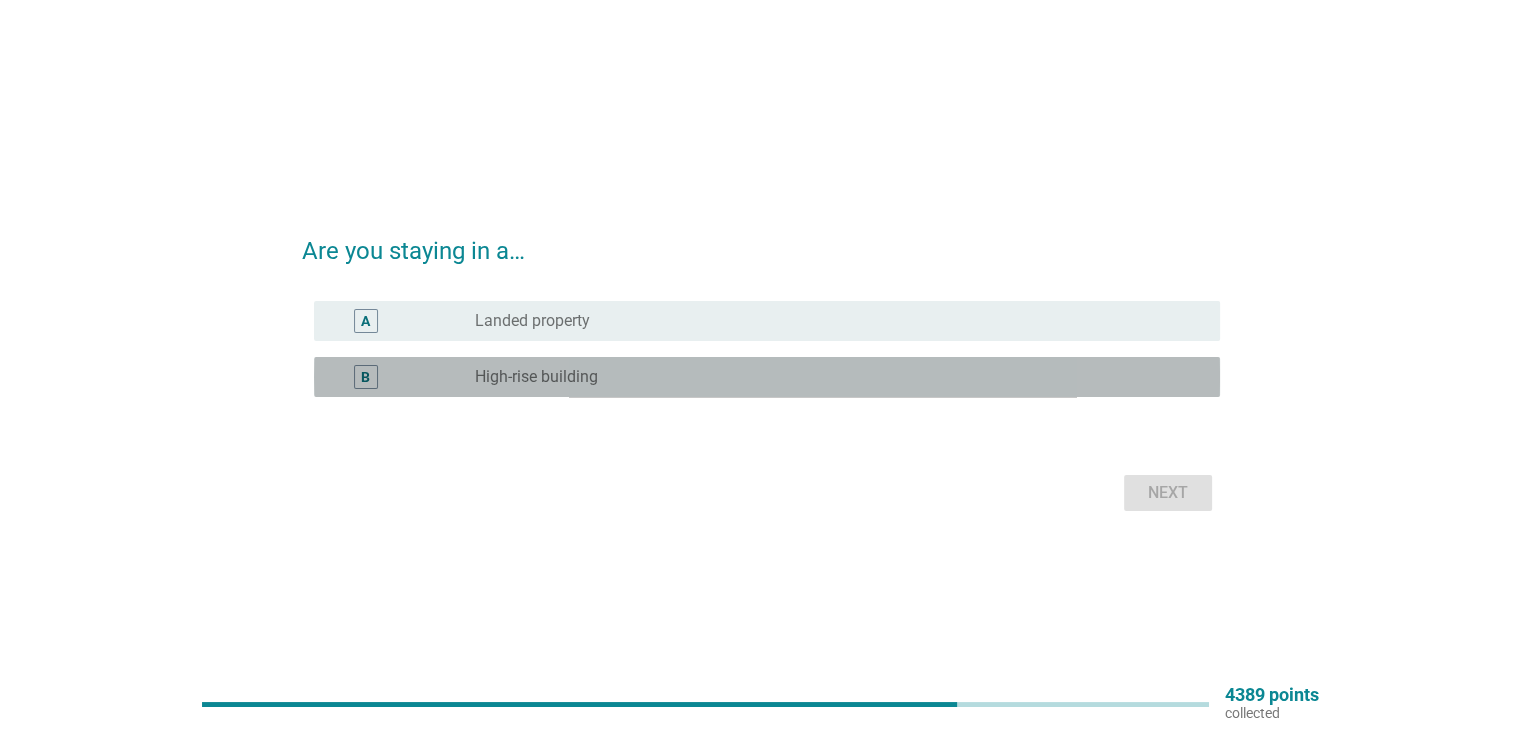 click on "radio_button_unchecked High-rise building" at bounding box center (831, 377) 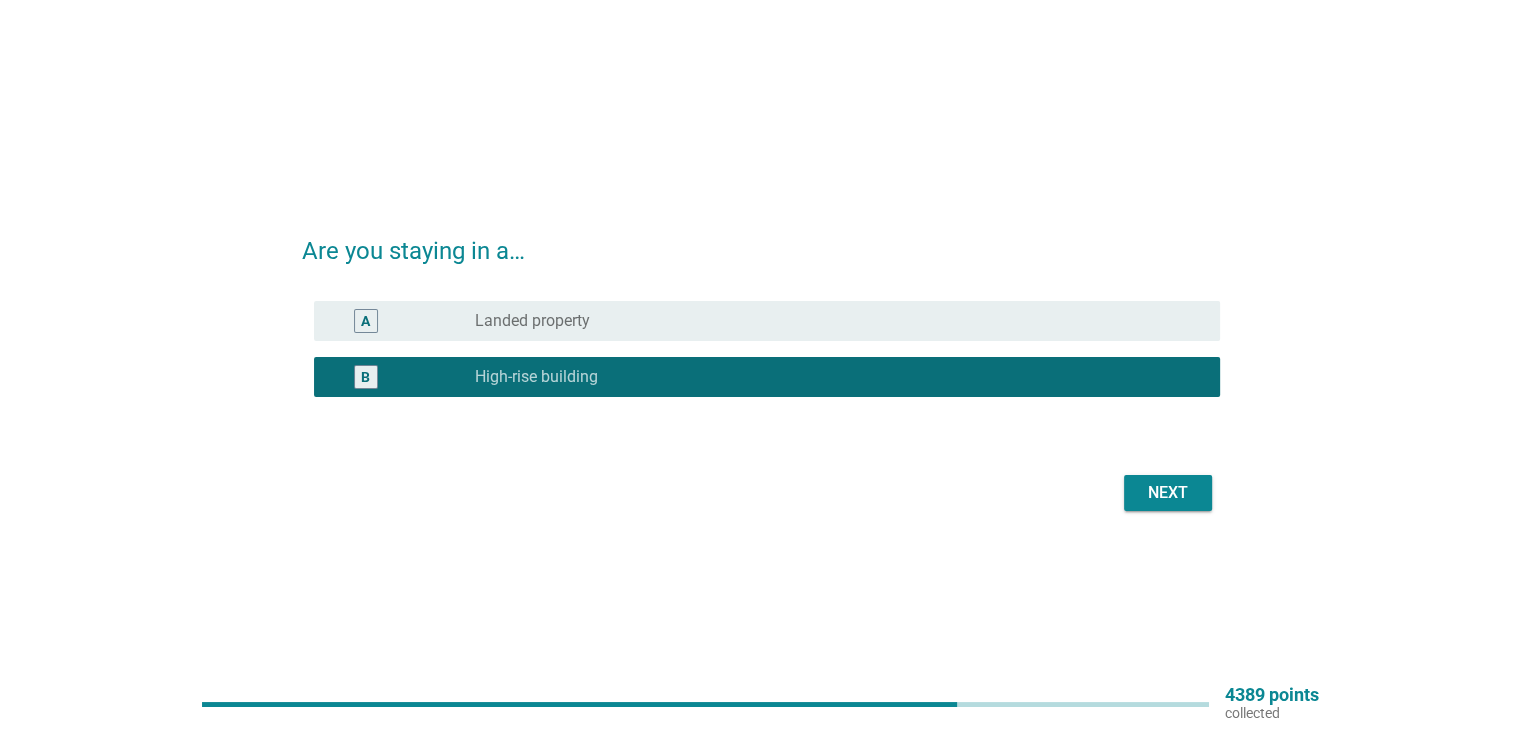 click on "Next" at bounding box center (1168, 493) 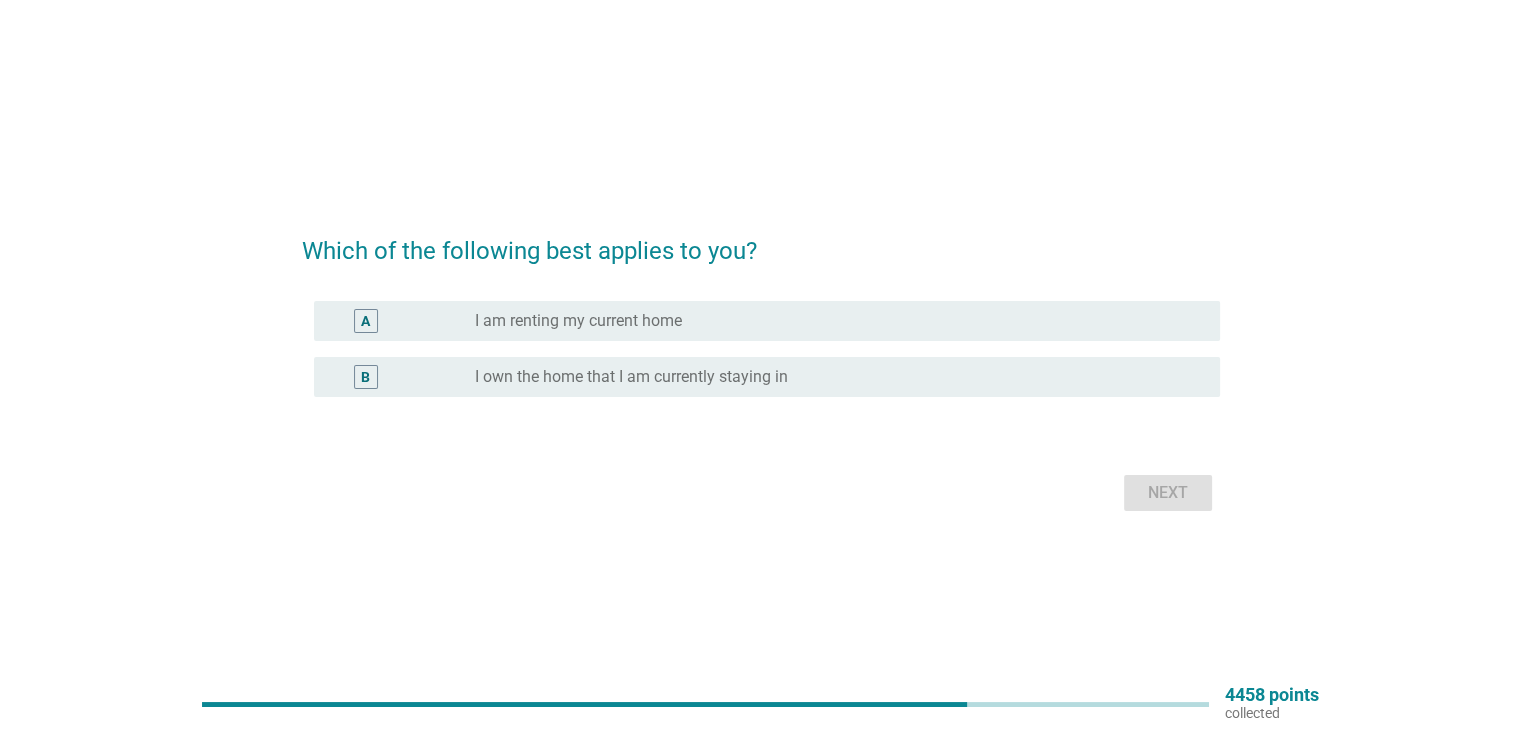 click on "radio_button_unchecked I own the home that I am currently staying in" at bounding box center [831, 377] 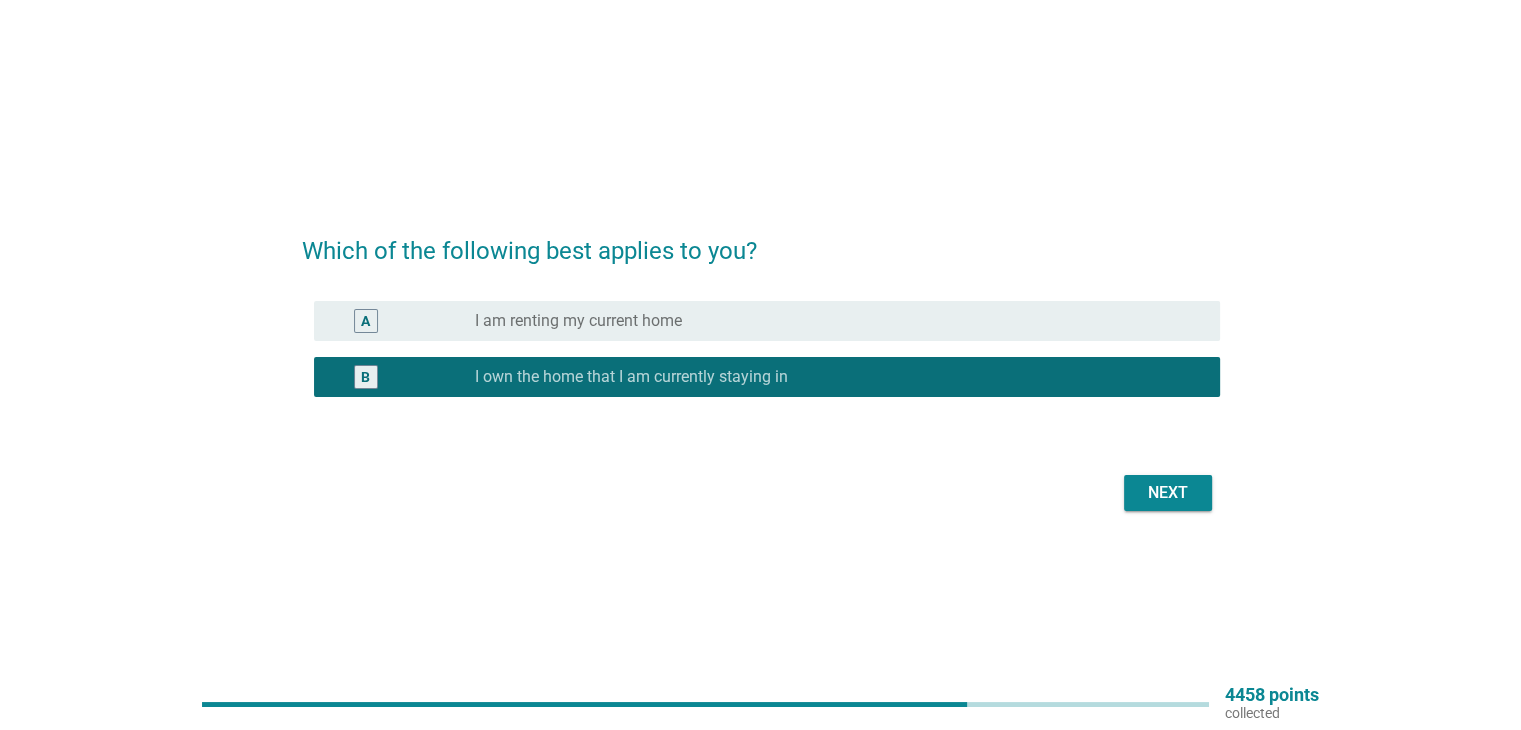 click on "Next" at bounding box center [1168, 493] 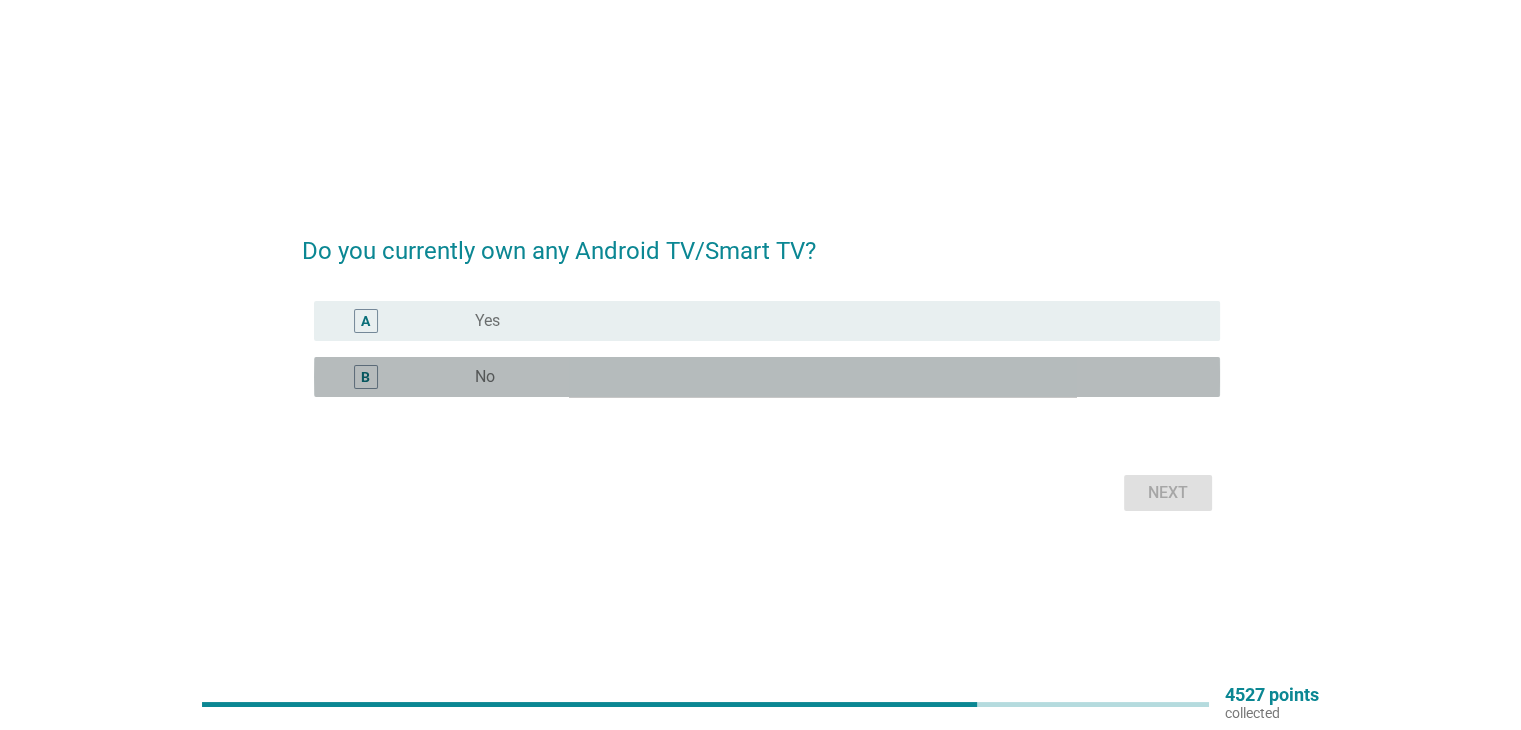 click on "radio_button_unchecked No" at bounding box center (831, 377) 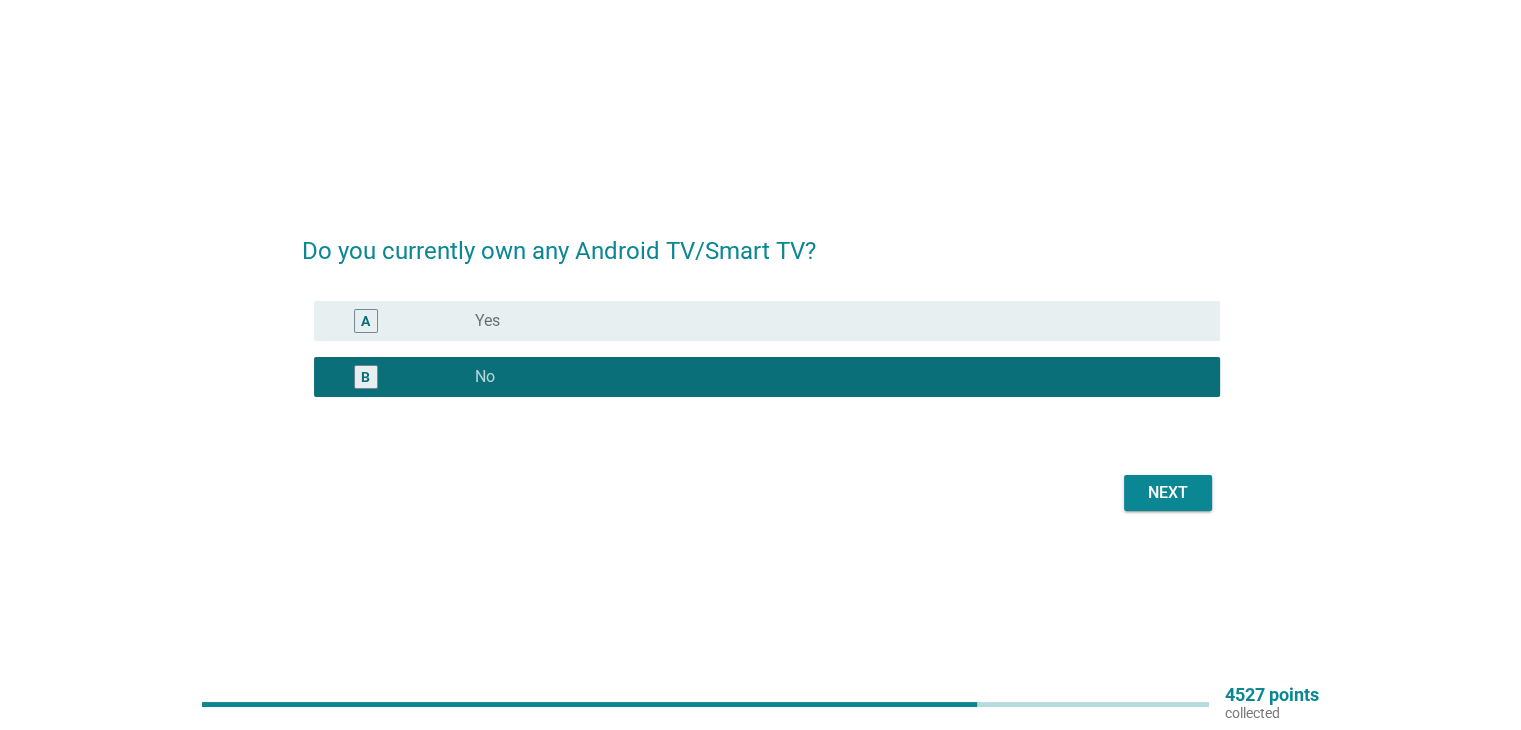 click on "Next" at bounding box center (1168, 493) 